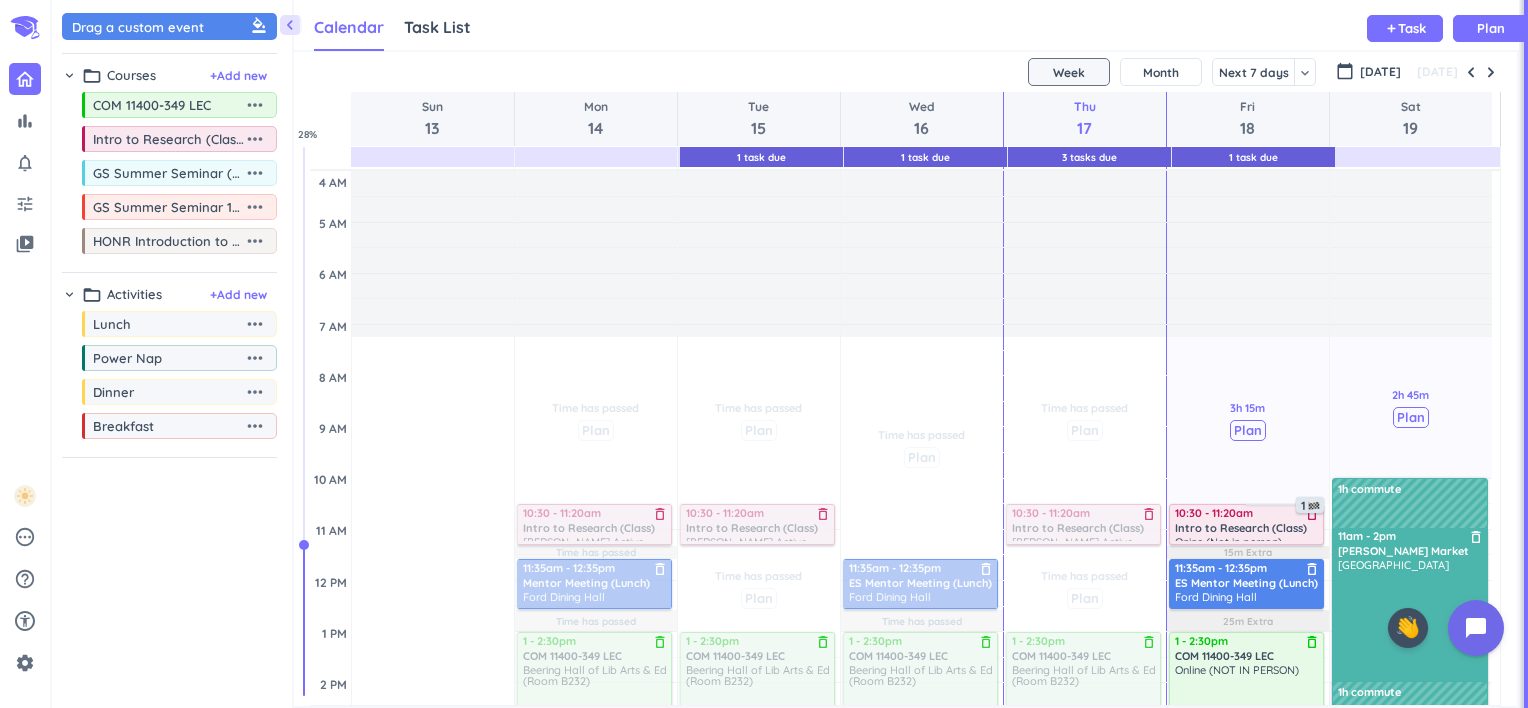 scroll, scrollTop: 0, scrollLeft: 0, axis: both 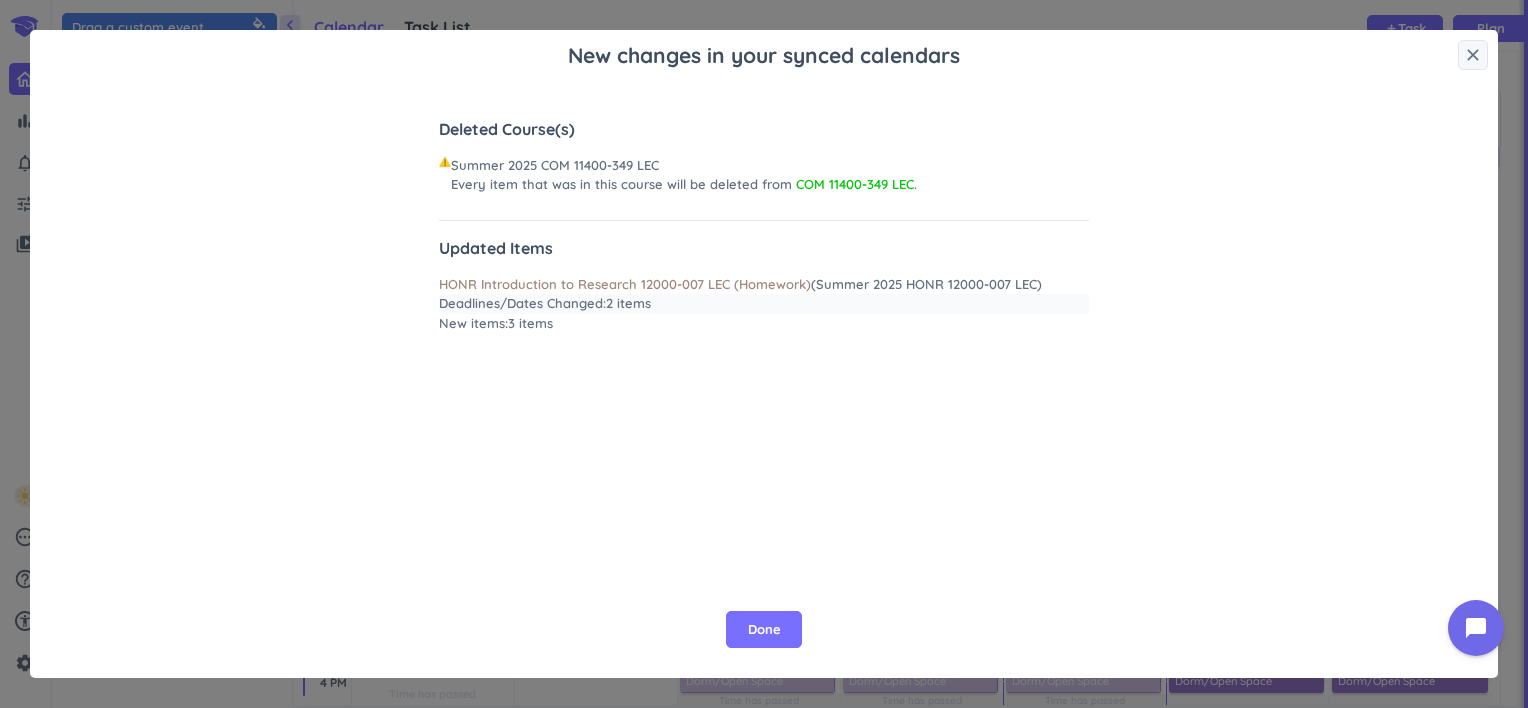 click on "Done" at bounding box center (764, 630) 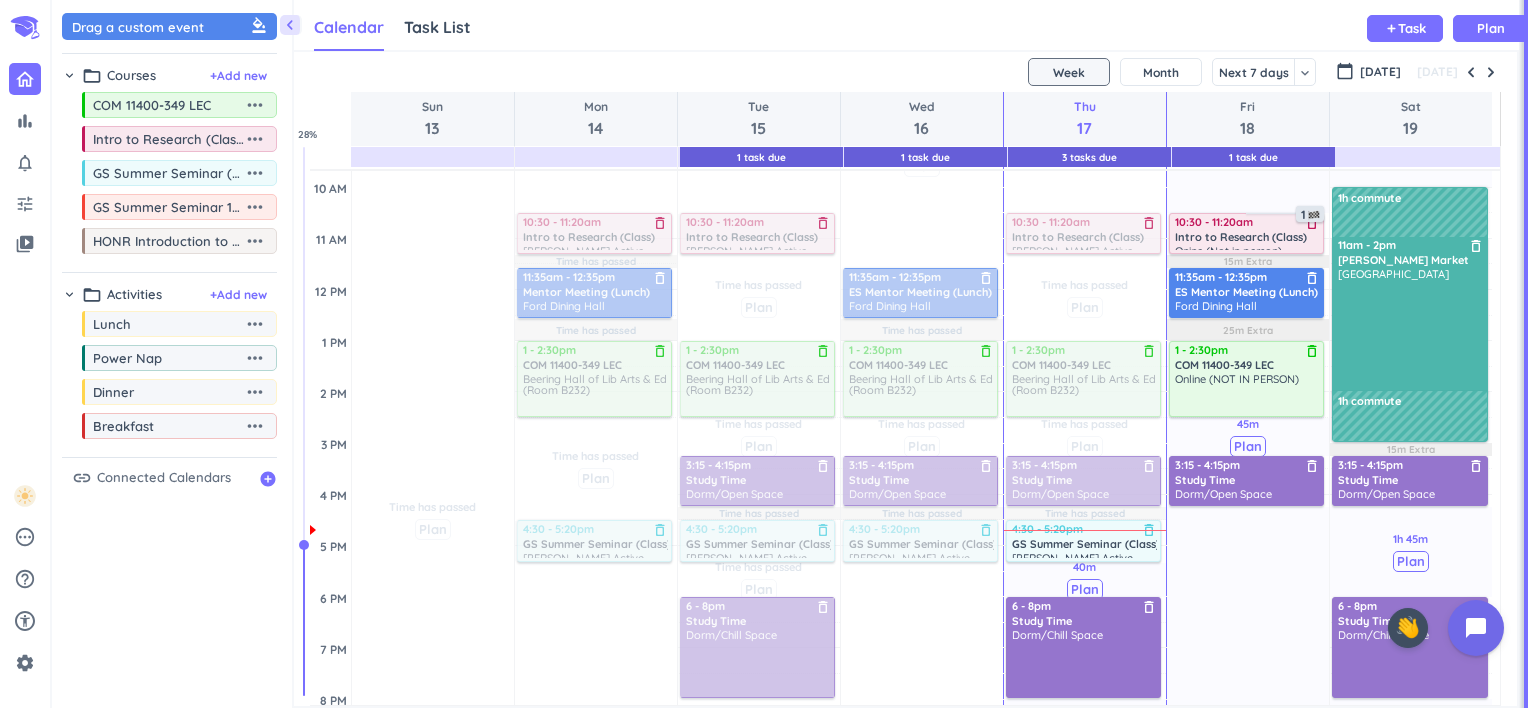 scroll, scrollTop: 371, scrollLeft: 0, axis: vertical 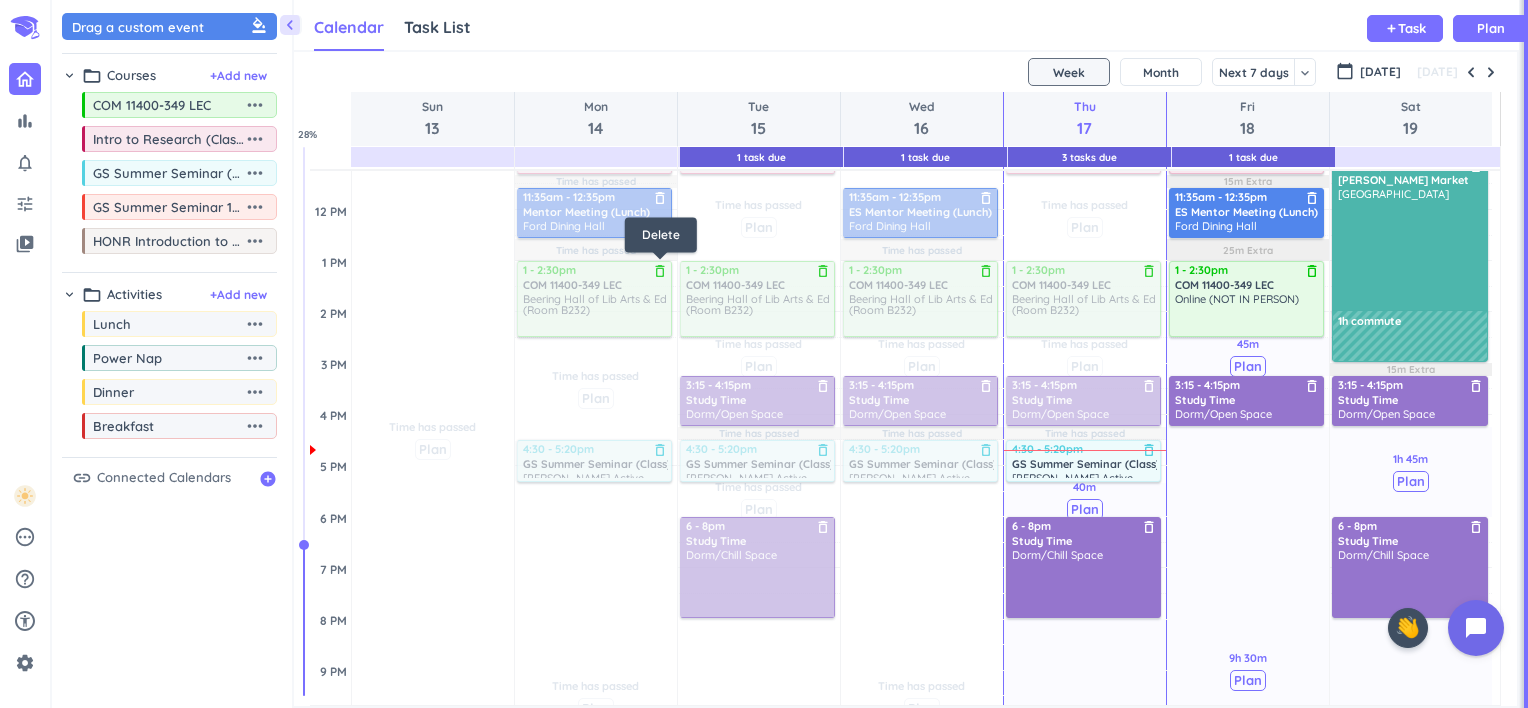 click on "delete_outline" at bounding box center (660, 271) 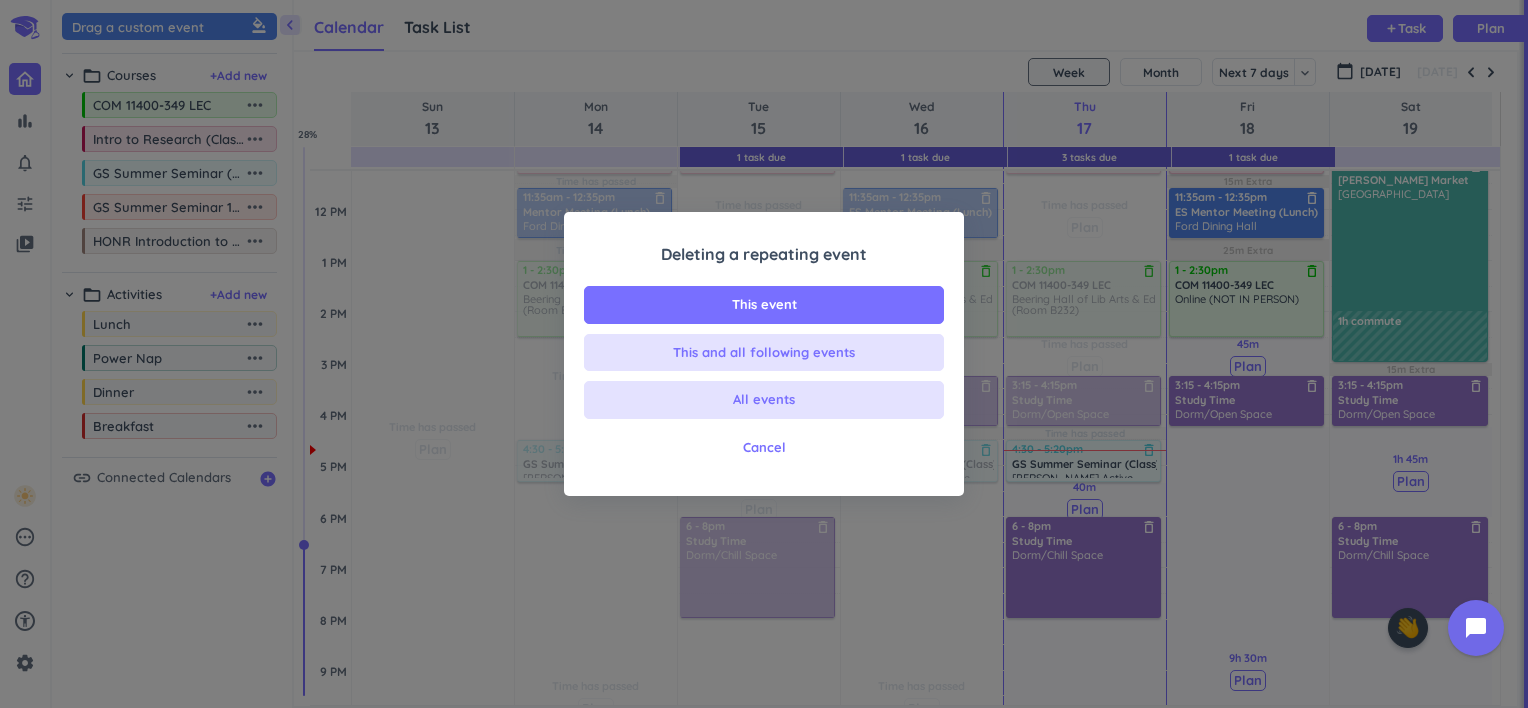 click on "All events" at bounding box center (764, 400) 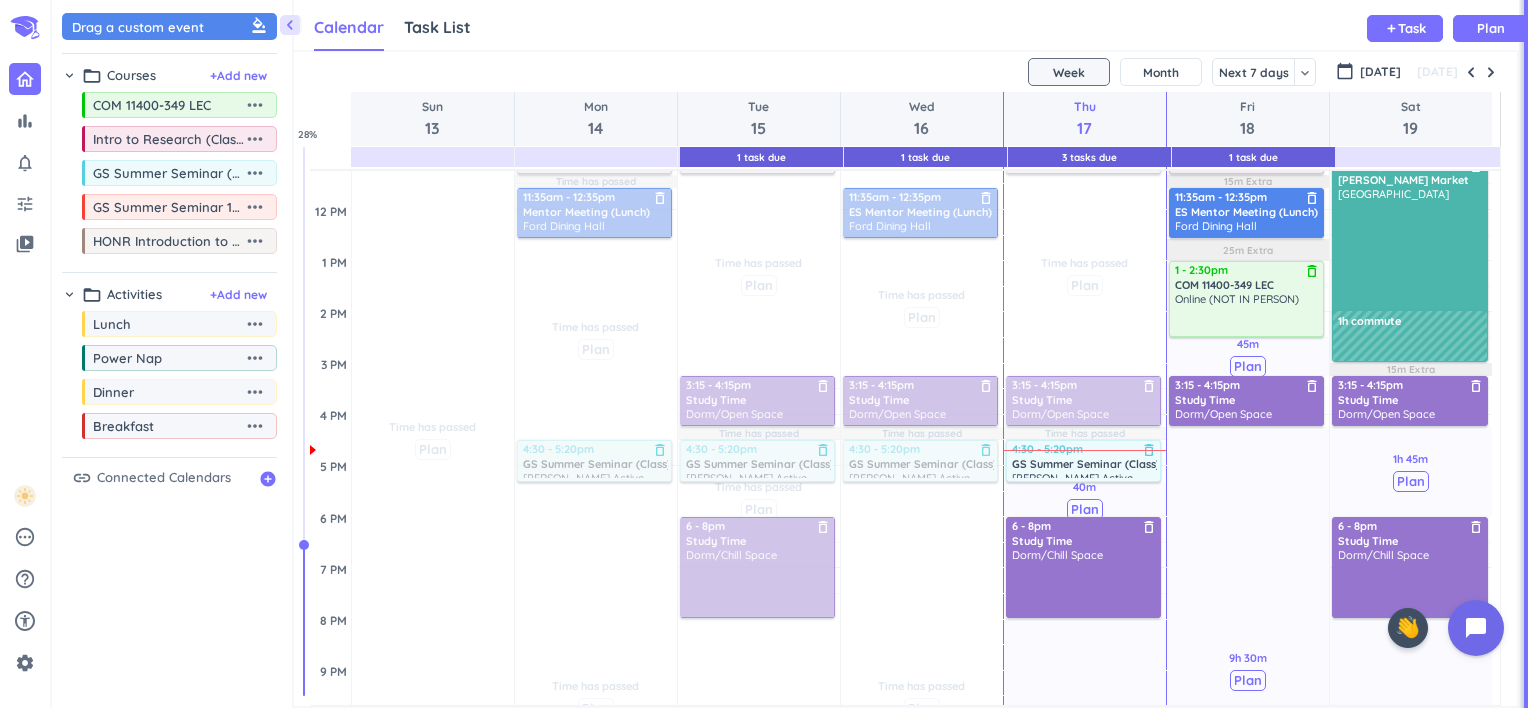 click on "delete_outline" at bounding box center (1312, 271) 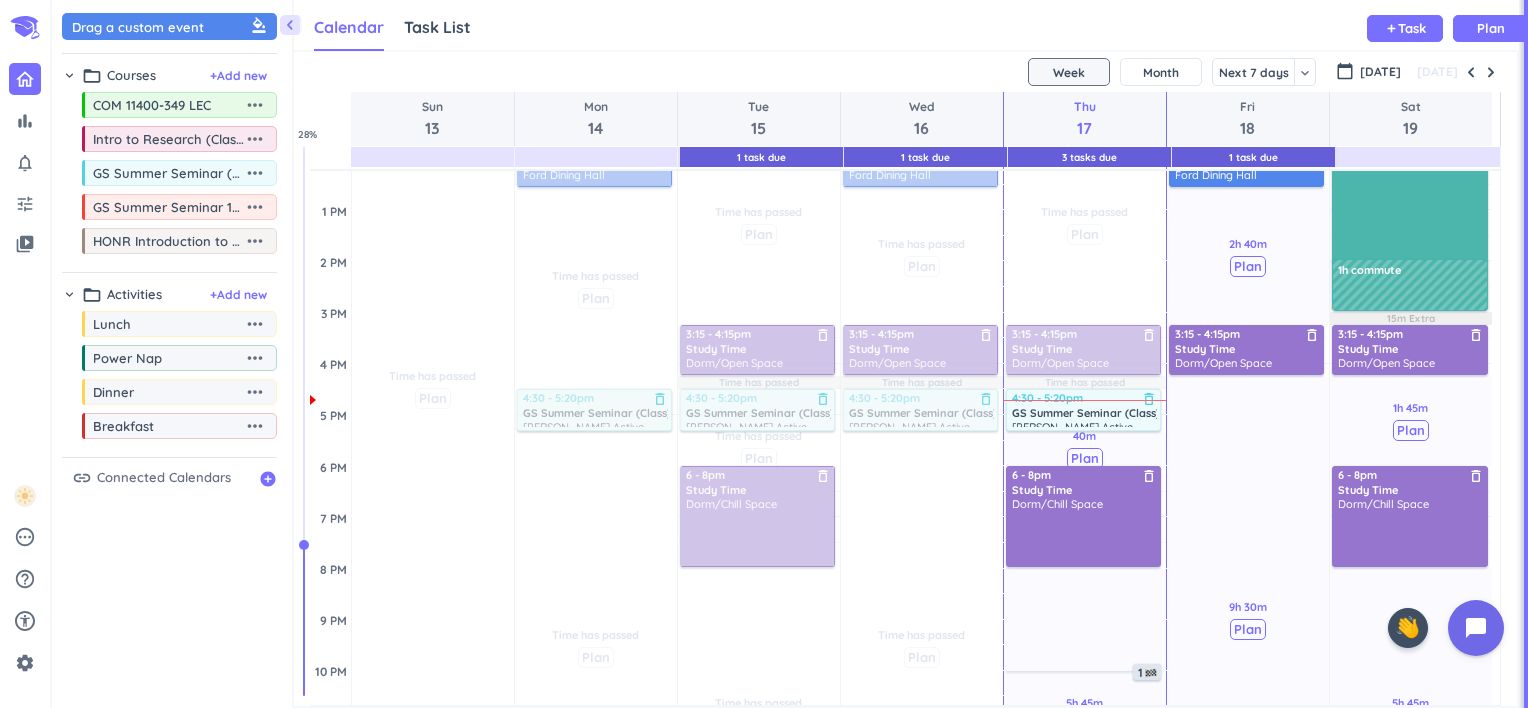 scroll, scrollTop: 424, scrollLeft: 0, axis: vertical 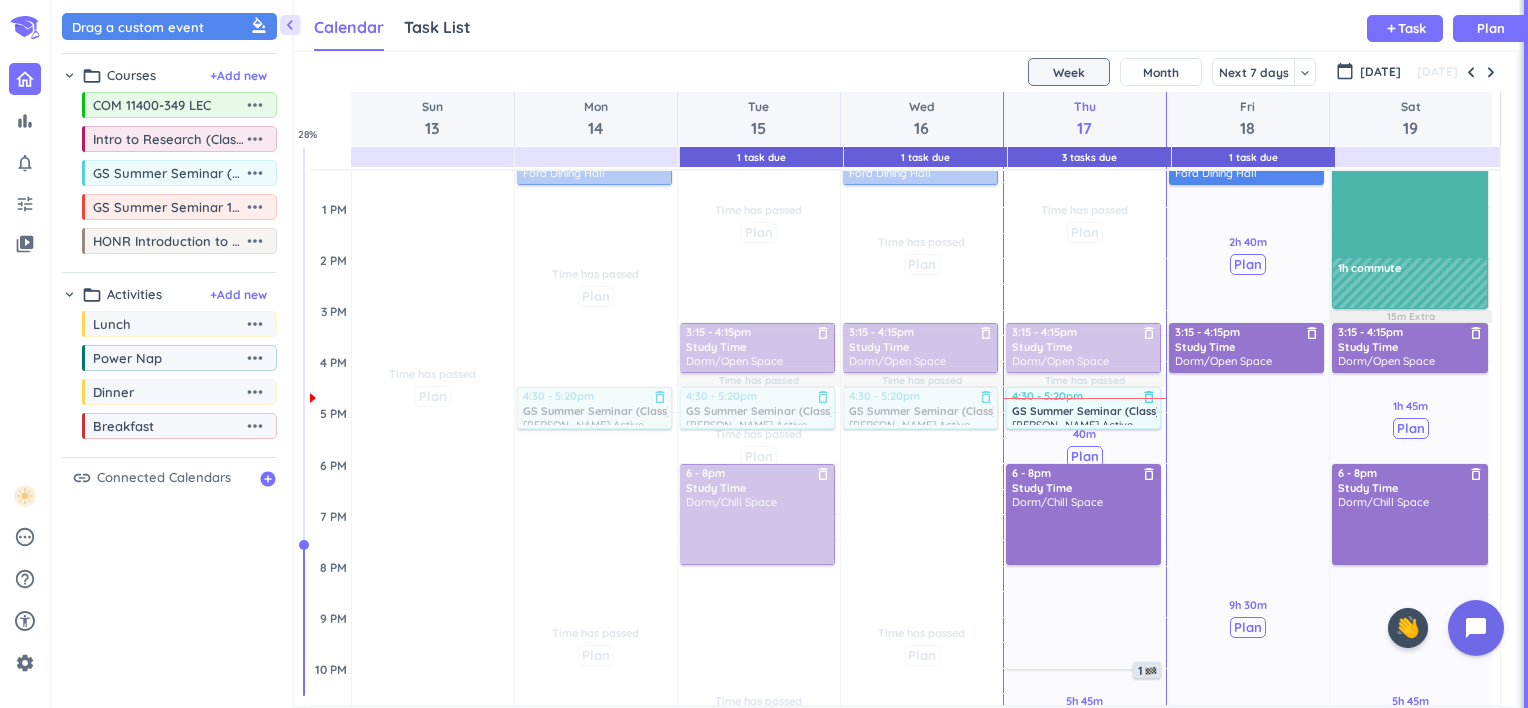 click on "delete_outline" at bounding box center [1149, 474] 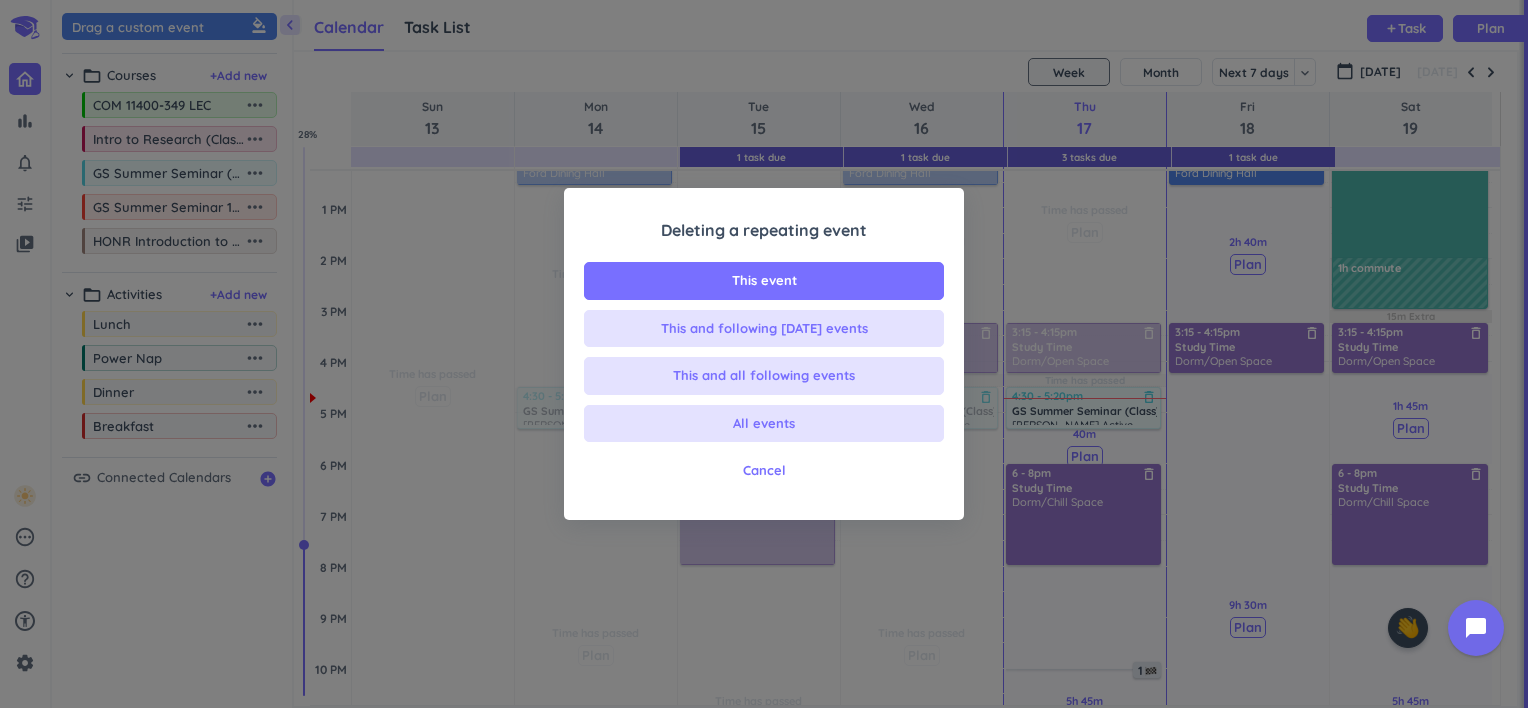 click on "This event" at bounding box center (764, 281) 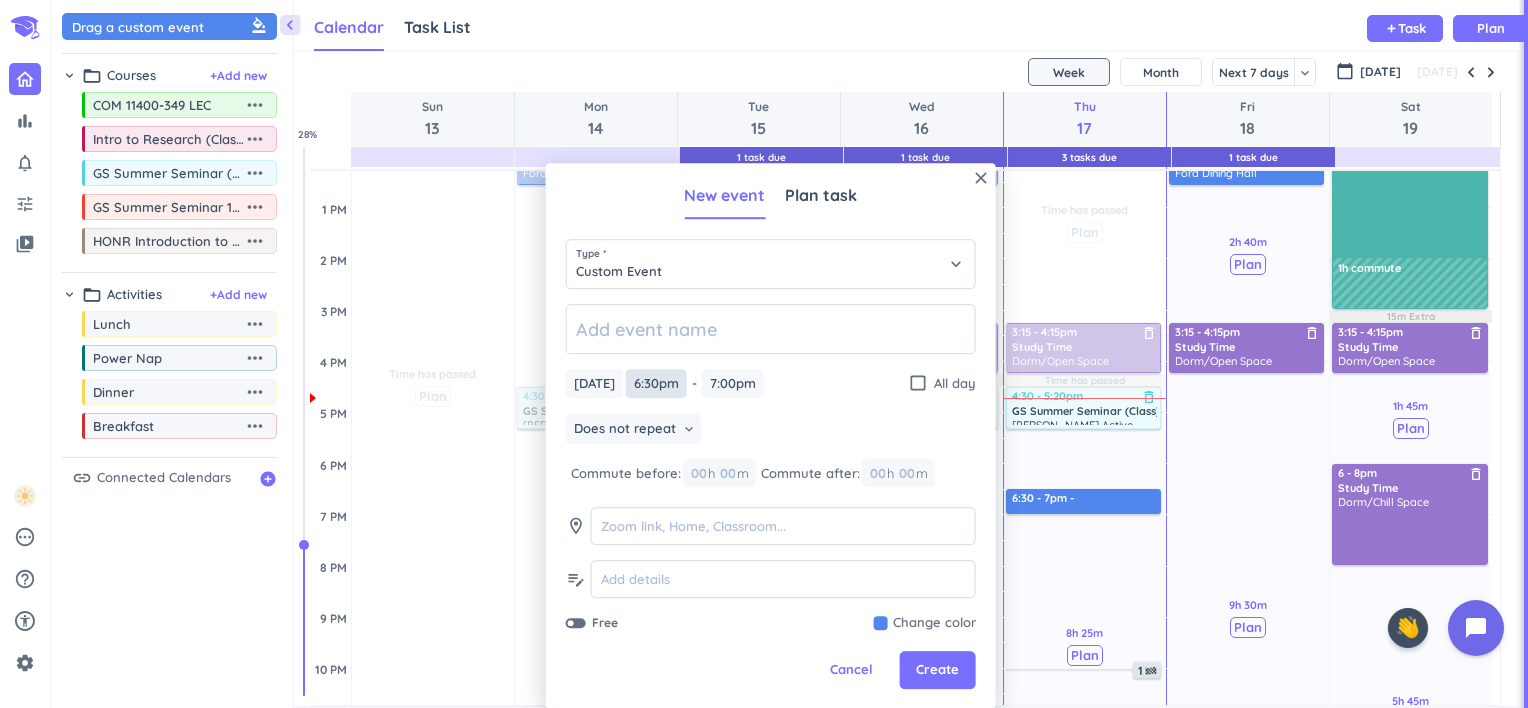 click on "6:30pm" at bounding box center (656, 383) 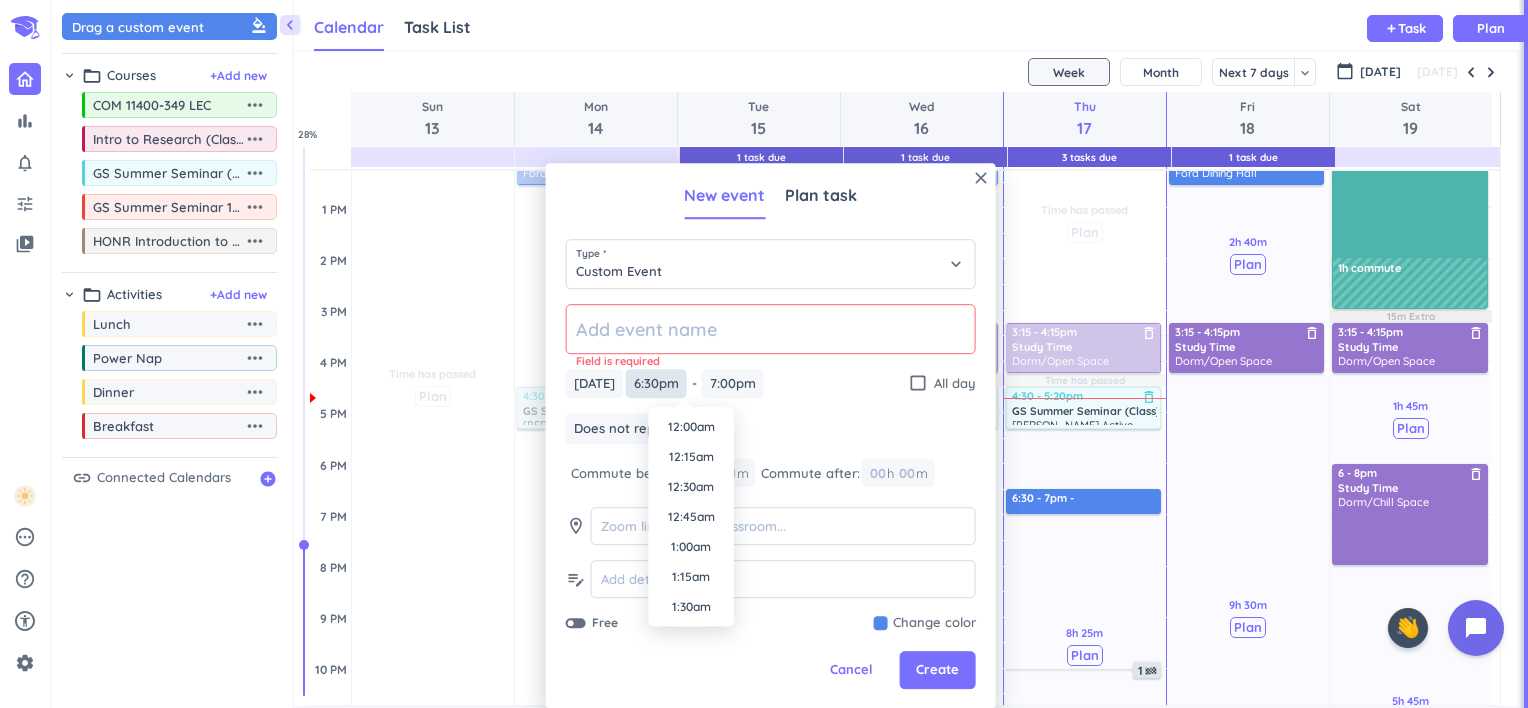 scroll, scrollTop: 2130, scrollLeft: 0, axis: vertical 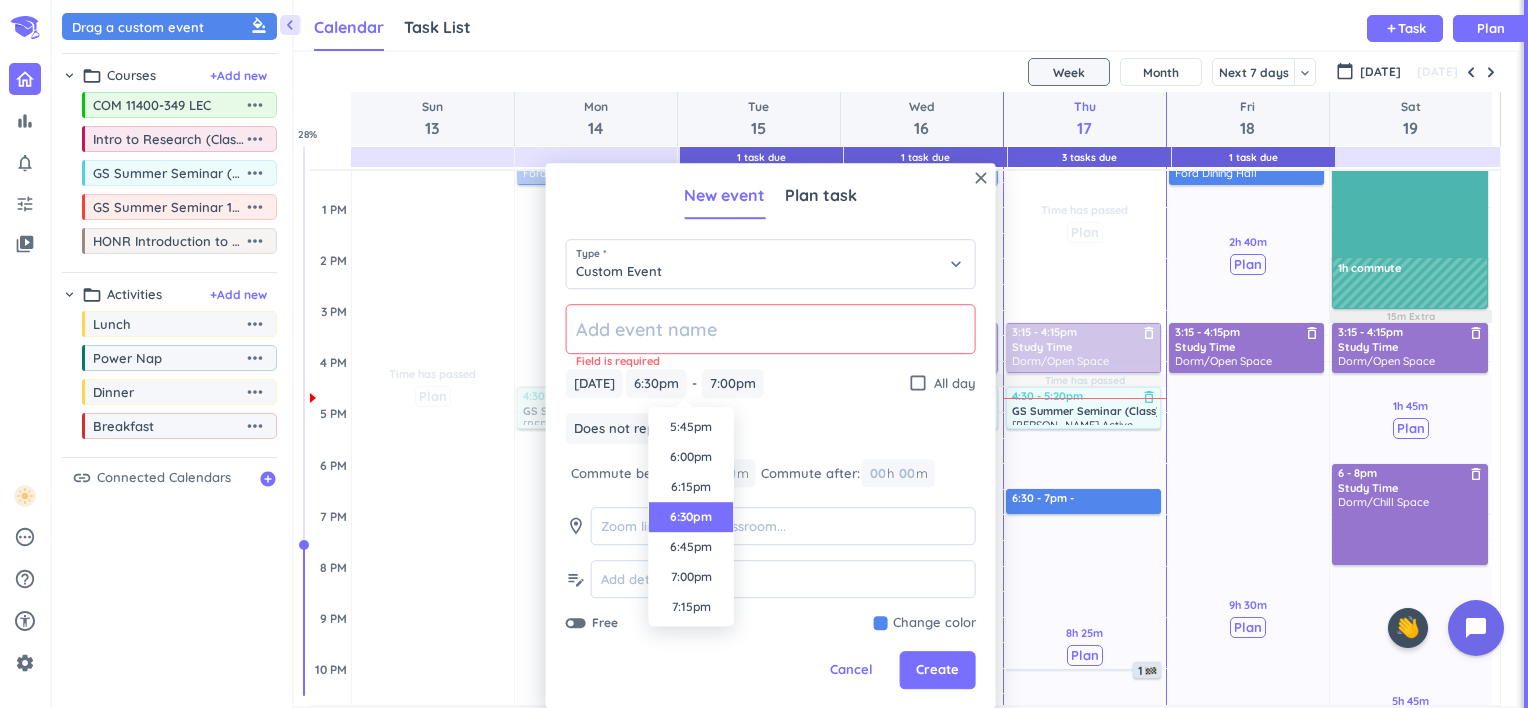 click on "7:00pm" at bounding box center (691, 577) 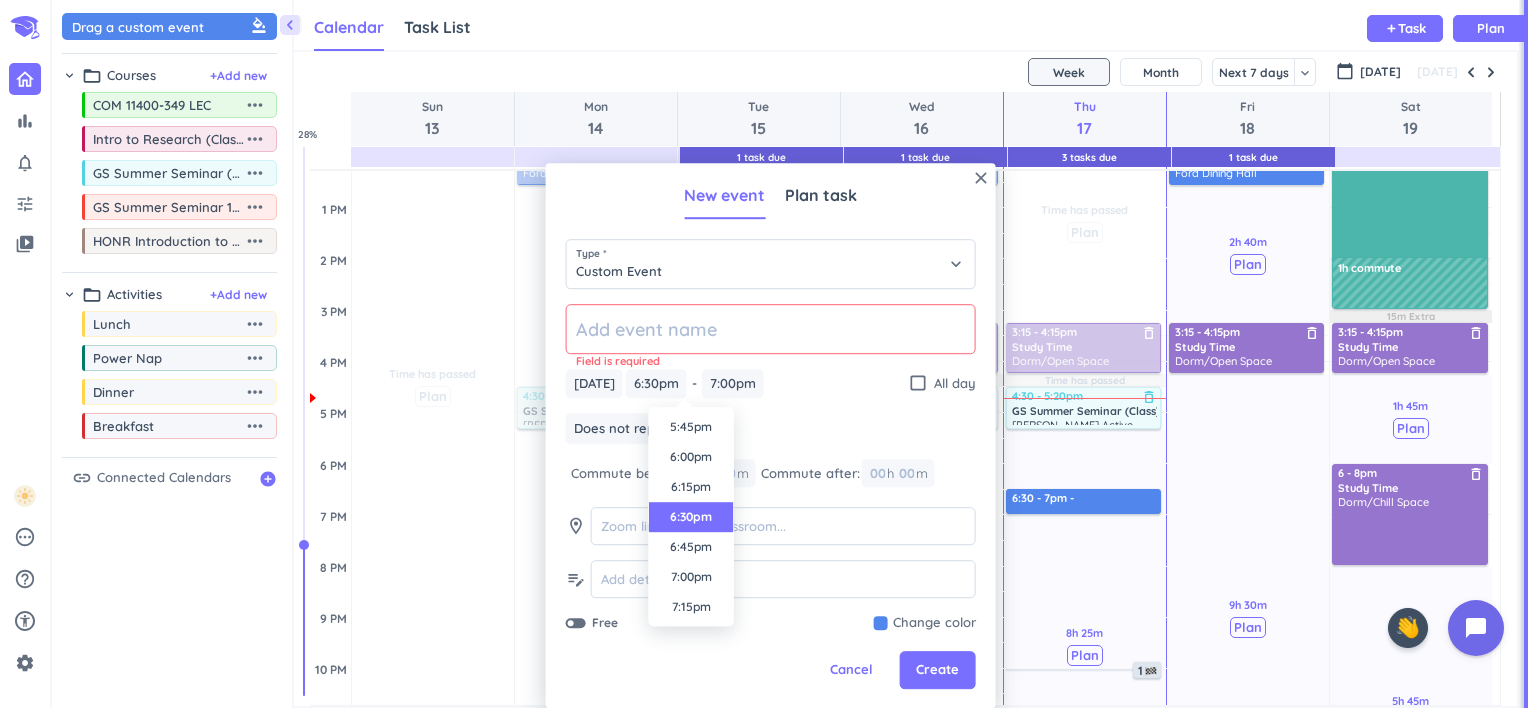 type on "7:00pm" 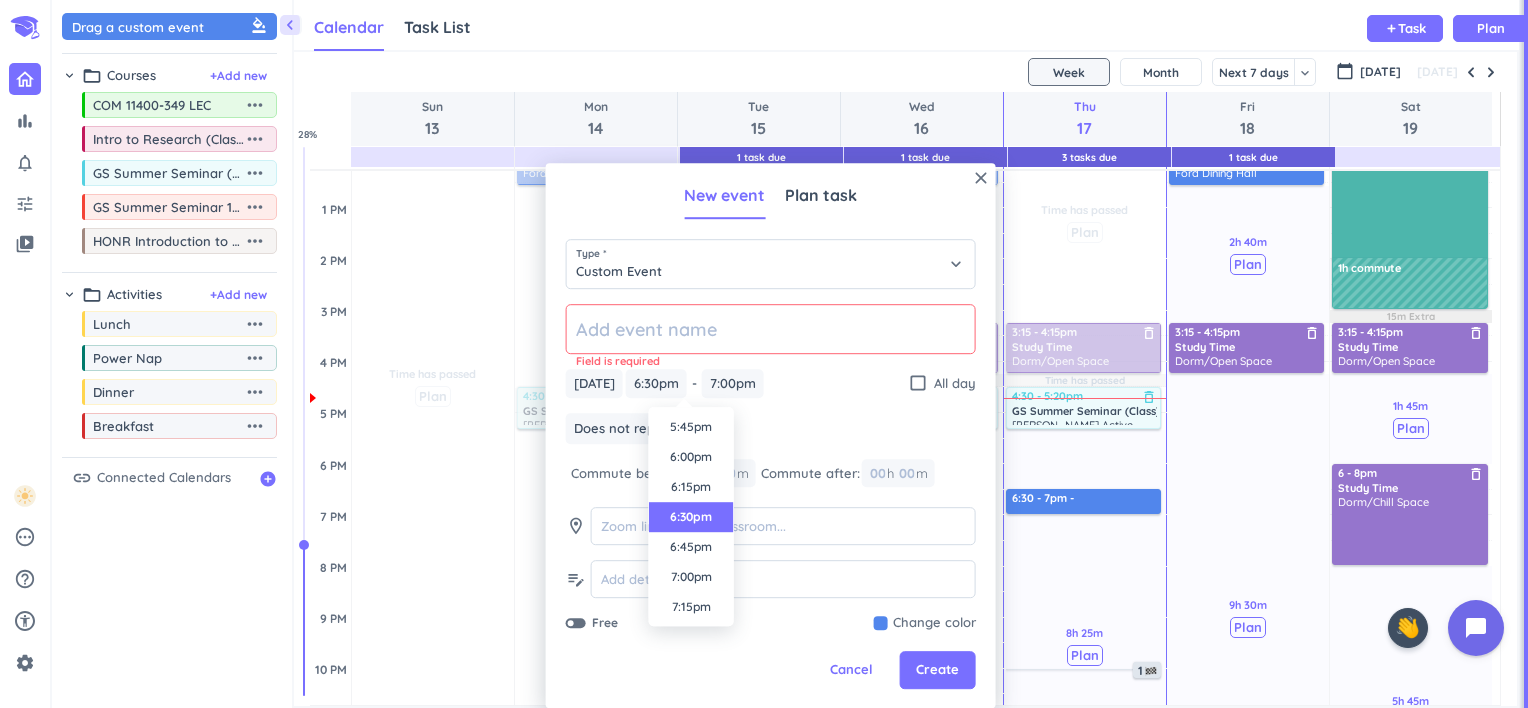 type on "7:05pm" 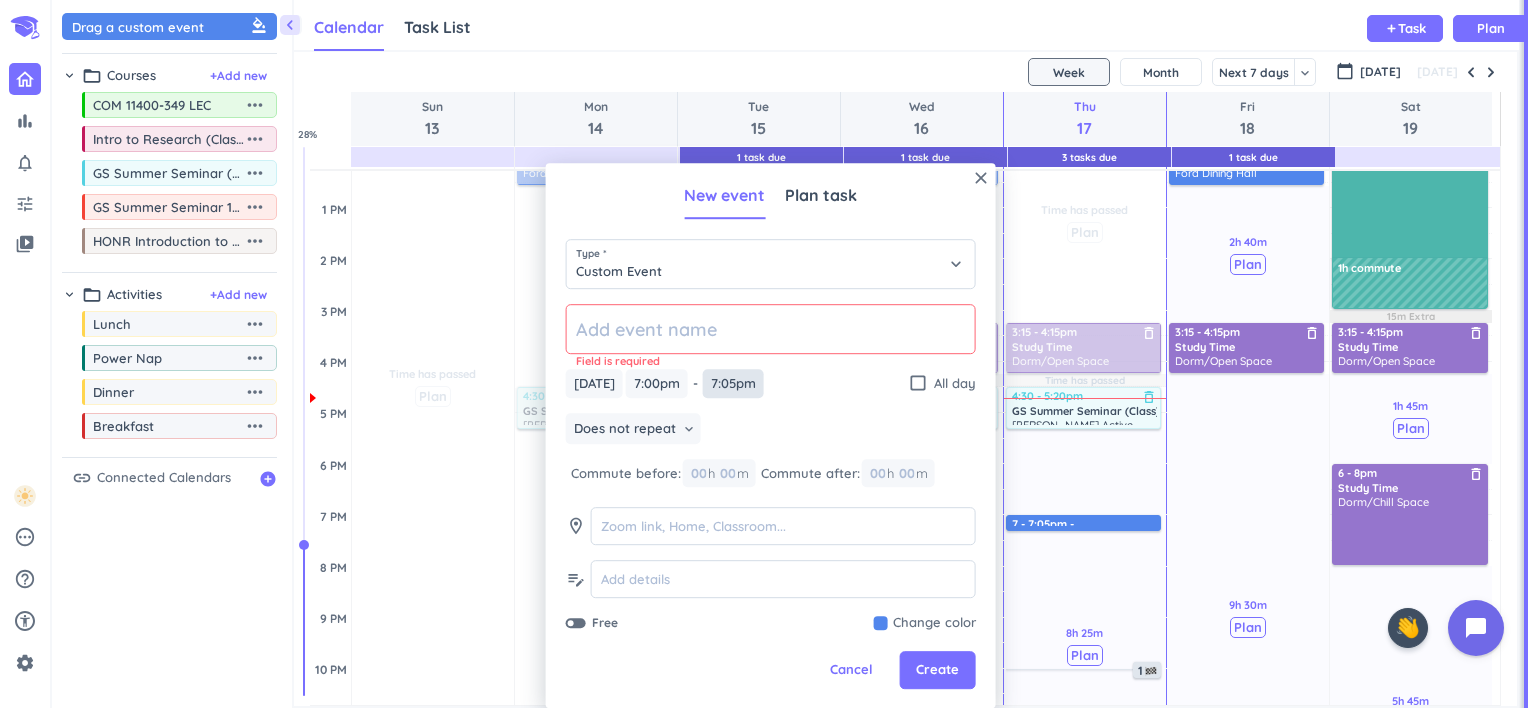 click on "7:05pm" at bounding box center [733, 383] 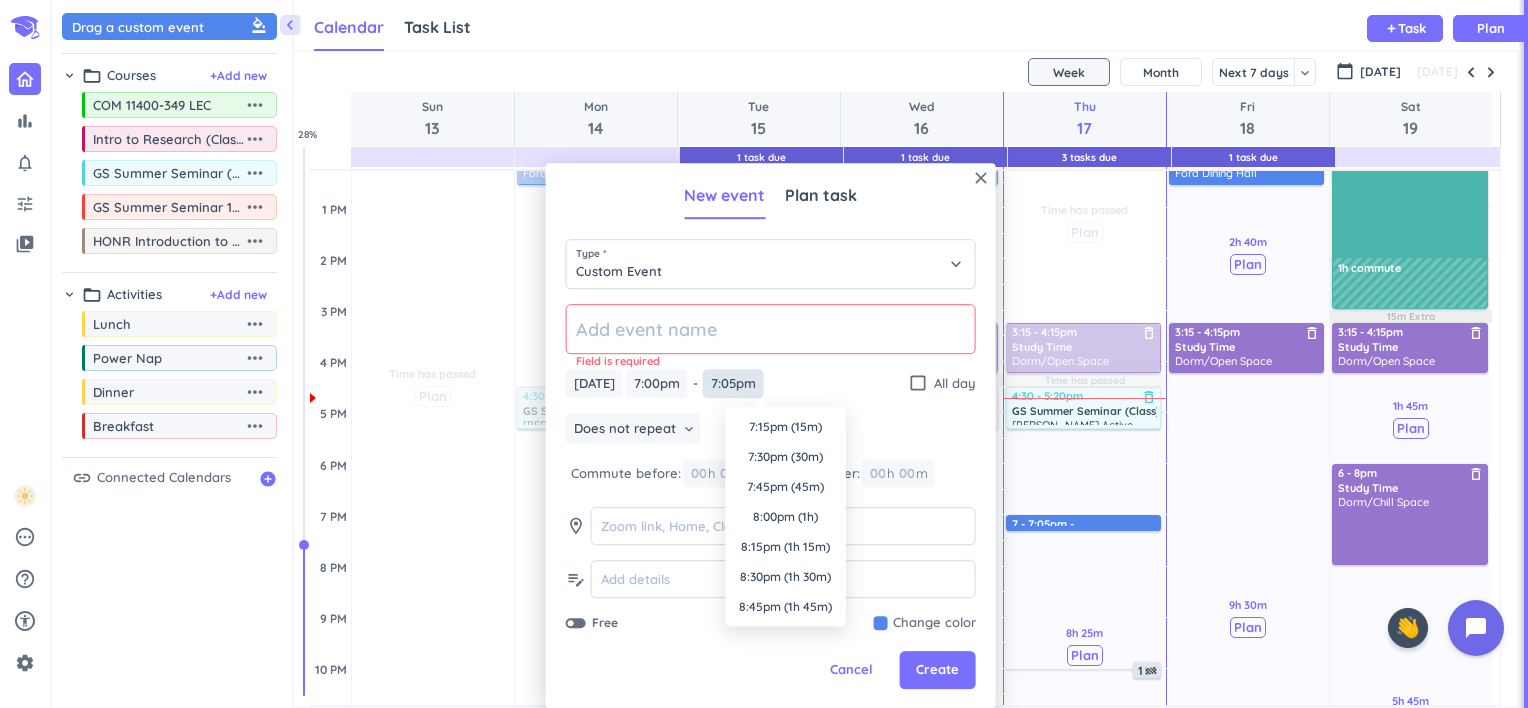 scroll, scrollTop: 2190, scrollLeft: 0, axis: vertical 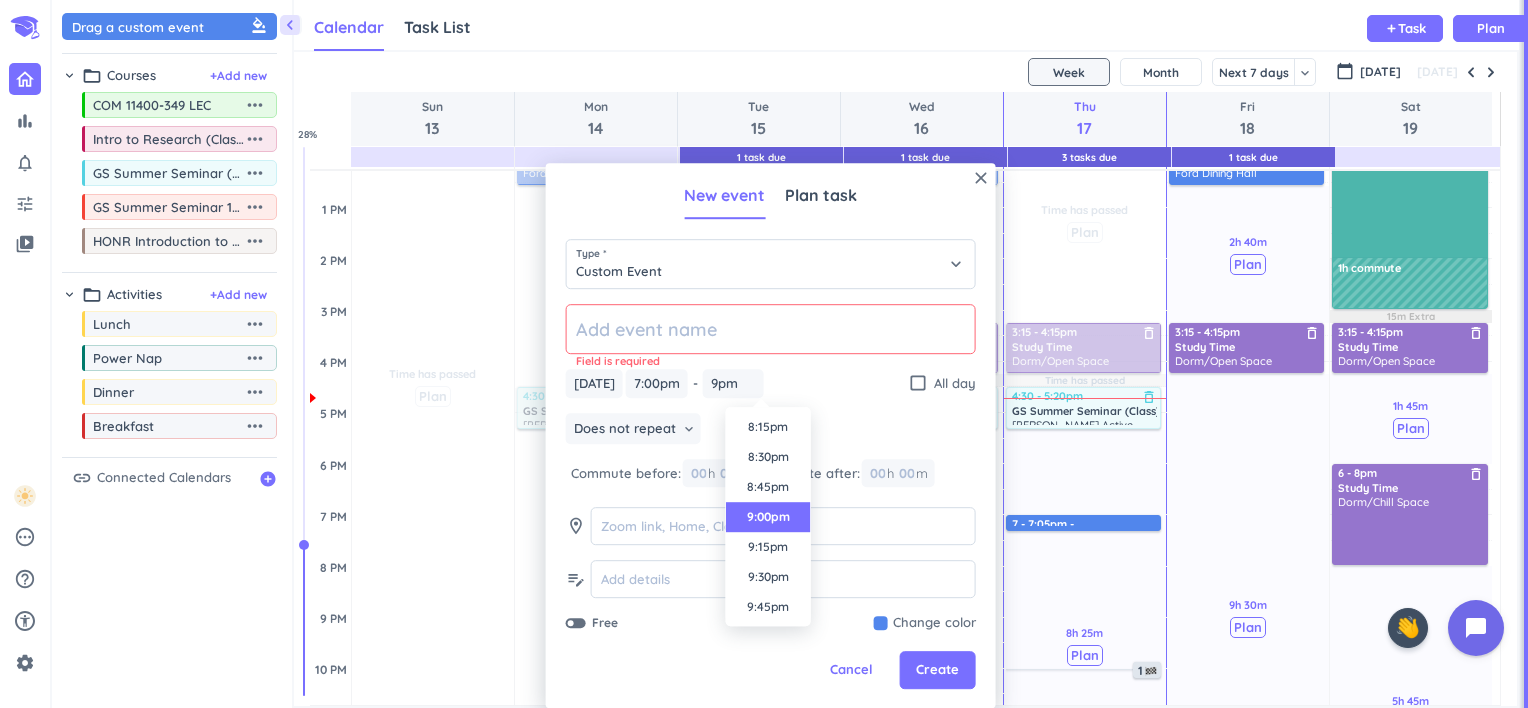 click 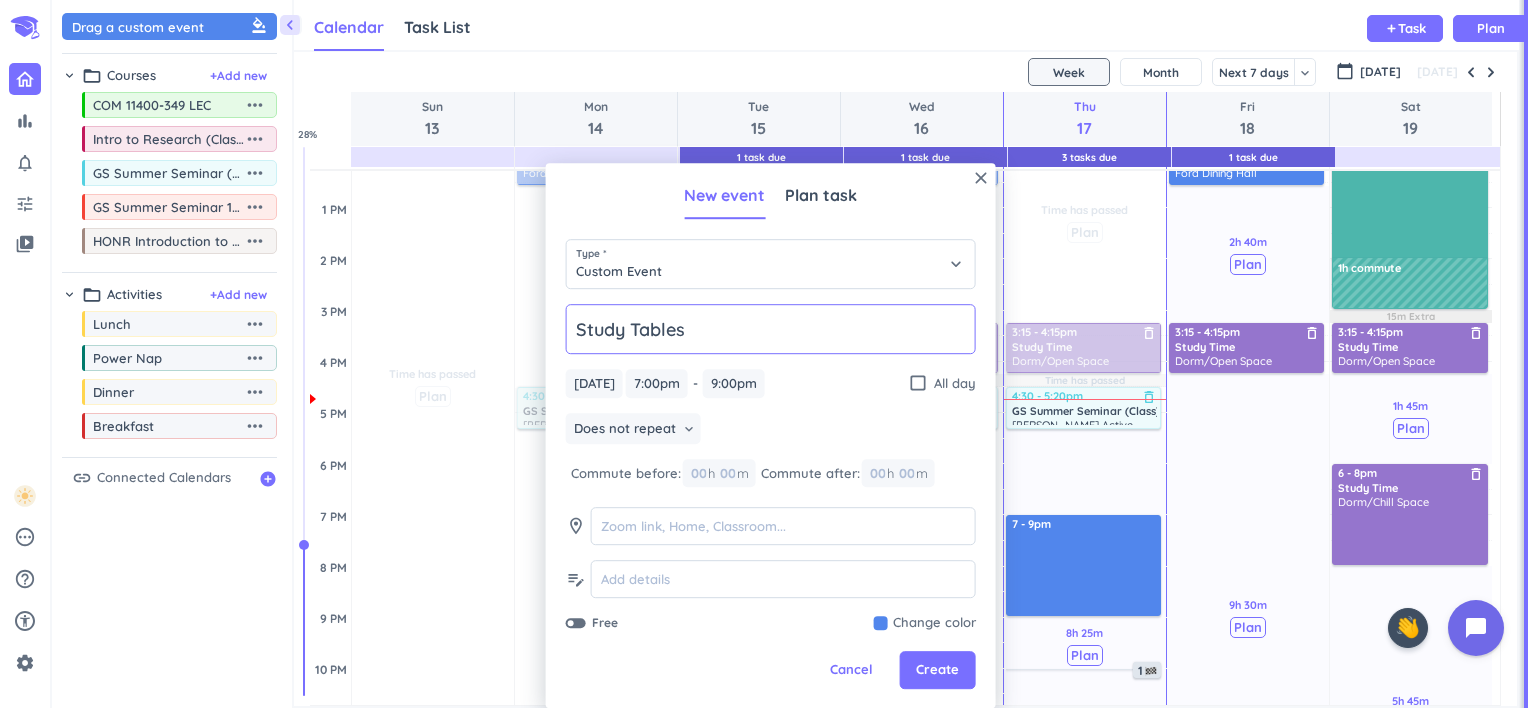type on "Study Tables" 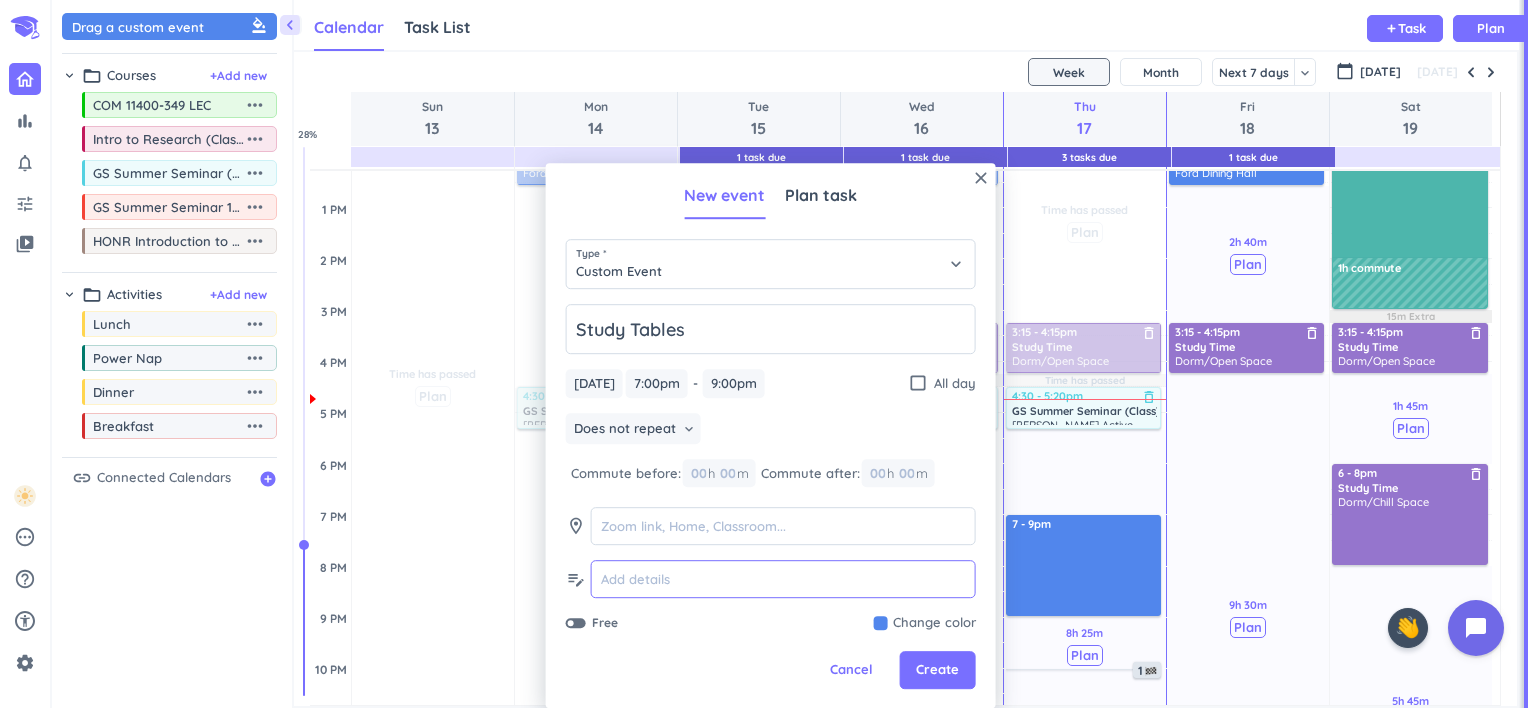 click at bounding box center [783, 580] 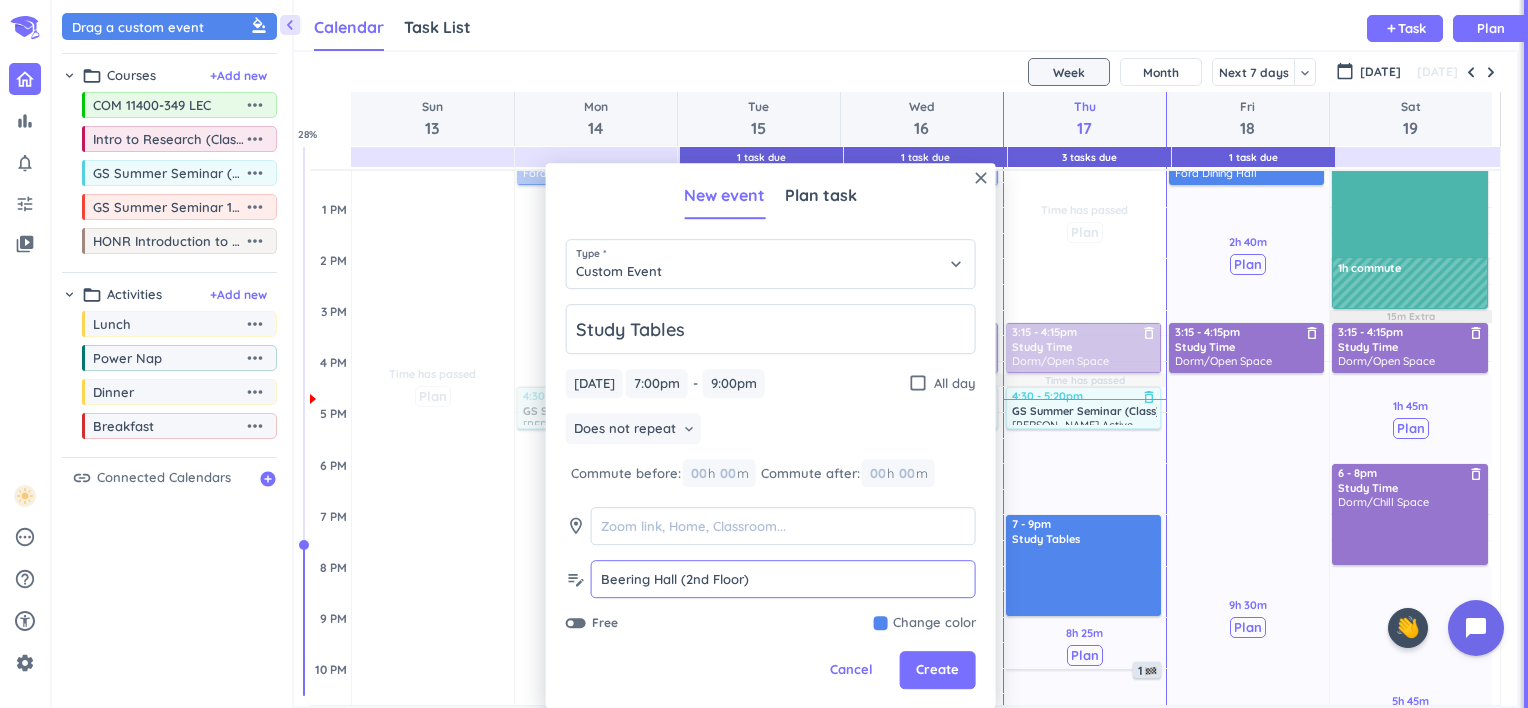 type on "Beering Hall (2nd Floor)" 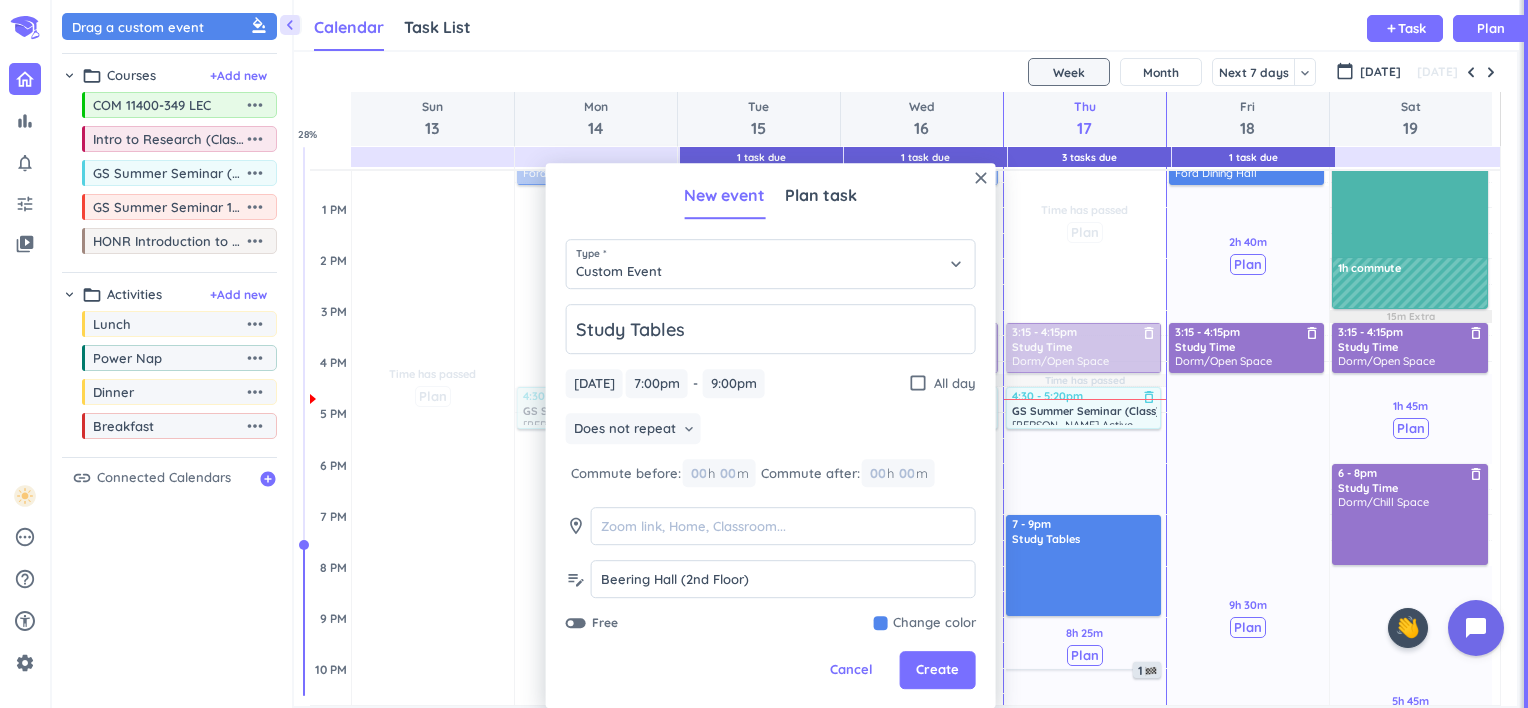 click at bounding box center (925, 624) 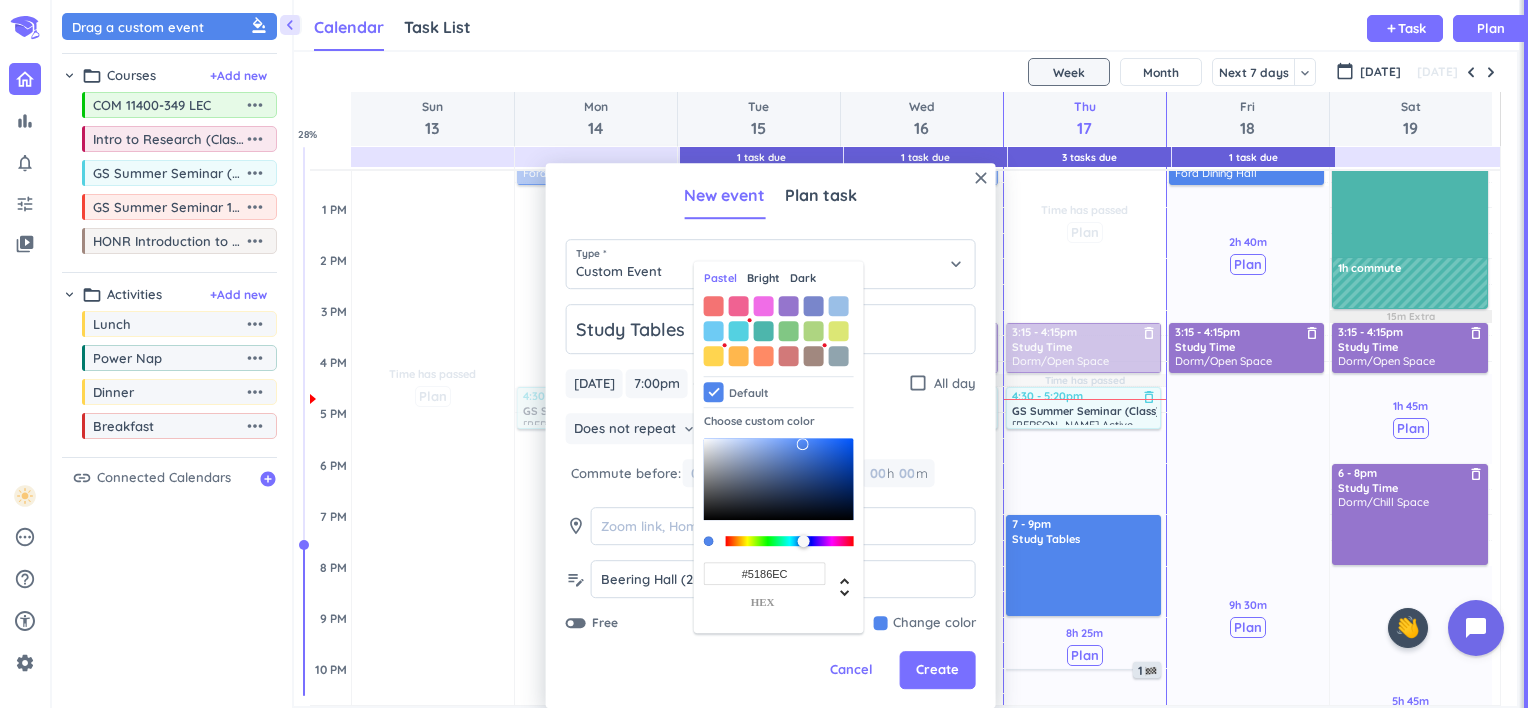 click at bounding box center [714, 356] 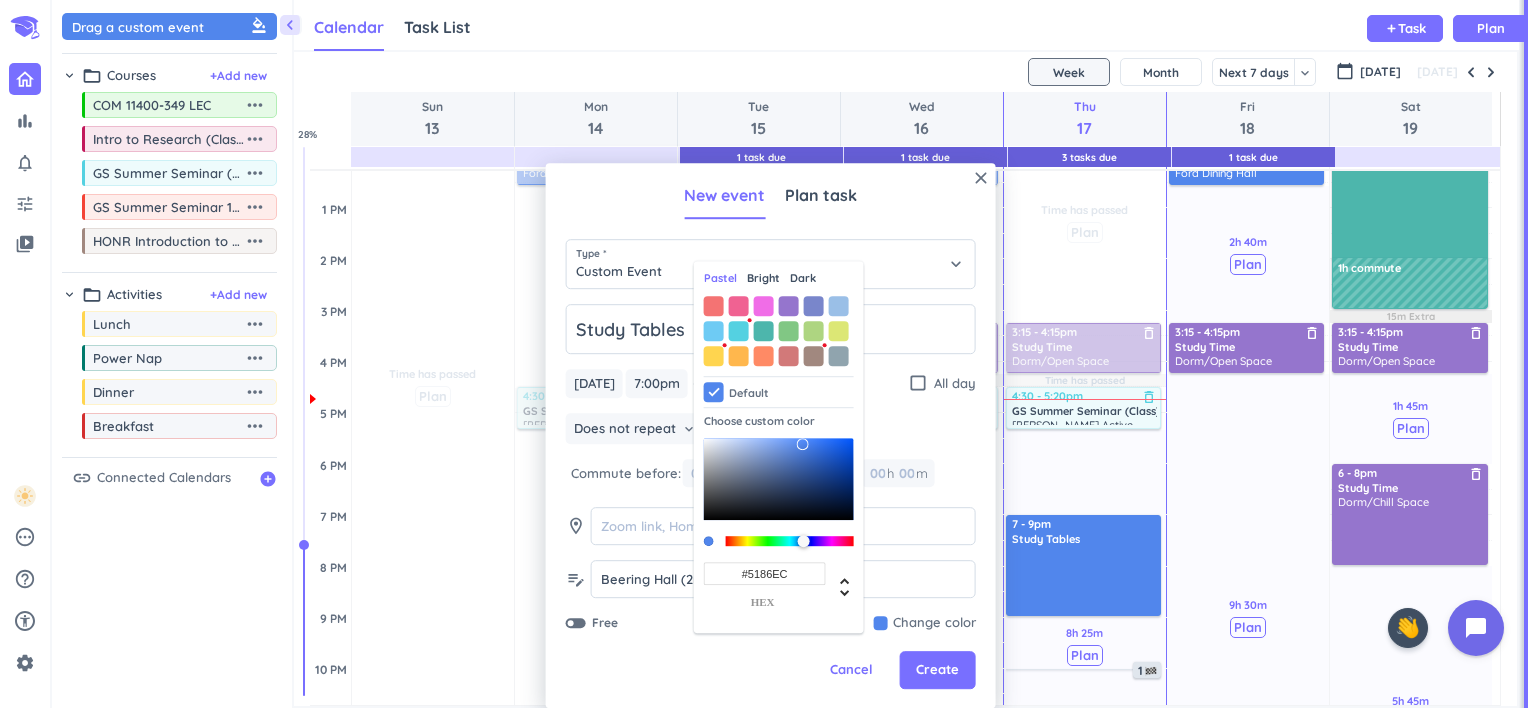 type on "#FFD54F" 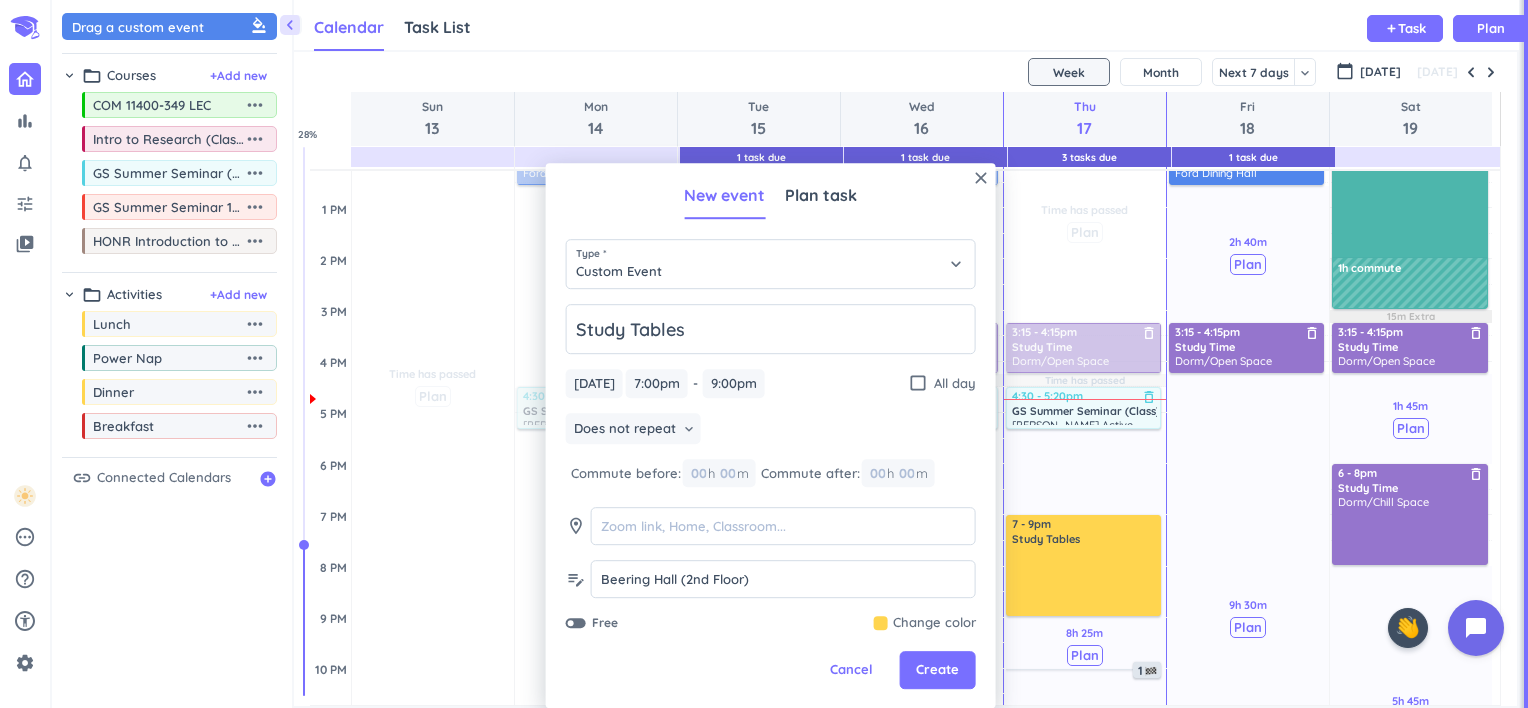 click on "Create" at bounding box center (937, 671) 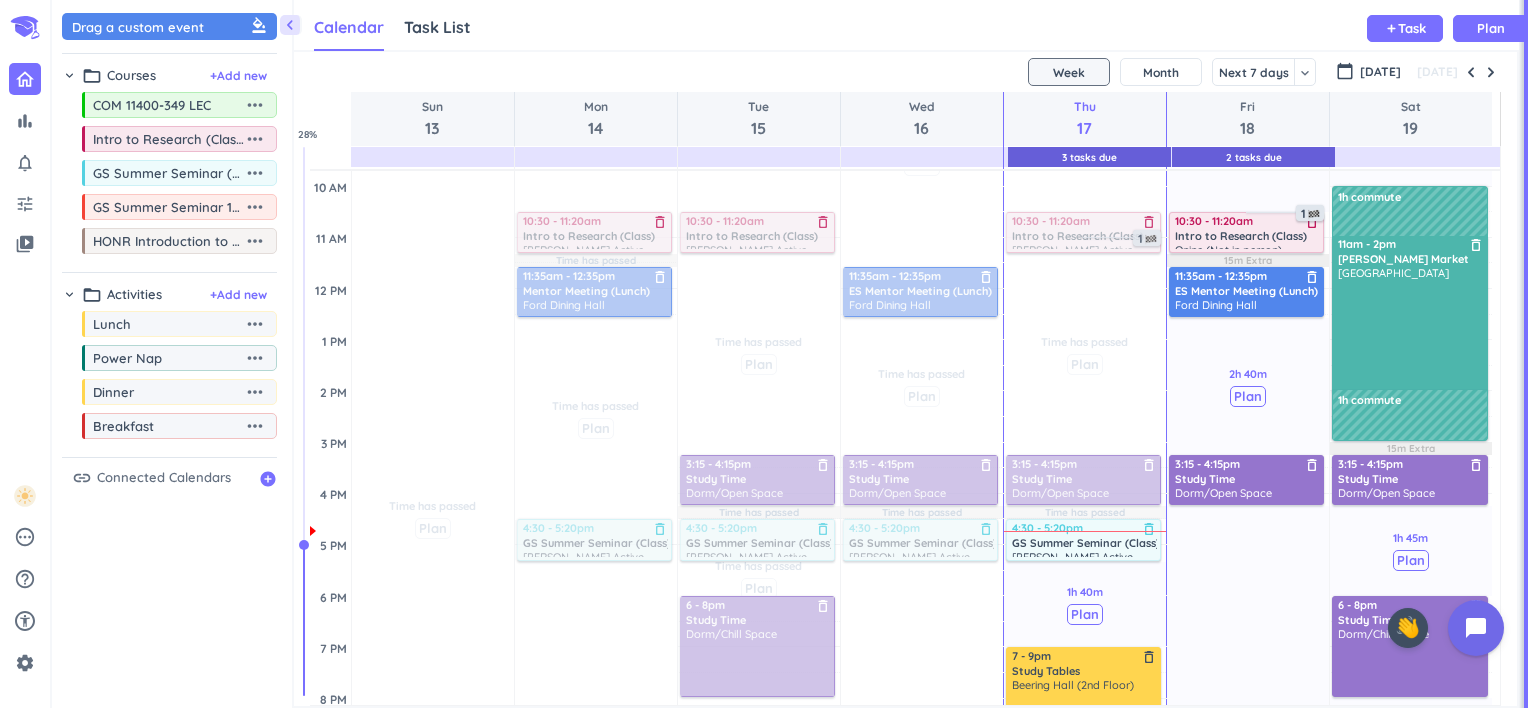 scroll, scrollTop: 288, scrollLeft: 0, axis: vertical 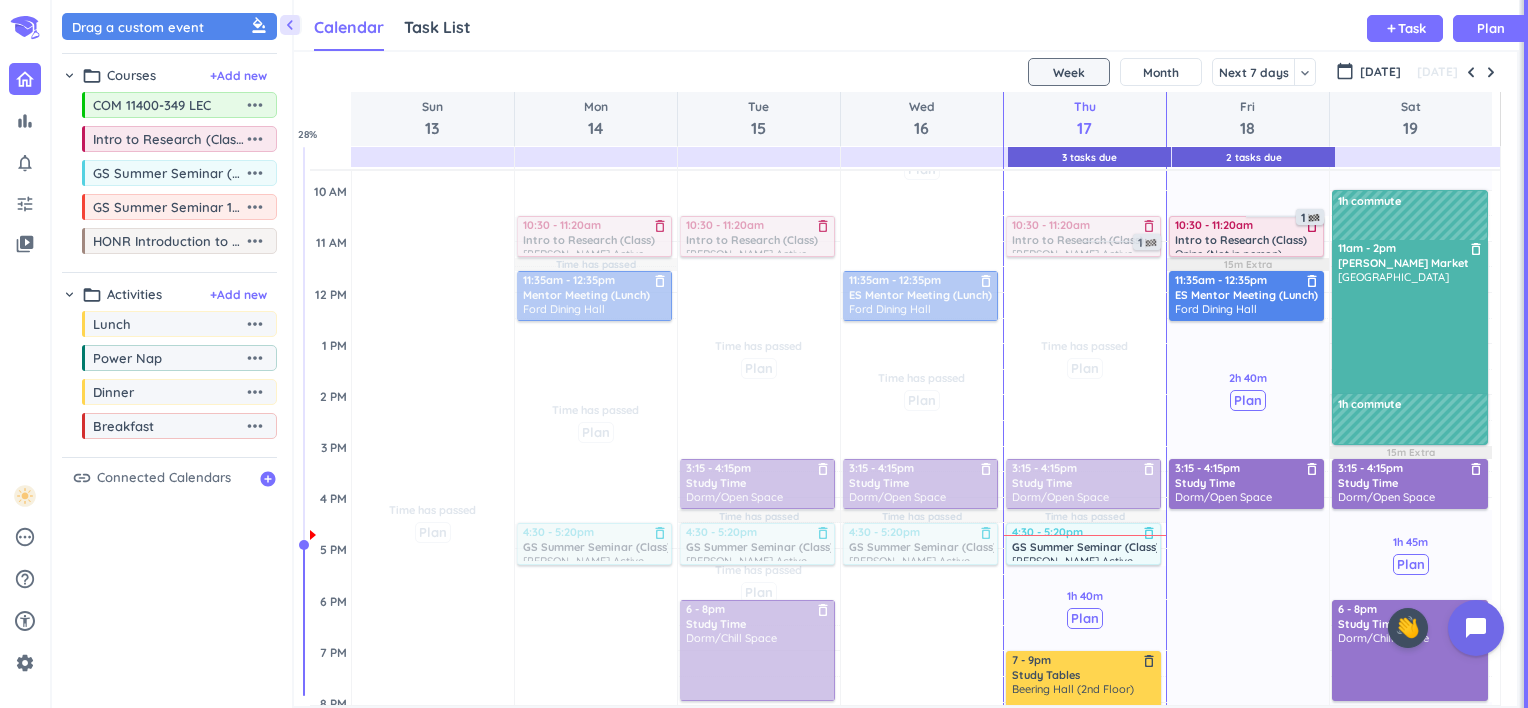 click on "[PERSON_NAME] Market" at bounding box center [1403, 263] 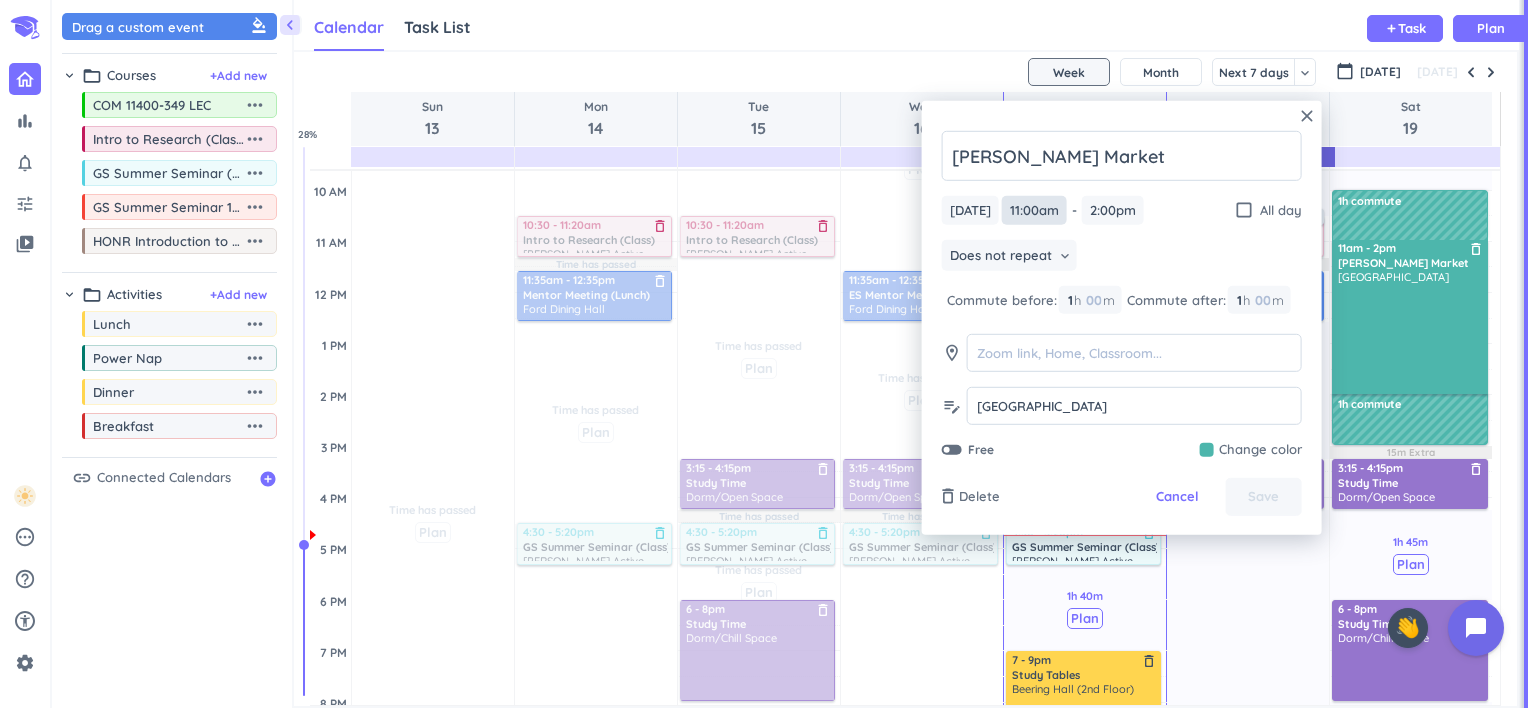 click on "11:00am" at bounding box center [1034, 210] 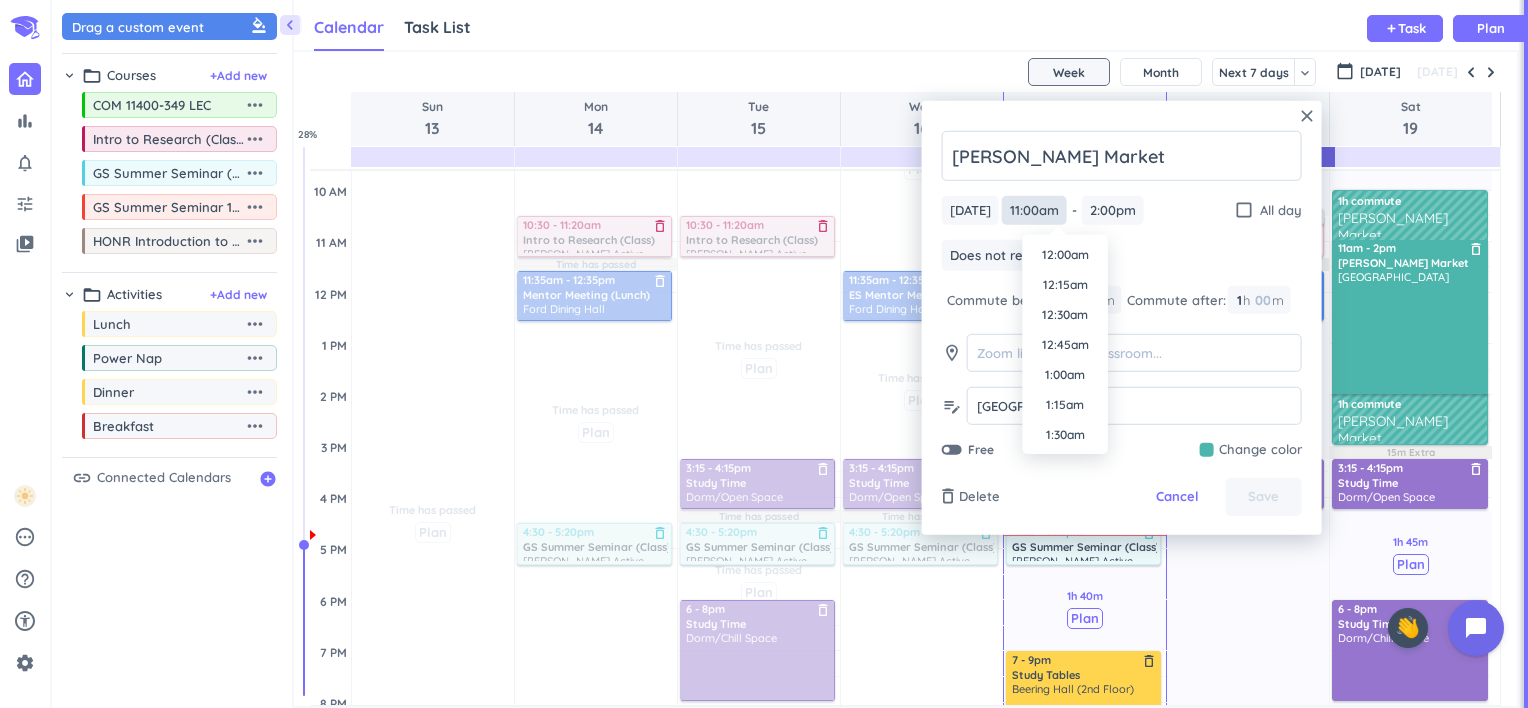 scroll, scrollTop: 1230, scrollLeft: 0, axis: vertical 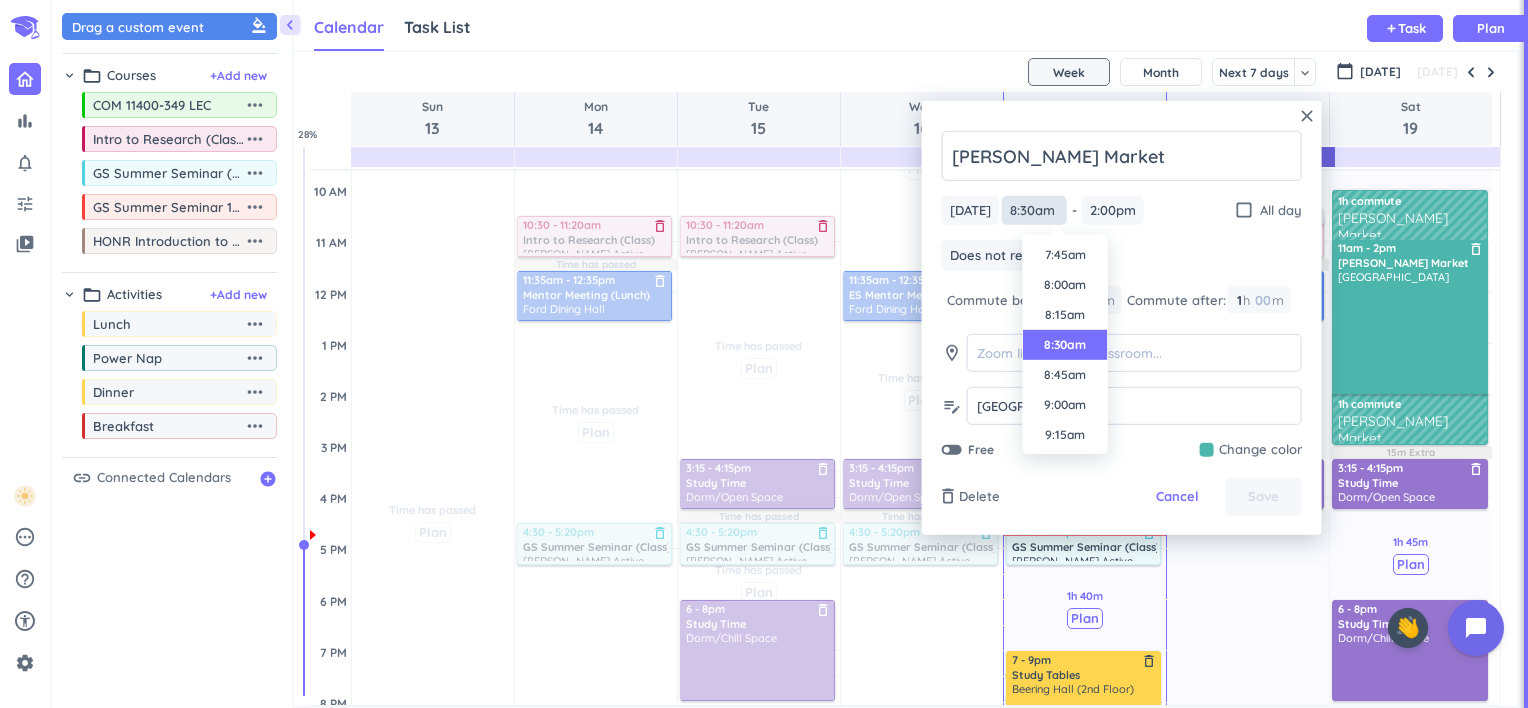 type on "8:30am" 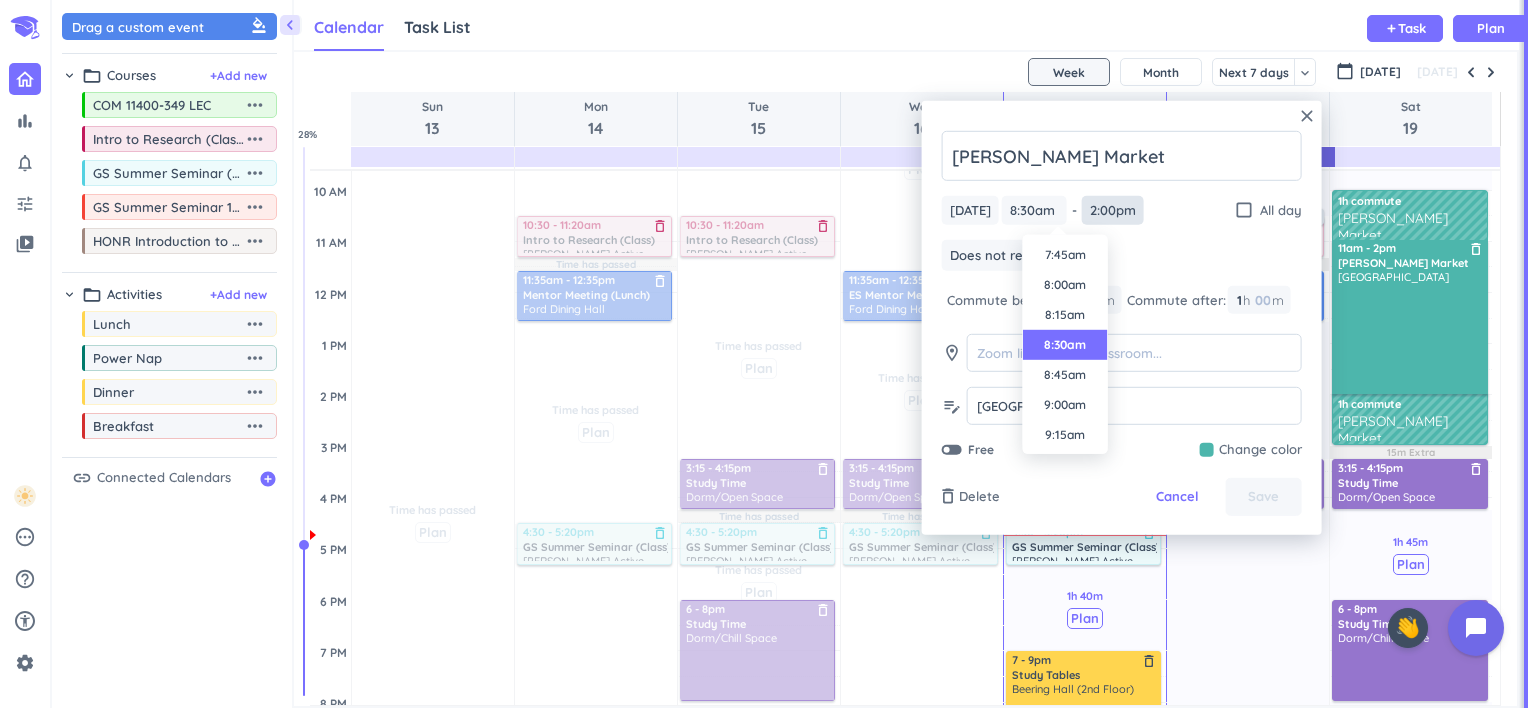 click on "bar_chart notifications_none tune video_library pending help_outline settings 0 / 9 🤘 close 👋 chevron_left Drag a custom event format_color_fill chevron_right folder_open Courses   +  Add new drag_indicator COM 11400-349 LEC  more_horiz drag_indicator Intro to Research (Class) more_horiz drag_indicator GS Summer Seminar (Class) more_horiz drag_indicator GS Summer Seminar 12000-041 LEC (Homework) more_horiz drag_indicator HONR Introduction to Research 12000-007 LEC (Homework) more_horiz chevron_right folder_open Activities   +  Add new drag_indicator Lunch more_horiz drag_indicator Power Nap more_horiz drag_indicator Dinner more_horiz drag_indicator Breakfast  more_horiz link Connected Calendars add_circle Calendar Task List Calendar keyboard_arrow_down add Task Plan 3   Tasks   Due 2   Tasks   Due SHOVEL Jul 13 - Jul 19 2025 Week Month Next 7 days keyboard_arrow_down Week keyboard_arrow_down calendar_today Jul 2025 Today Sun 13 Mon 14 Tue 15 Wed 16 Thu 17 Fri 18 Sat 19 4 AM 5 AM 6 AM 7 AM 8 AM 9 AM 1 PM" at bounding box center [764, 354] 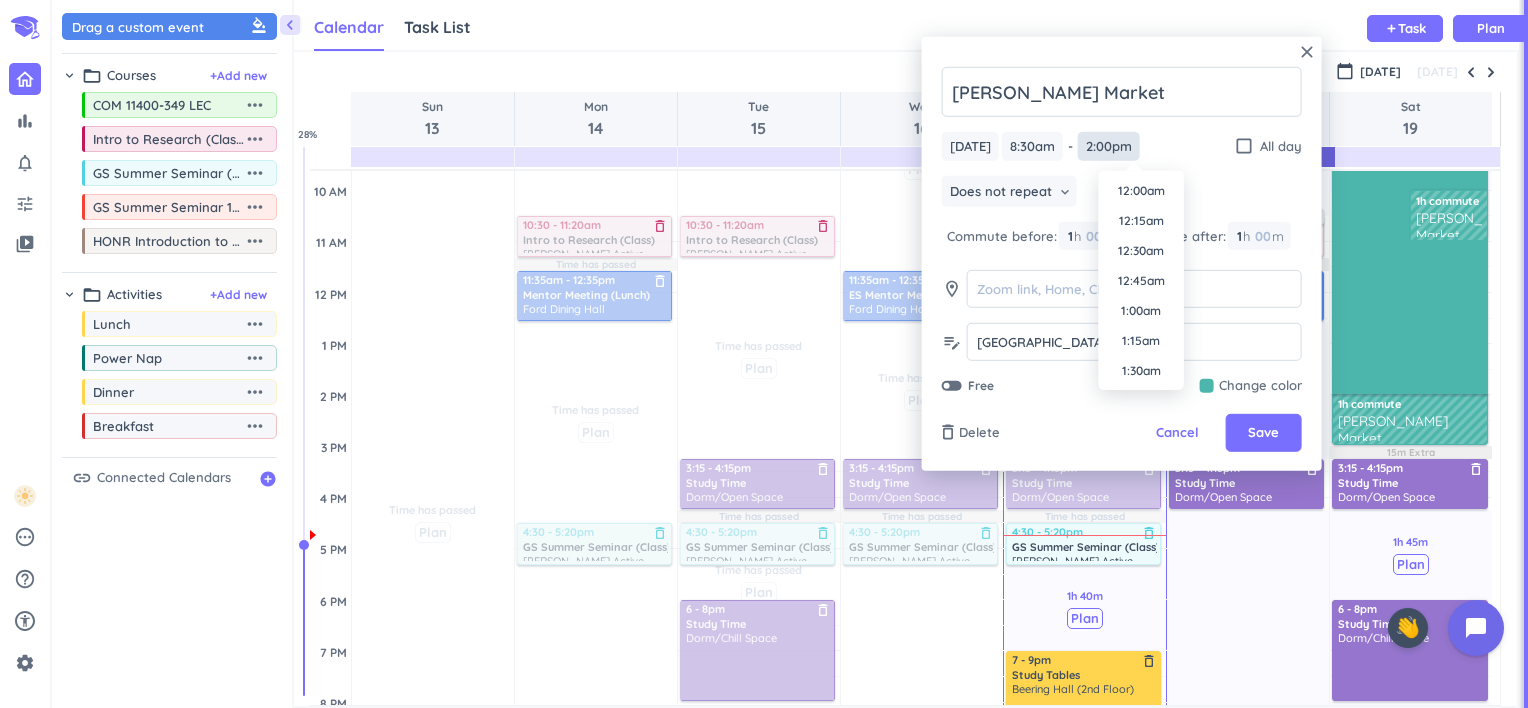 scroll, scrollTop: 1590, scrollLeft: 0, axis: vertical 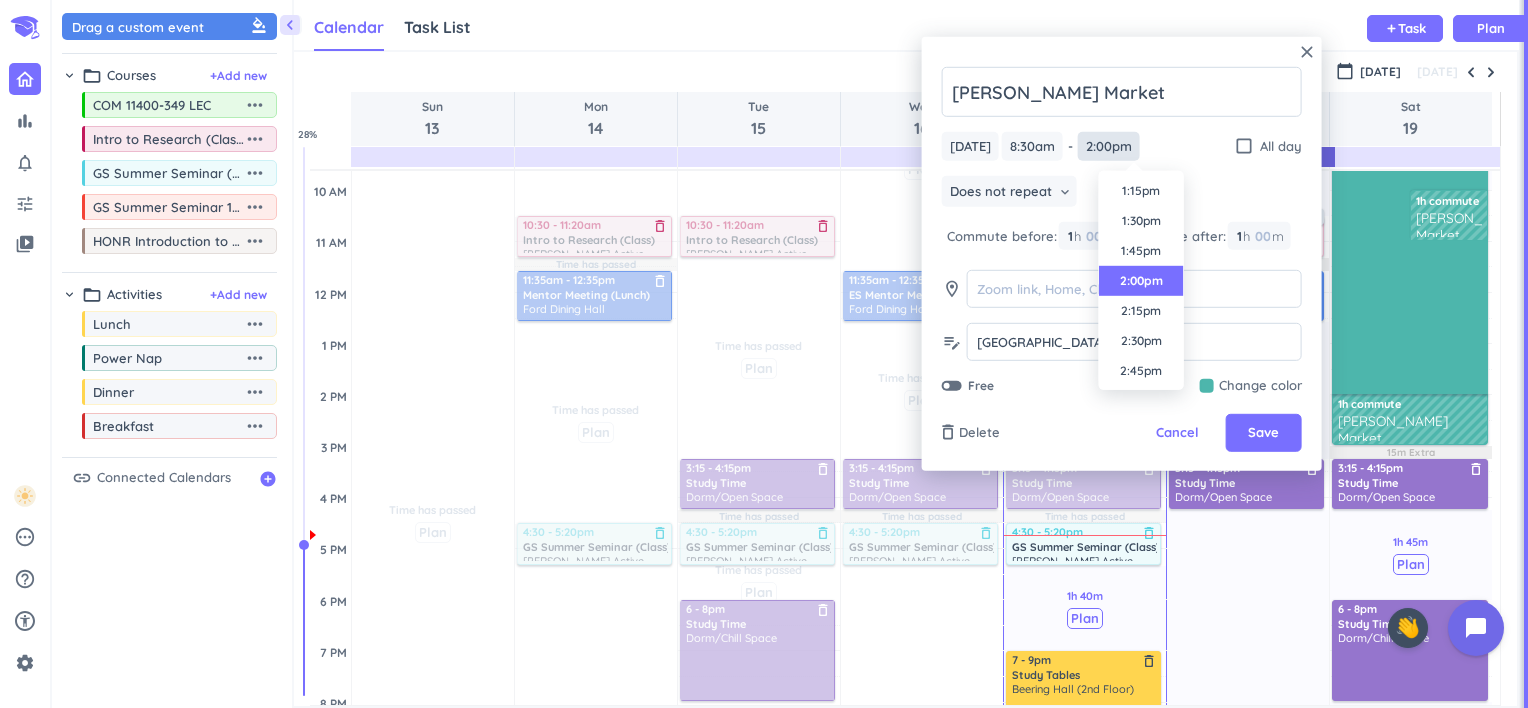 click on "2:00pm" at bounding box center (1109, 146) 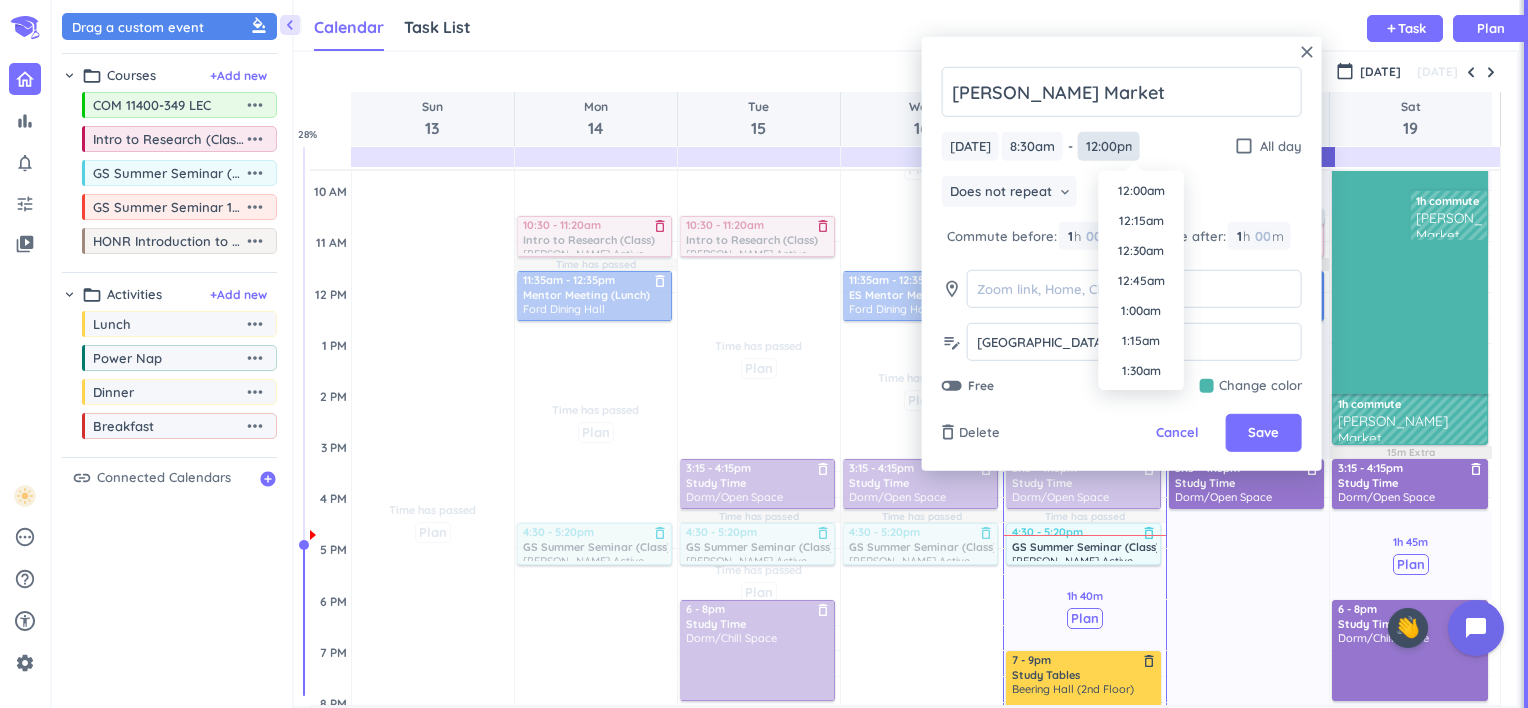 scroll, scrollTop: 1350, scrollLeft: 0, axis: vertical 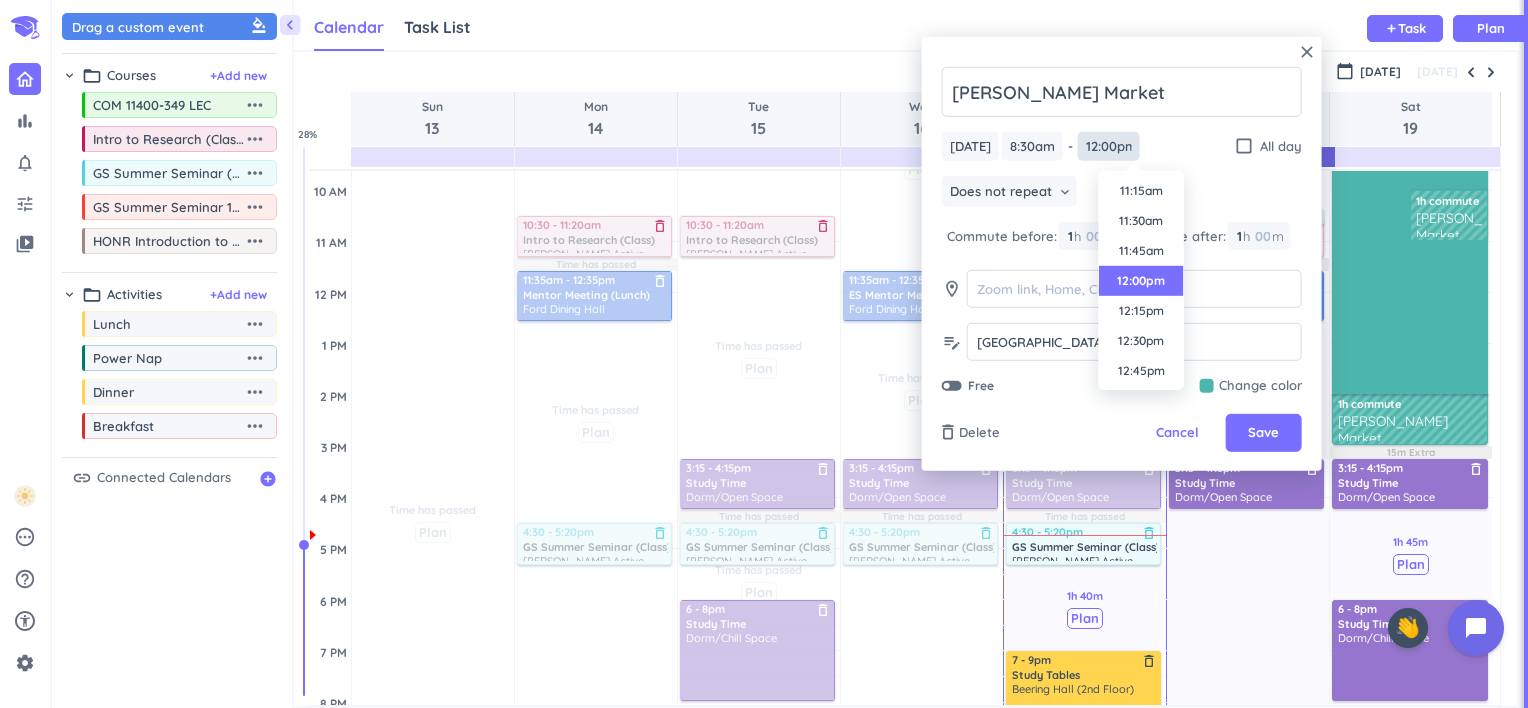 type on "12:00pm" 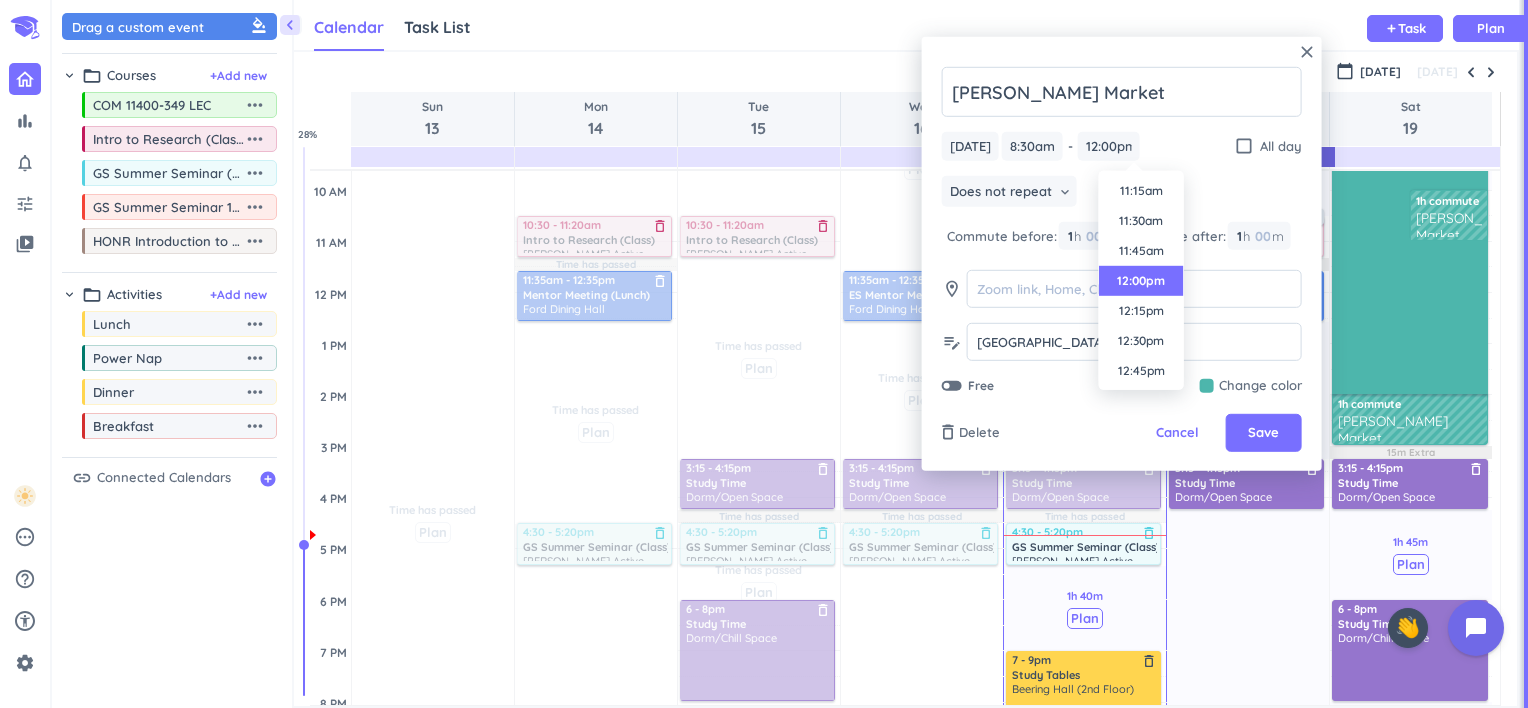 click on "Save" at bounding box center (1263, 433) 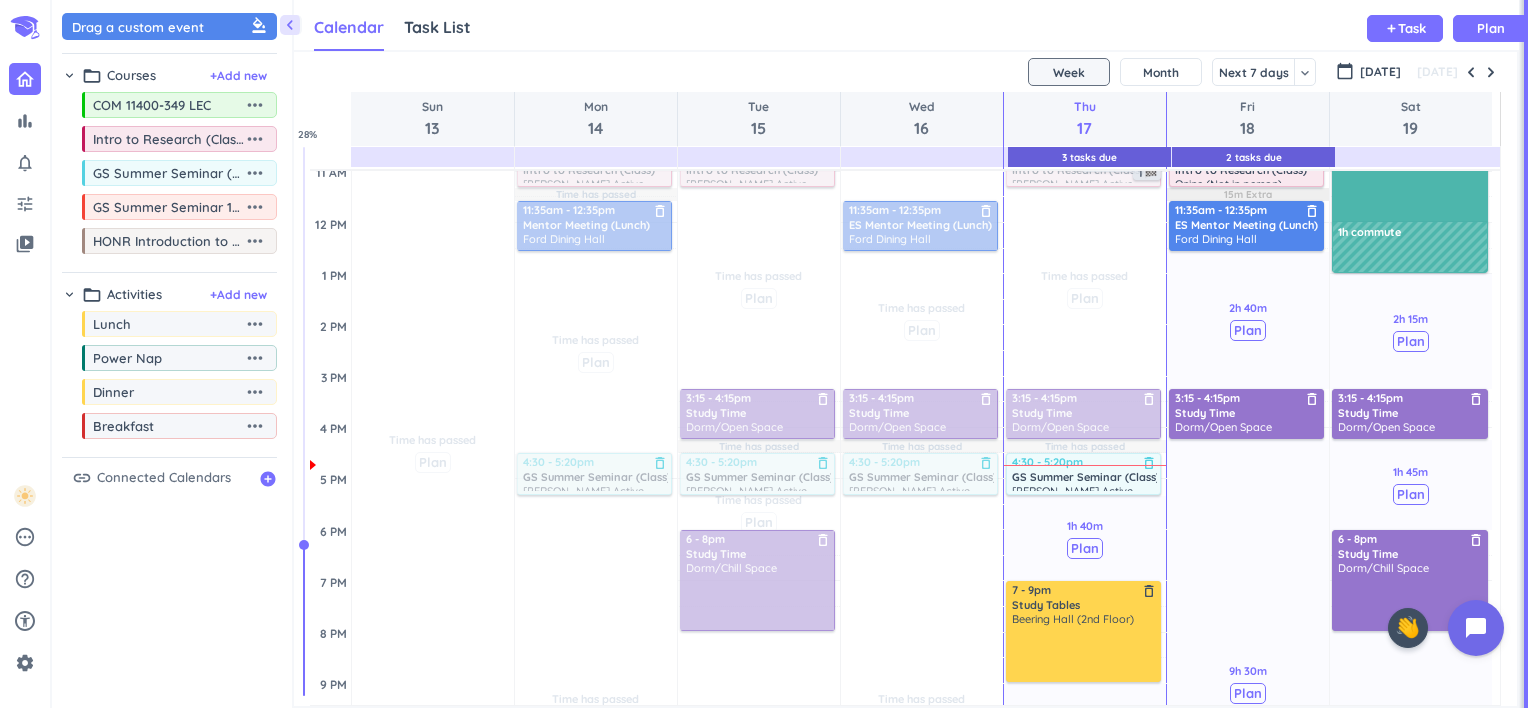 scroll, scrollTop: 366, scrollLeft: 0, axis: vertical 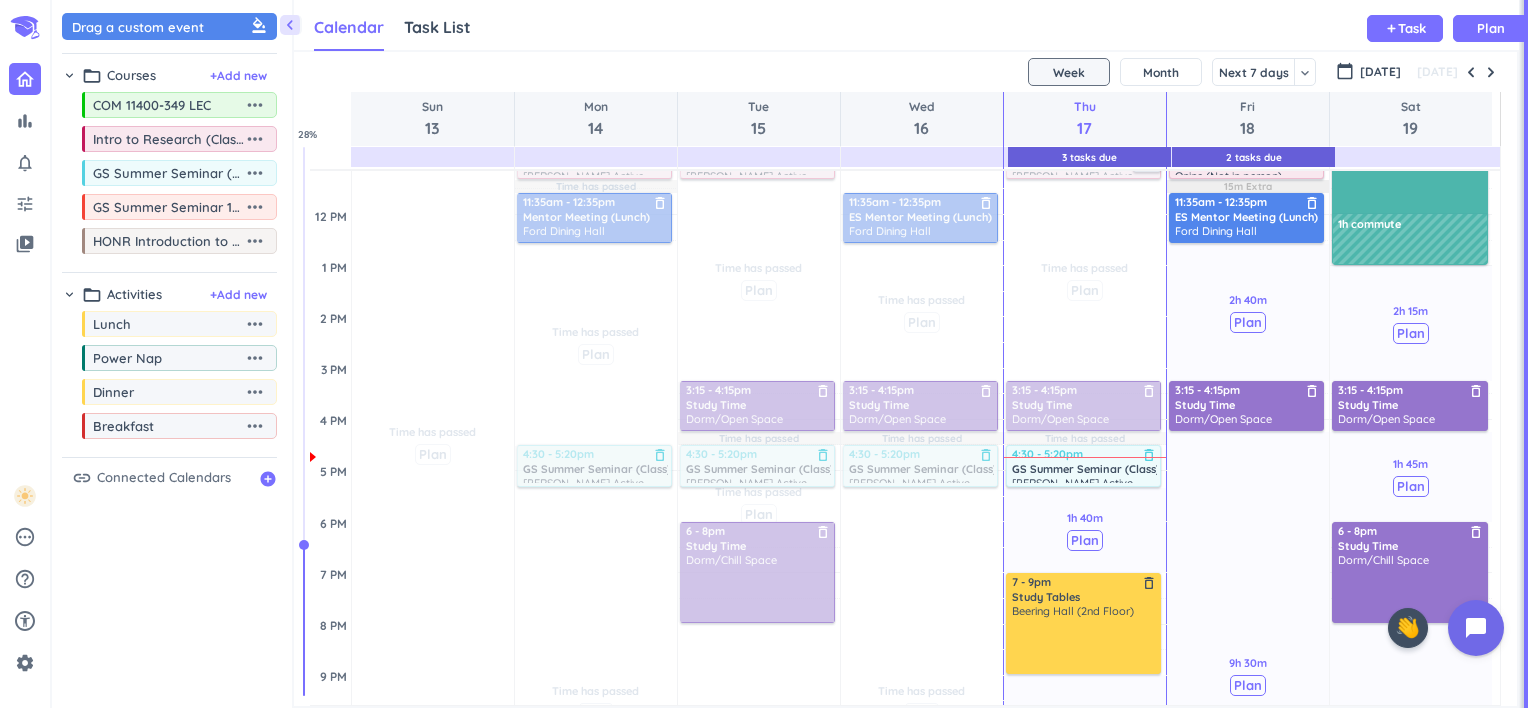 click on "delete_outline" at bounding box center (1476, 391) 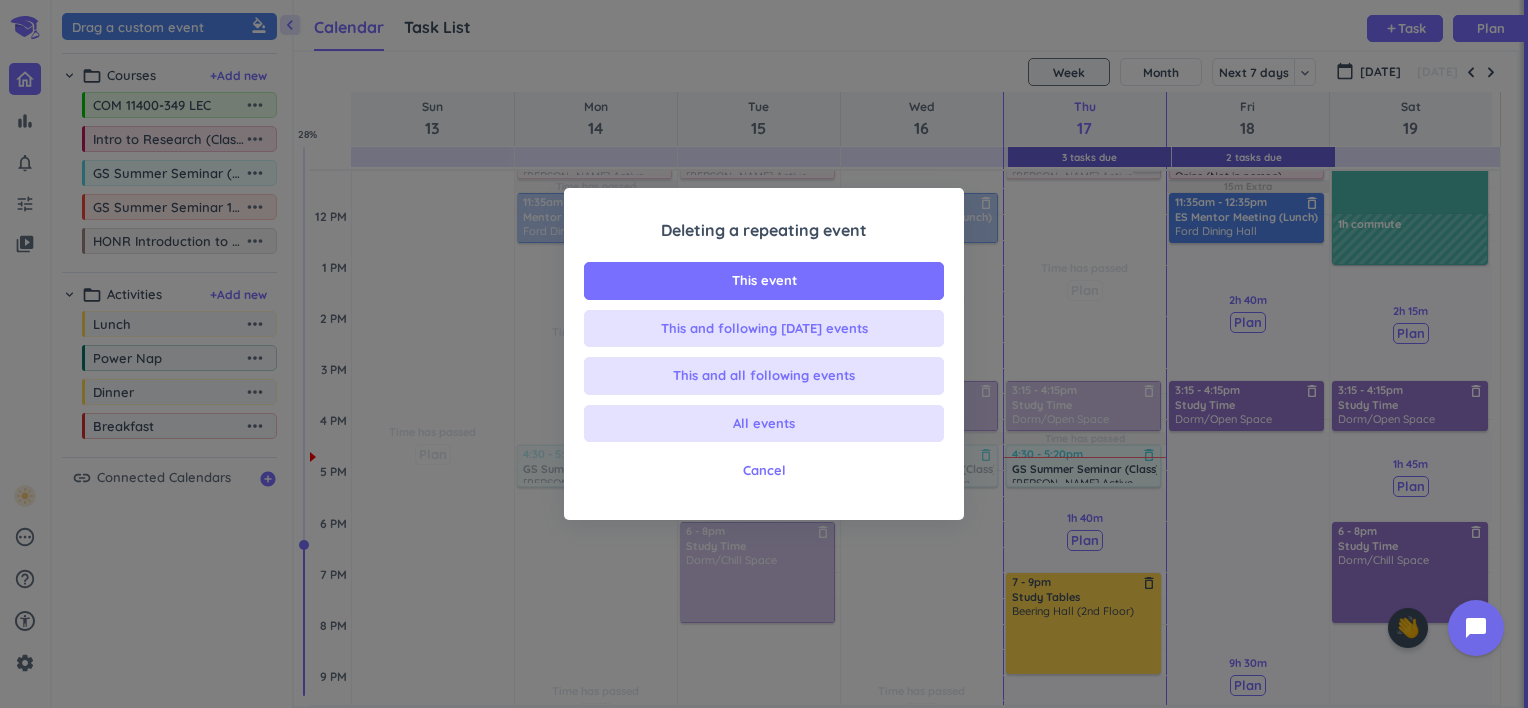 click on "This event" at bounding box center (764, 281) 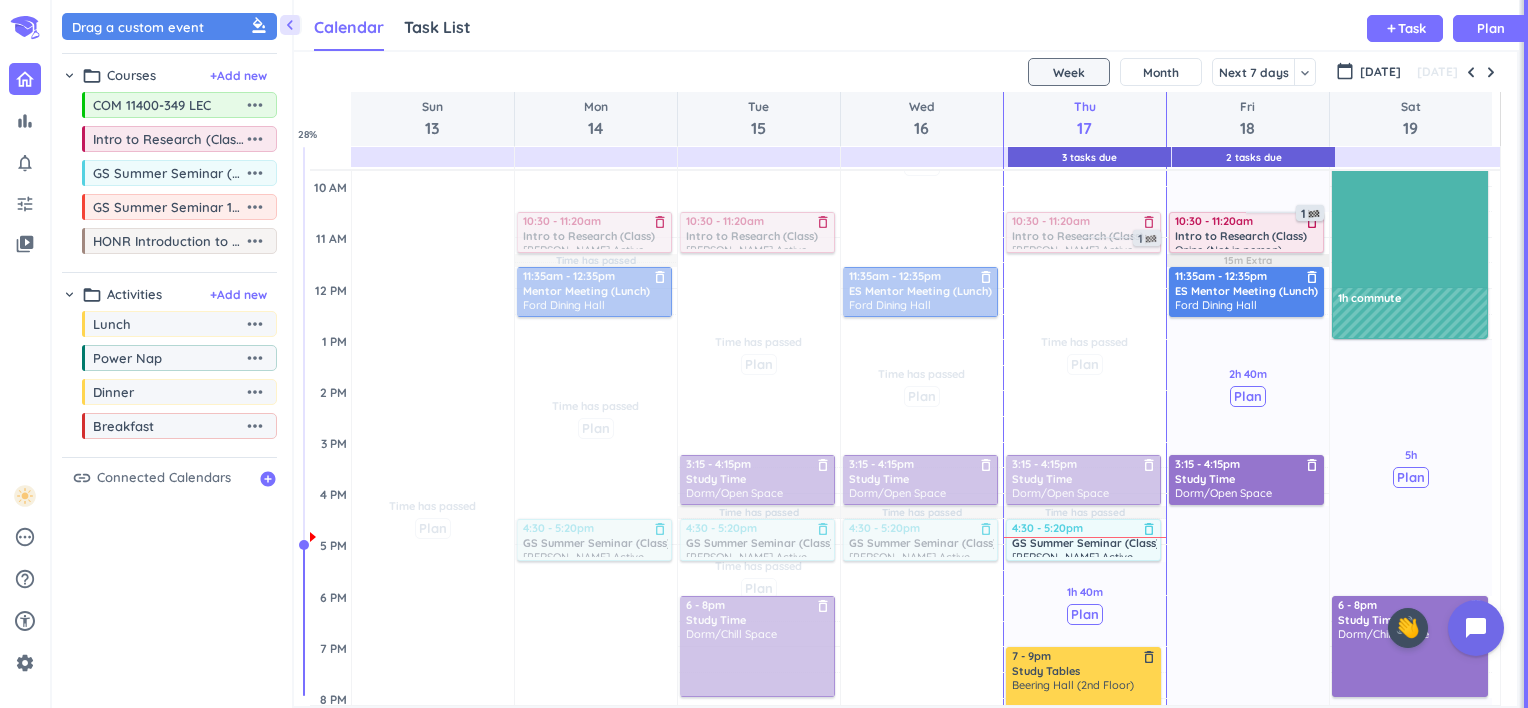 scroll, scrollTop: 292, scrollLeft: 0, axis: vertical 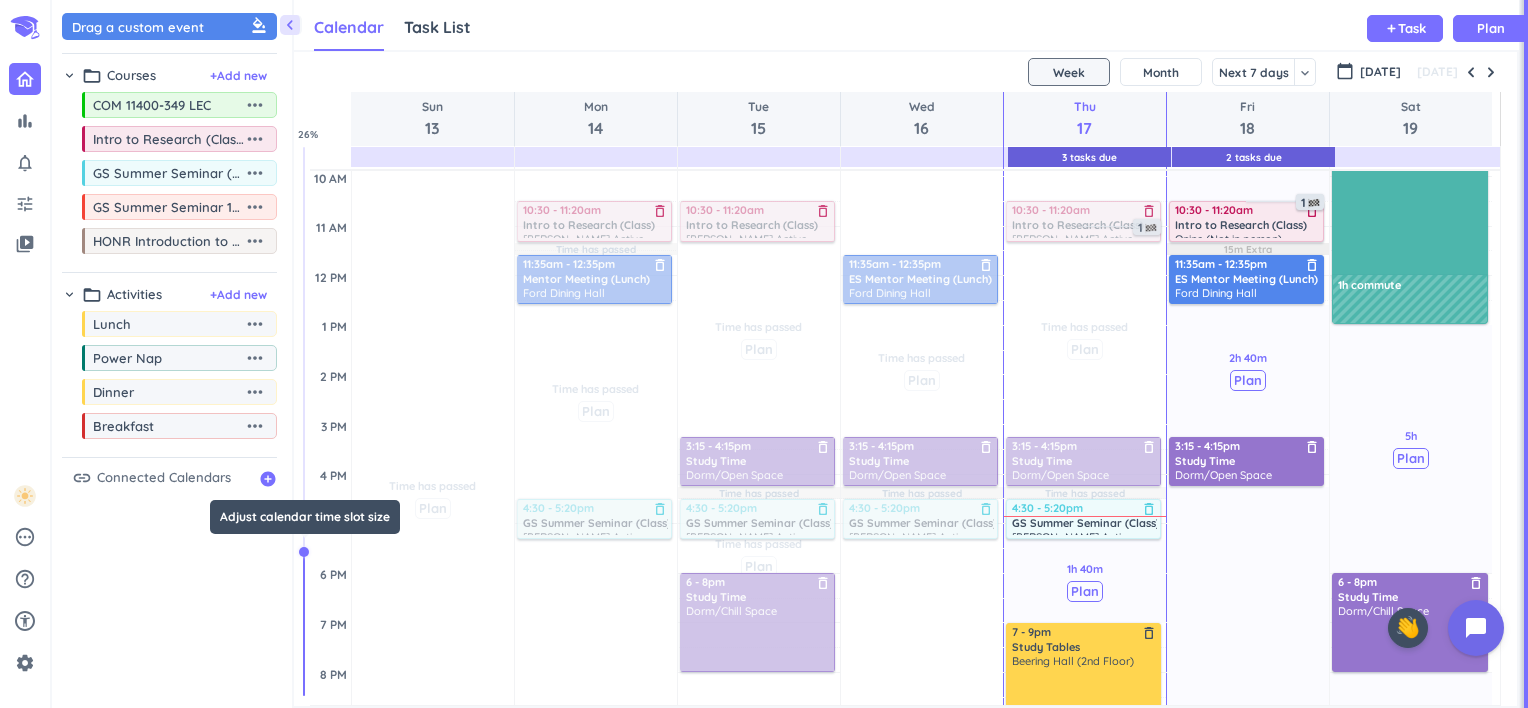 click at bounding box center (305, 421) 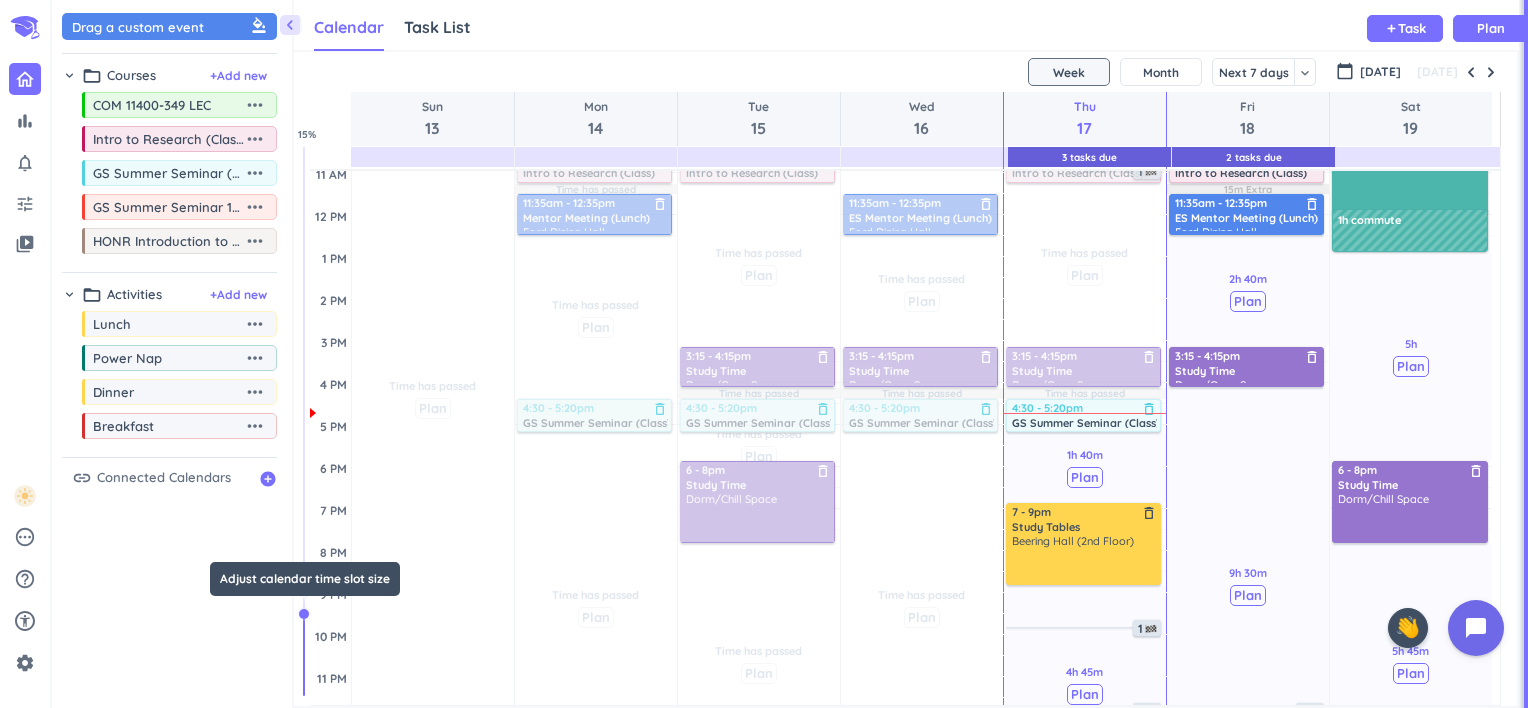 drag, startPoint x: 304, startPoint y: 550, endPoint x: 312, endPoint y: 610, distance: 60.530983 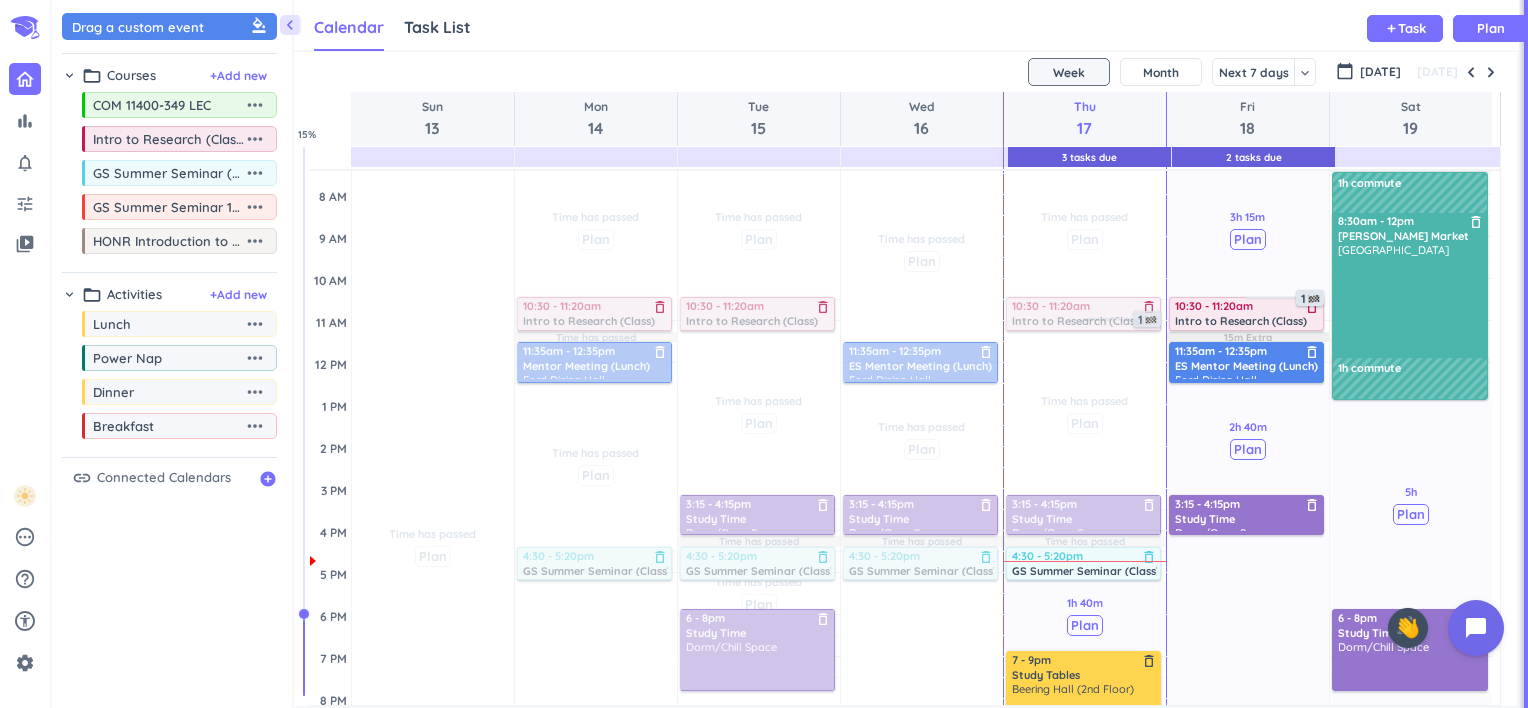scroll, scrollTop: 148, scrollLeft: 0, axis: vertical 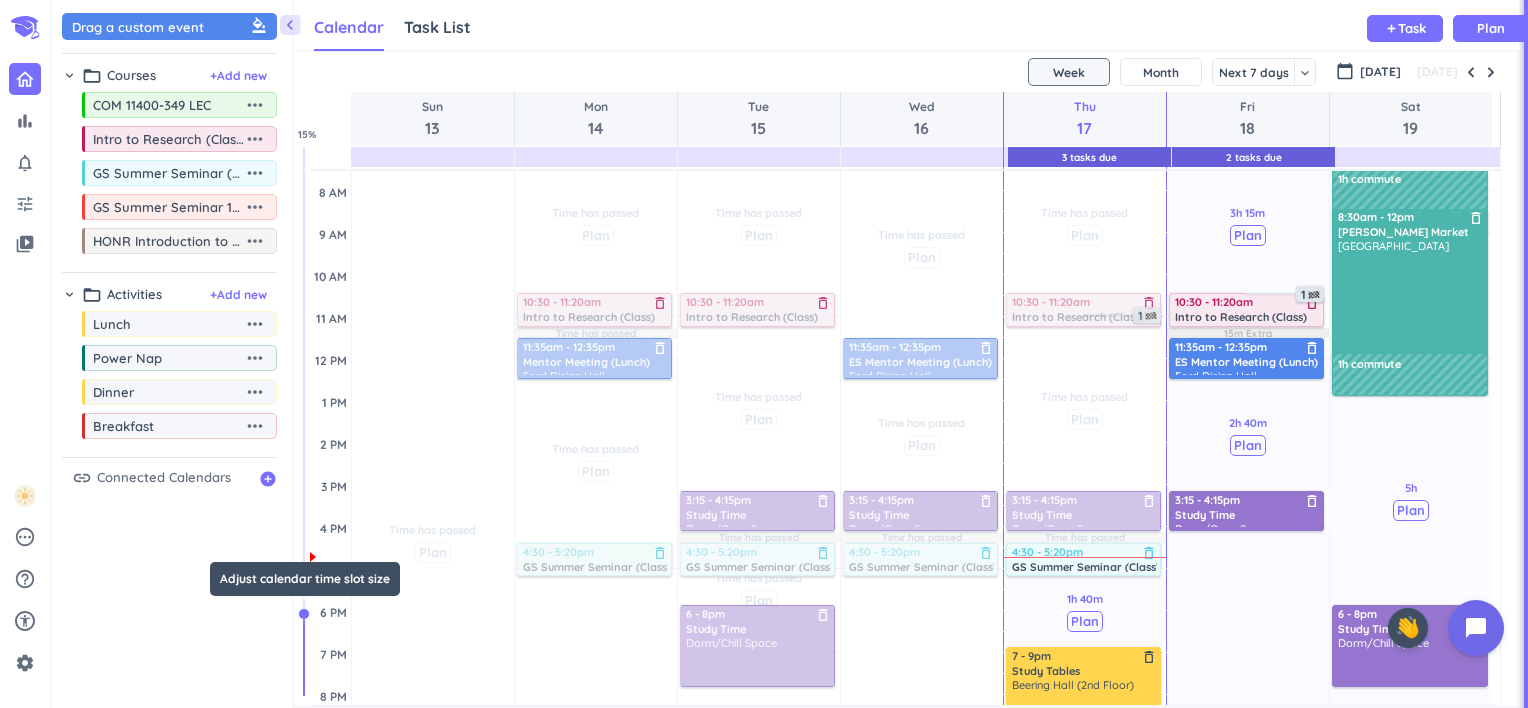 click on "more_horiz" at bounding box center (255, 105) 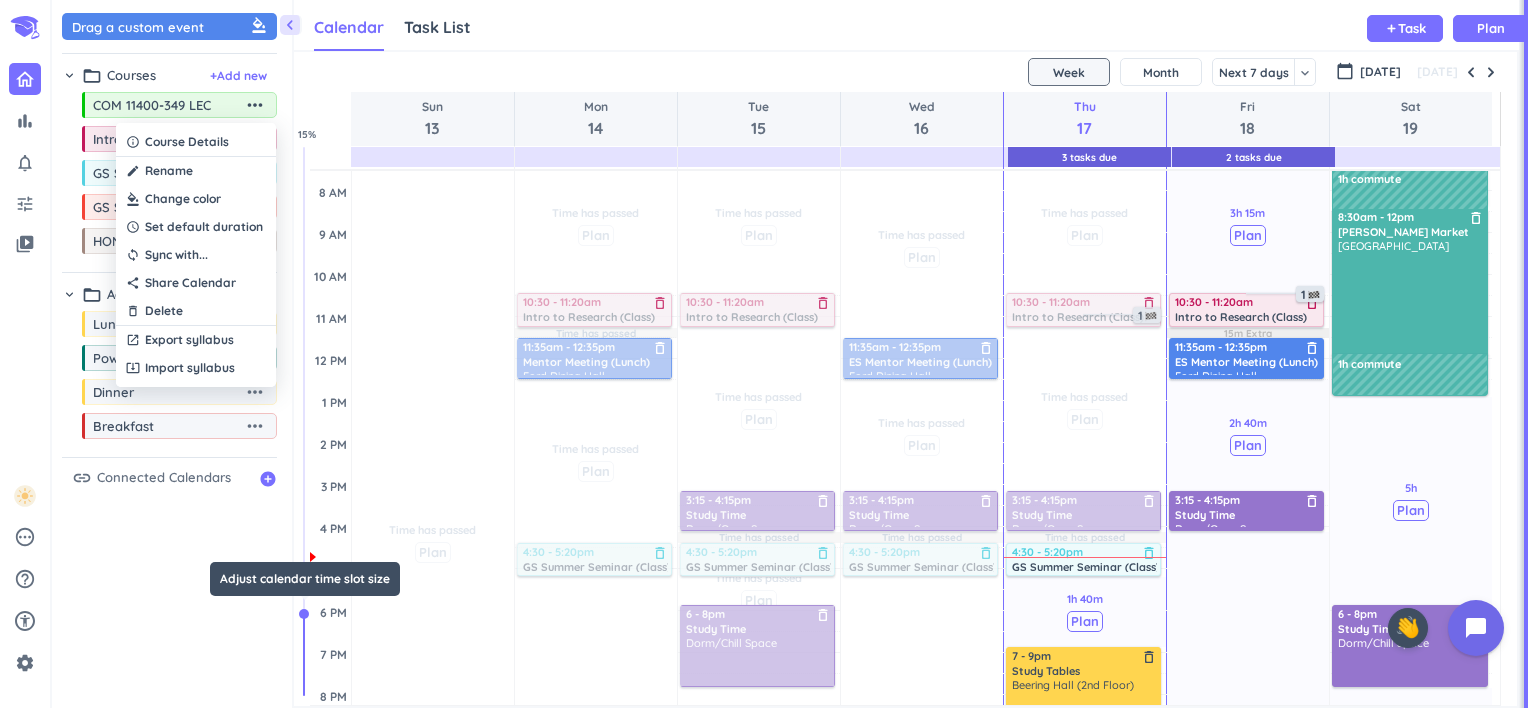 click on "Delete" at bounding box center (164, 311) 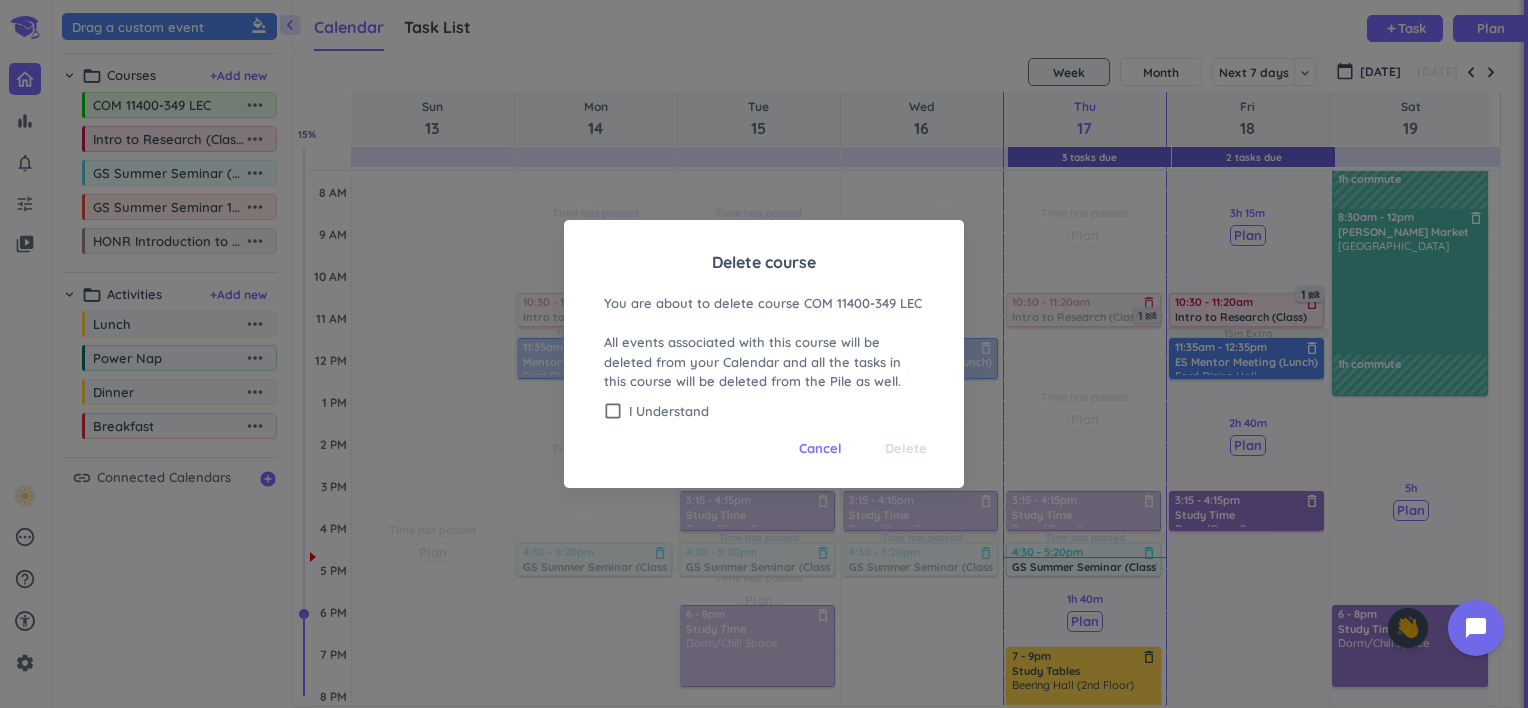 click on "check_box_outline_blank" at bounding box center [613, 411] 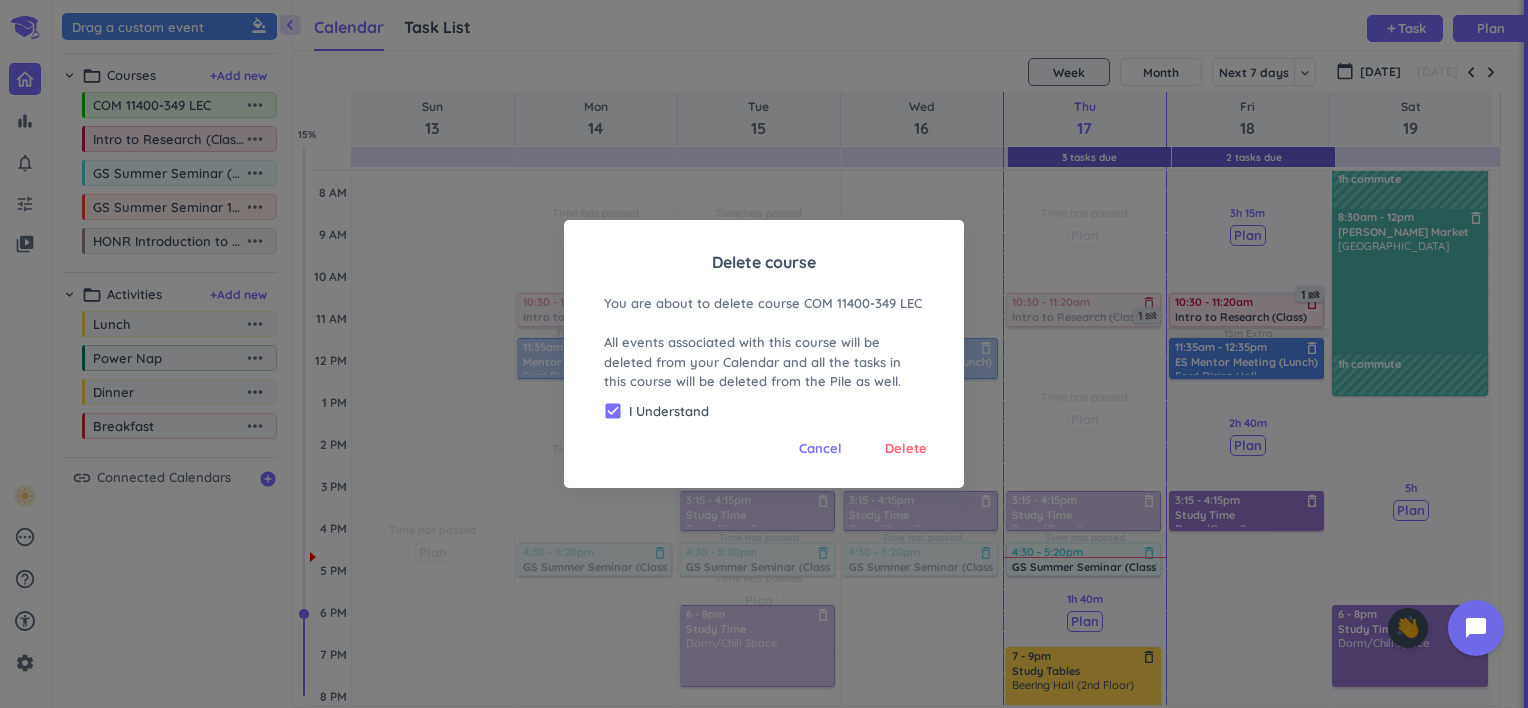 click on "Delete" at bounding box center [906, 449] 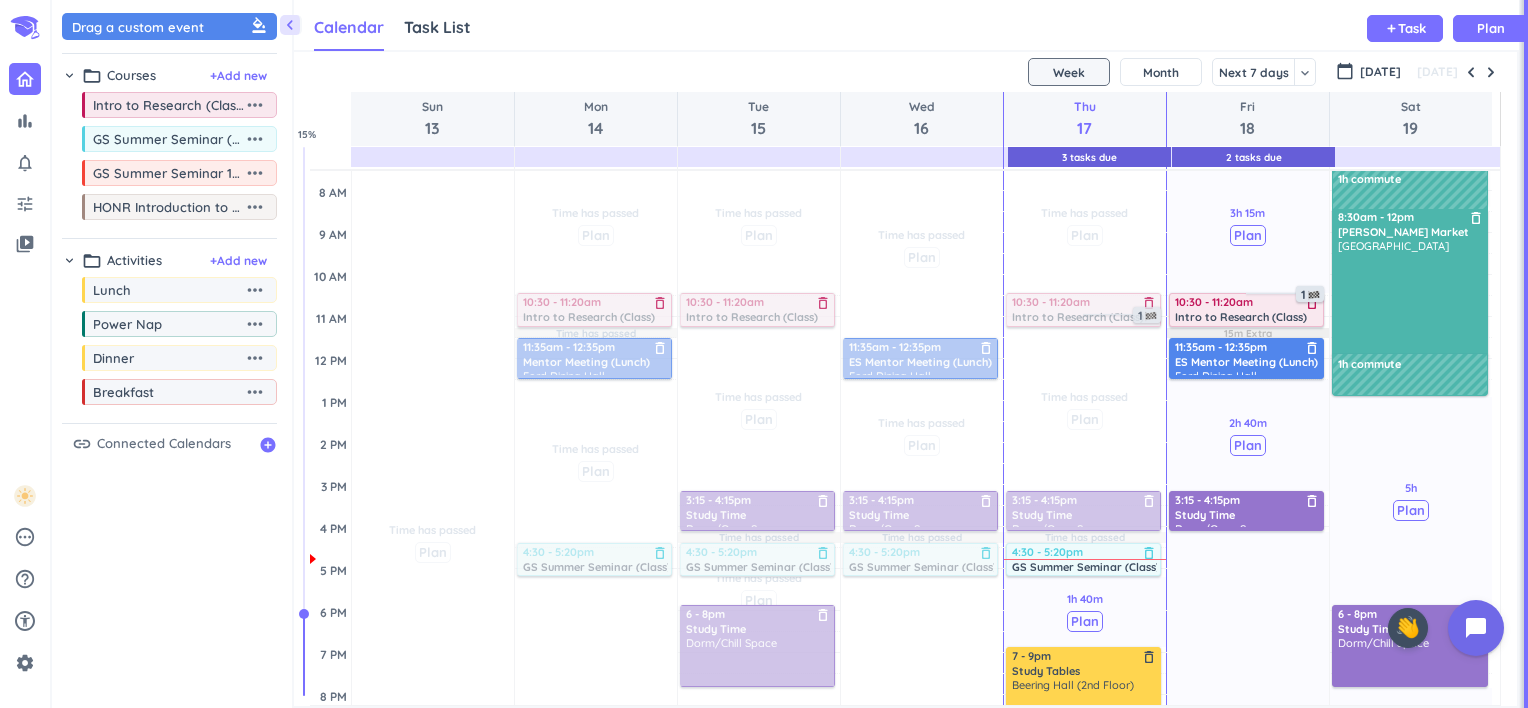 click on "1" at bounding box center [1149, 316] 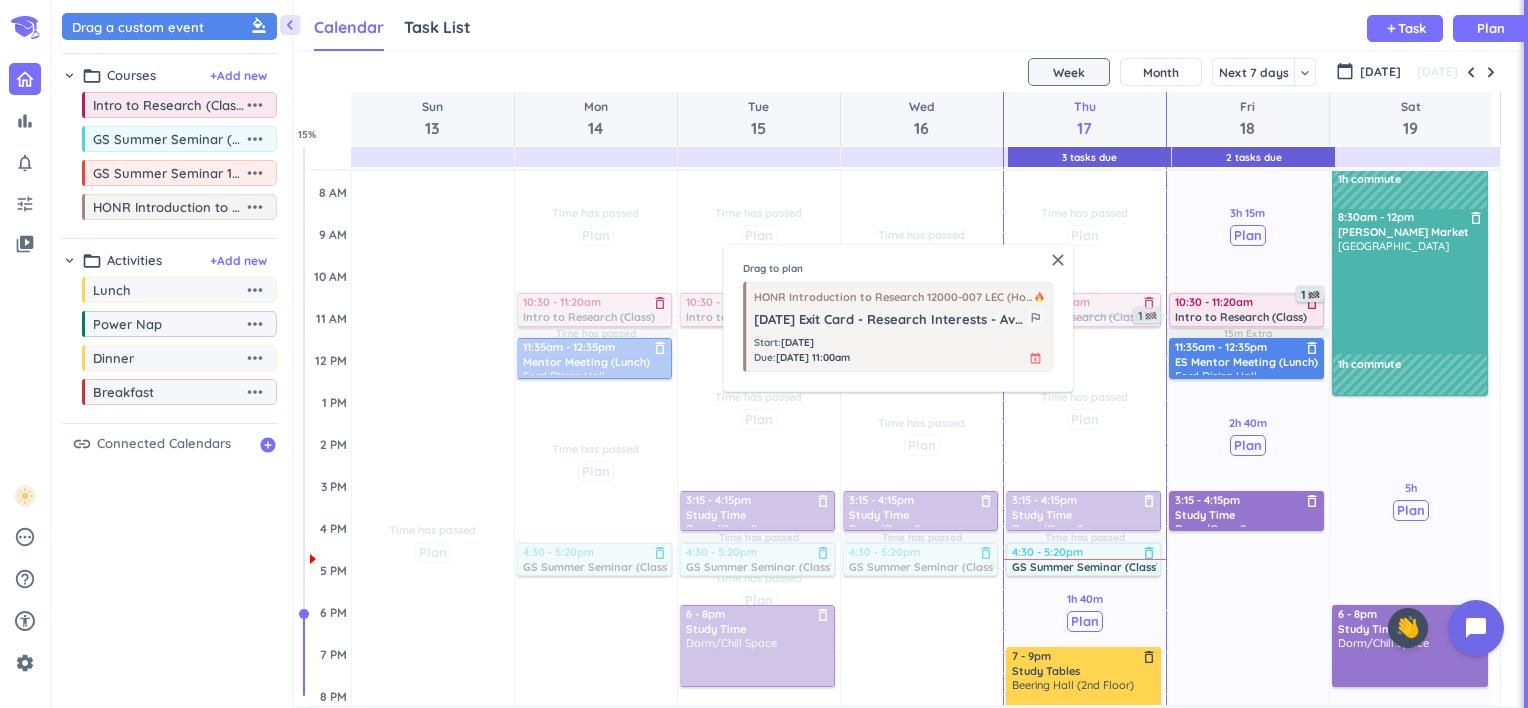 click on "Start :  Jul 14 Due :  Jul 17, 11:00am event_busy" at bounding box center [899, 350] 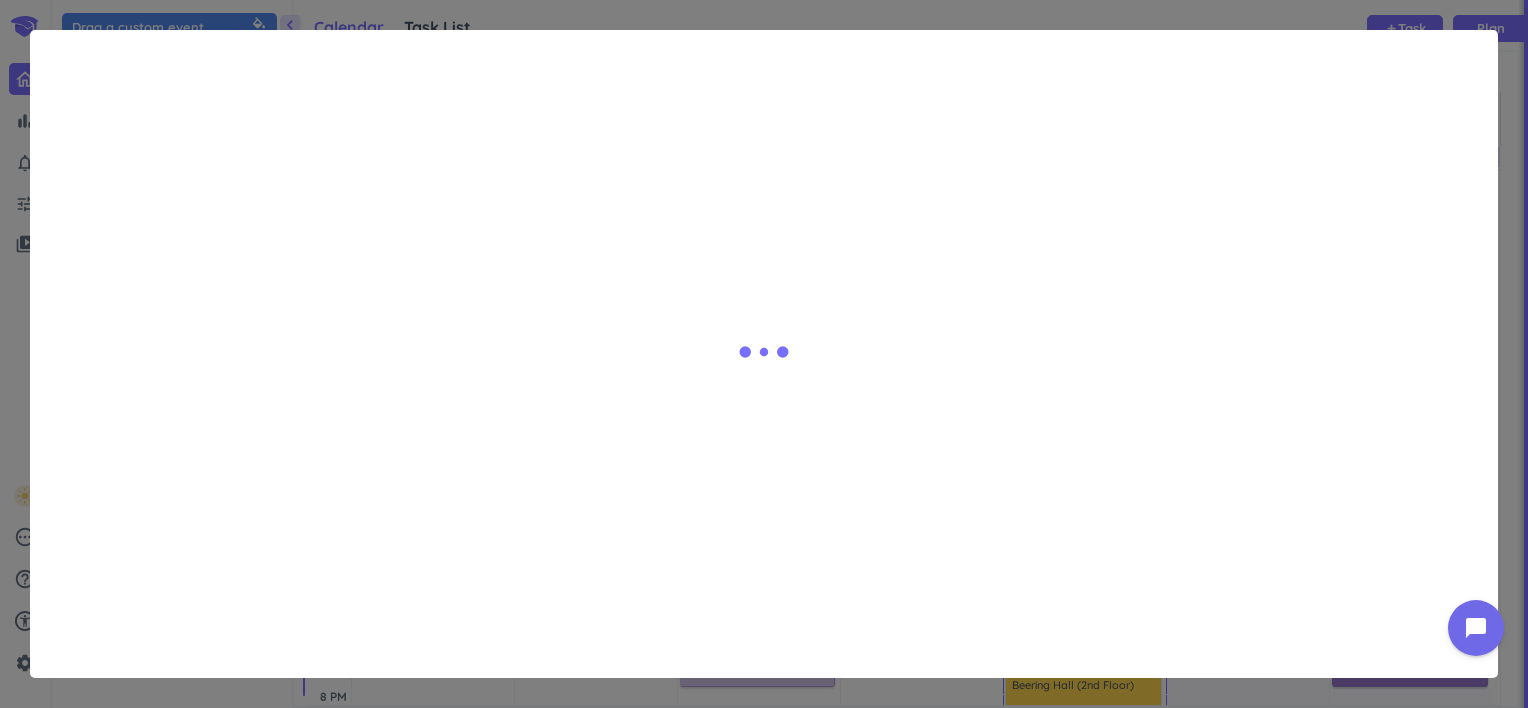 type on "x" 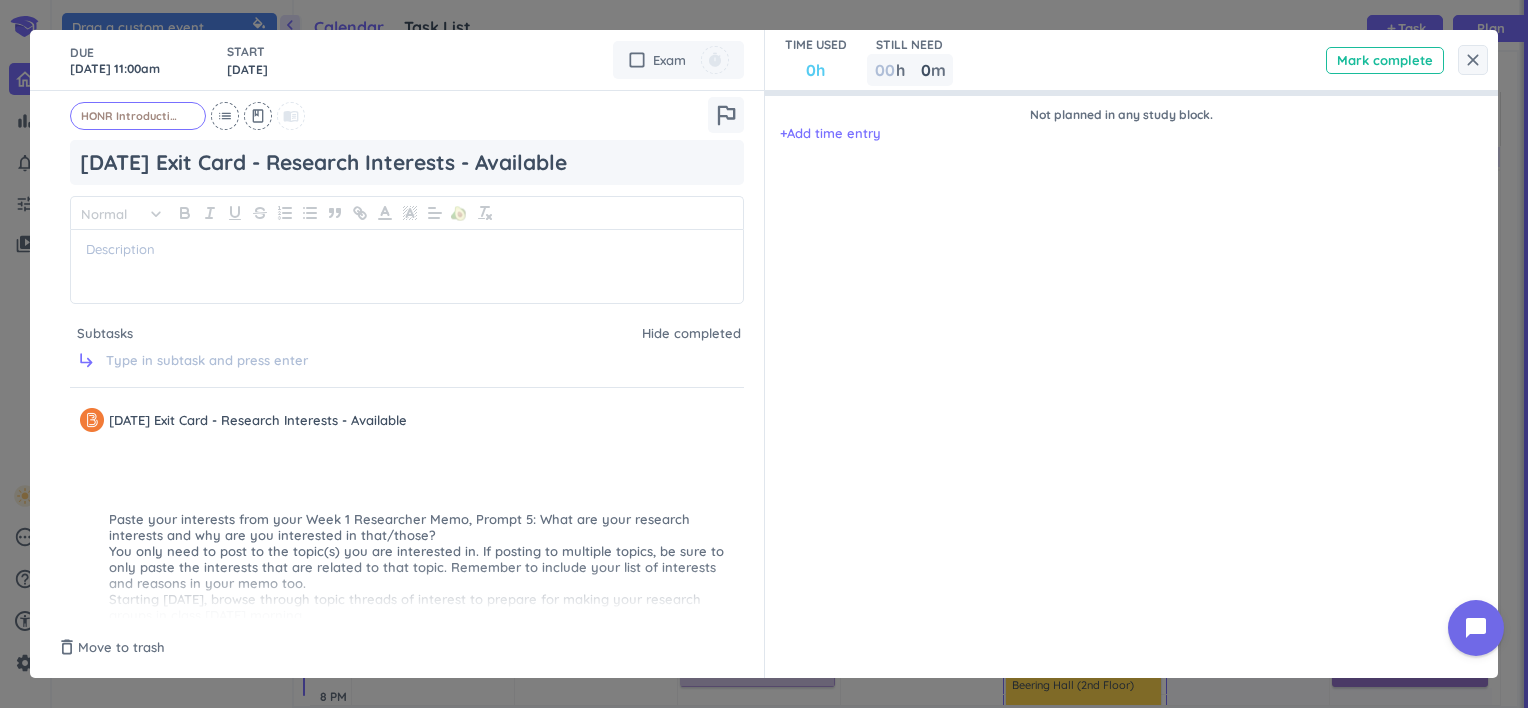 scroll, scrollTop: 6, scrollLeft: 0, axis: vertical 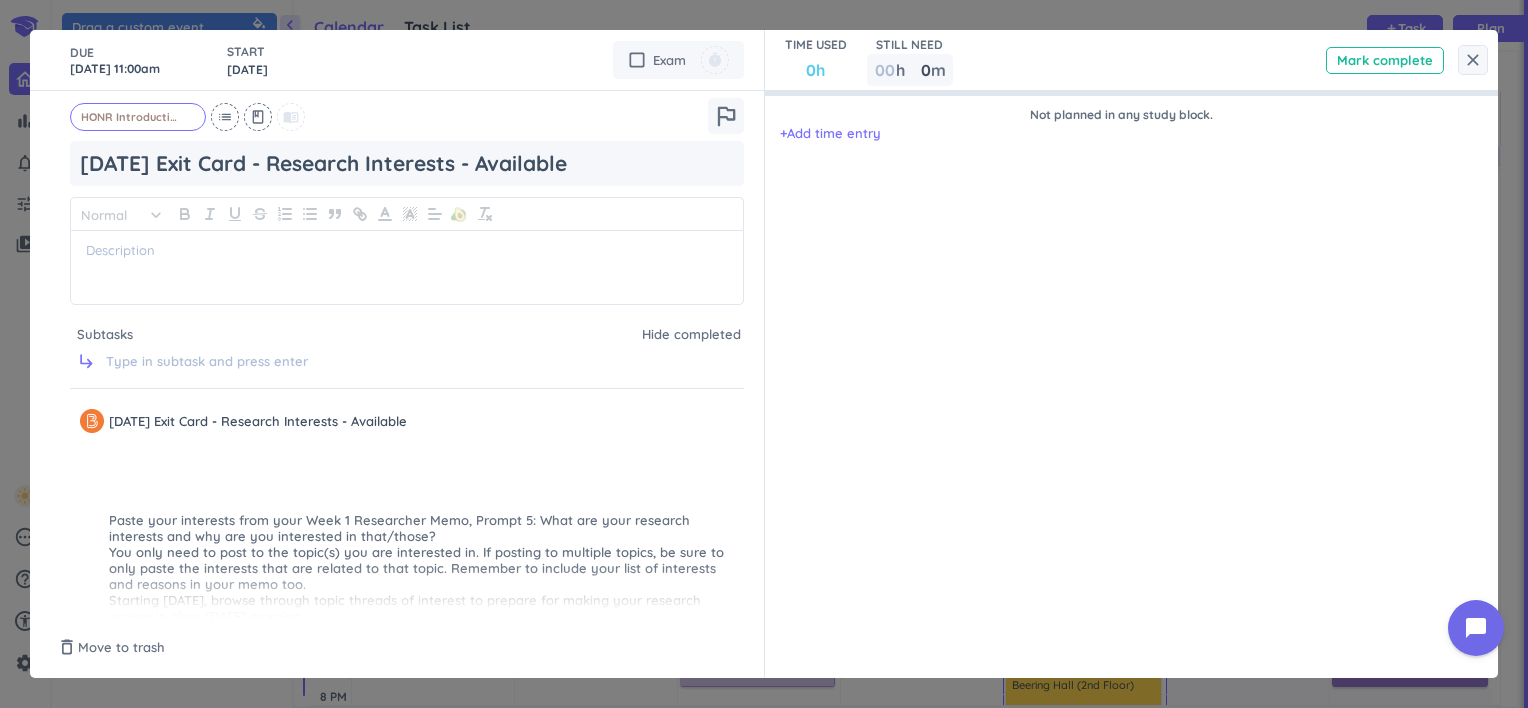 click on "close" at bounding box center (1473, 60) 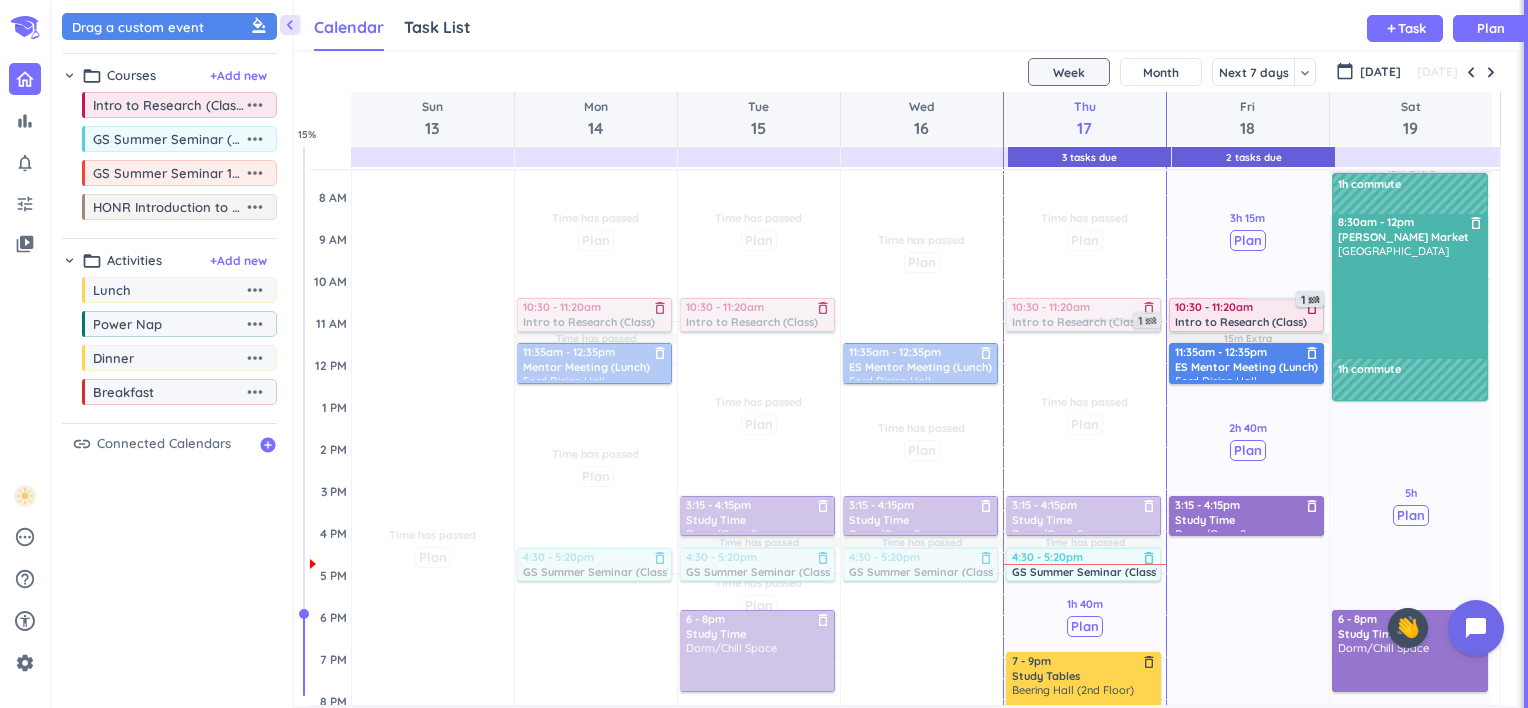 scroll, scrollTop: 146, scrollLeft: 0, axis: vertical 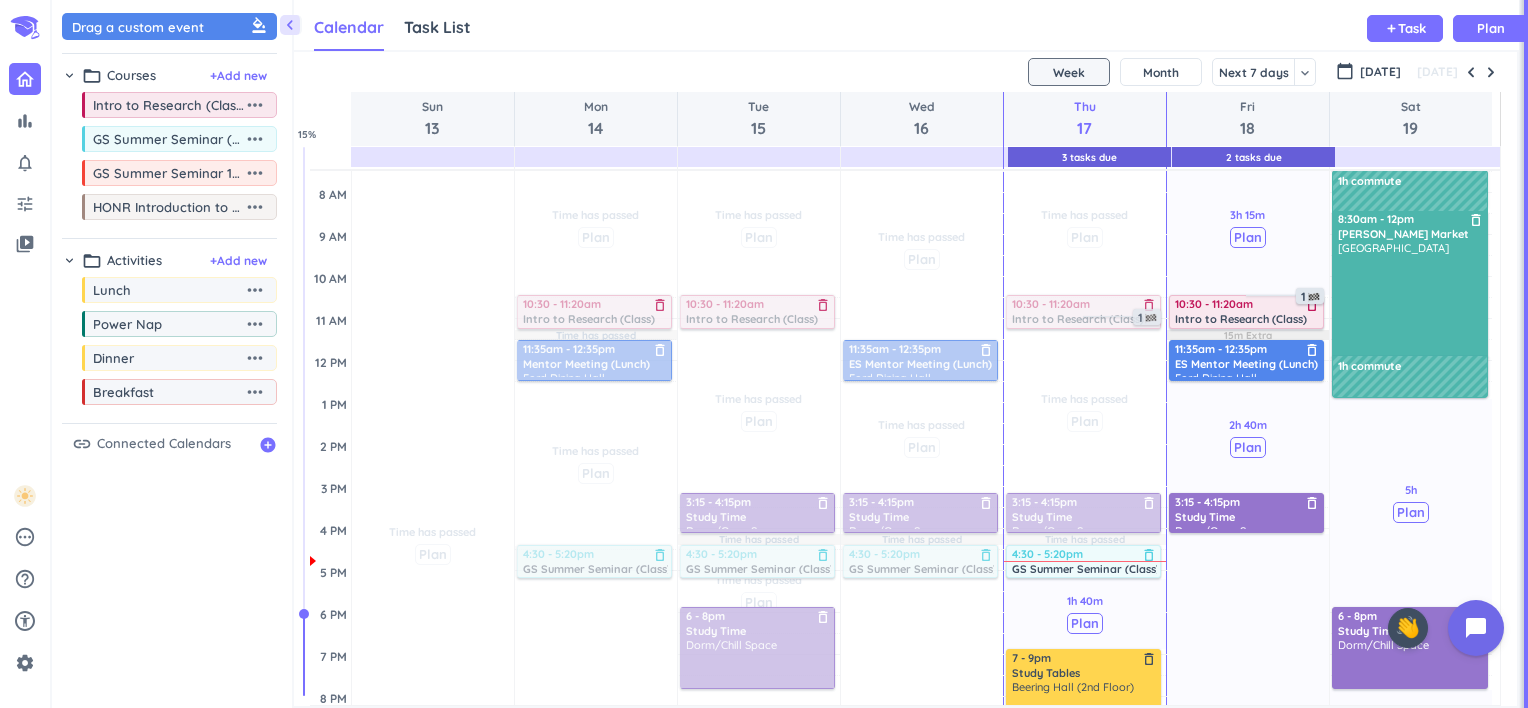 click on "Month" at bounding box center [1161, 72] 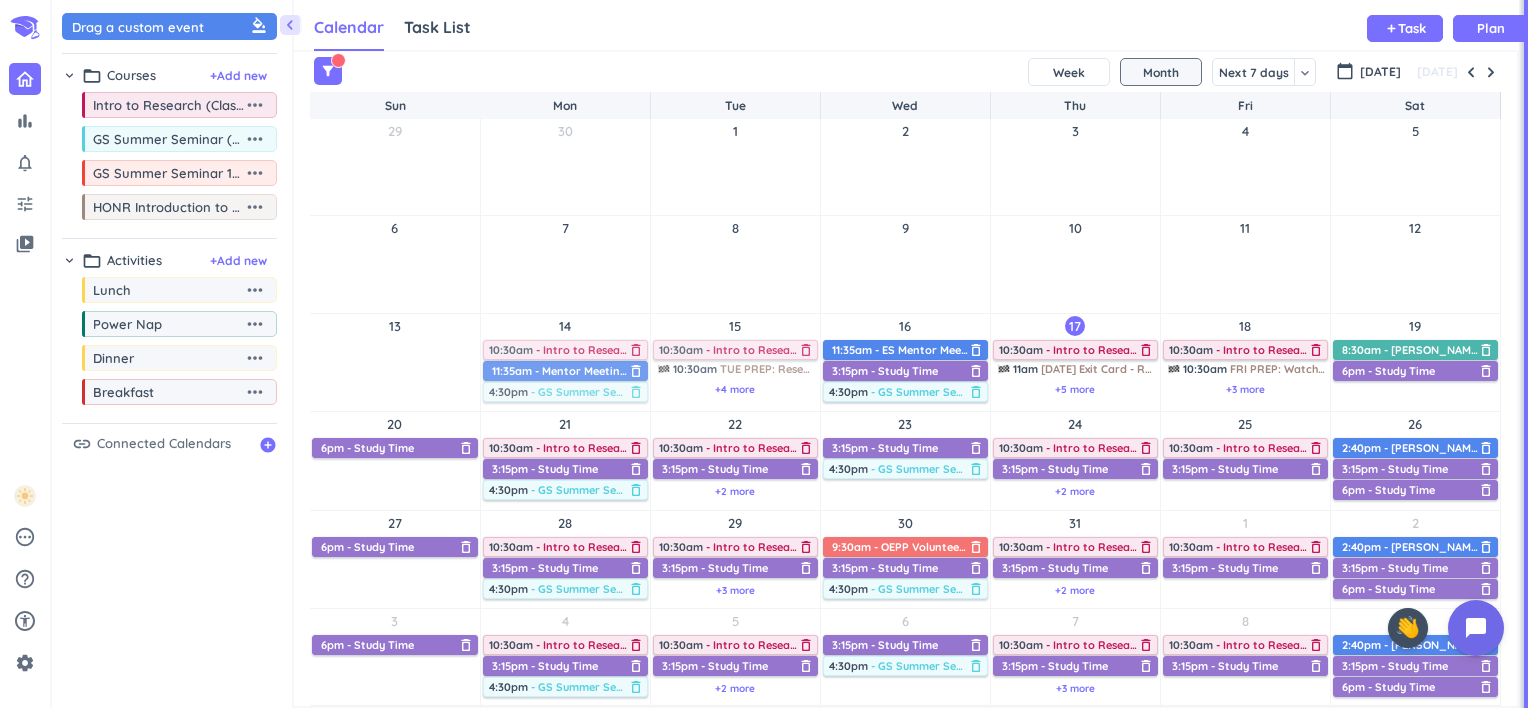 click on "clear" at bounding box center (338, 60) 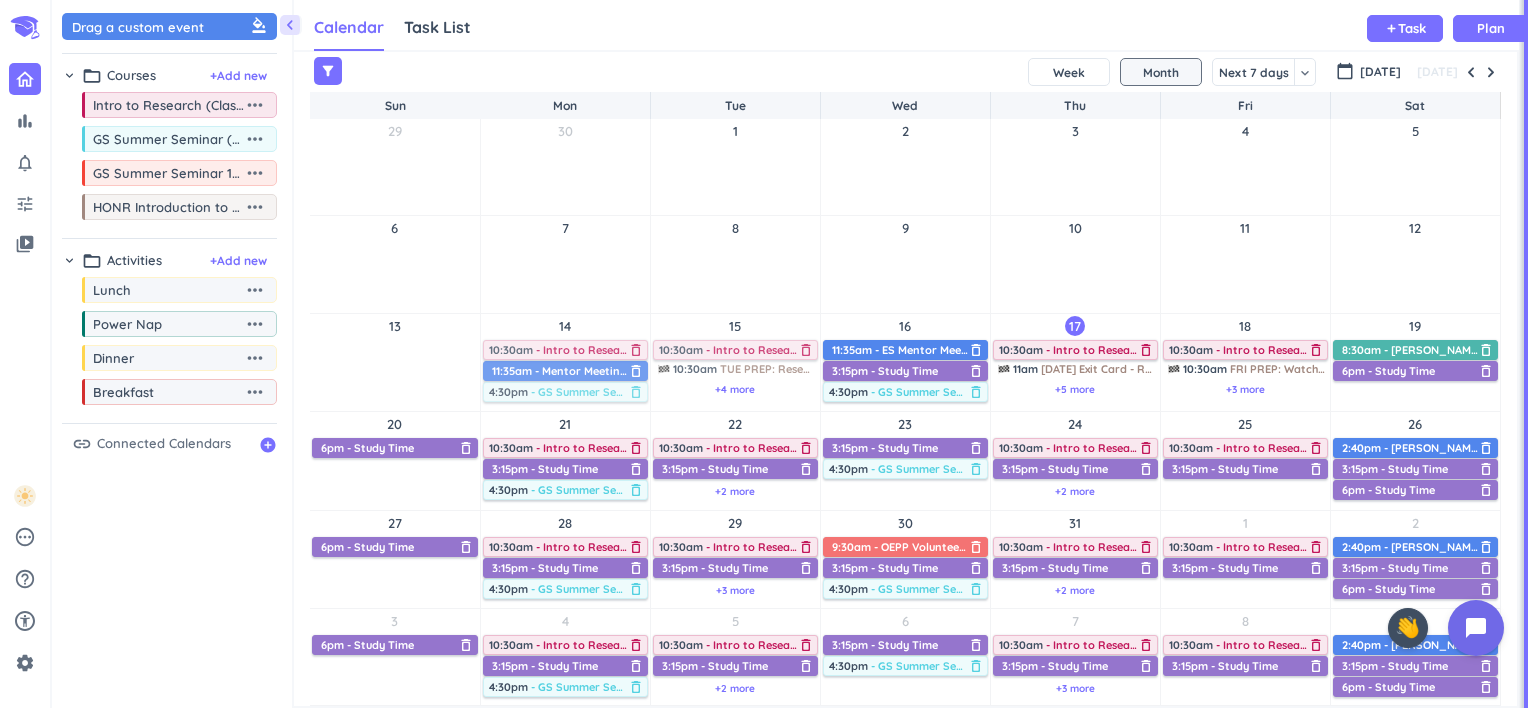 click on "Next 7 days" at bounding box center (1254, 72) 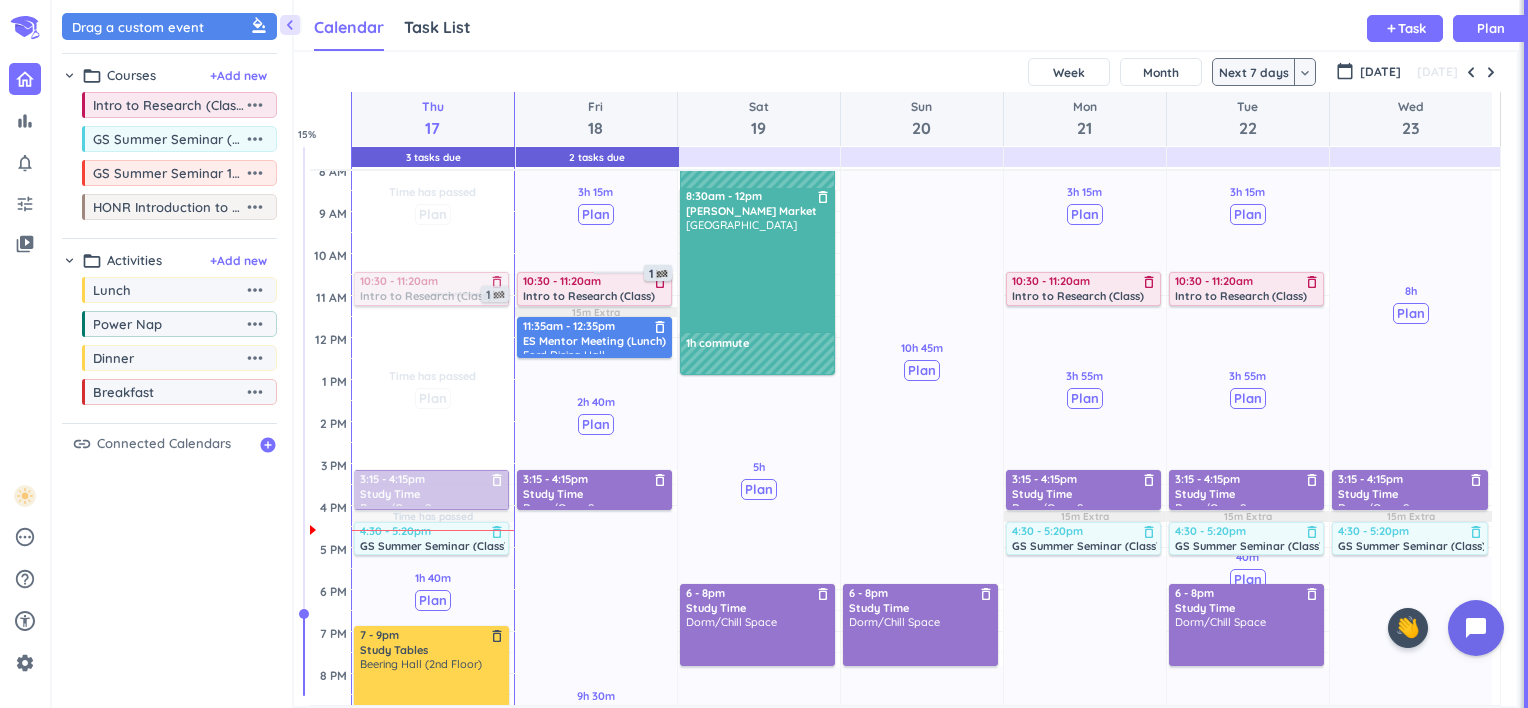 scroll, scrollTop: 7, scrollLeft: 0, axis: vertical 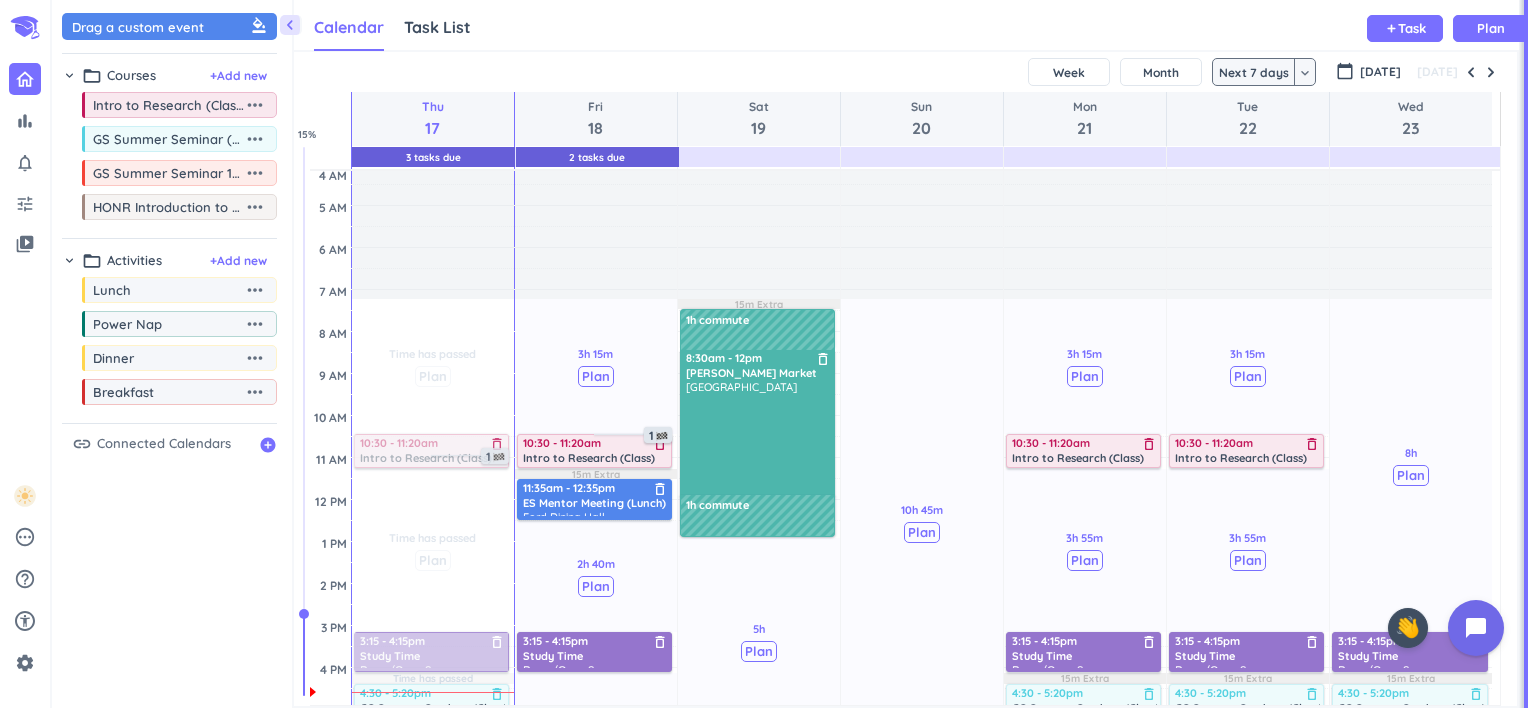 click at bounding box center (1491, 72) 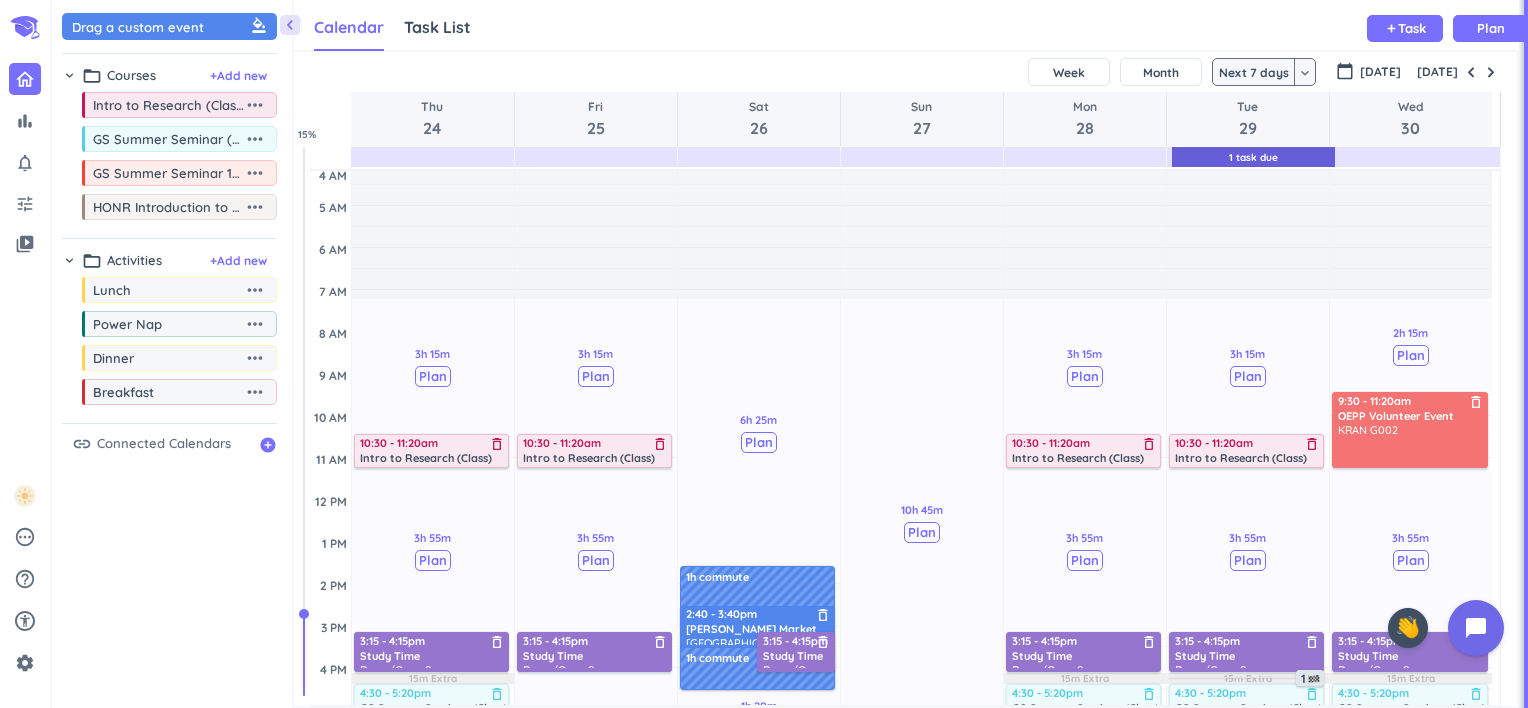 scroll, scrollTop: 84, scrollLeft: 0, axis: vertical 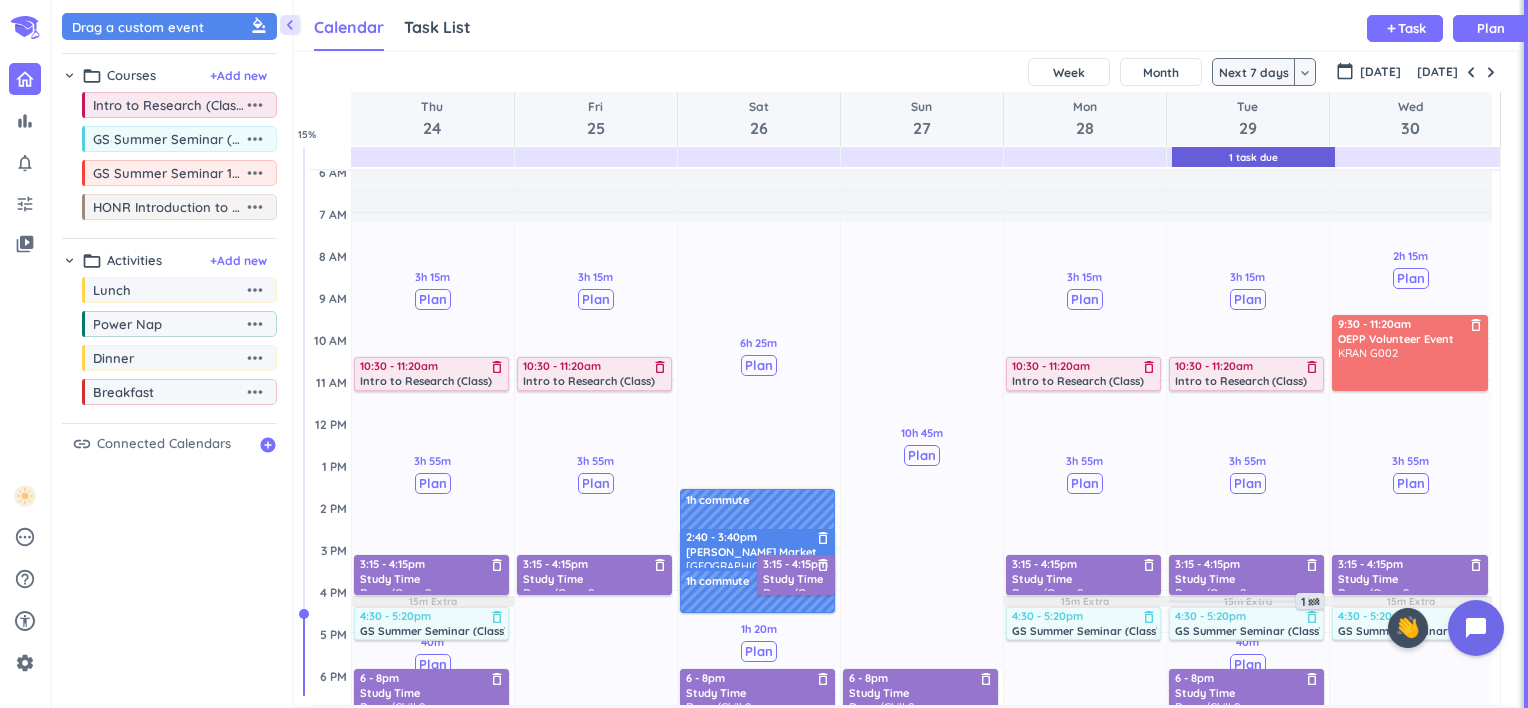 click at bounding box center (1491, 72) 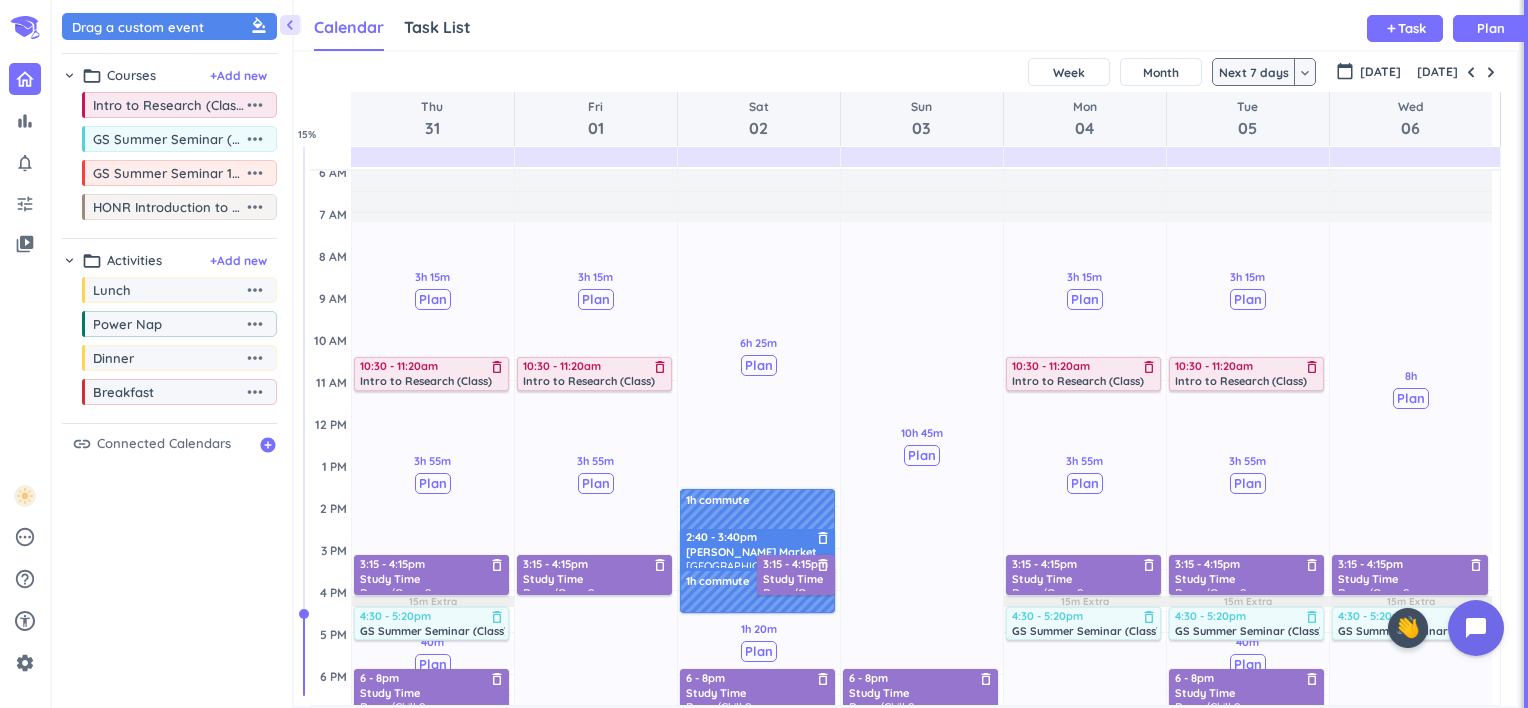 click at bounding box center (1491, 72) 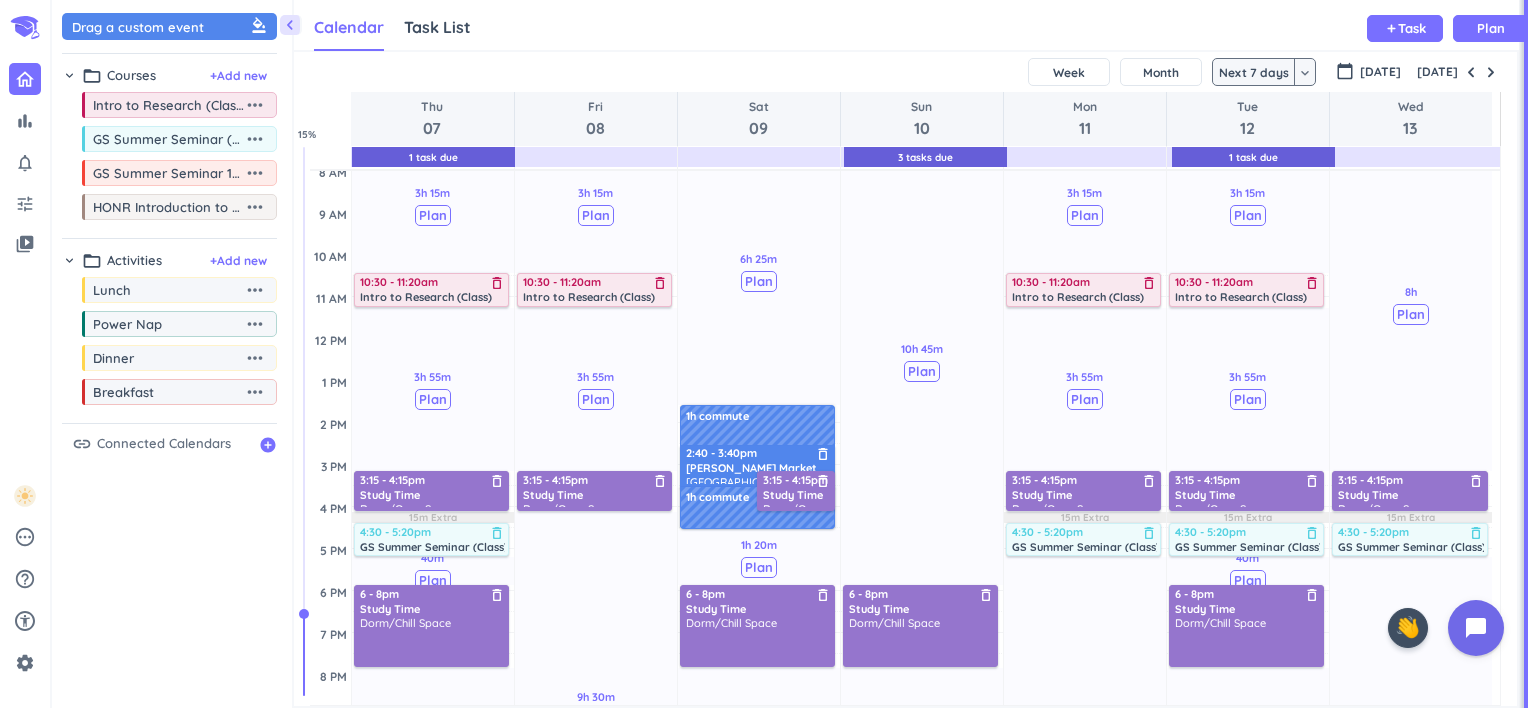 scroll, scrollTop: 170, scrollLeft: 0, axis: vertical 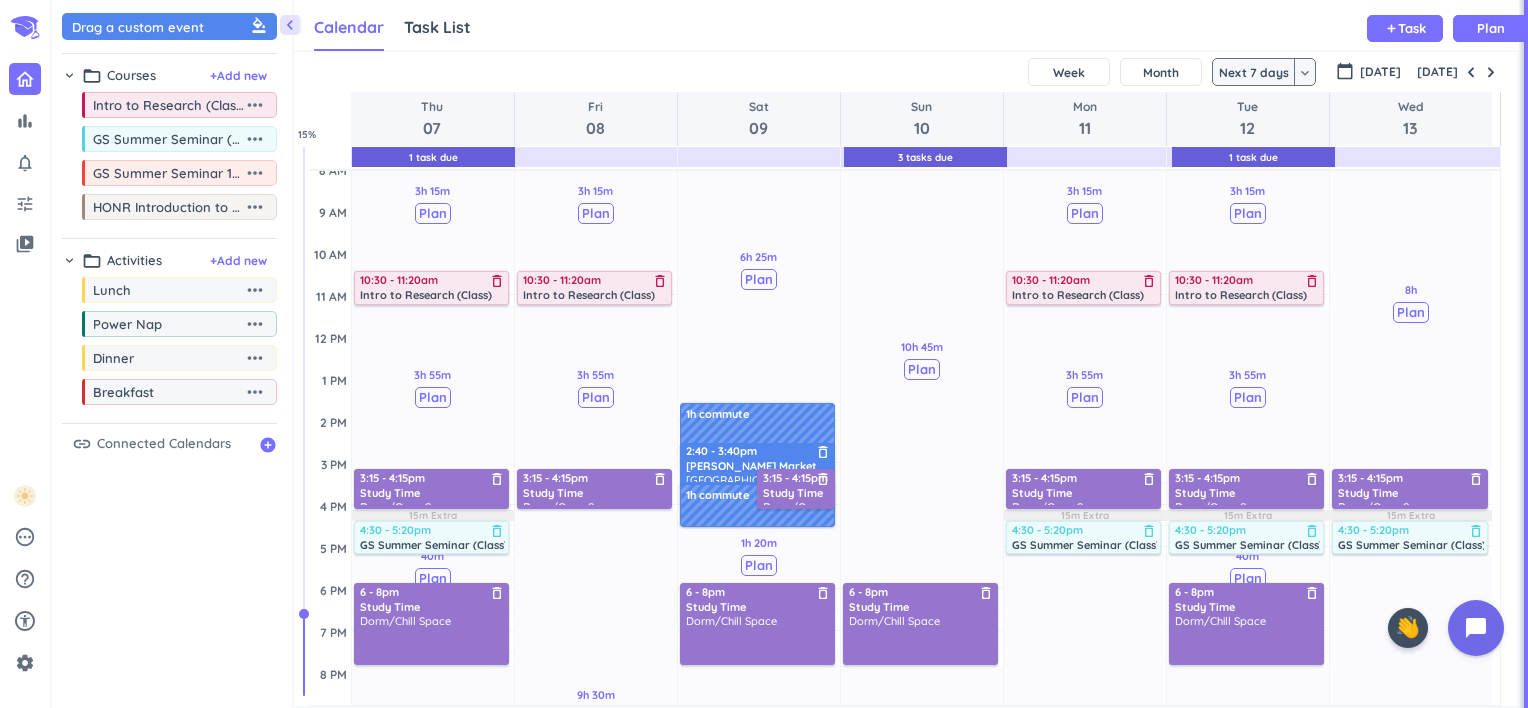 click on "Month" at bounding box center [1161, 72] 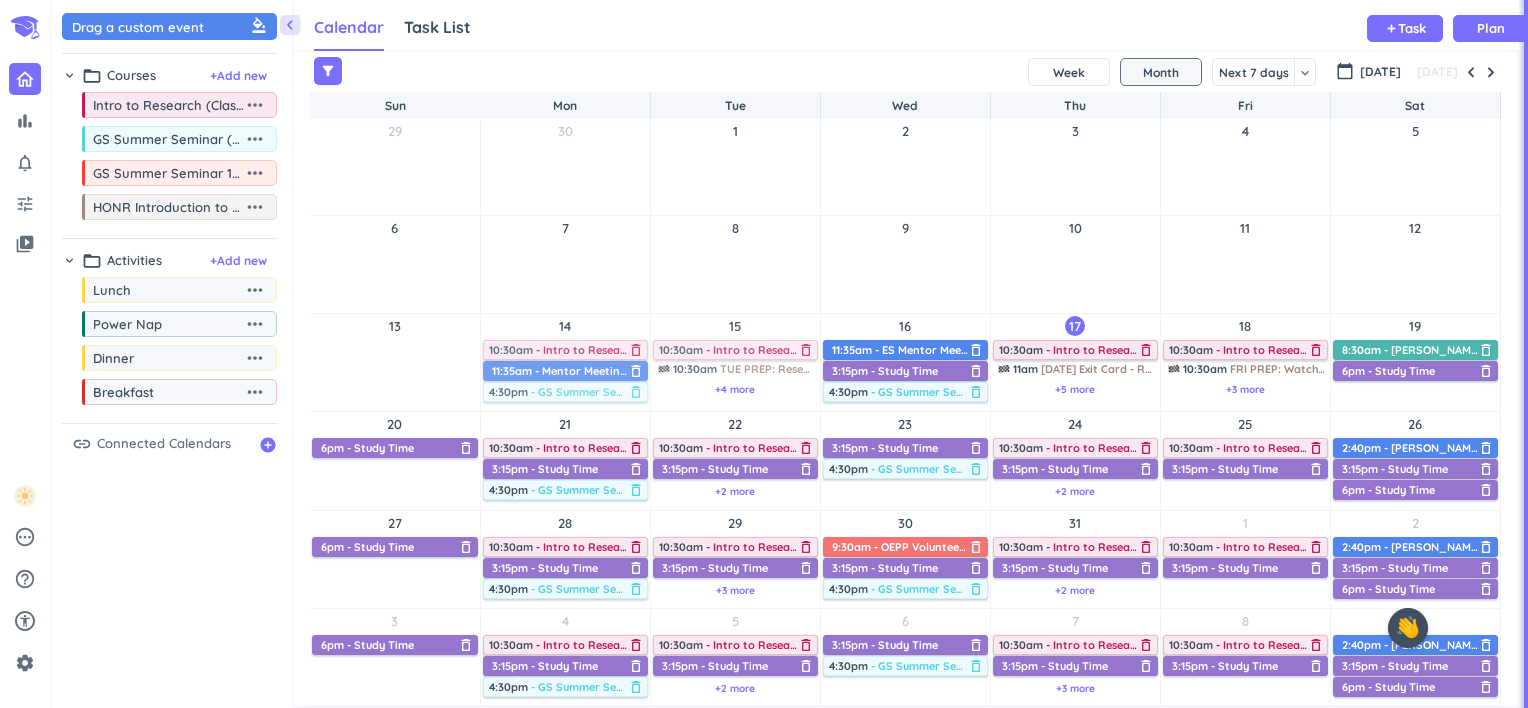 scroll, scrollTop: 0, scrollLeft: 0, axis: both 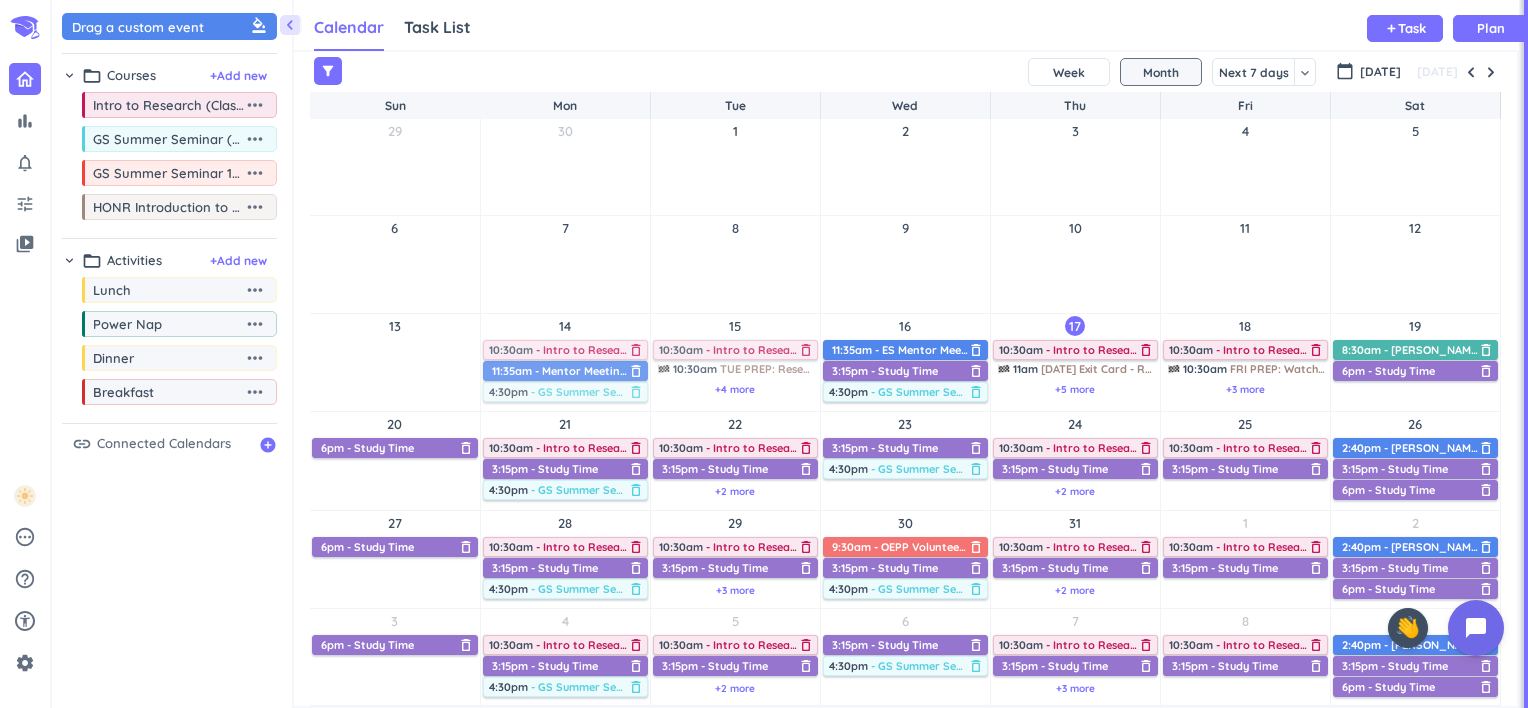 click on "Week" at bounding box center [1069, 72] 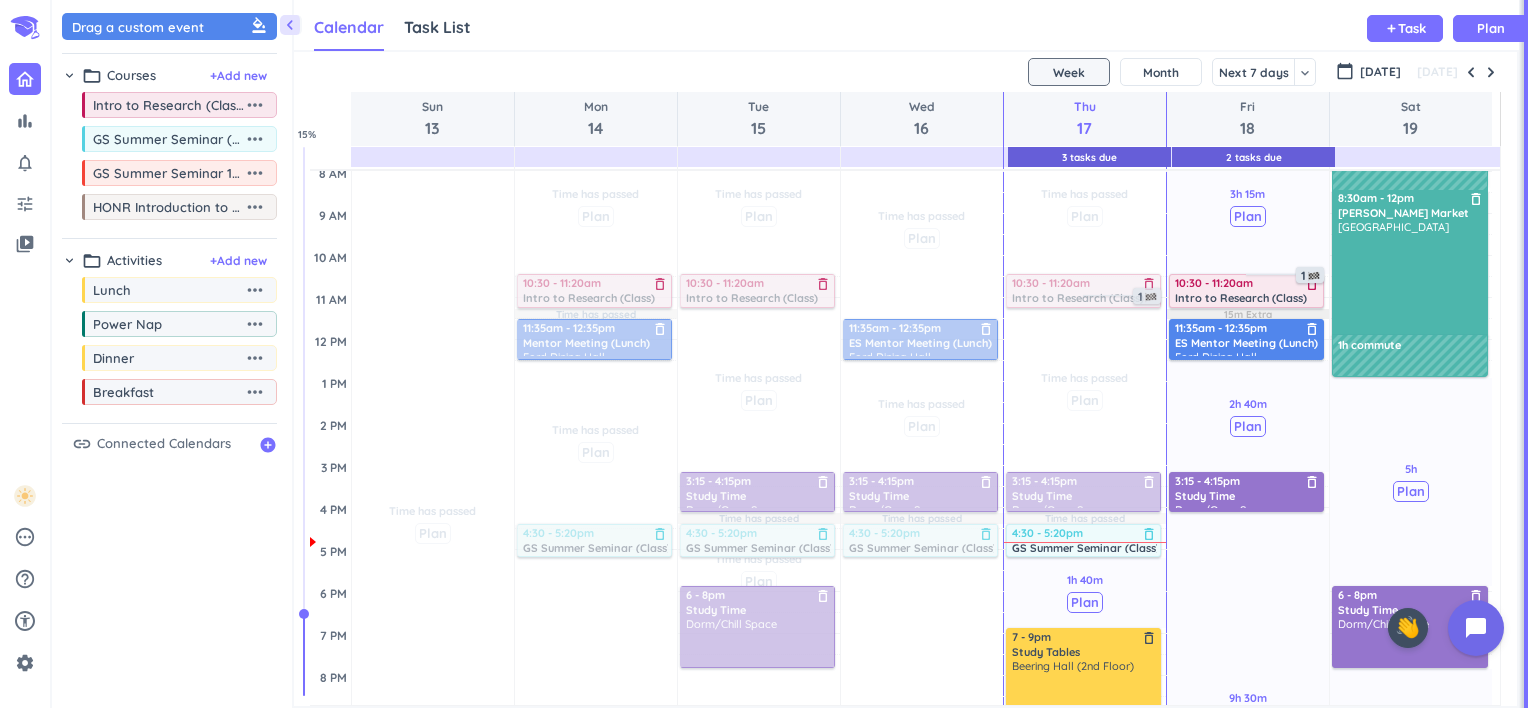 scroll, scrollTop: 227, scrollLeft: 0, axis: vertical 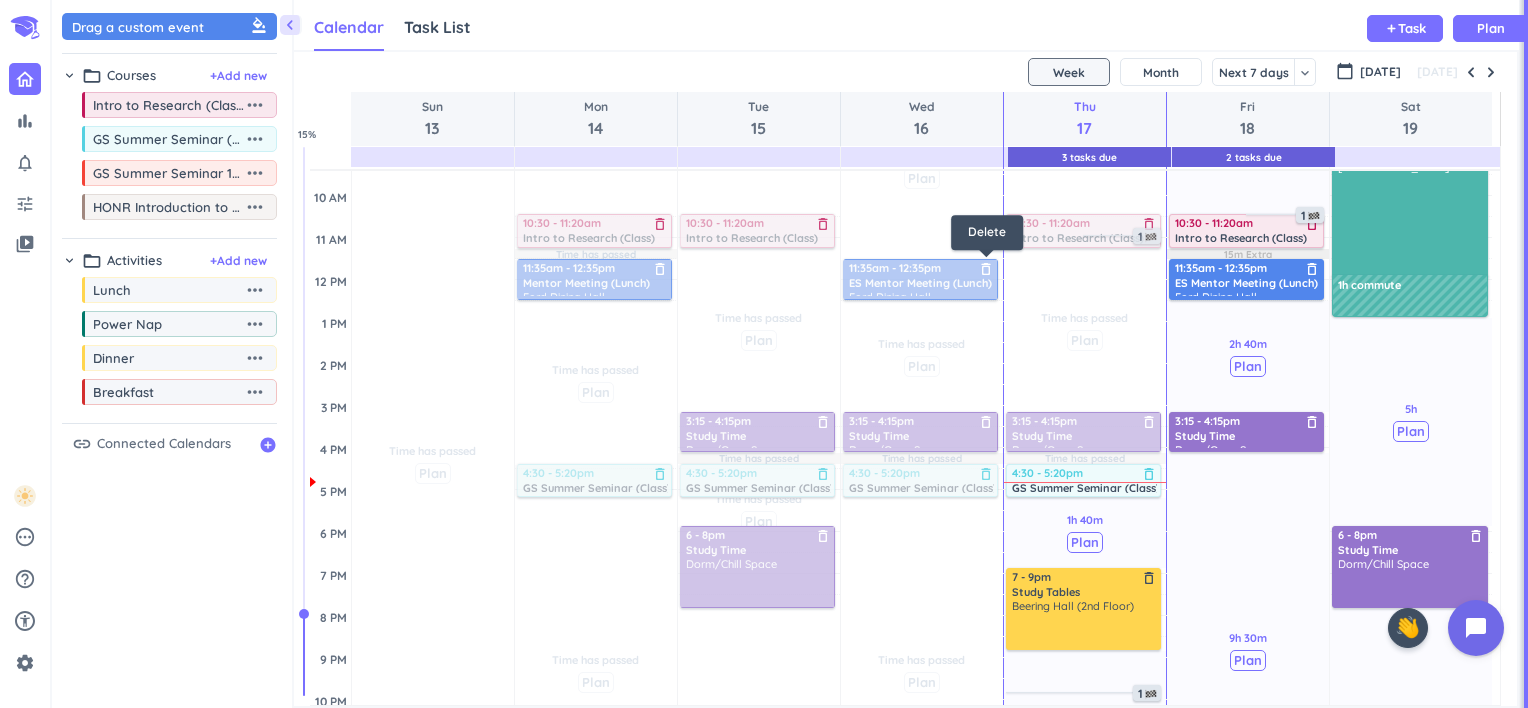 click on "delete_outline" at bounding box center (986, 269) 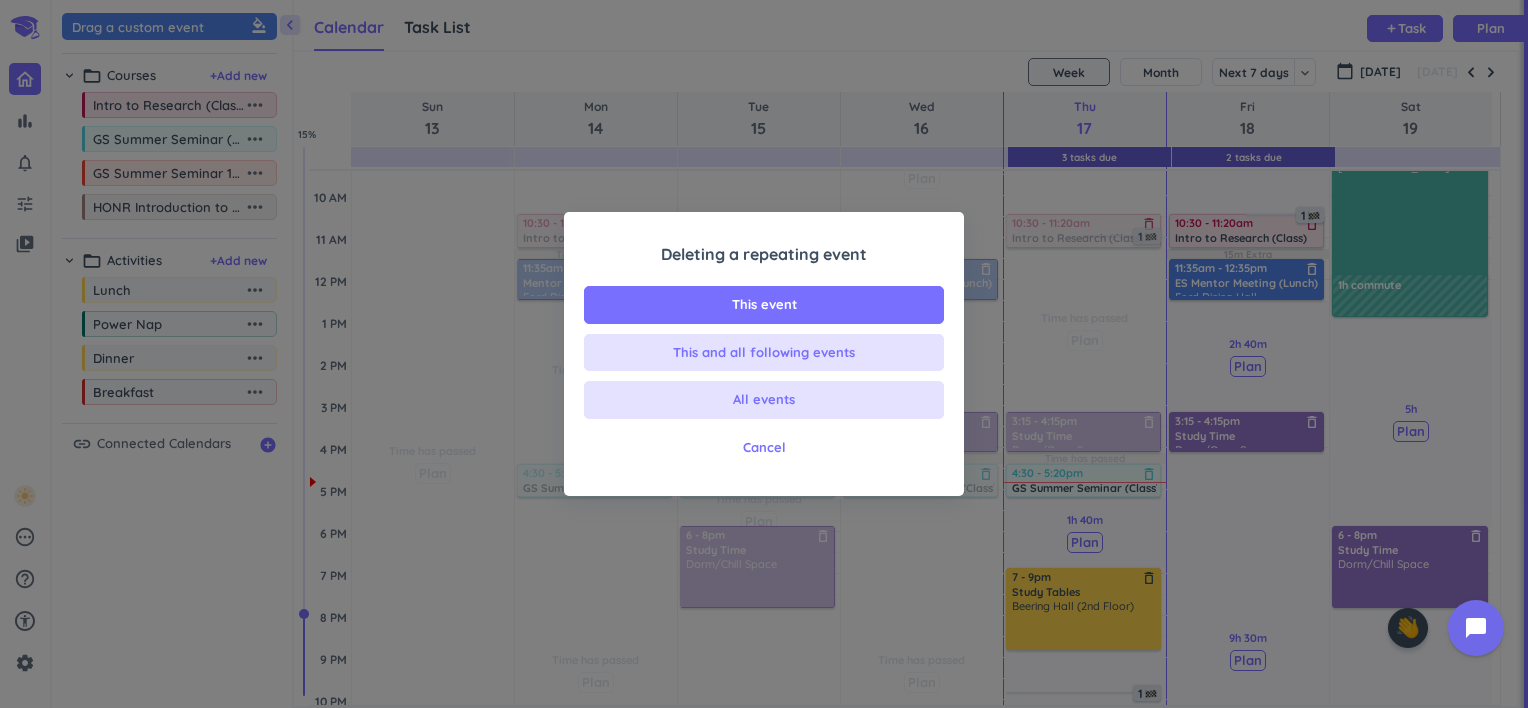 click on "All events" at bounding box center (764, 400) 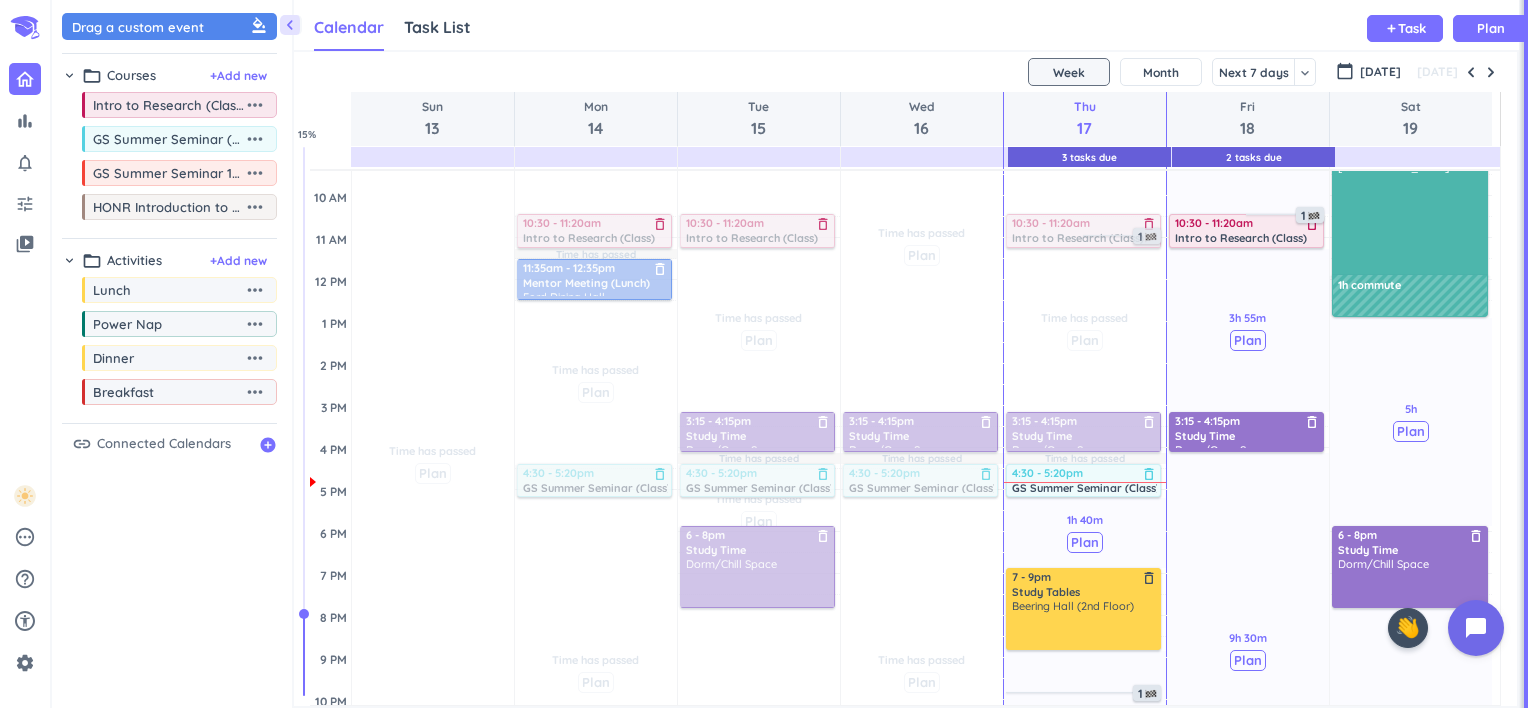 click on "delete_outline" at bounding box center (660, 269) 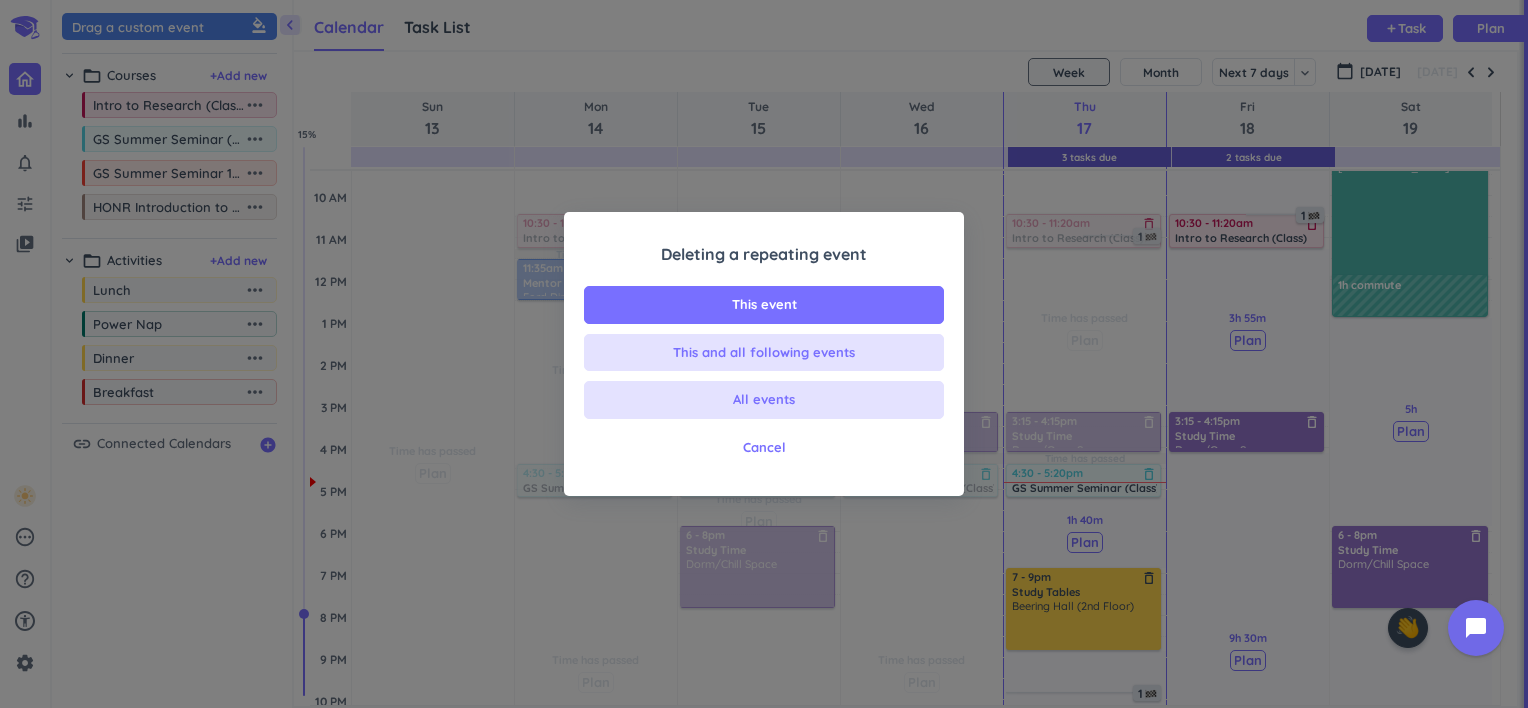click on "This event" at bounding box center (764, 305) 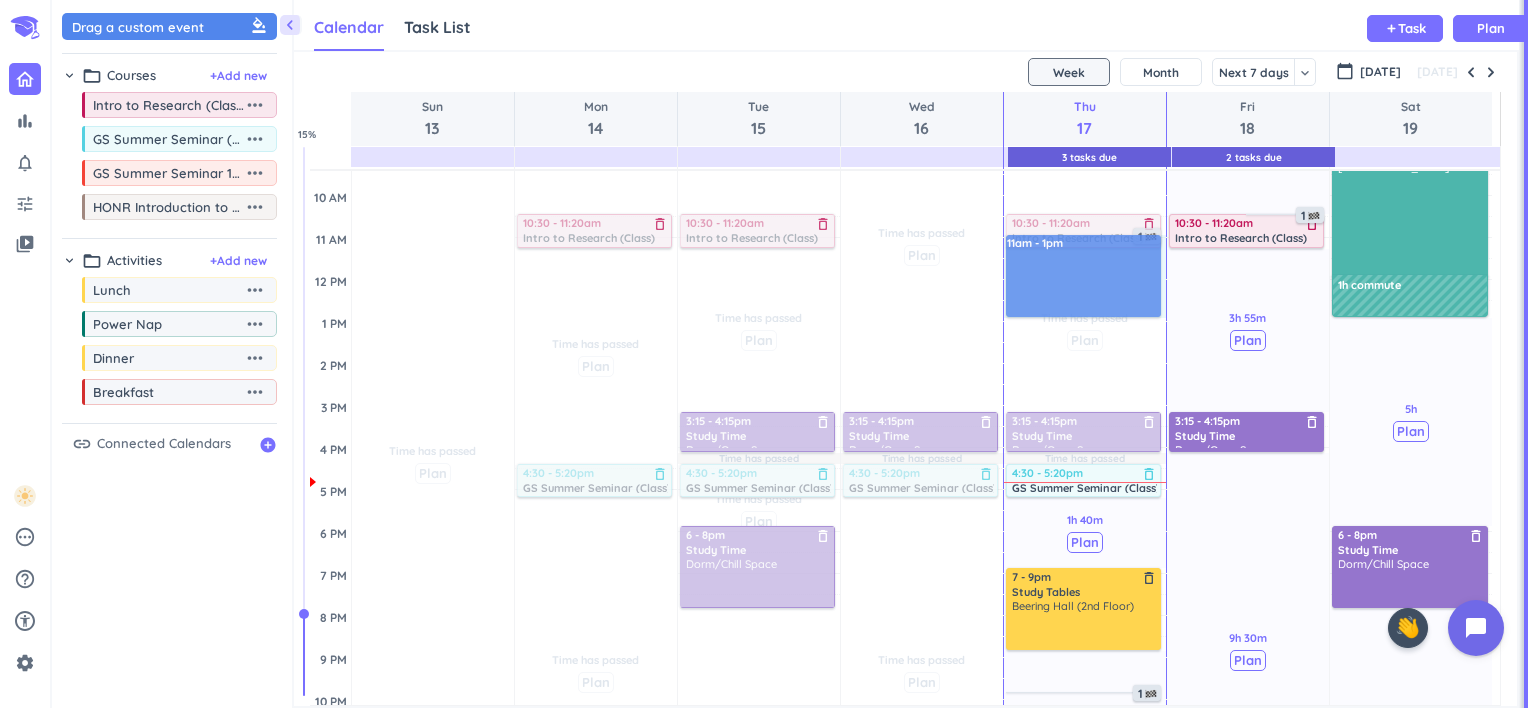 drag, startPoint x: 1008, startPoint y: 252, endPoint x: 1120, endPoint y: 302, distance: 122.653984 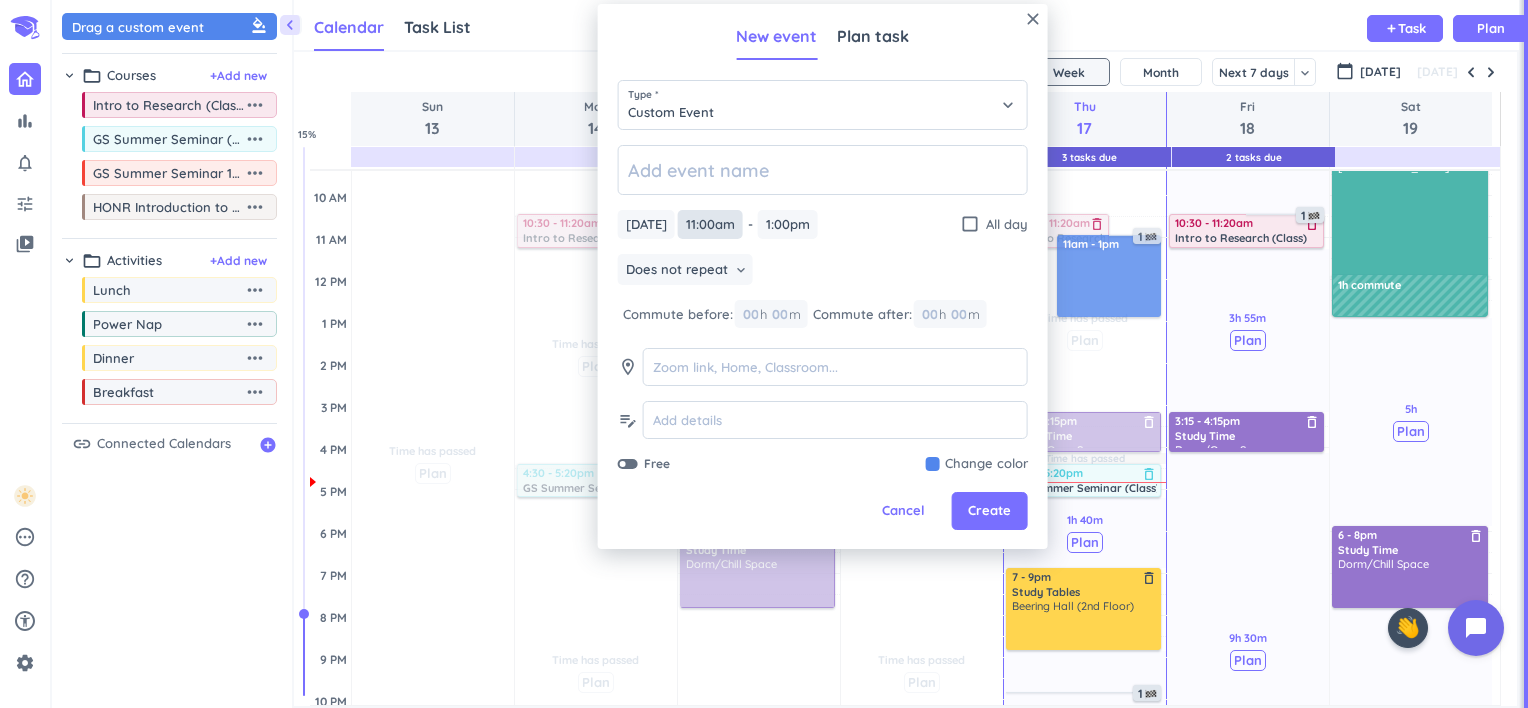 click on "11:00am" at bounding box center (710, 224) 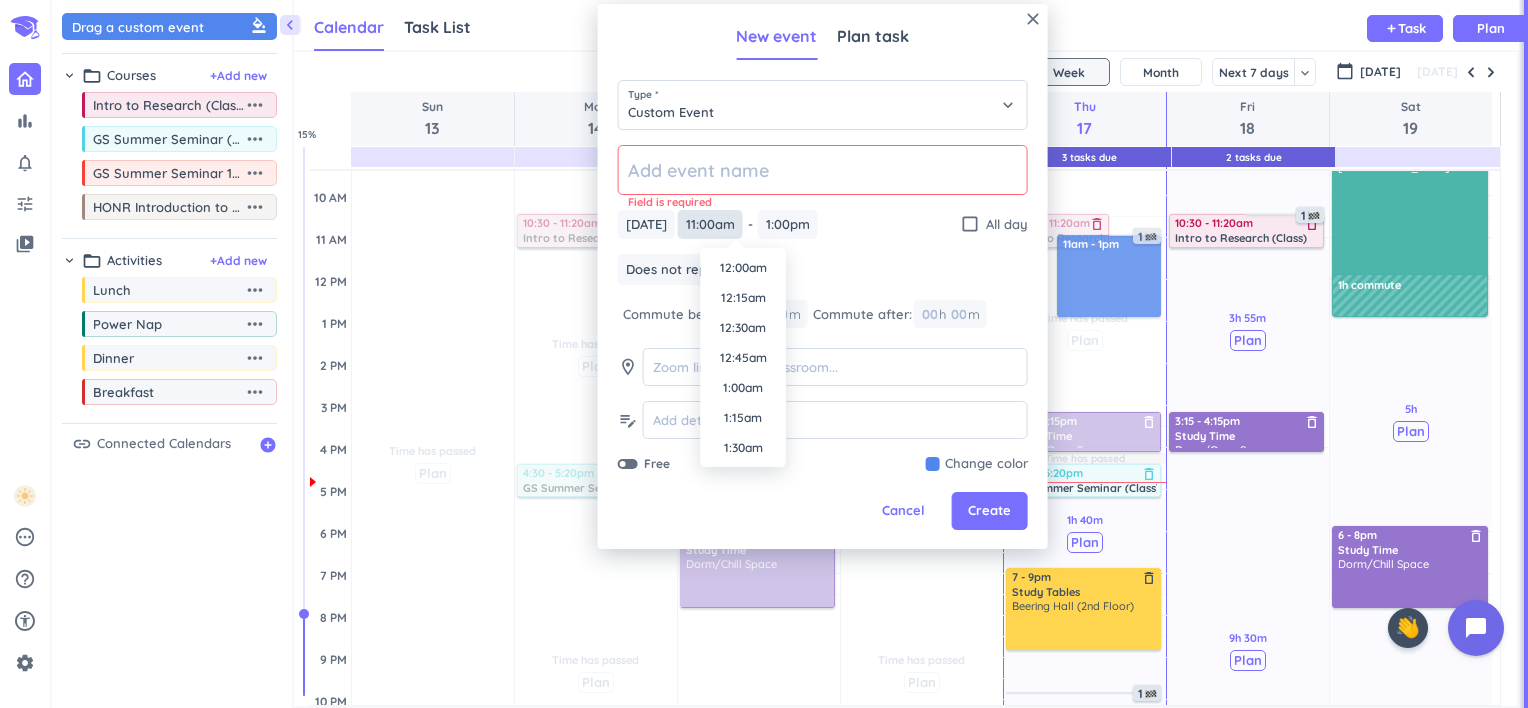 scroll, scrollTop: 1230, scrollLeft: 0, axis: vertical 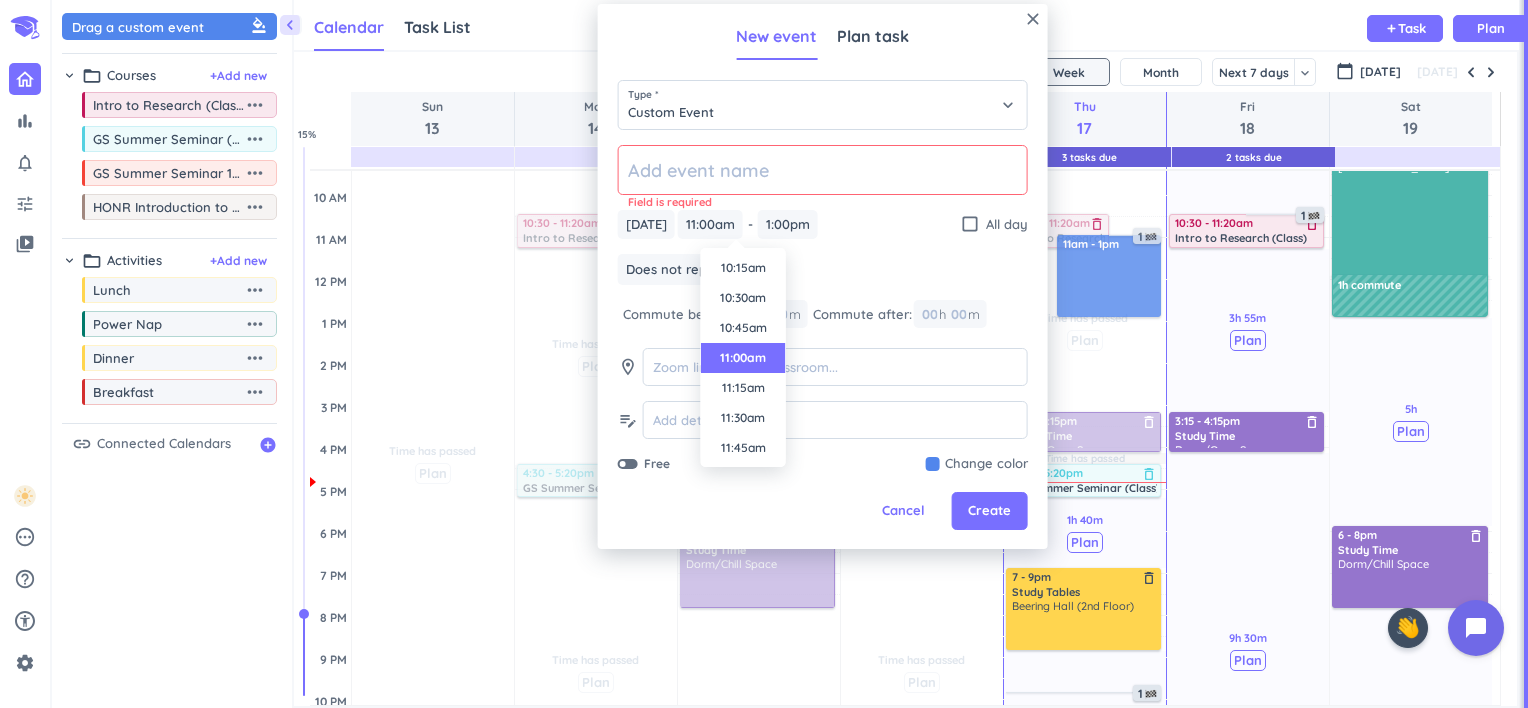 click on "11:30am" at bounding box center [743, 418] 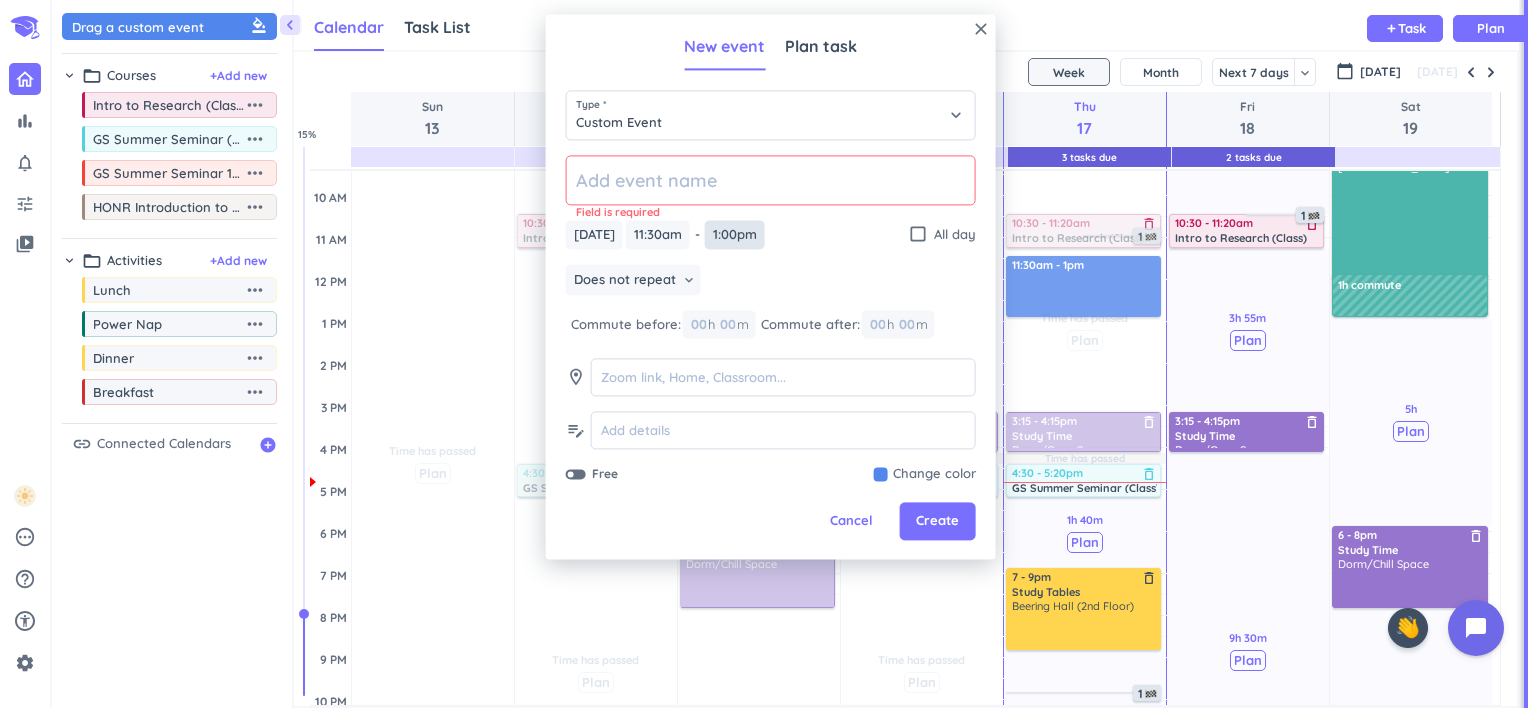 click on "1:00pm" at bounding box center [735, 234] 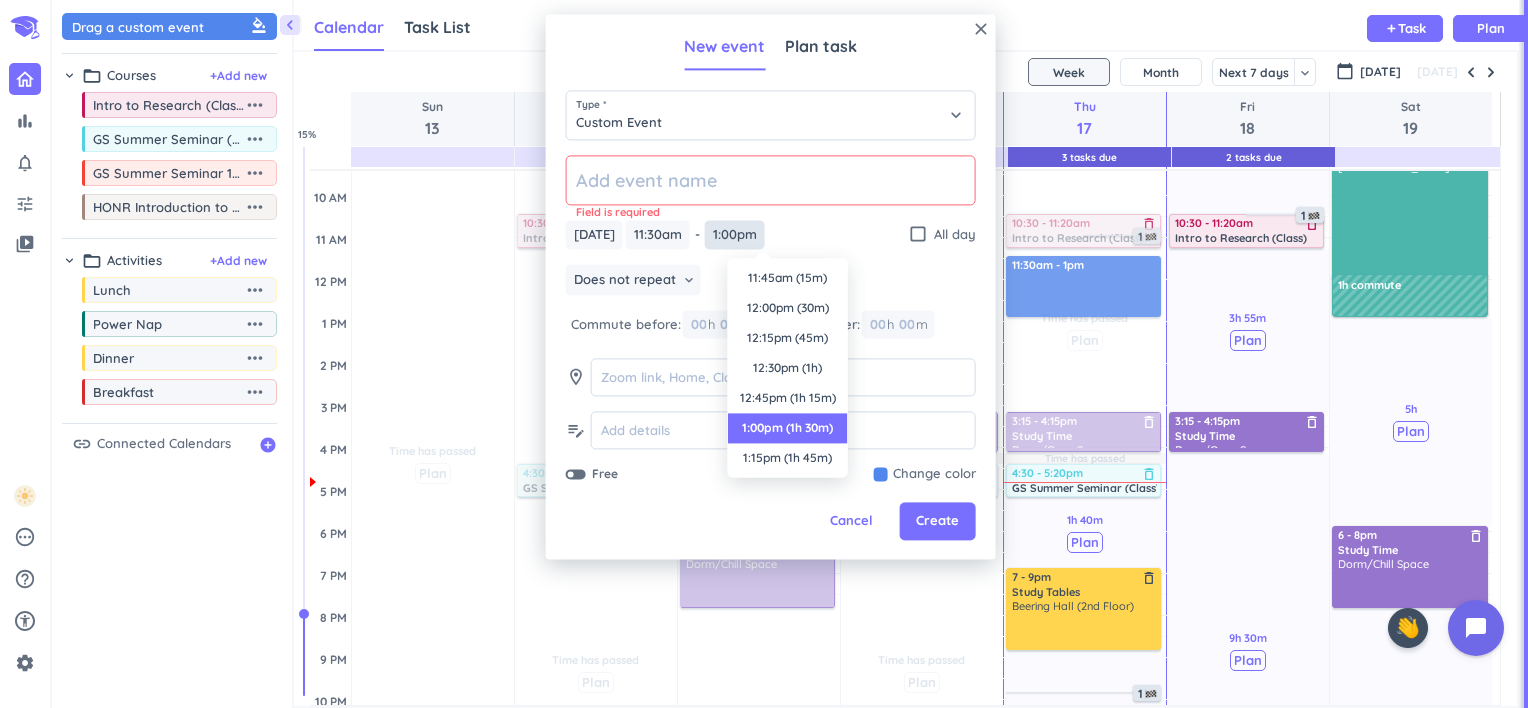 scroll, scrollTop: 150, scrollLeft: 0, axis: vertical 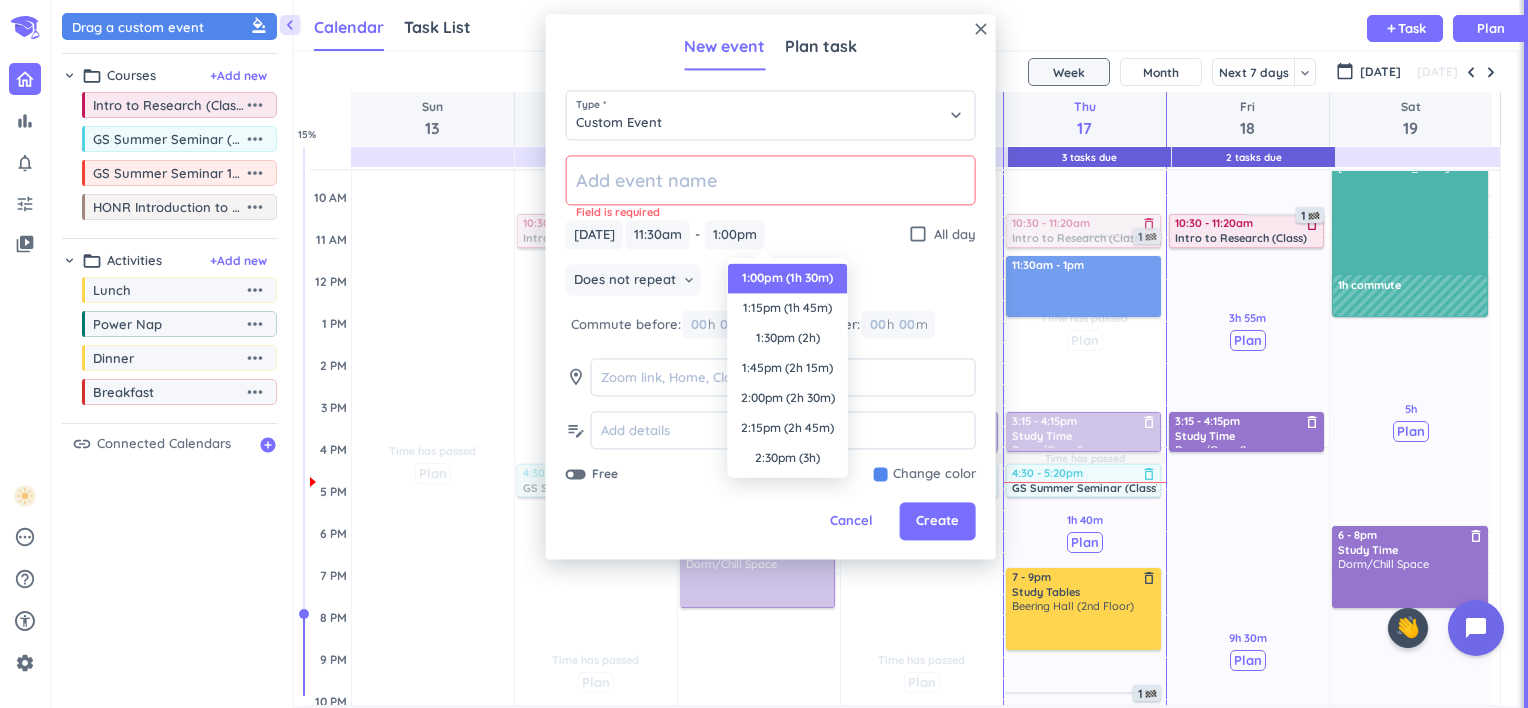 click on "1:30pm (2h)" at bounding box center (788, 338) 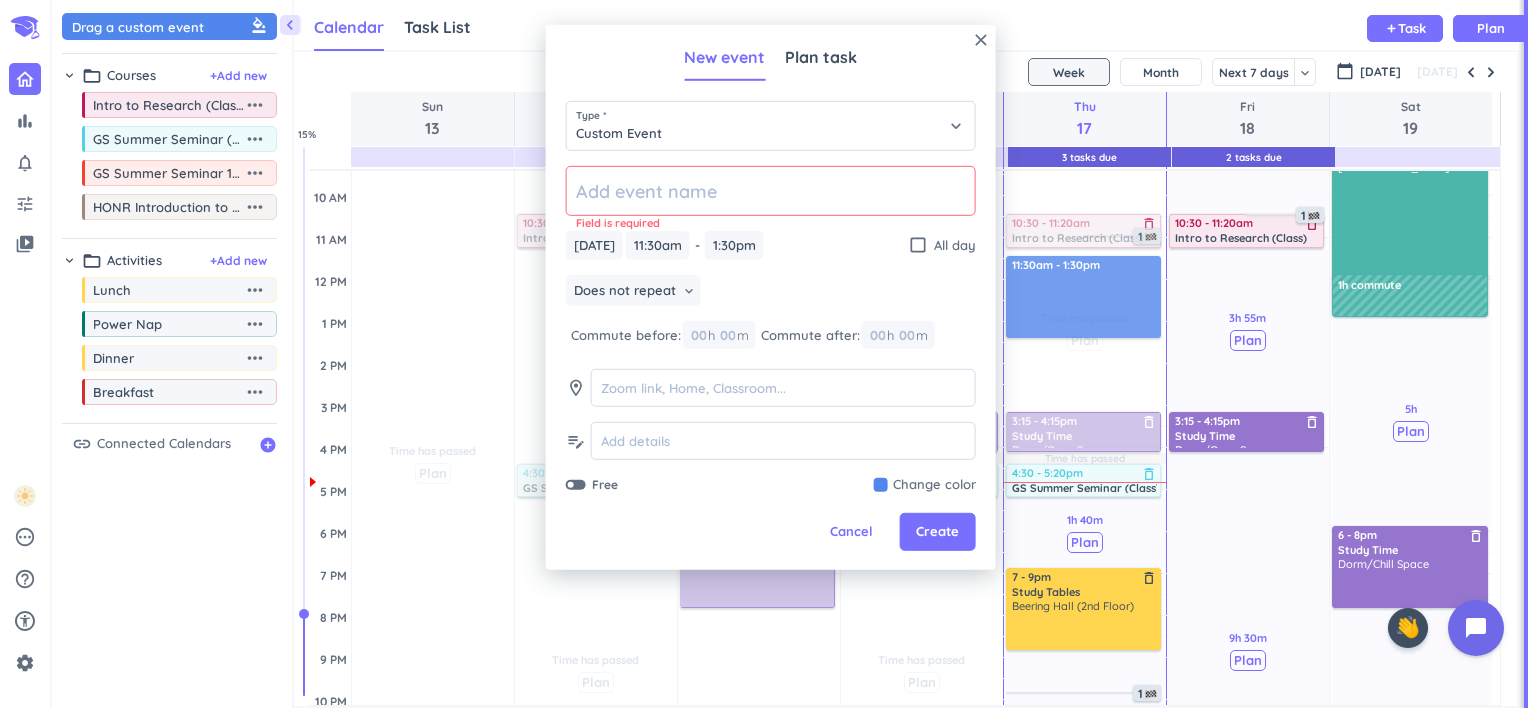 click 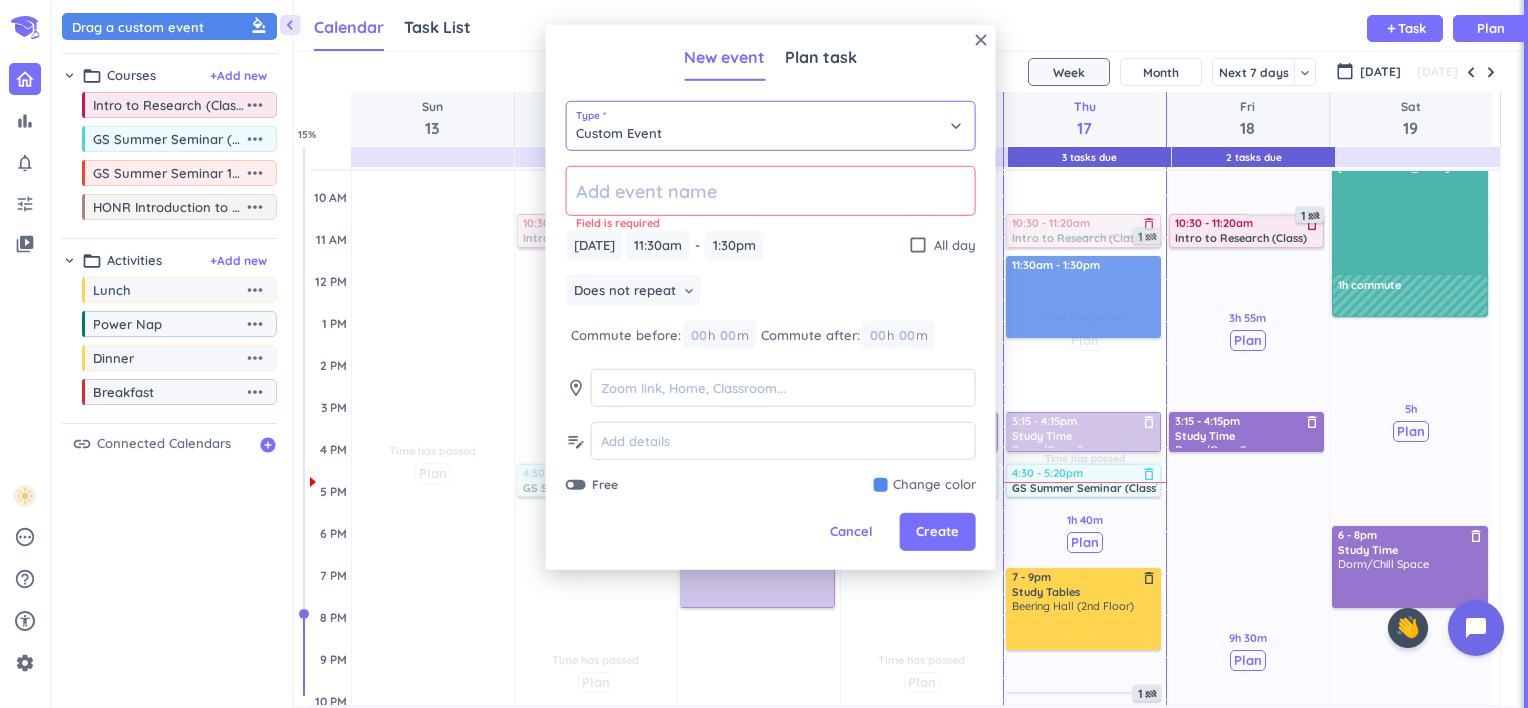 click on "Custom Event" at bounding box center [771, 126] 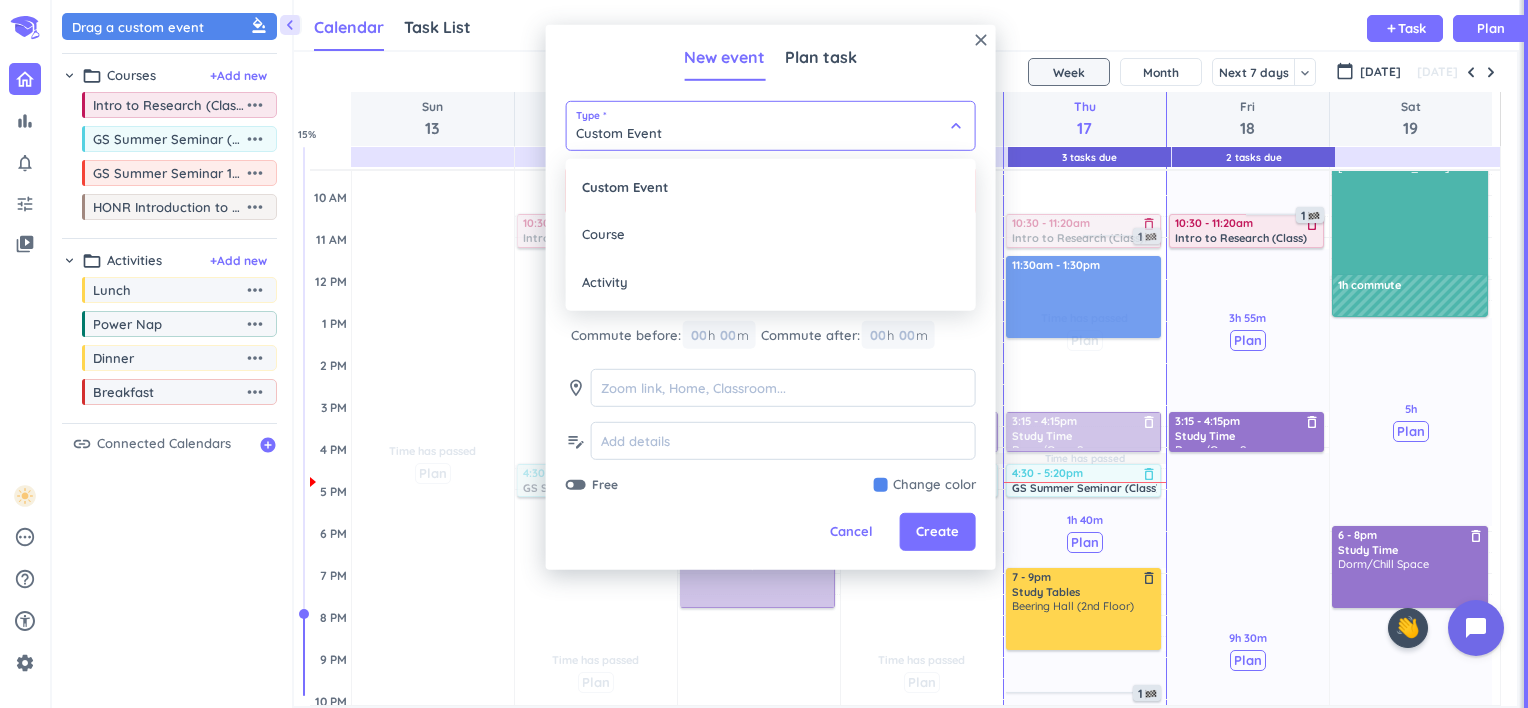click on "Activity" at bounding box center [771, 282] 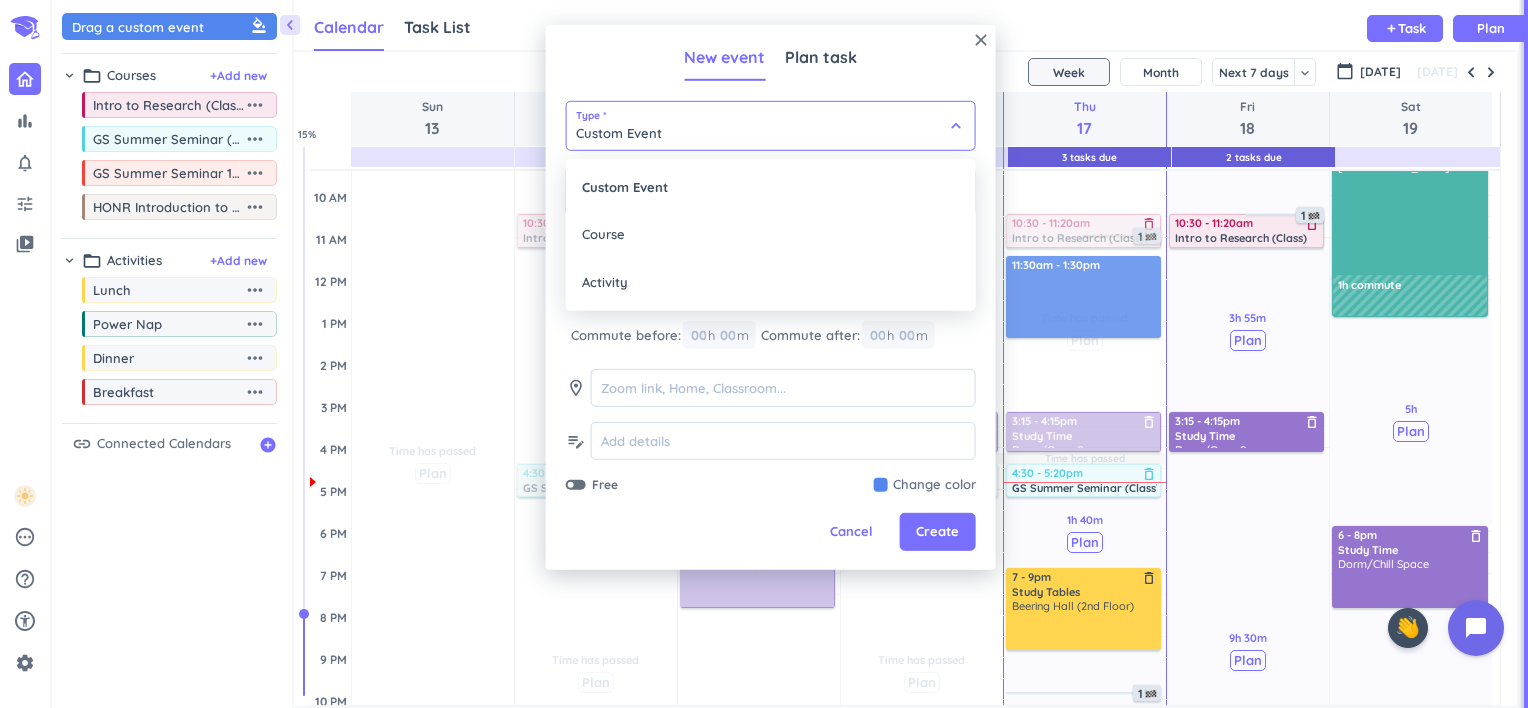 type on "Activity" 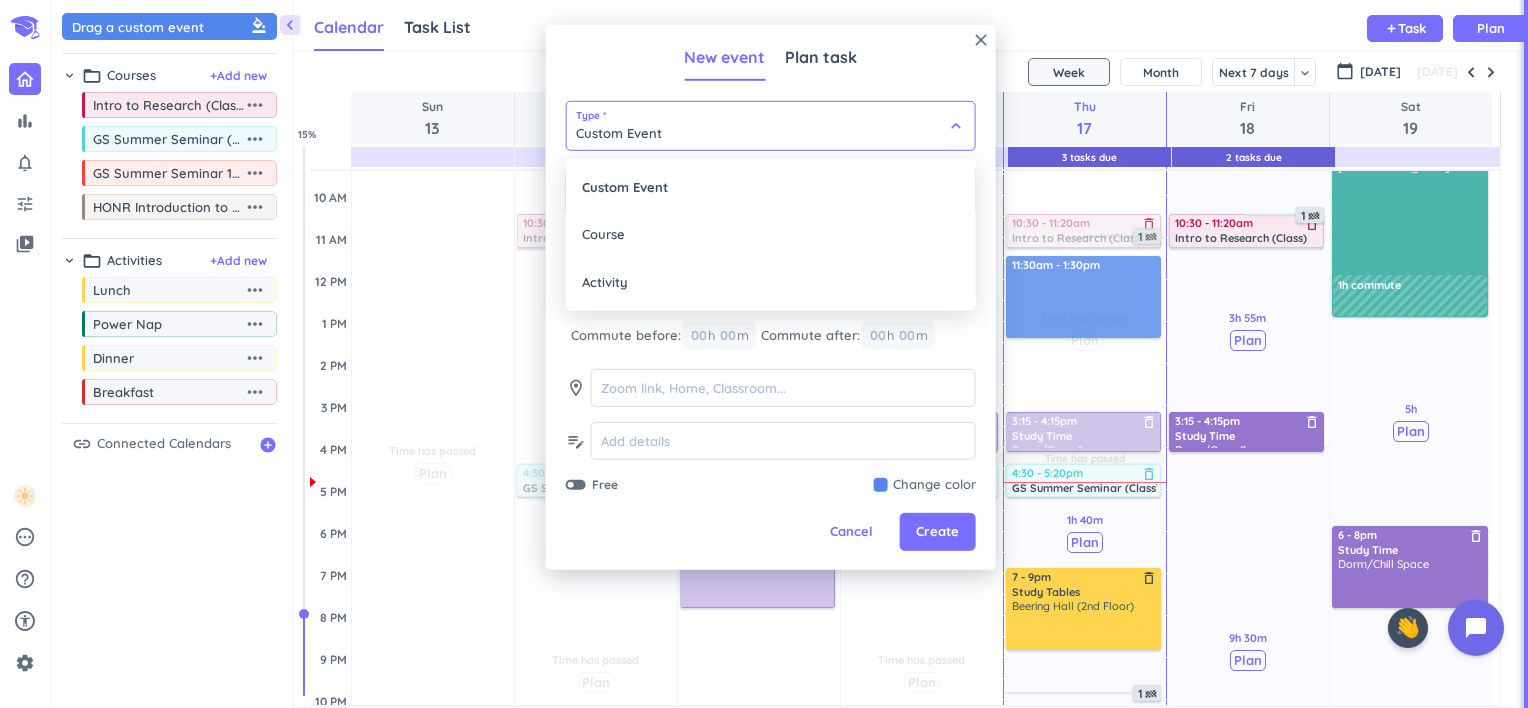 type on "11:00am" 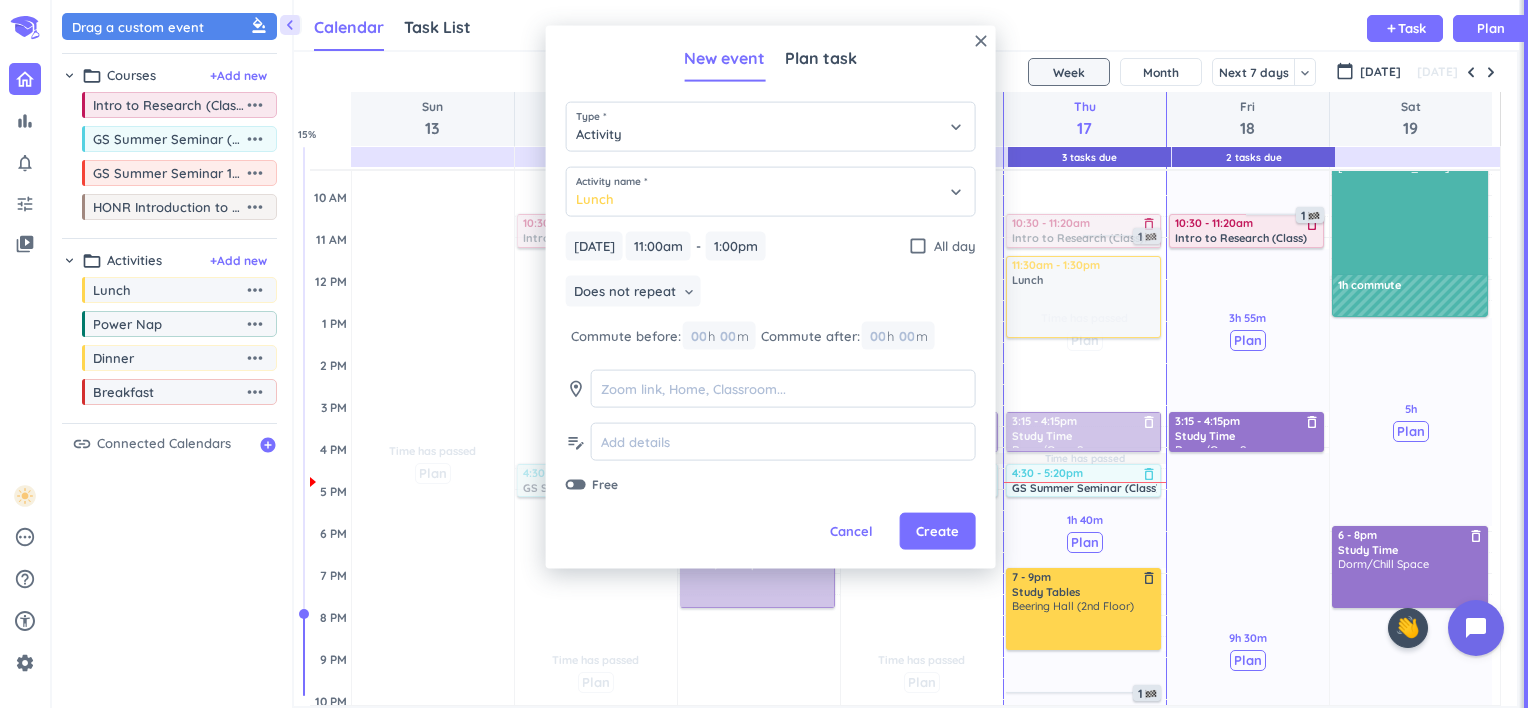 click on "Does not repeat" at bounding box center (625, 291) 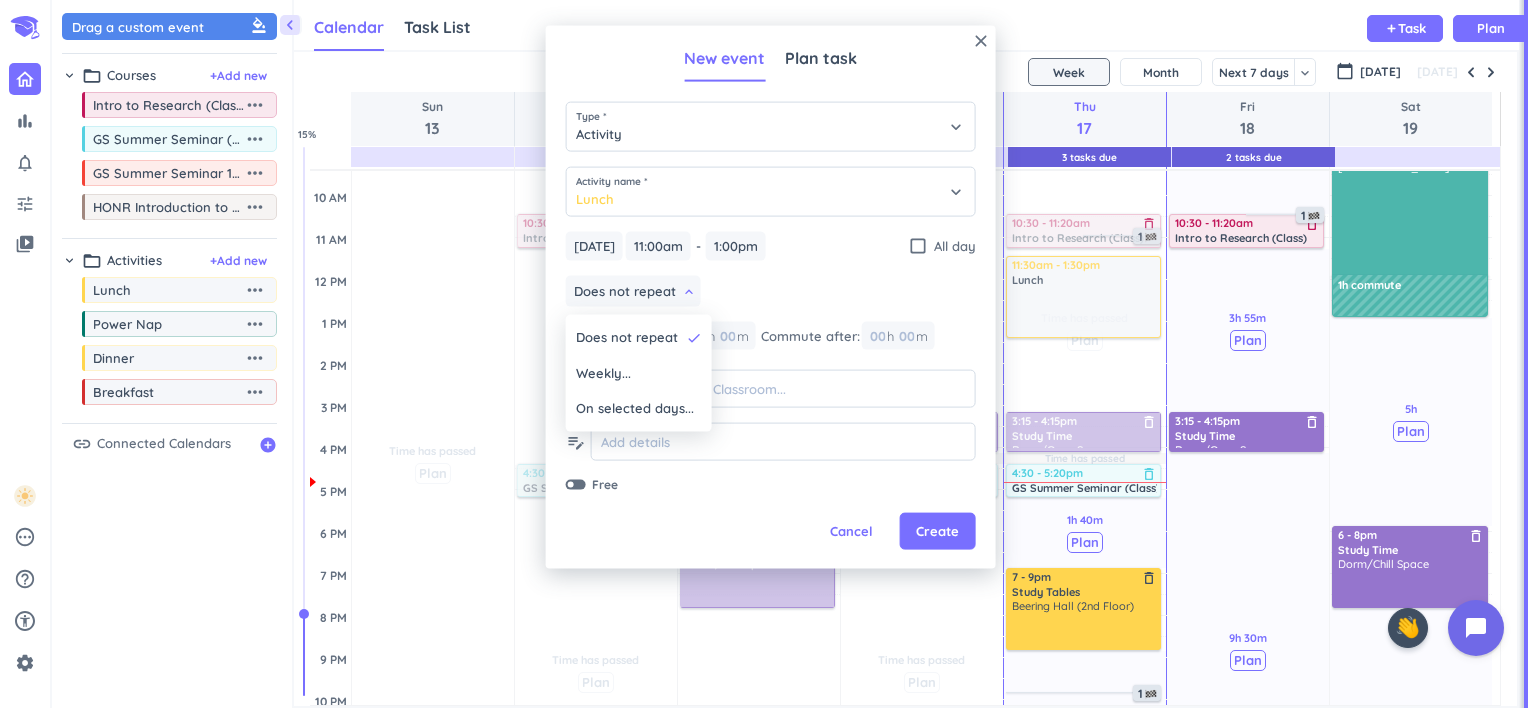 click on "Weekly..." at bounding box center [603, 373] 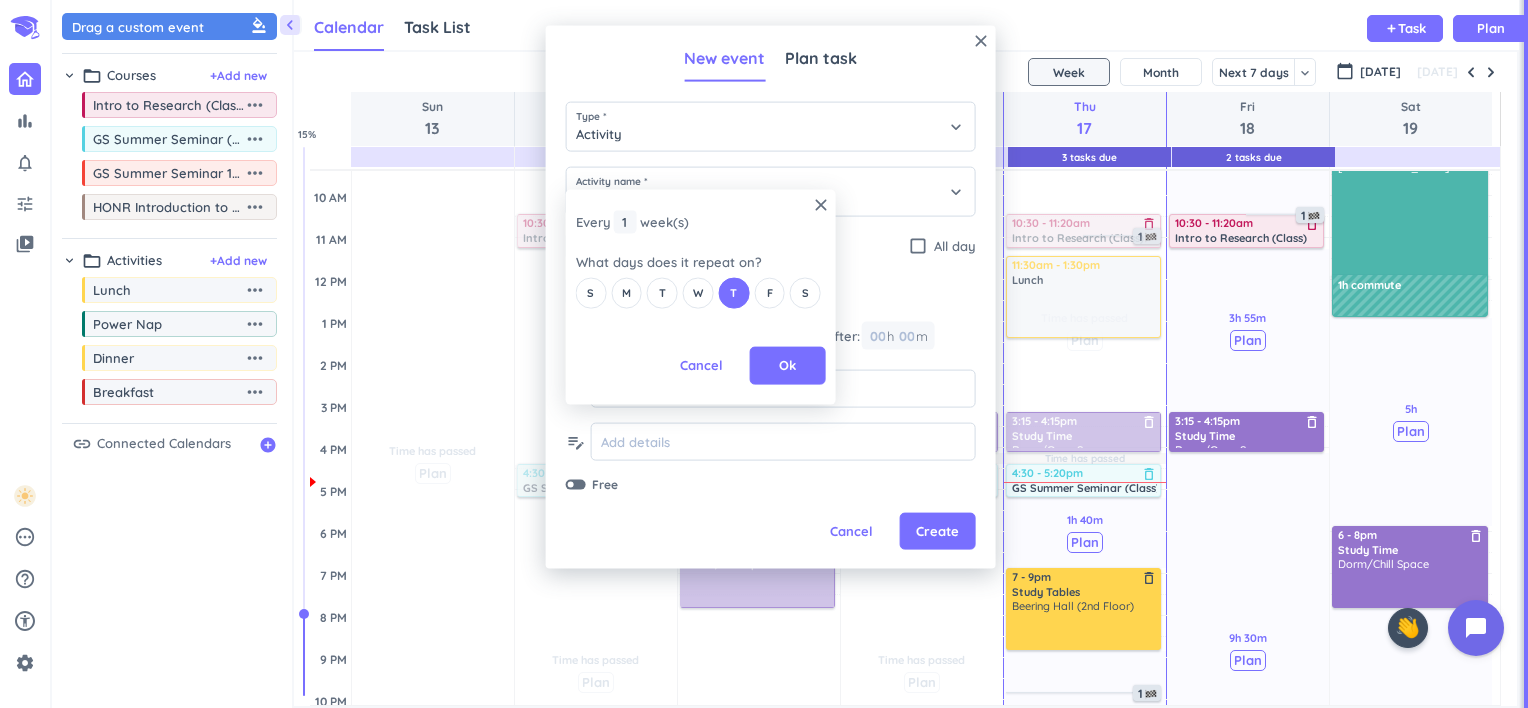 click on "F" at bounding box center (769, 293) 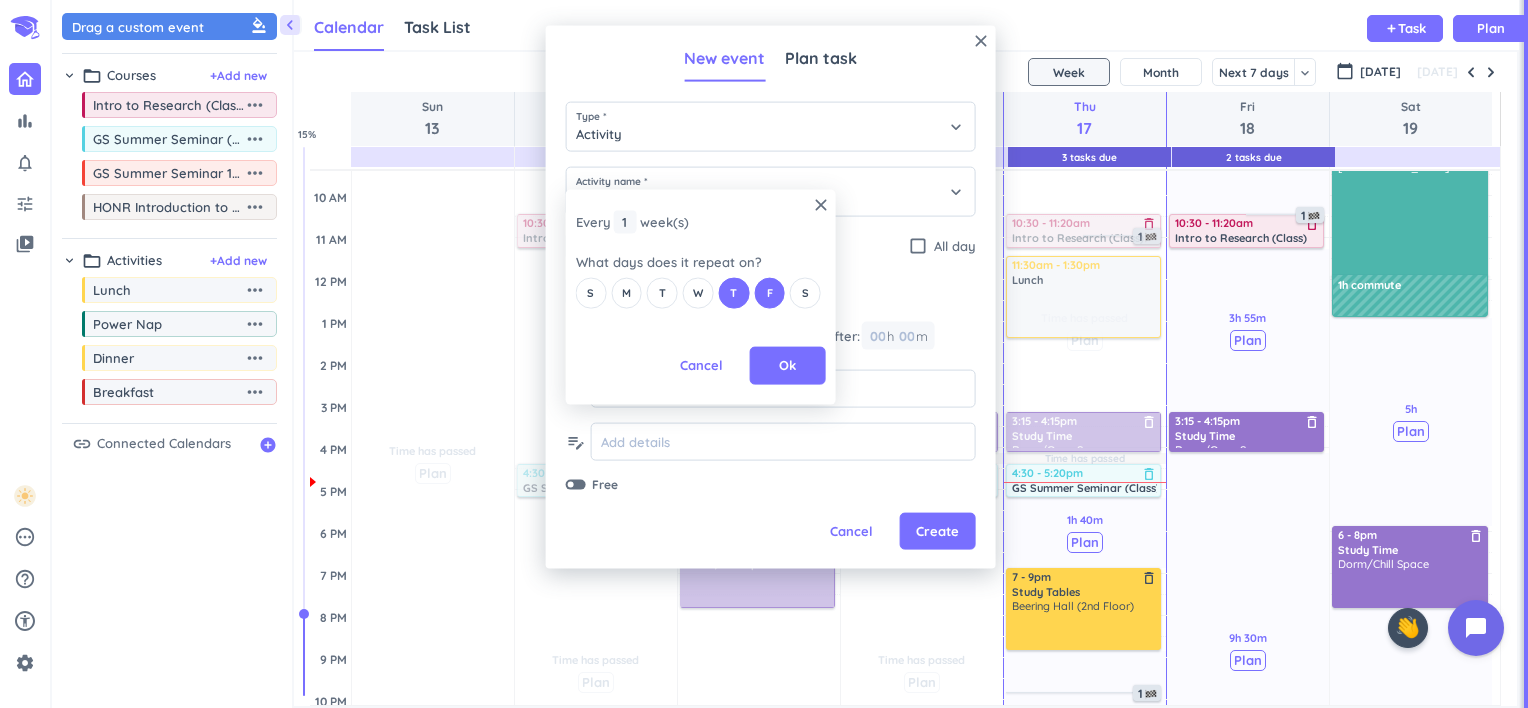 click on "S" at bounding box center (805, 293) 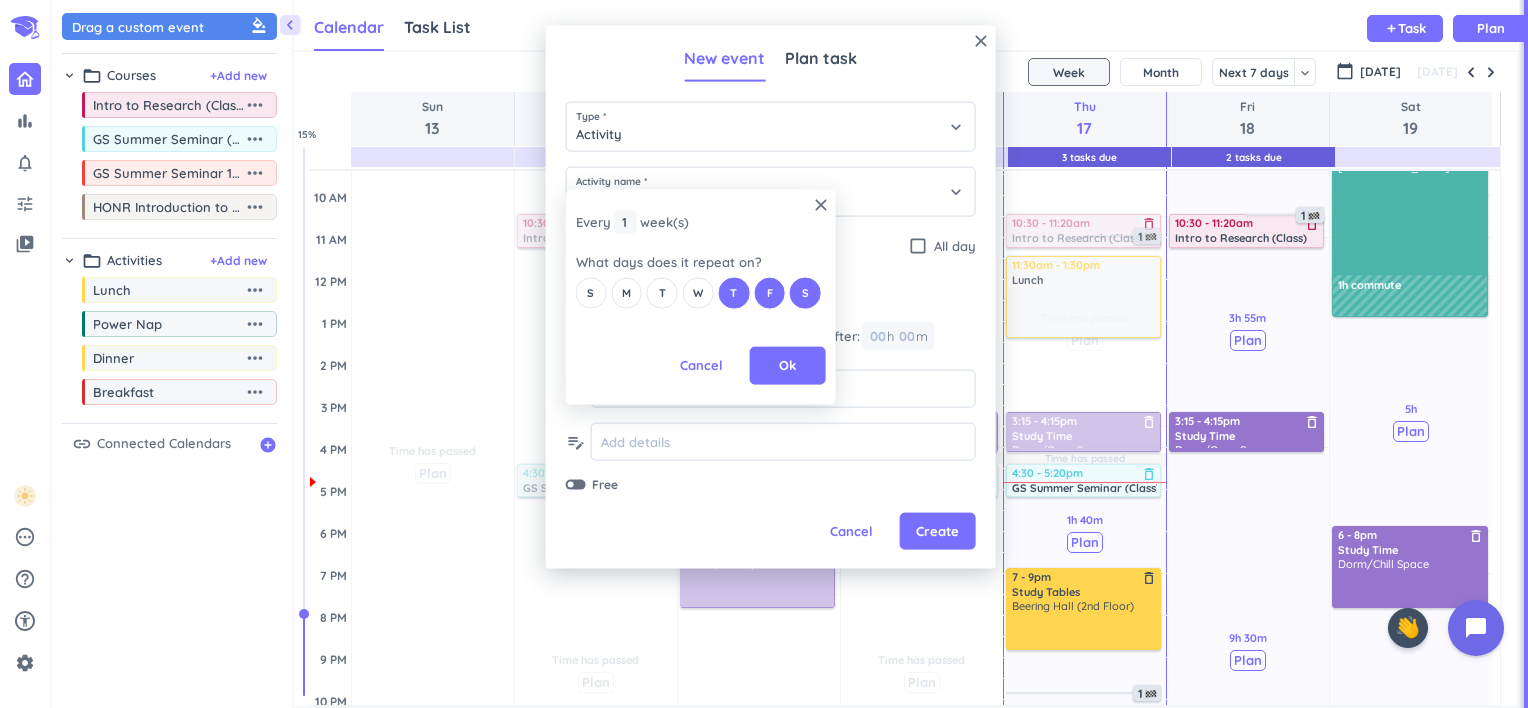 click on "W" at bounding box center (698, 293) 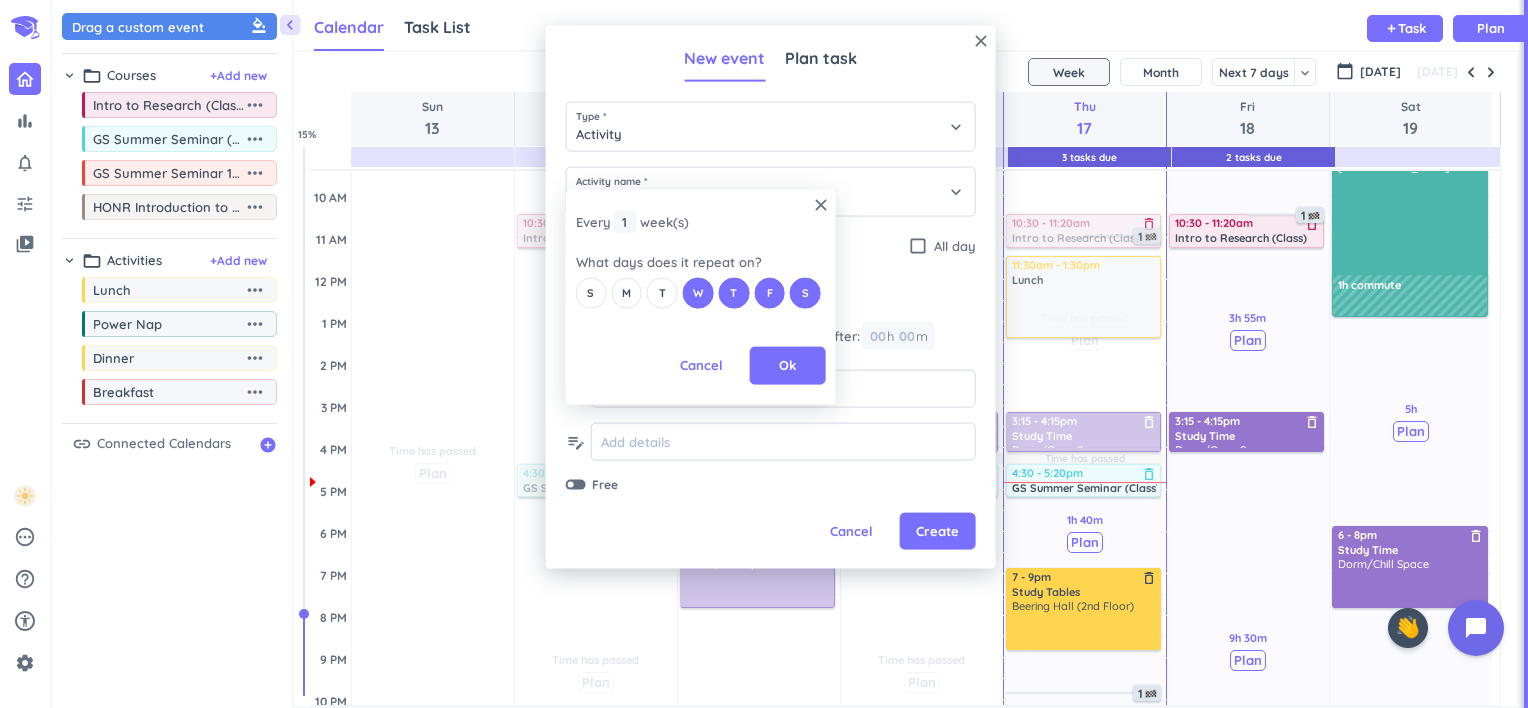click on "T" at bounding box center (662, 293) 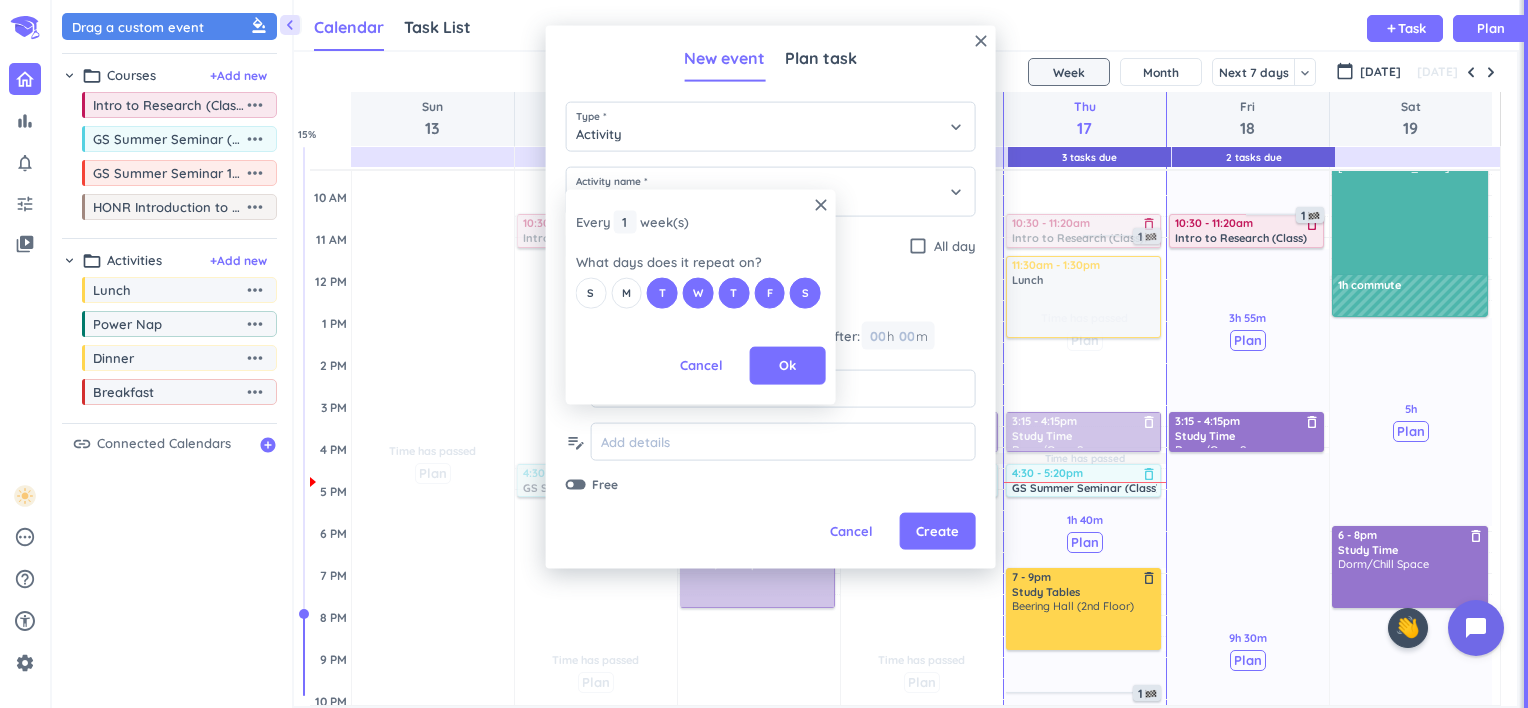 click on "M" at bounding box center (626, 293) 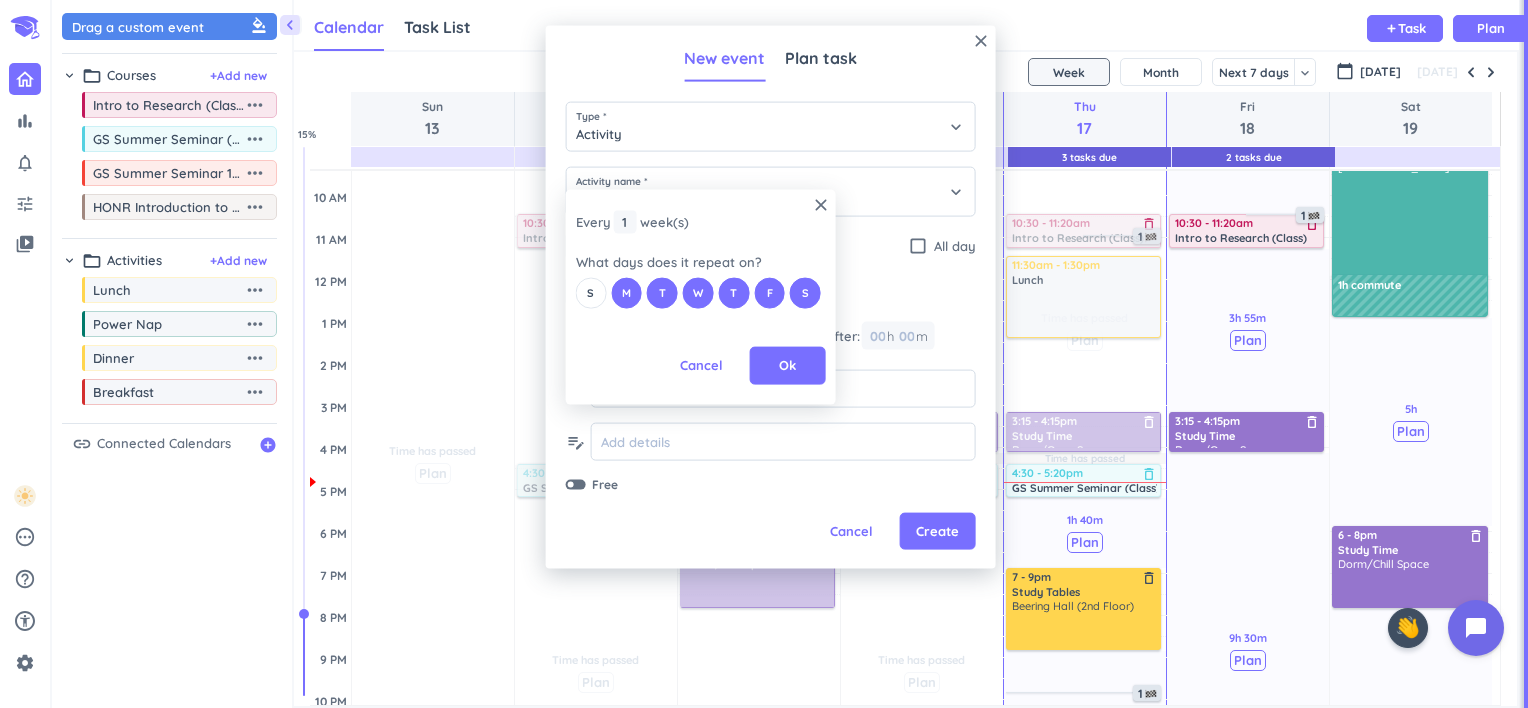 click on "S" at bounding box center [590, 293] 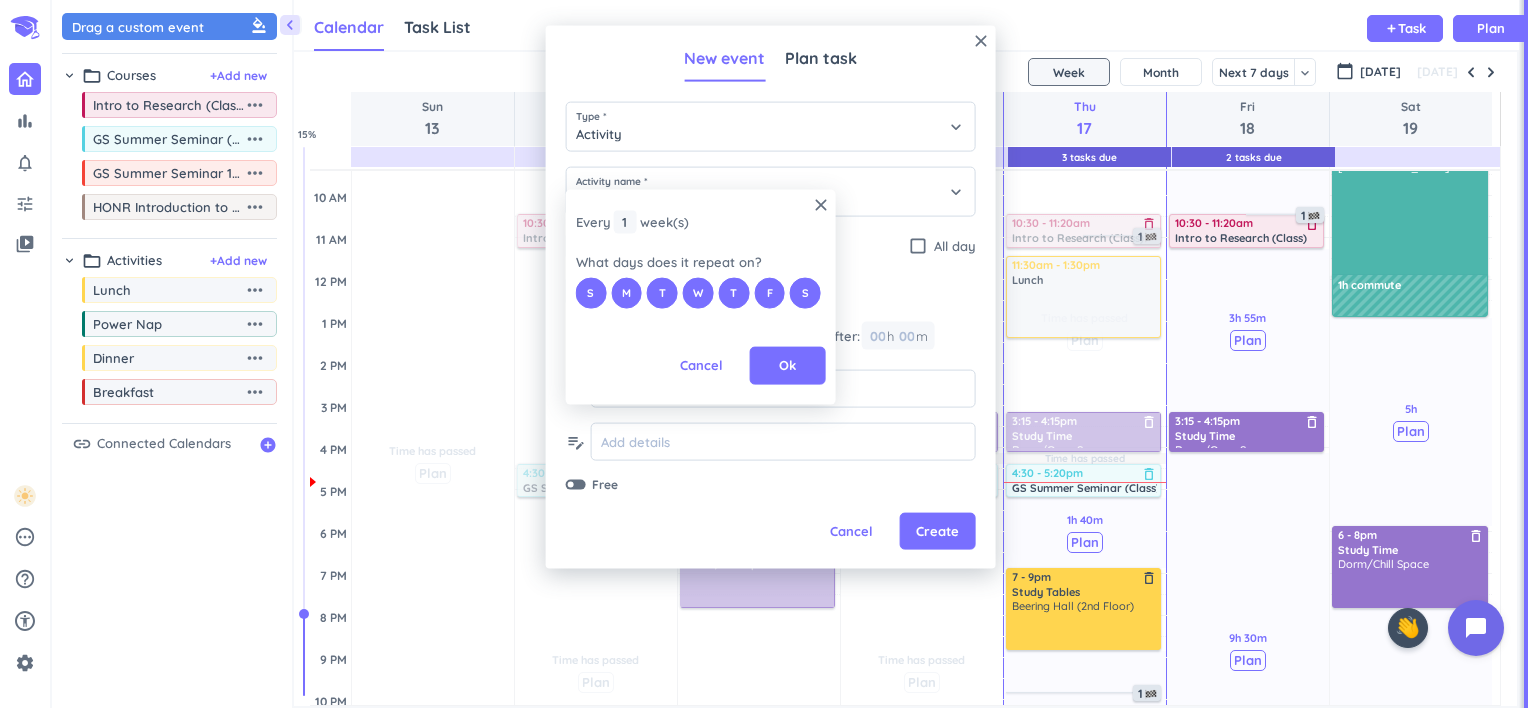 click on "Ok" at bounding box center (787, 366) 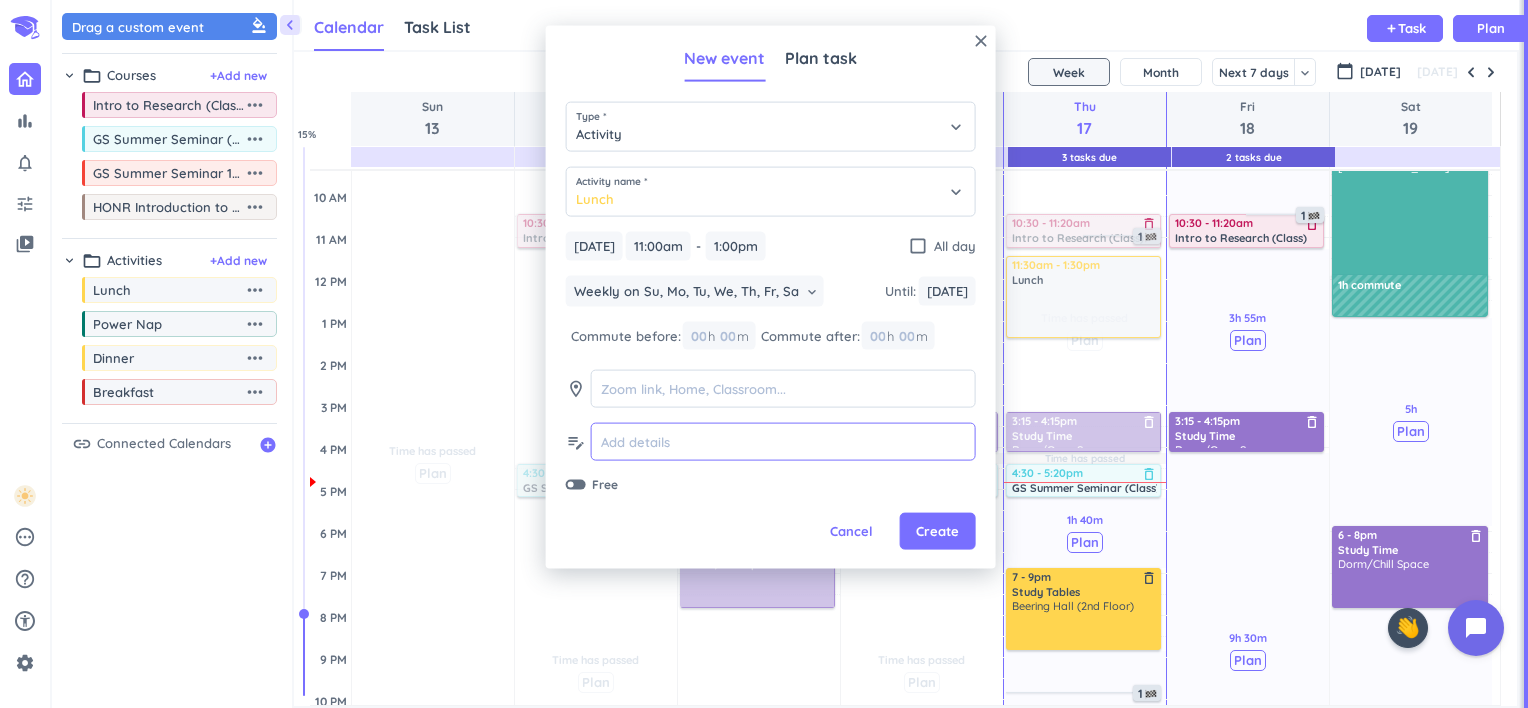 click at bounding box center [783, 442] 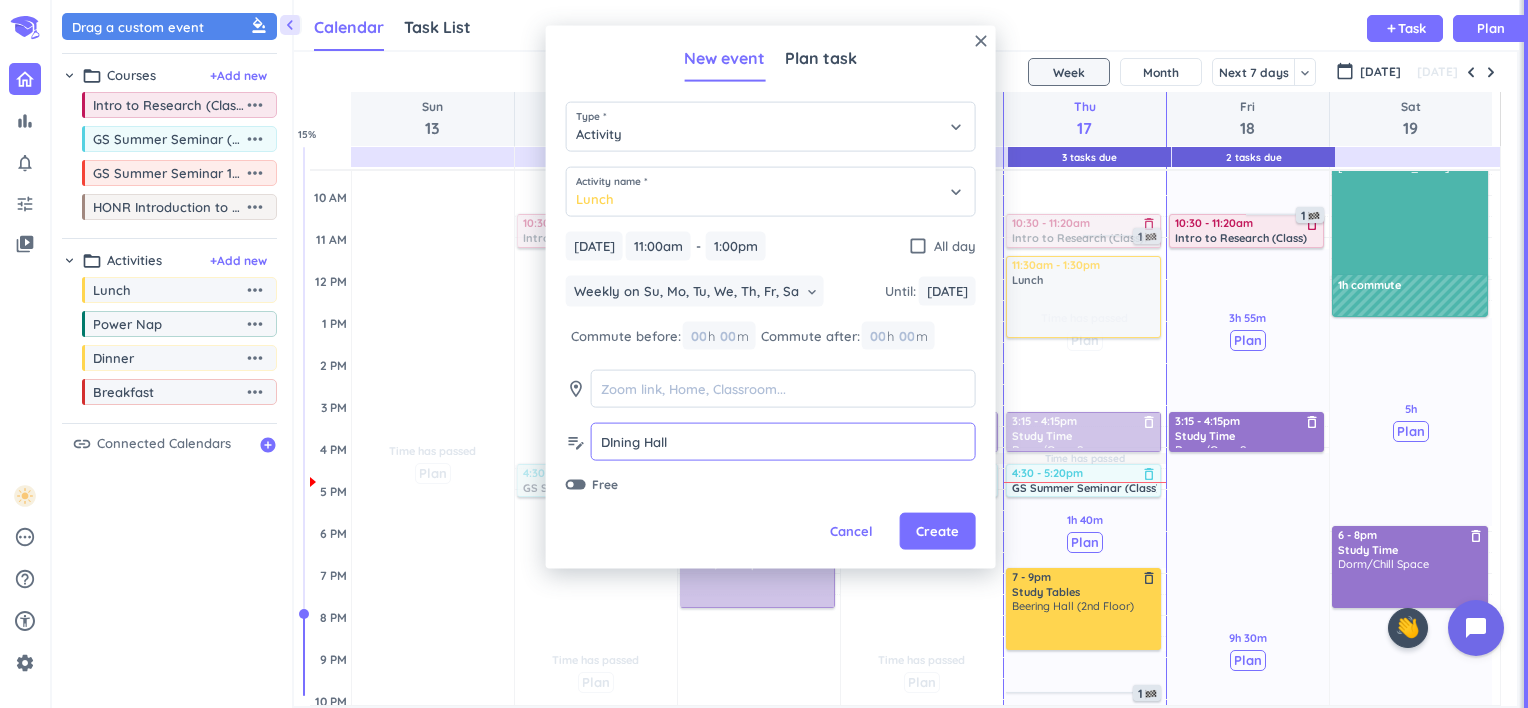 type on "DIning Hall" 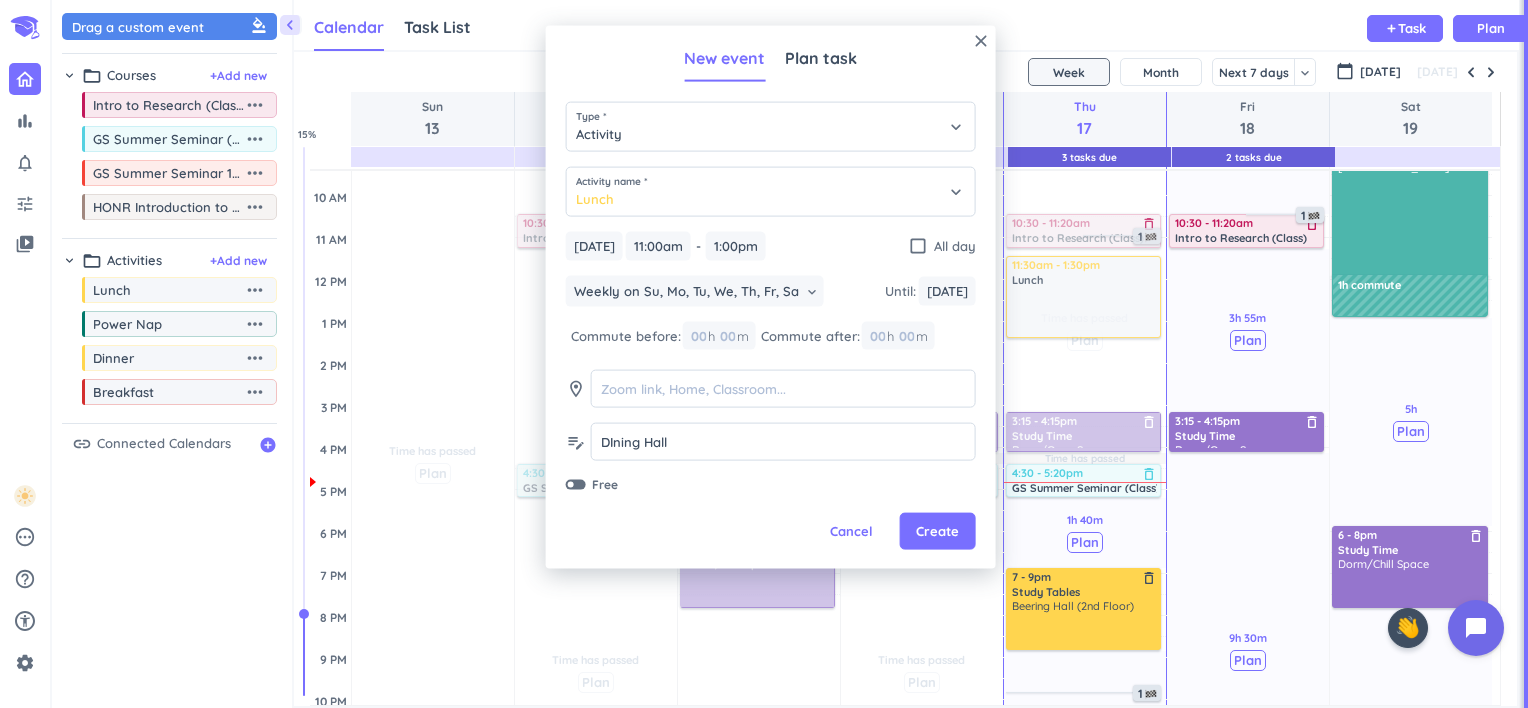 click on "Create" at bounding box center [938, 531] 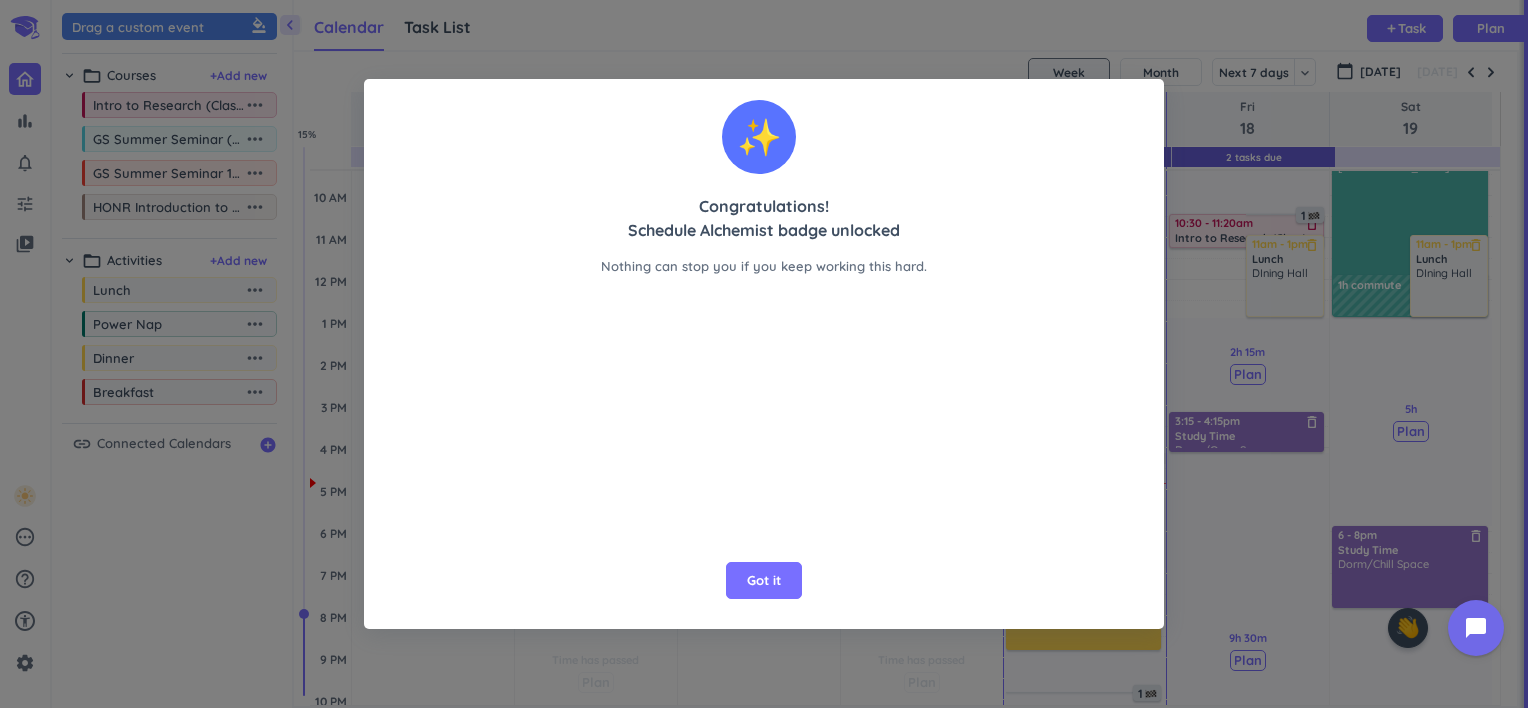 click on "Got it" at bounding box center (764, 581) 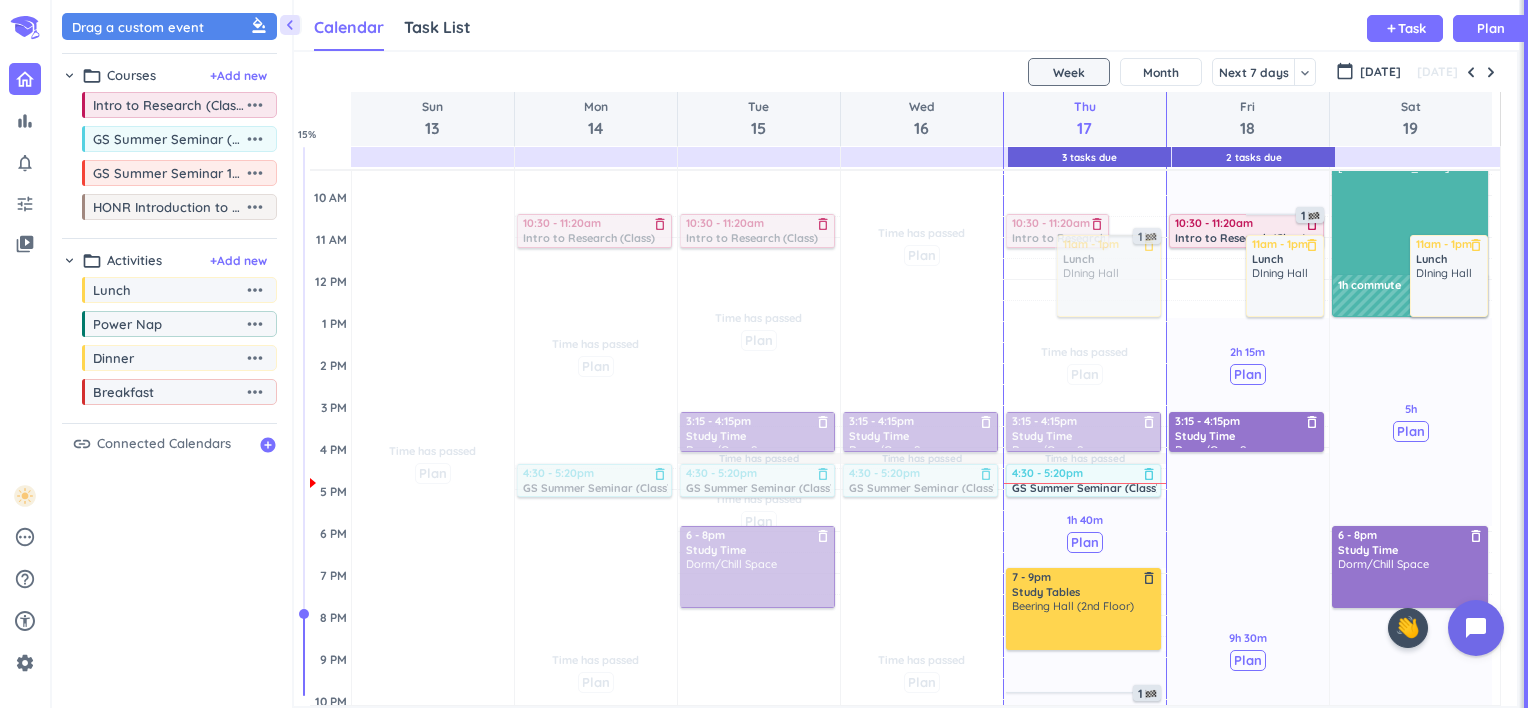 click at bounding box center (1151, 237) 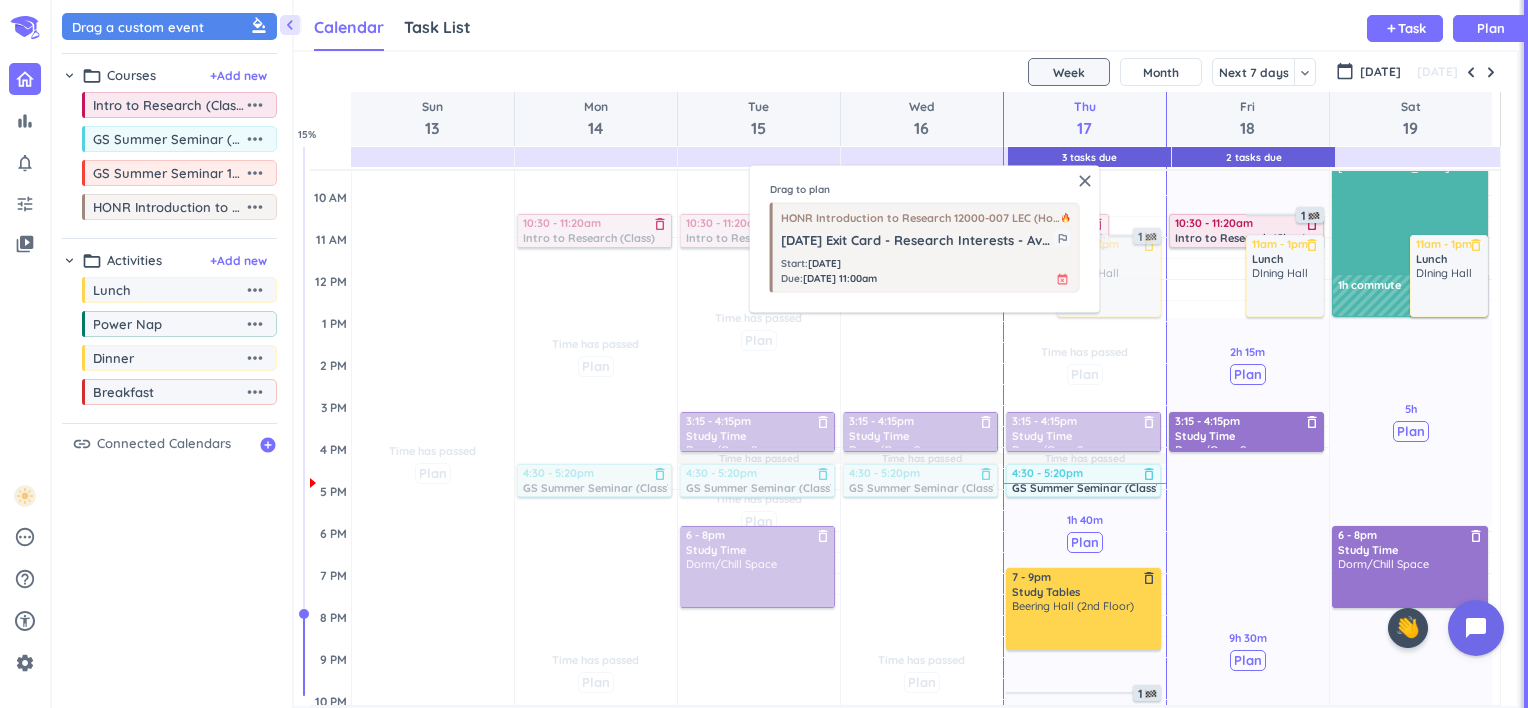 click on "close" at bounding box center [1085, 181] 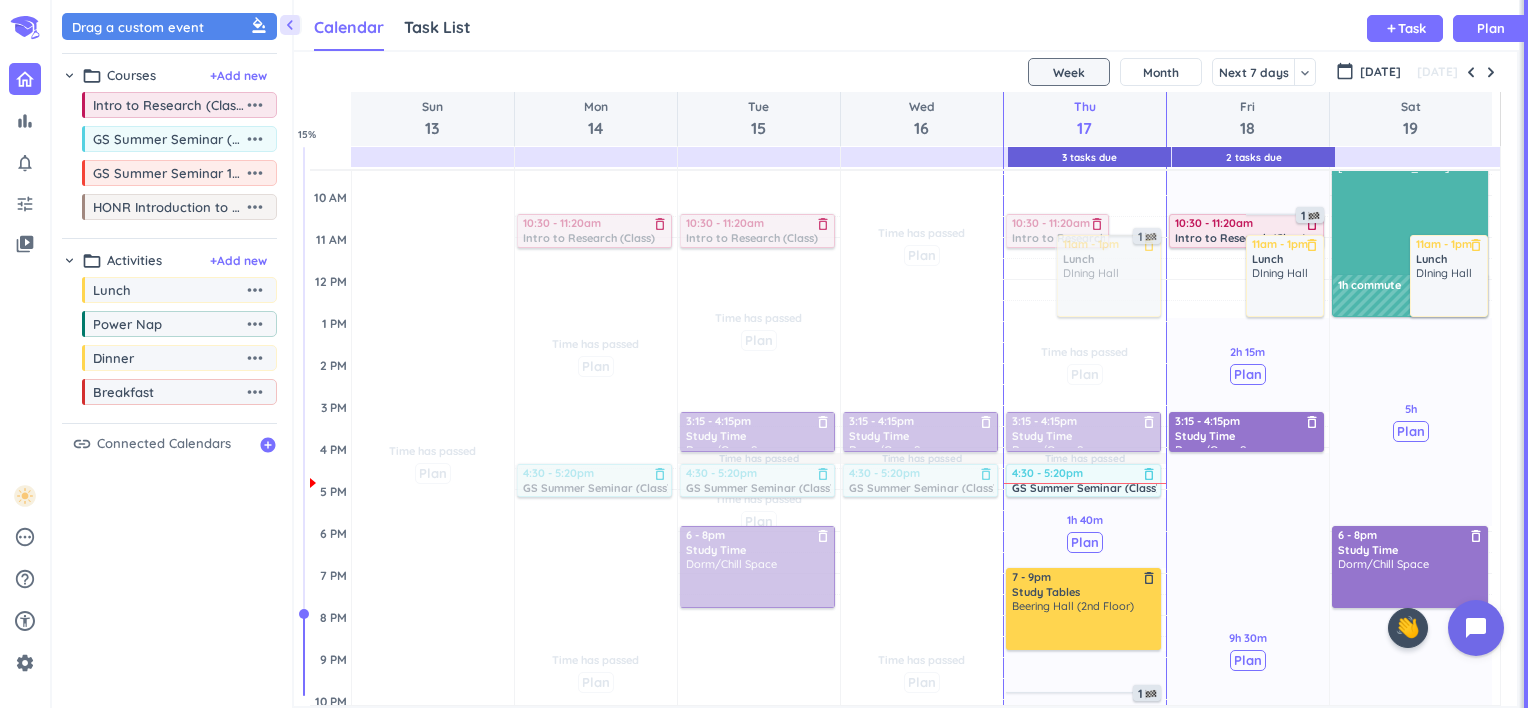 click at bounding box center [1151, 237] 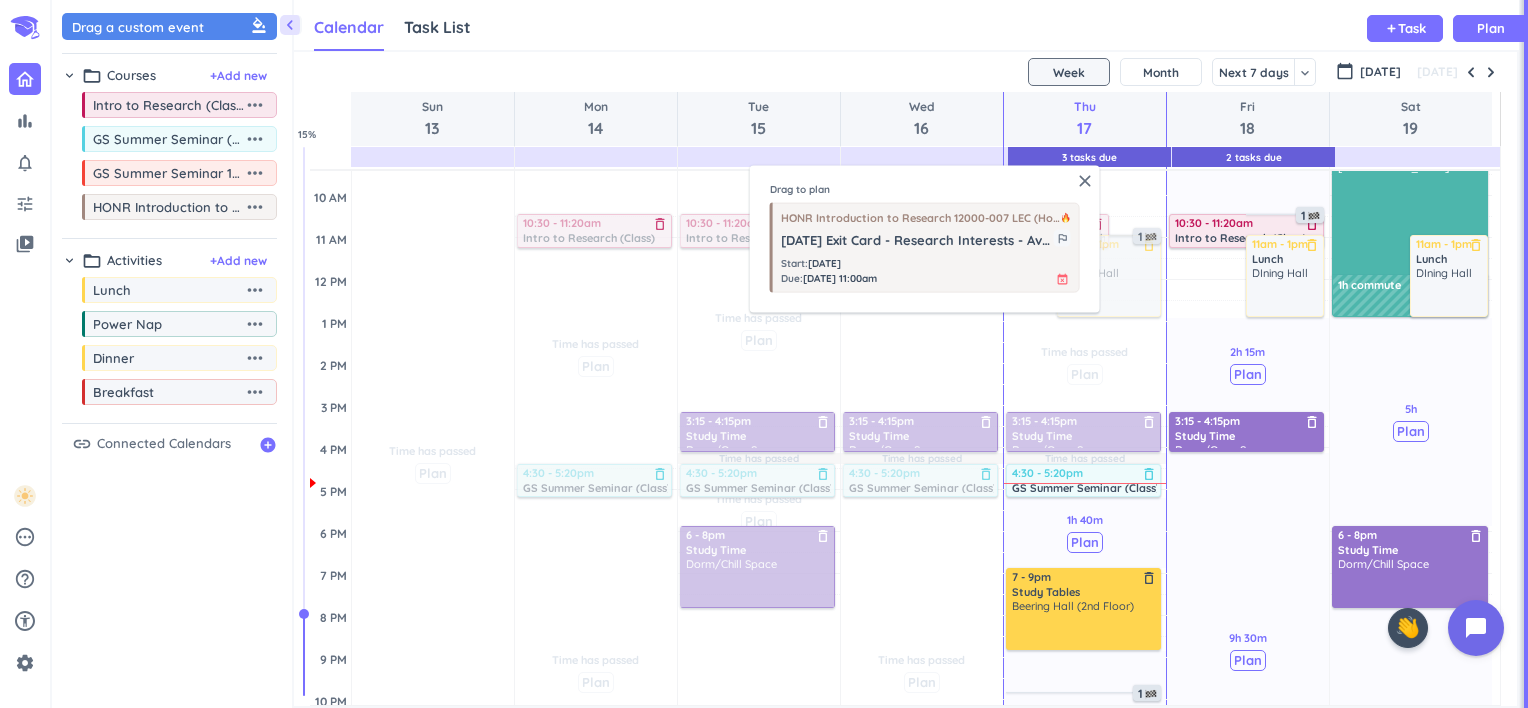 click on "close" at bounding box center (1085, 181) 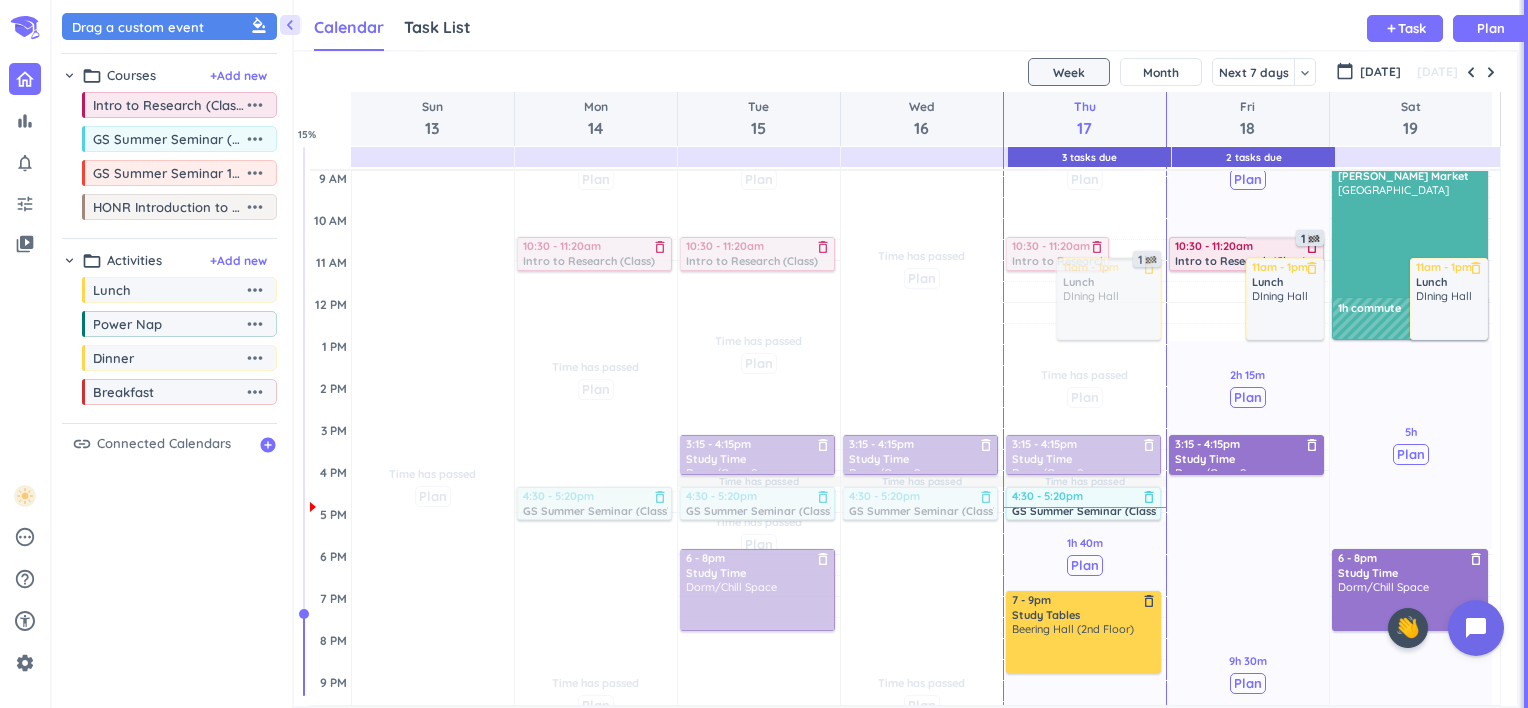 scroll, scrollTop: 220, scrollLeft: 0, axis: vertical 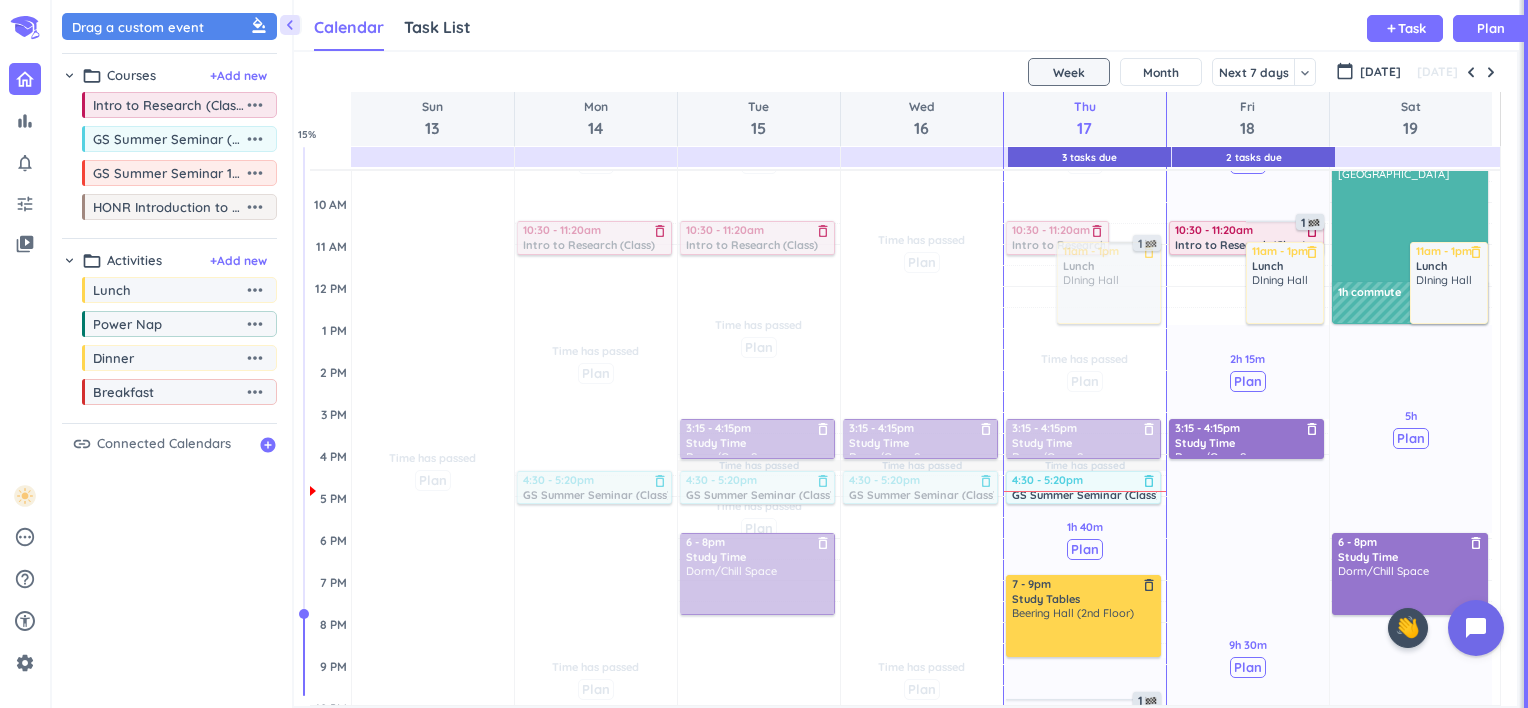 click at bounding box center [1107, 283] 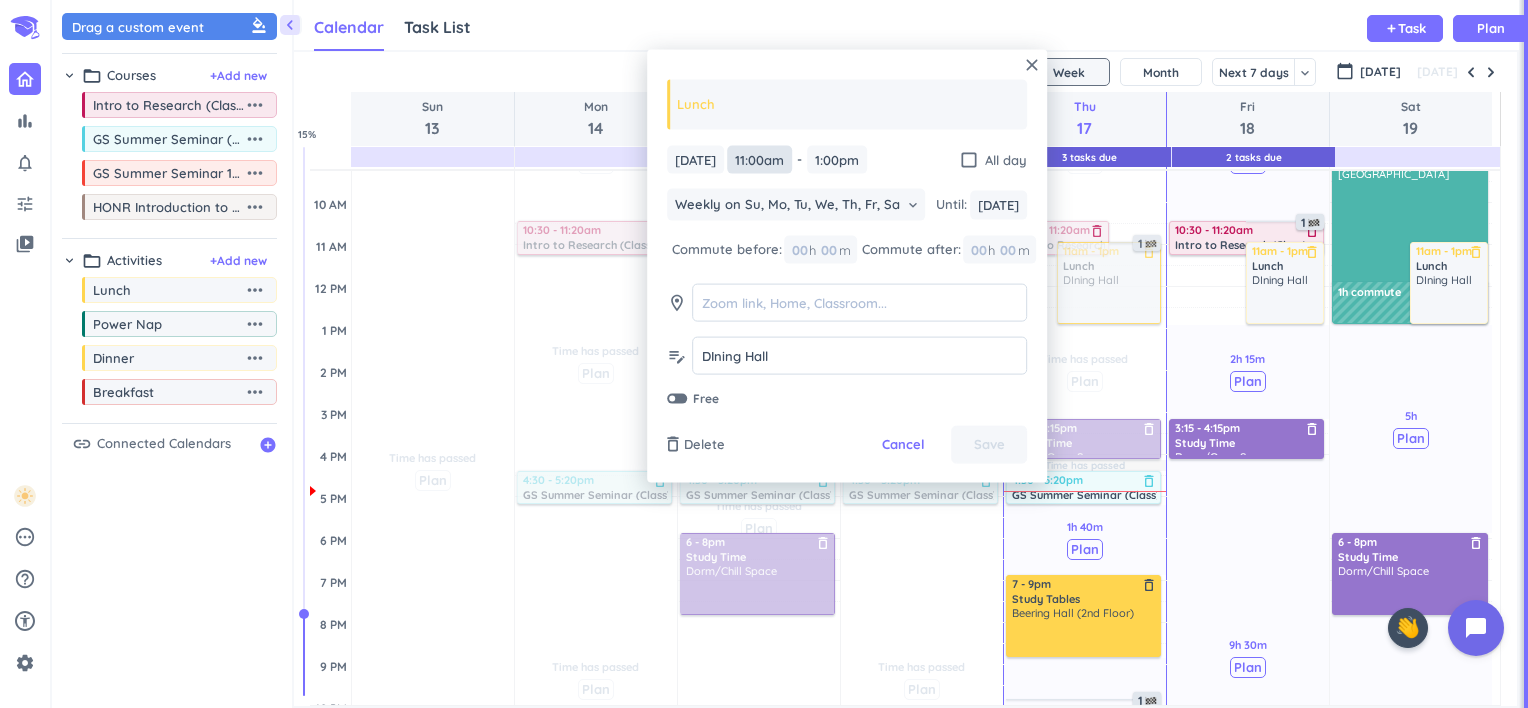 click on "11:00am" at bounding box center [759, 159] 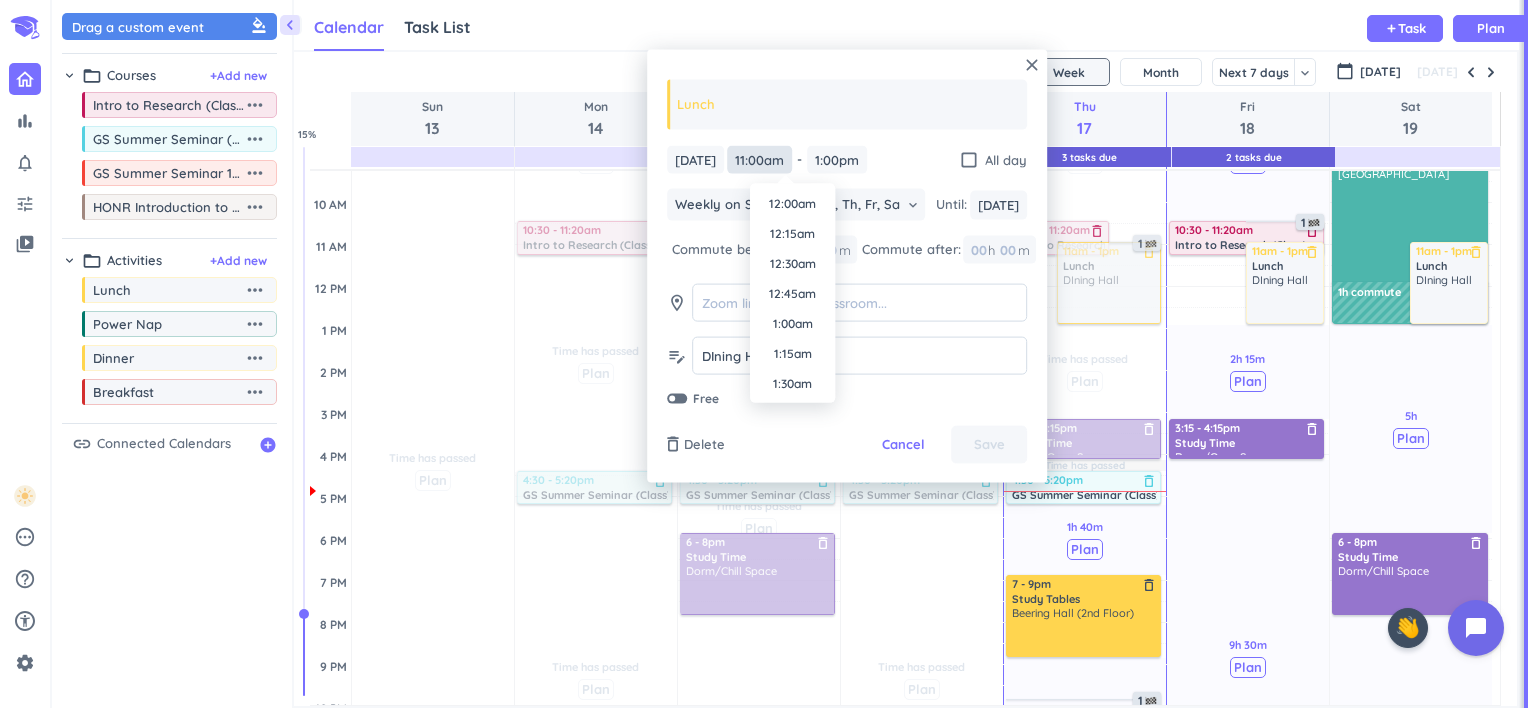 scroll, scrollTop: 1230, scrollLeft: 0, axis: vertical 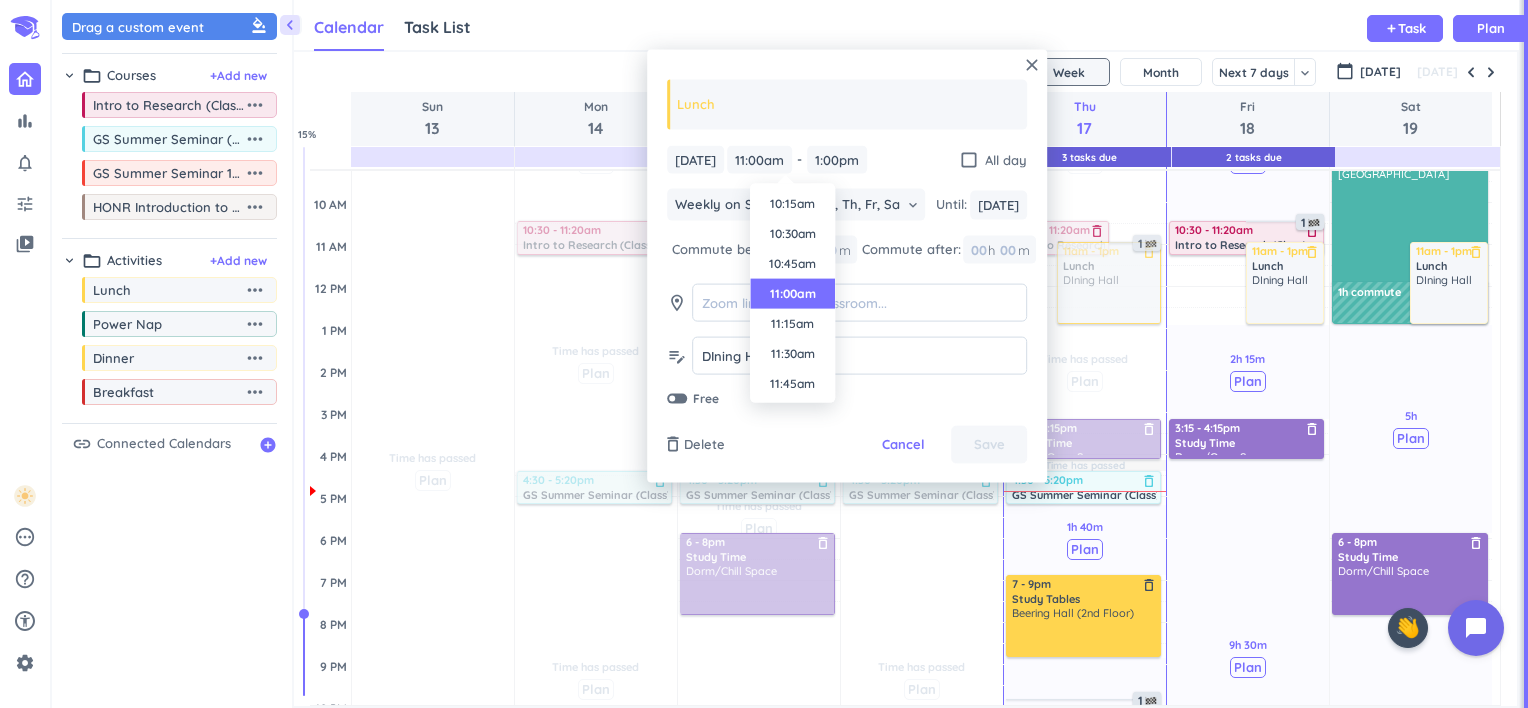 click on "11:30am" at bounding box center (792, 354) 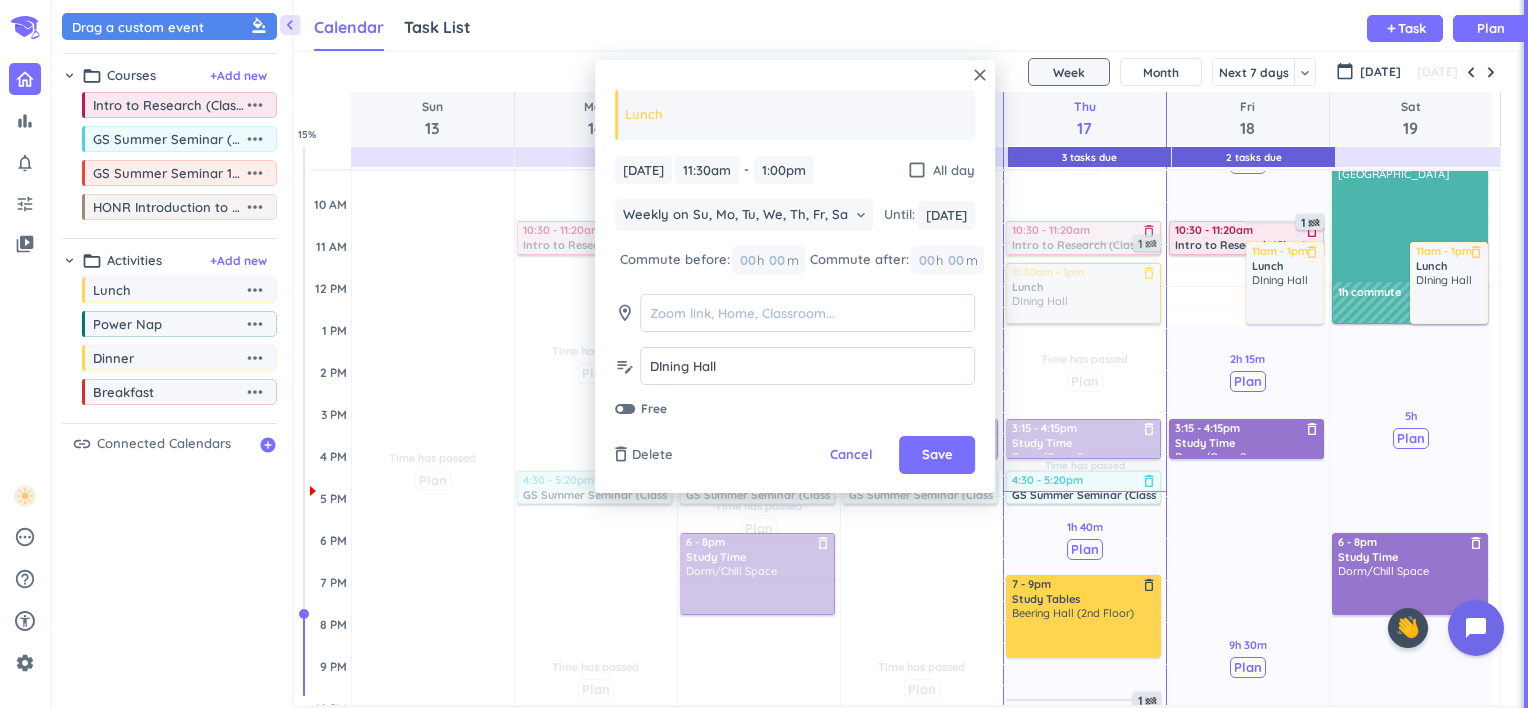 click on "Save" at bounding box center (937, 455) 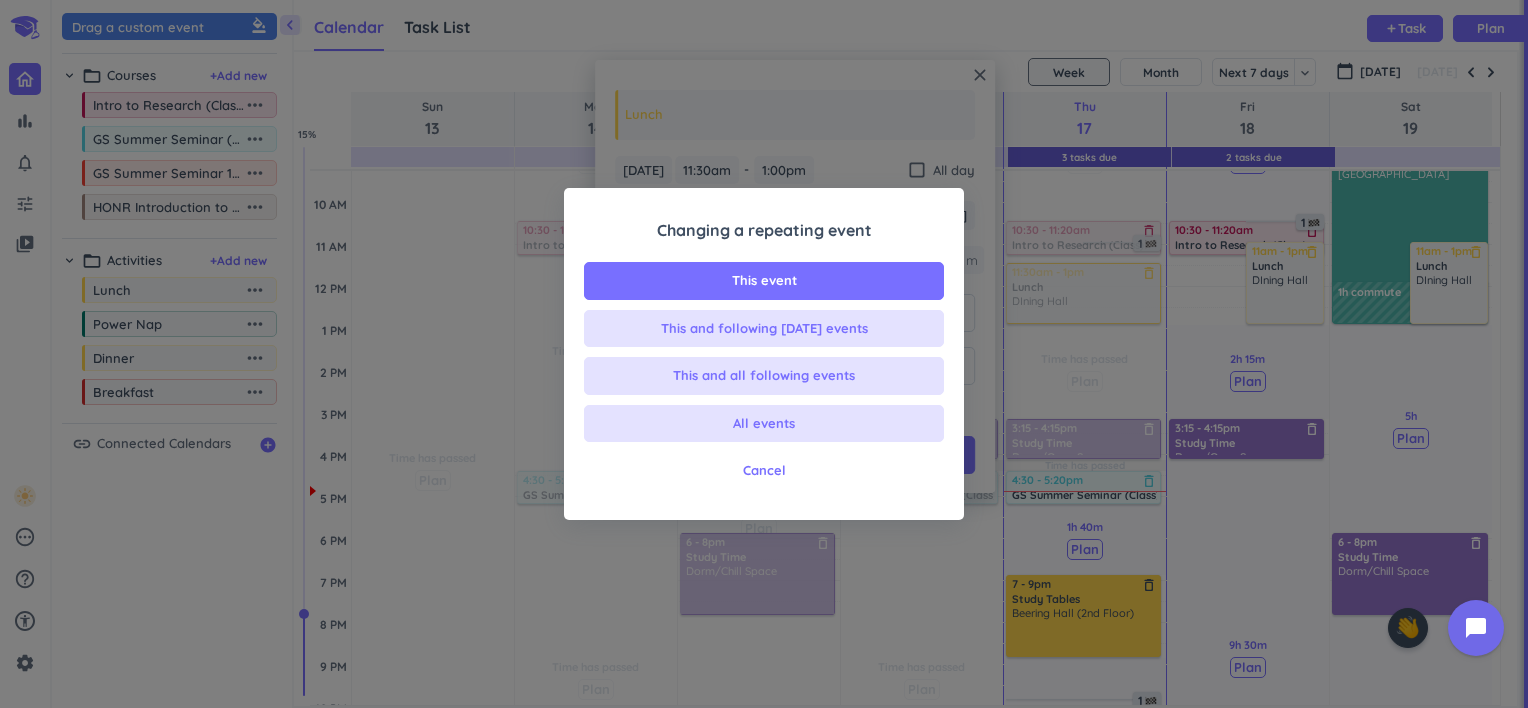 click on "All events" at bounding box center [764, 424] 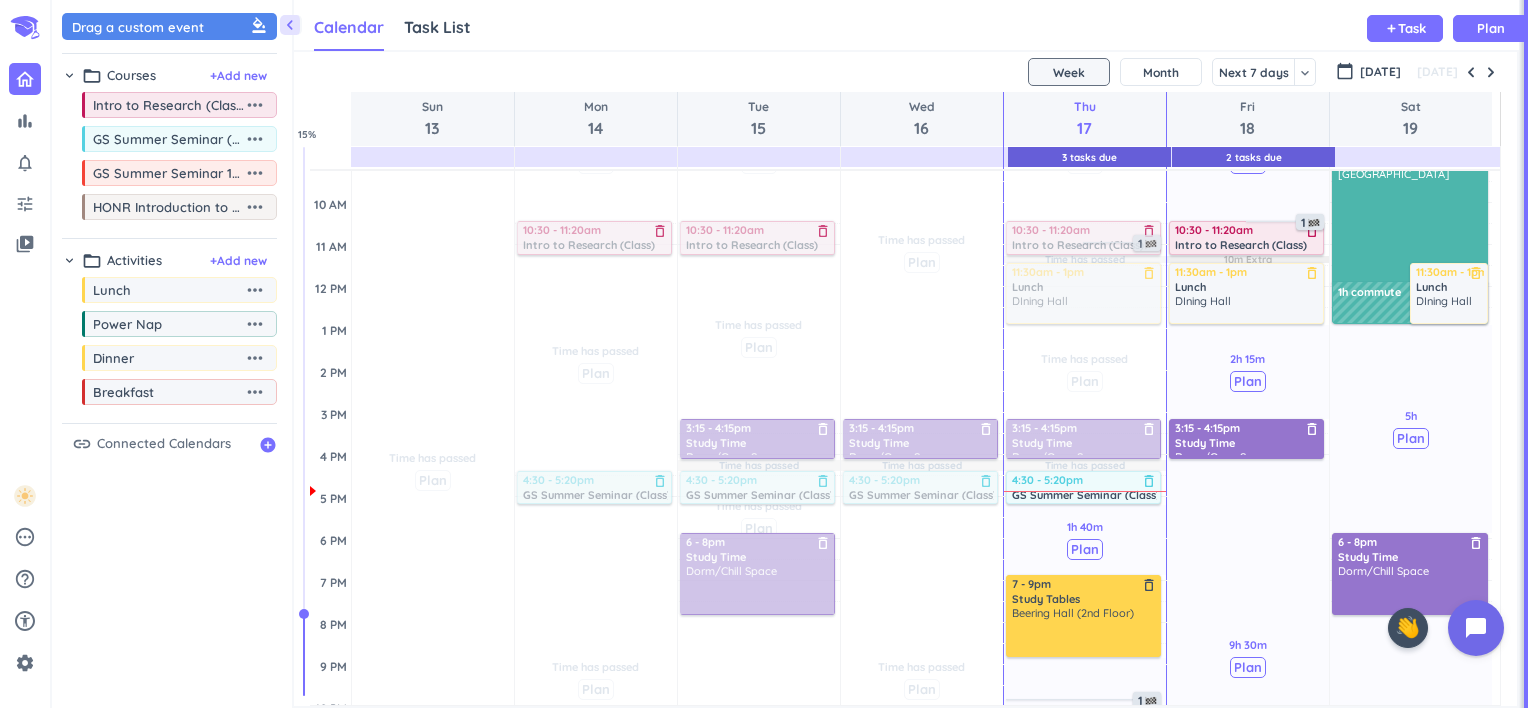 click on "[GEOGRAPHIC_DATA]" at bounding box center [1411, 224] 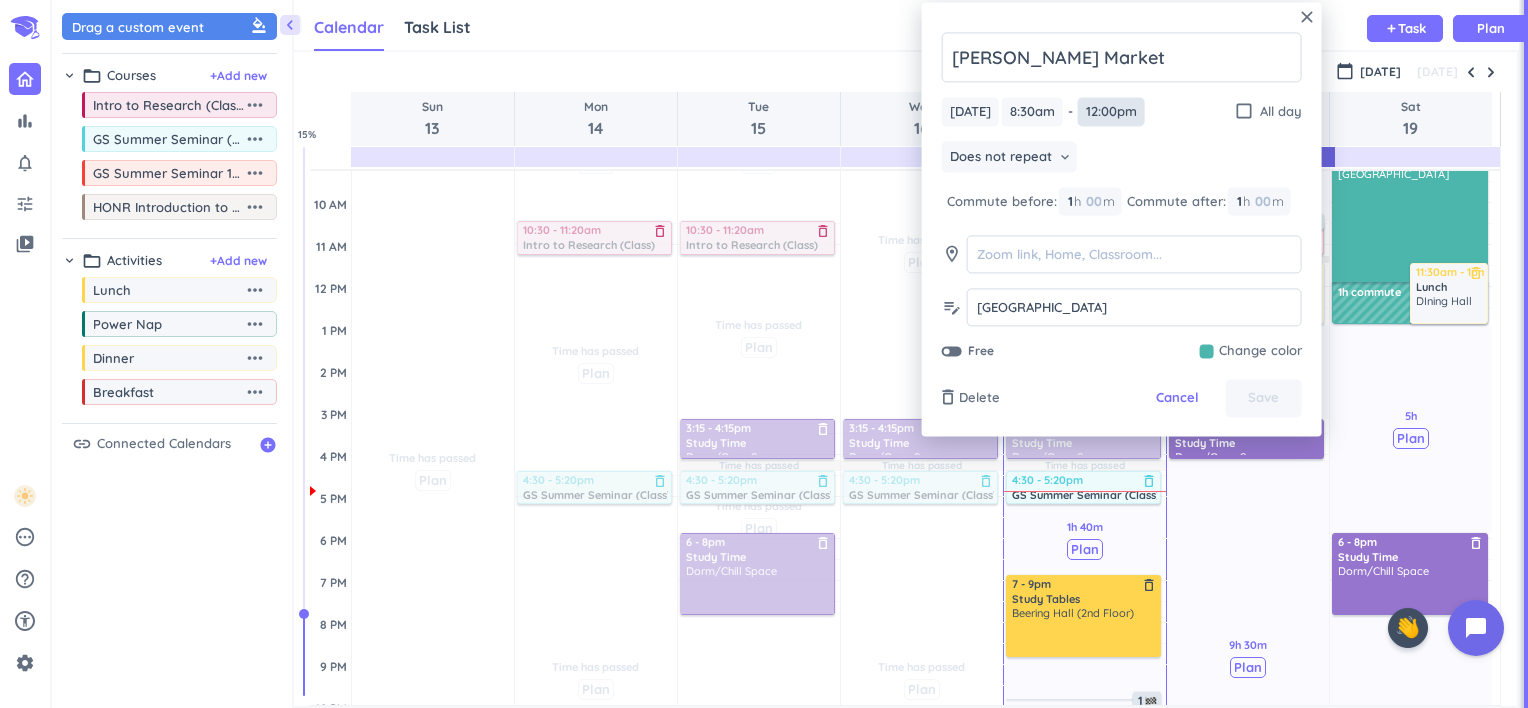 click on "12:00pm" at bounding box center [1111, 111] 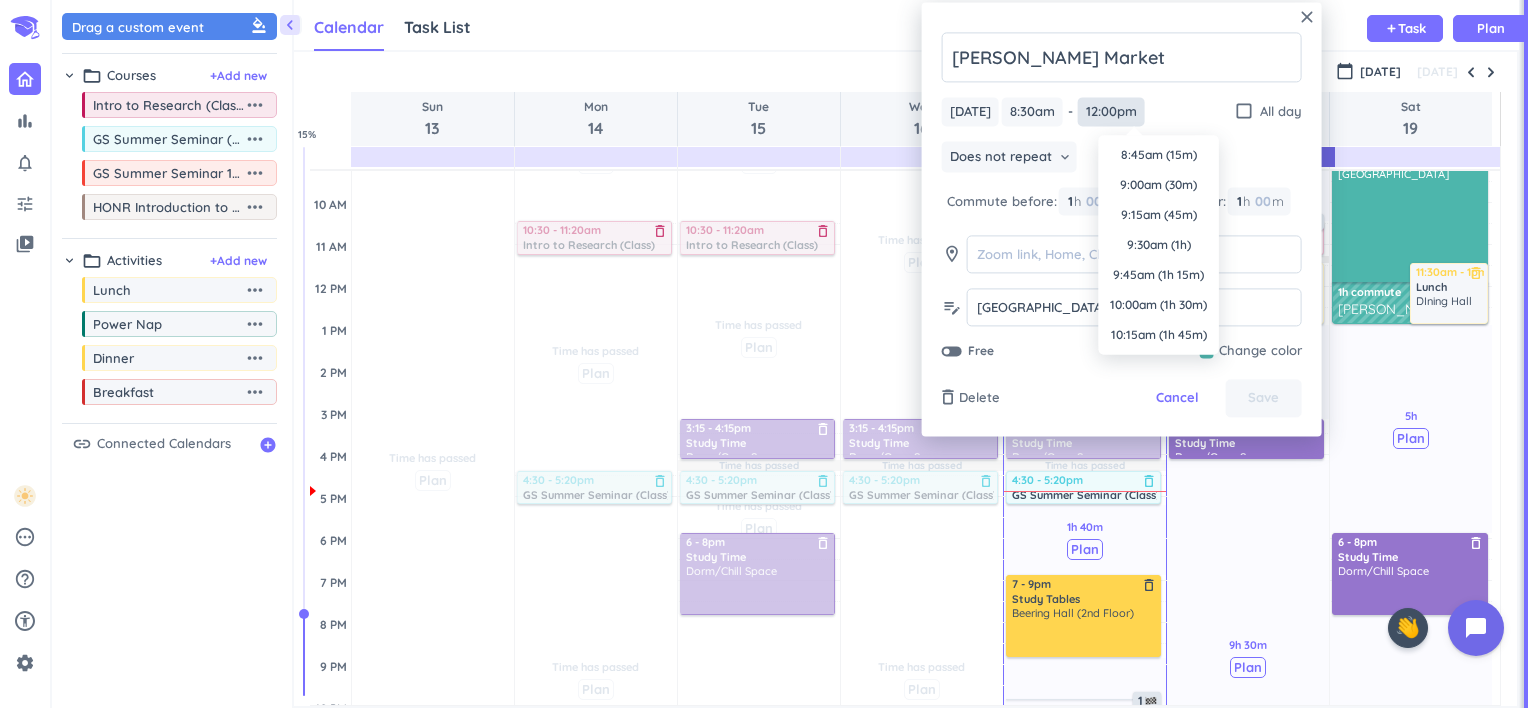 scroll, scrollTop: 390, scrollLeft: 0, axis: vertical 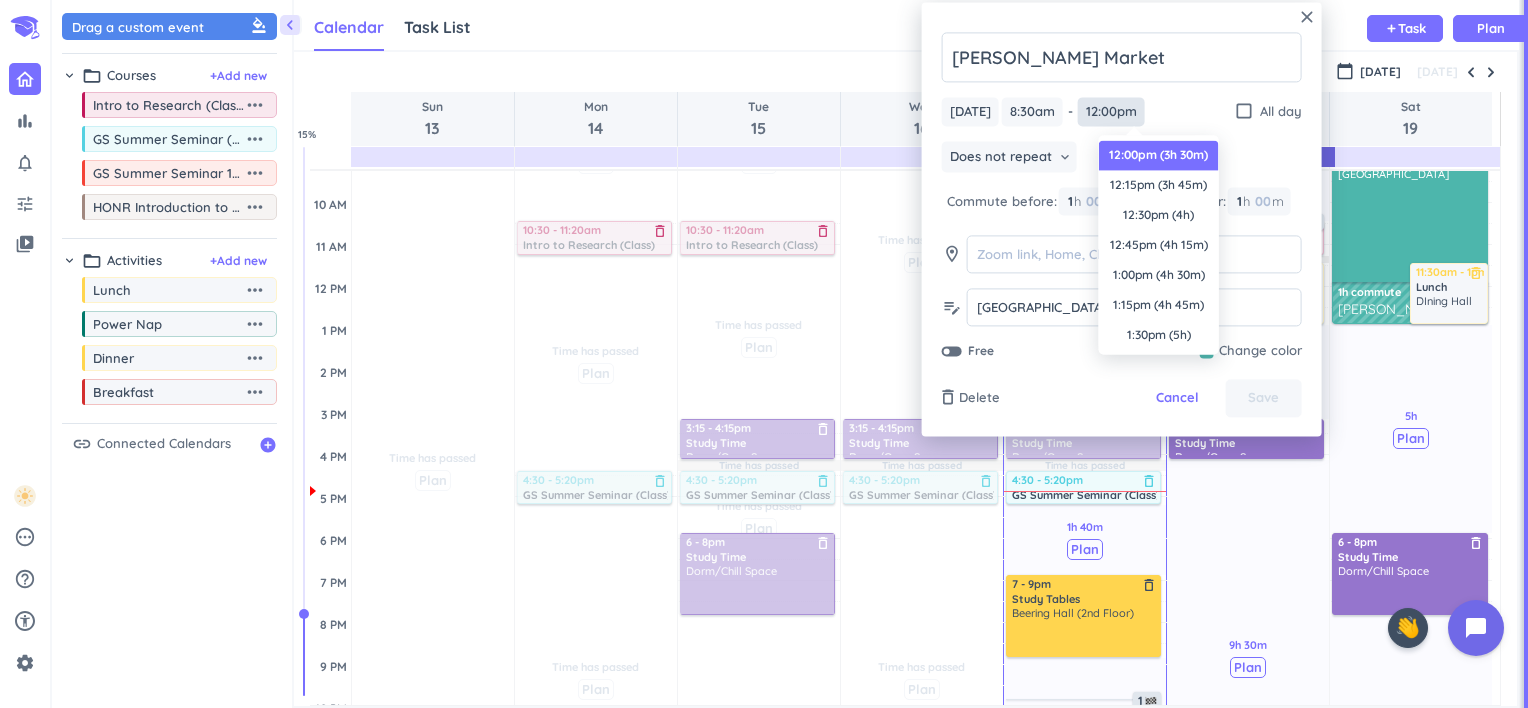click on "12:00pm" at bounding box center [1111, 111] 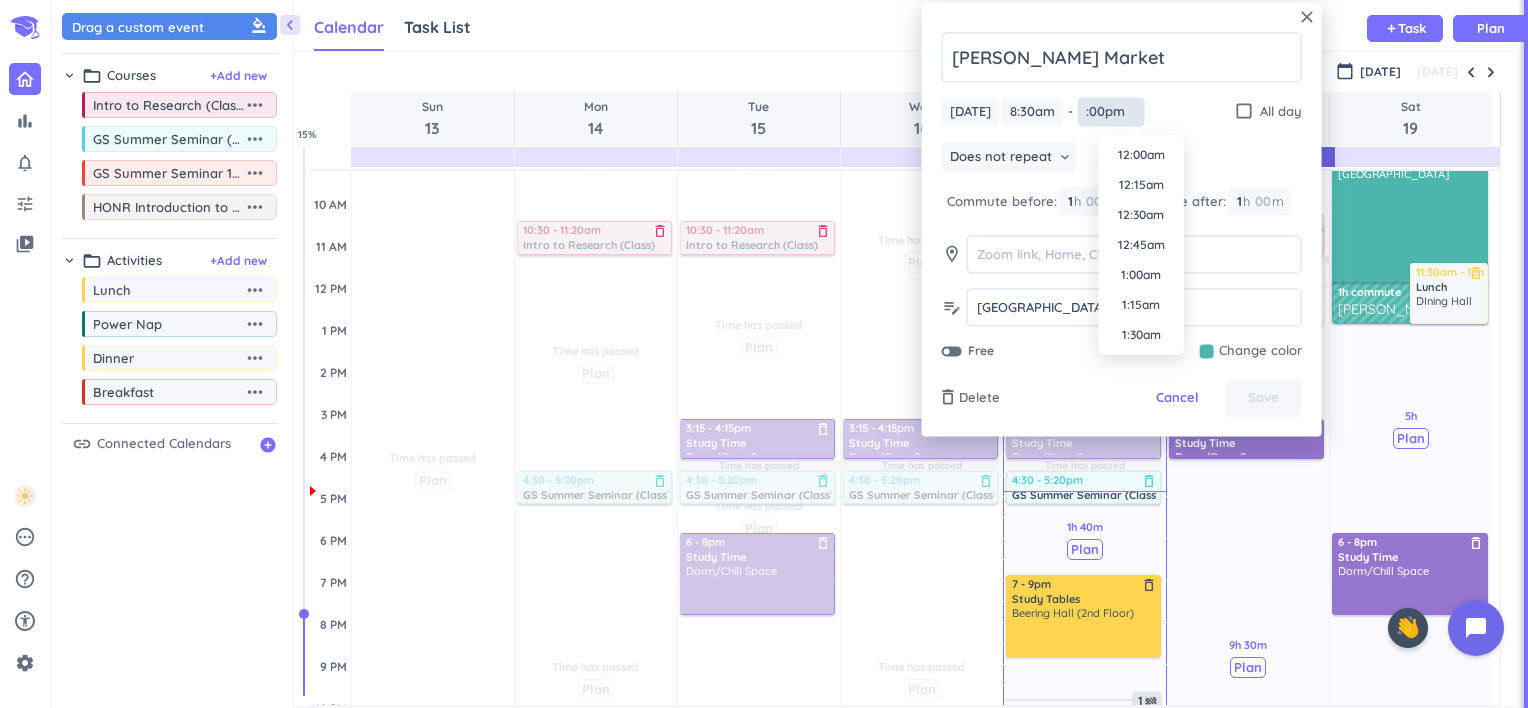 scroll, scrollTop: 1470, scrollLeft: 0, axis: vertical 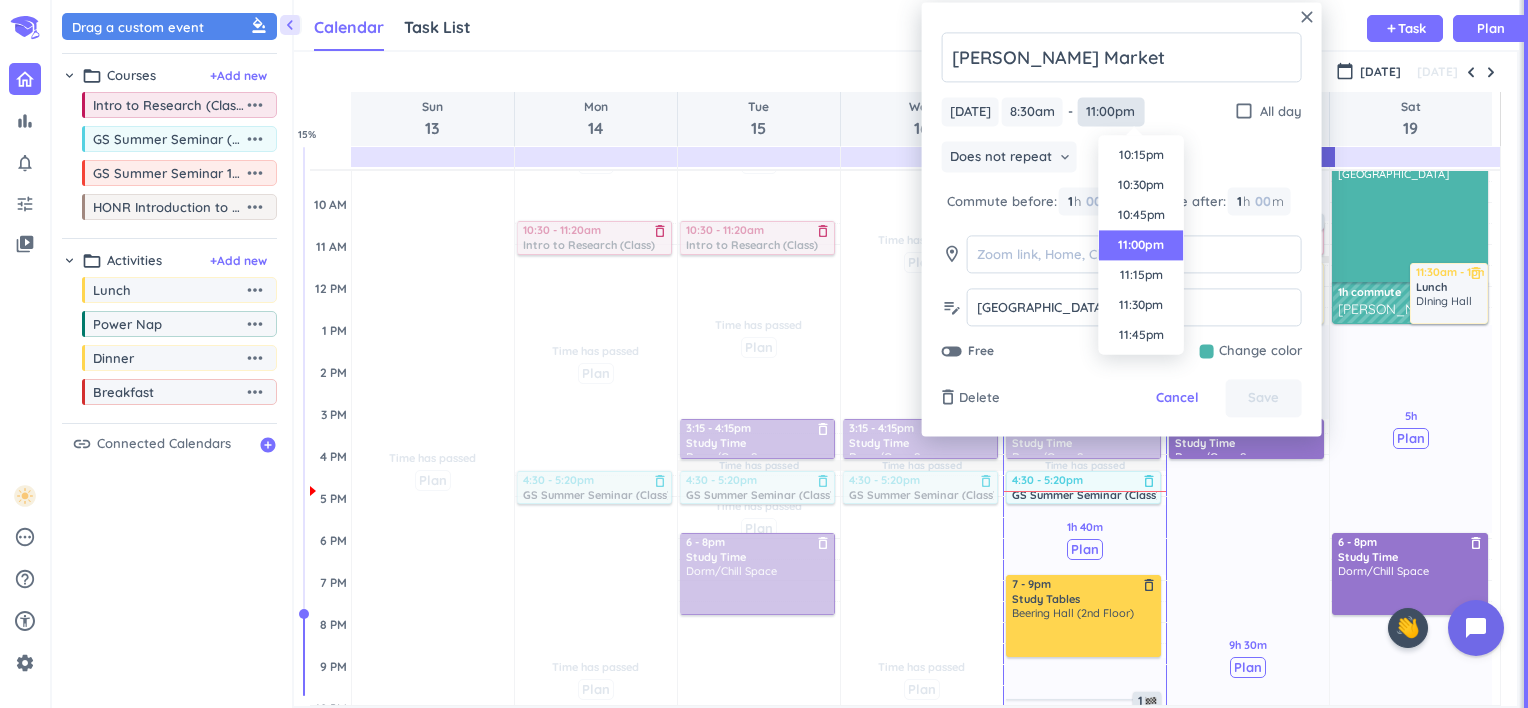 click on "11:00pm" at bounding box center (1111, 111) 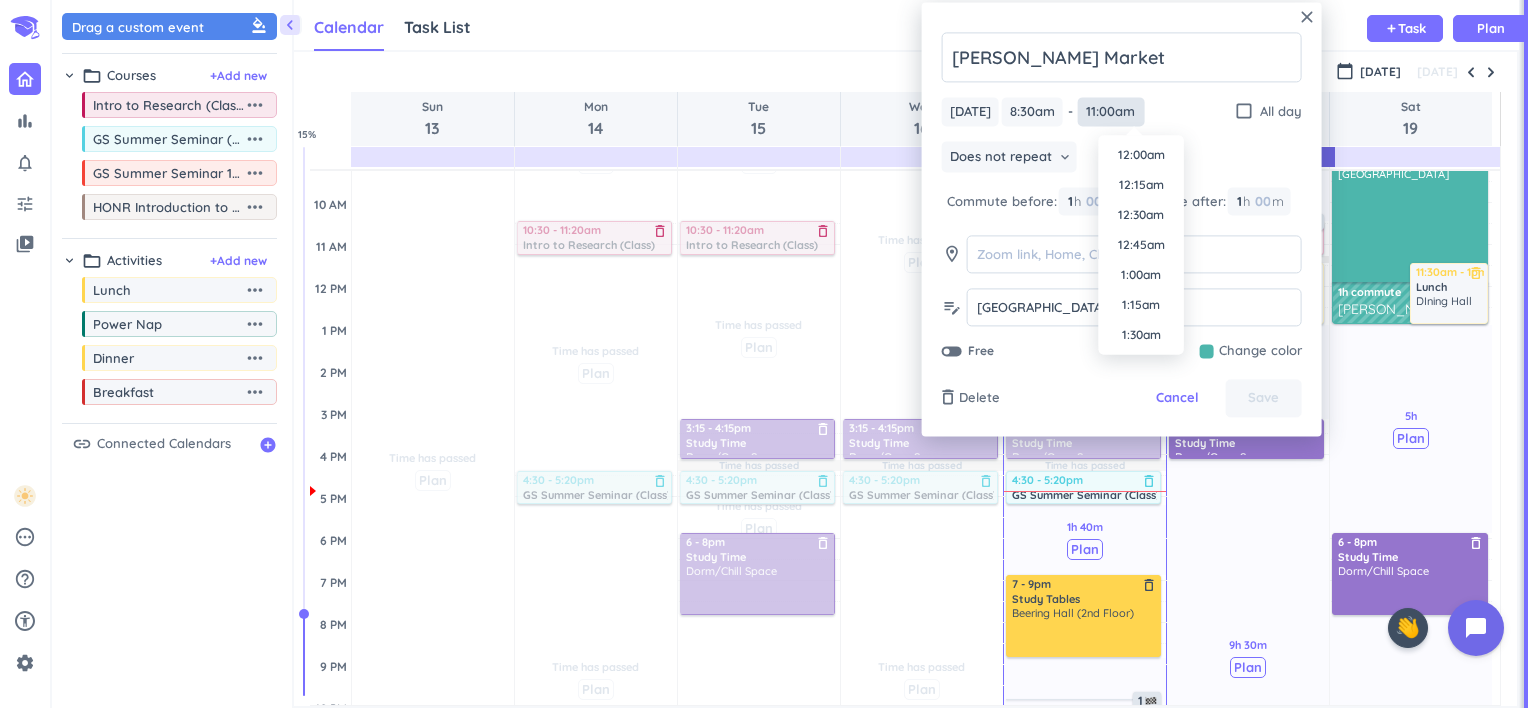 scroll, scrollTop: 1230, scrollLeft: 0, axis: vertical 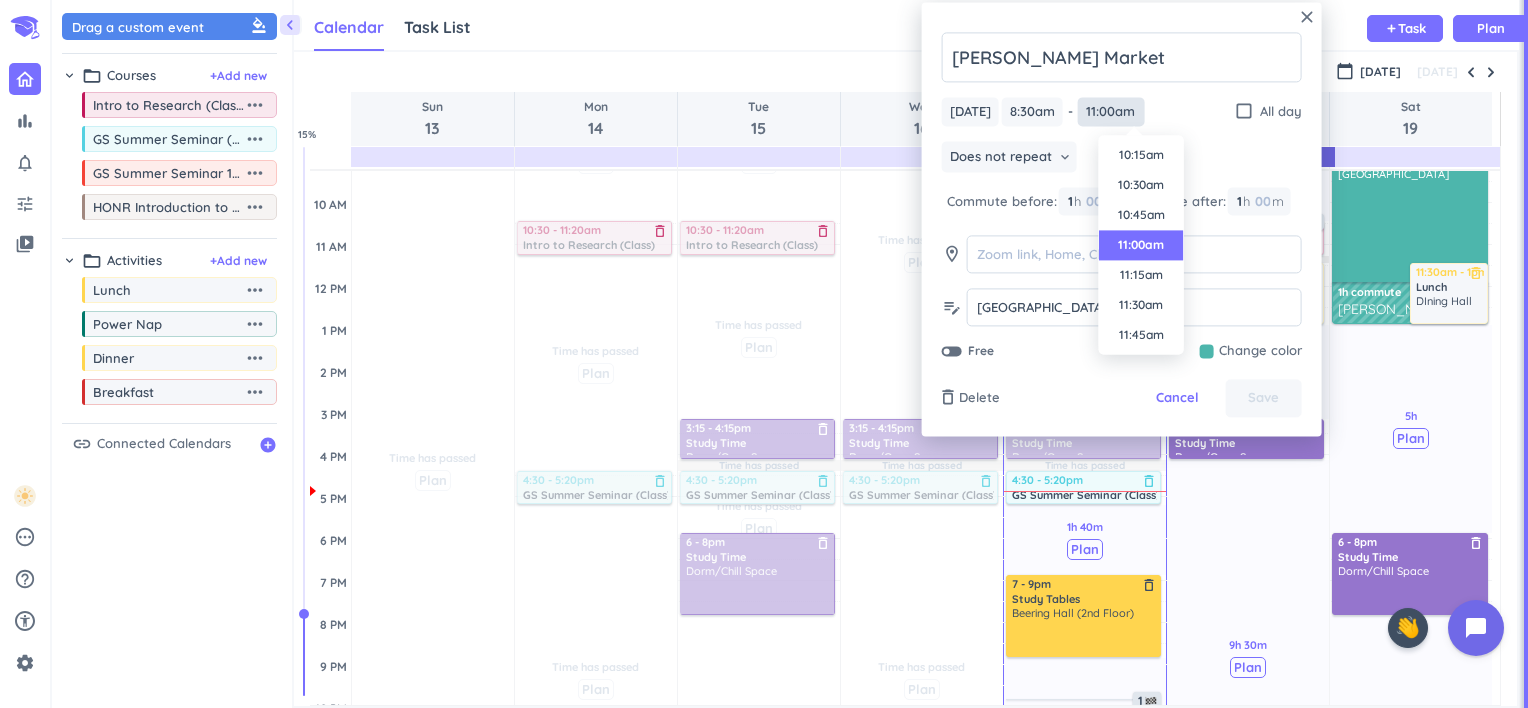 type on "11:00am" 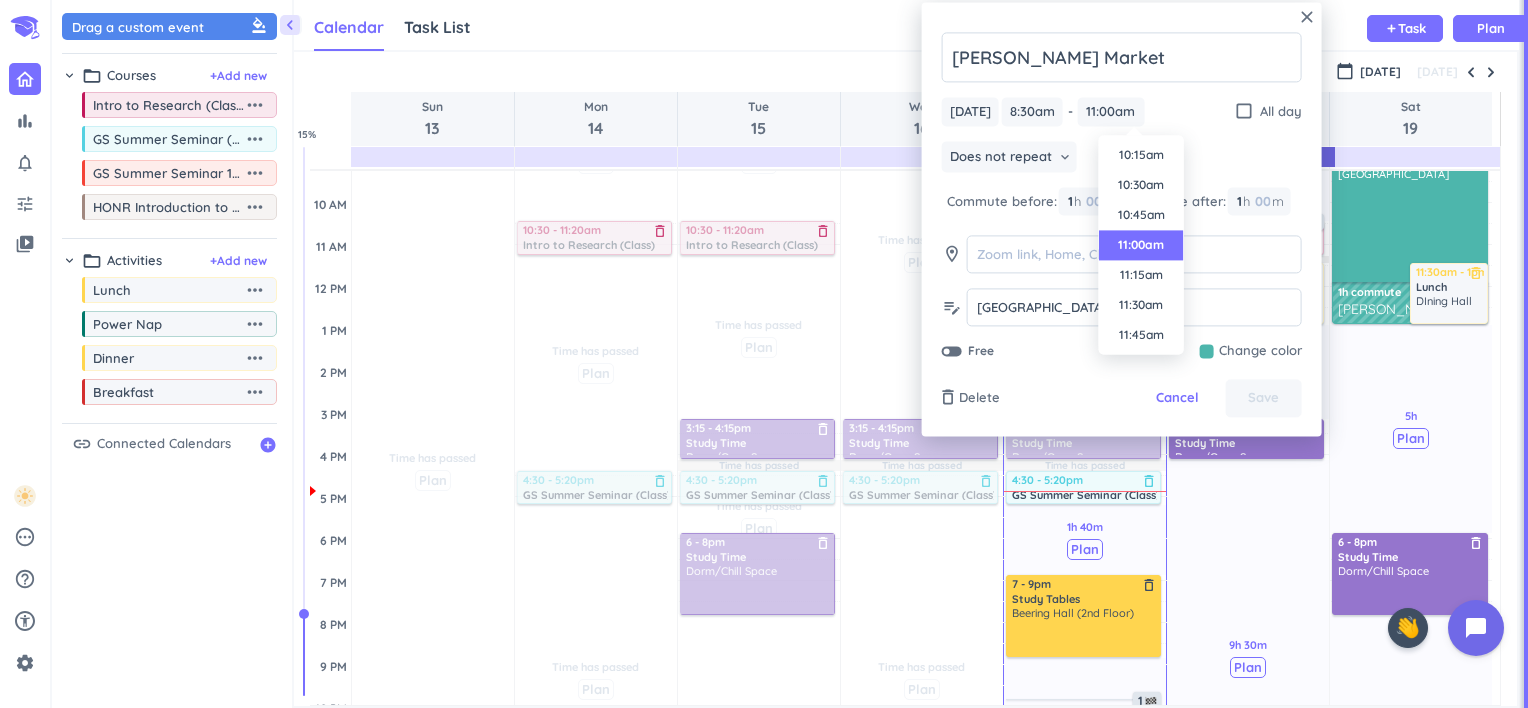click on "11:00am" at bounding box center [1141, 245] 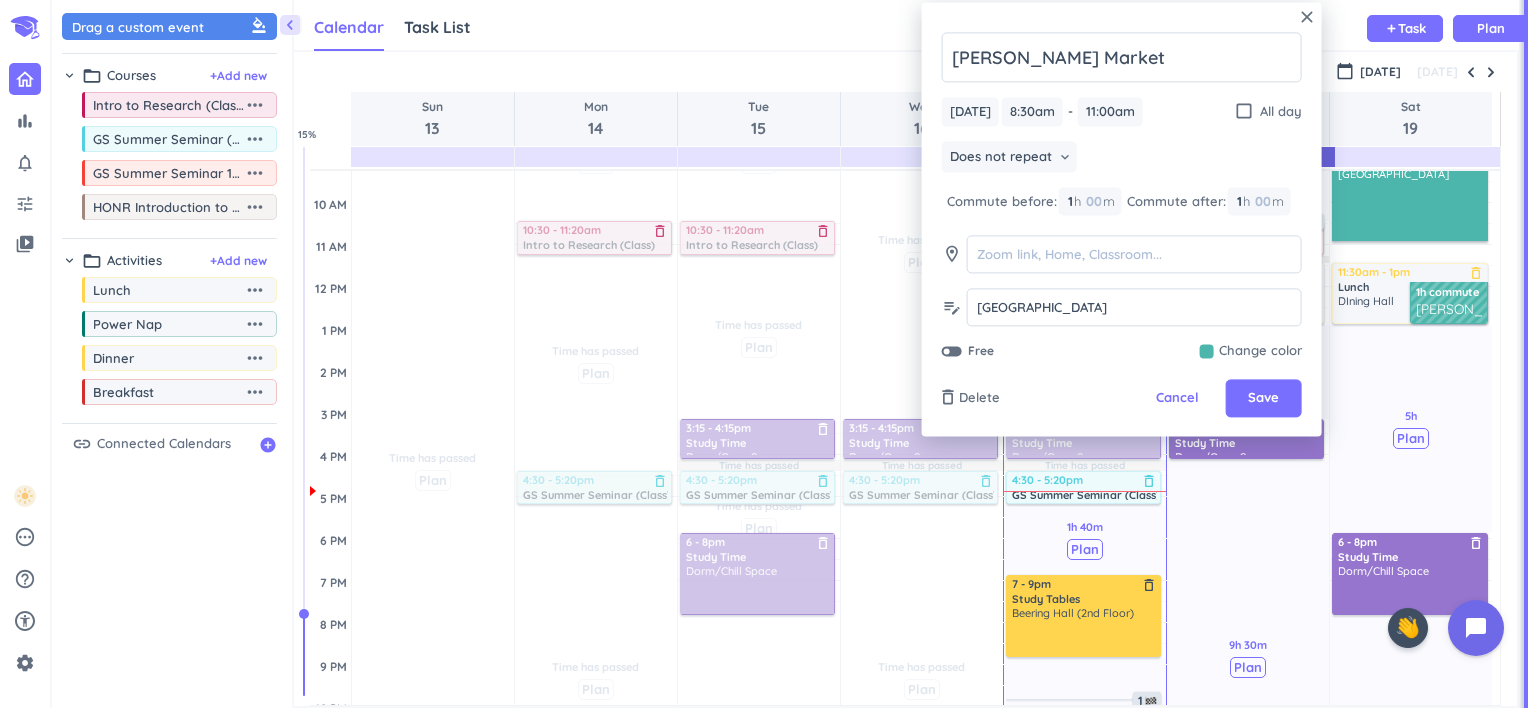 click on "Save" at bounding box center (1263, 399) 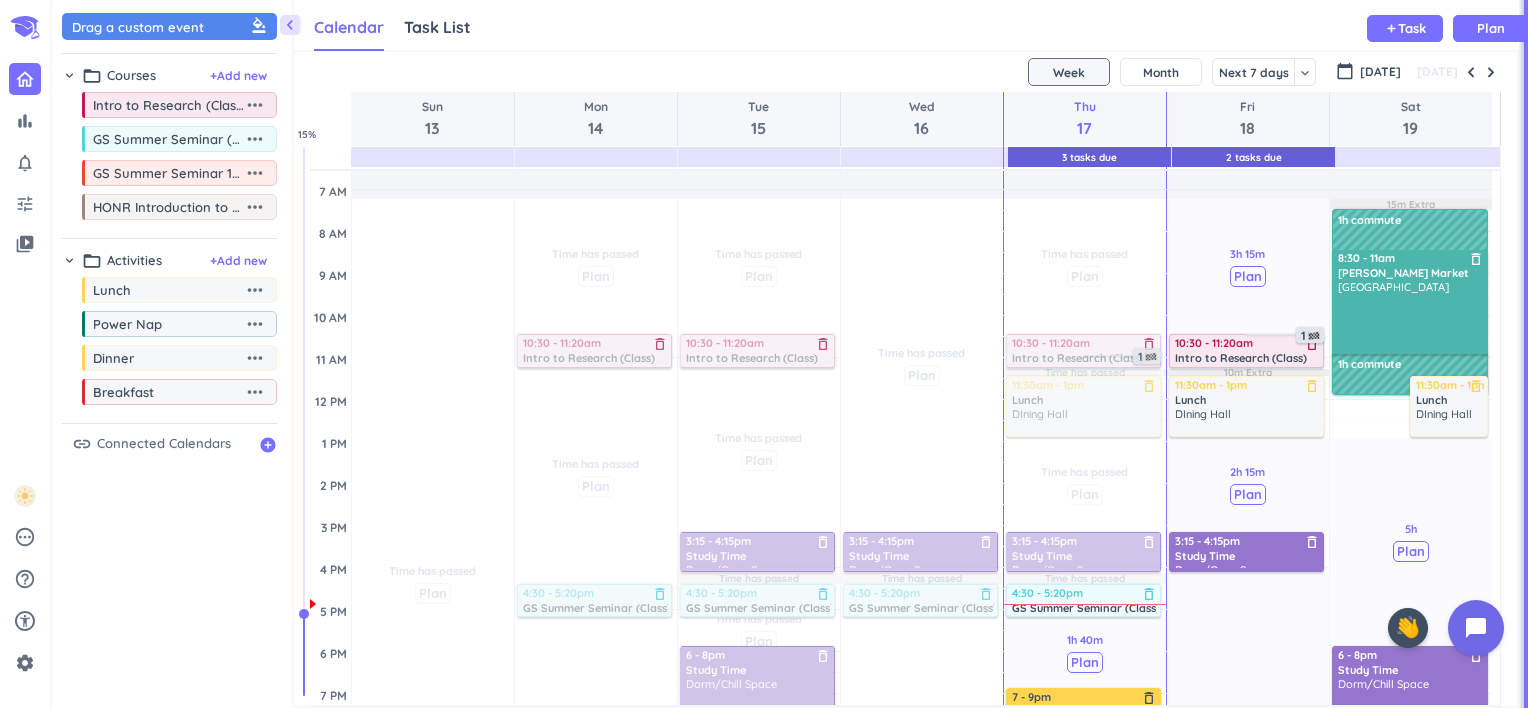 scroll, scrollTop: 108, scrollLeft: 0, axis: vertical 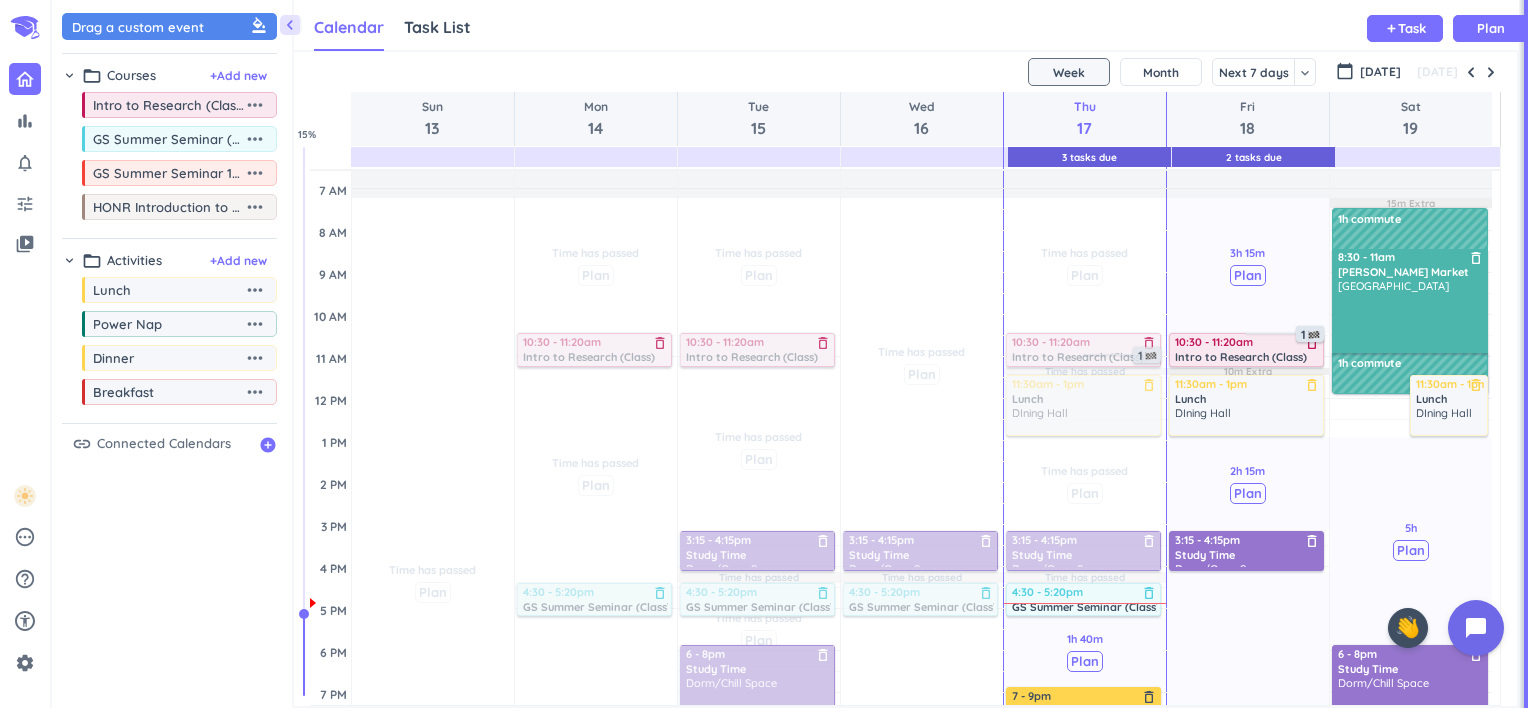 click at bounding box center (1410, 380) 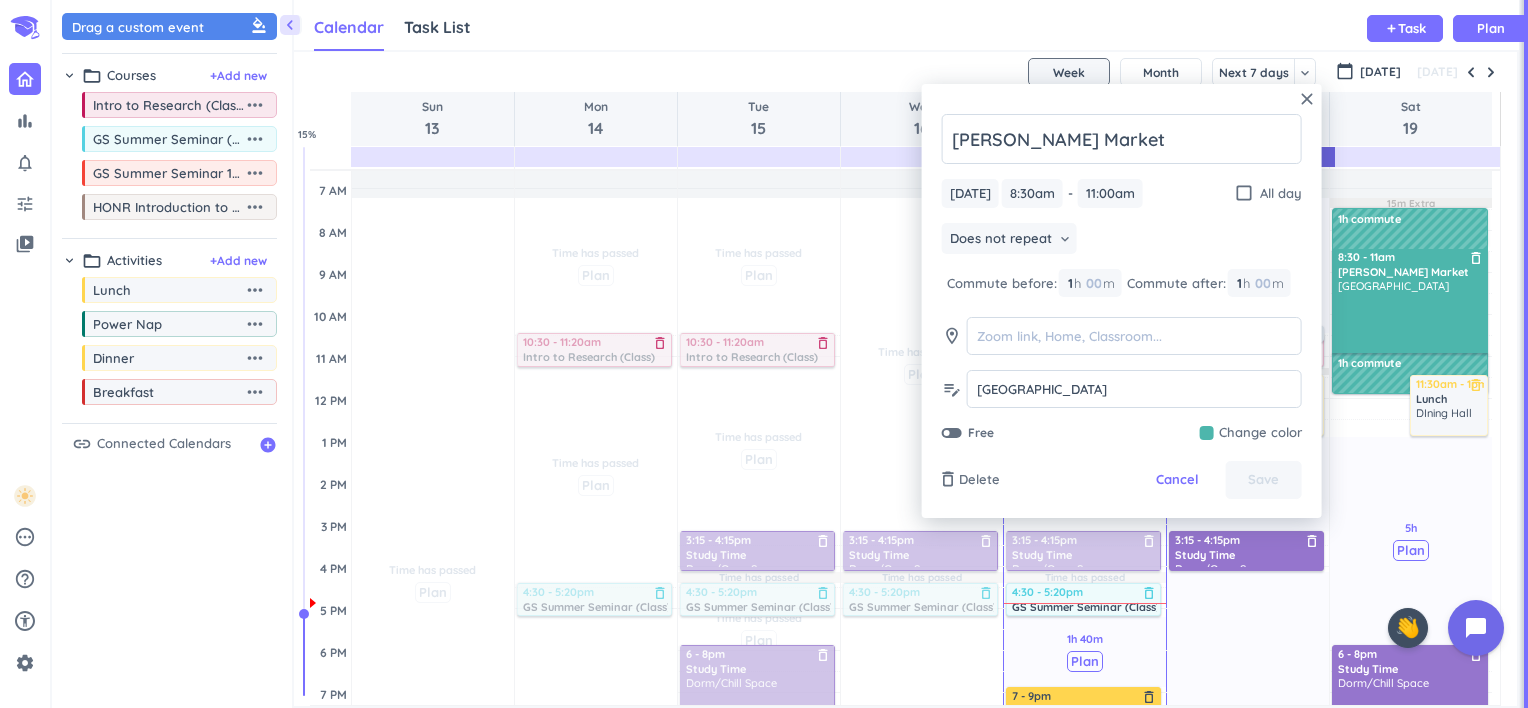 click on "1 1 00" at bounding box center [1243, 283] 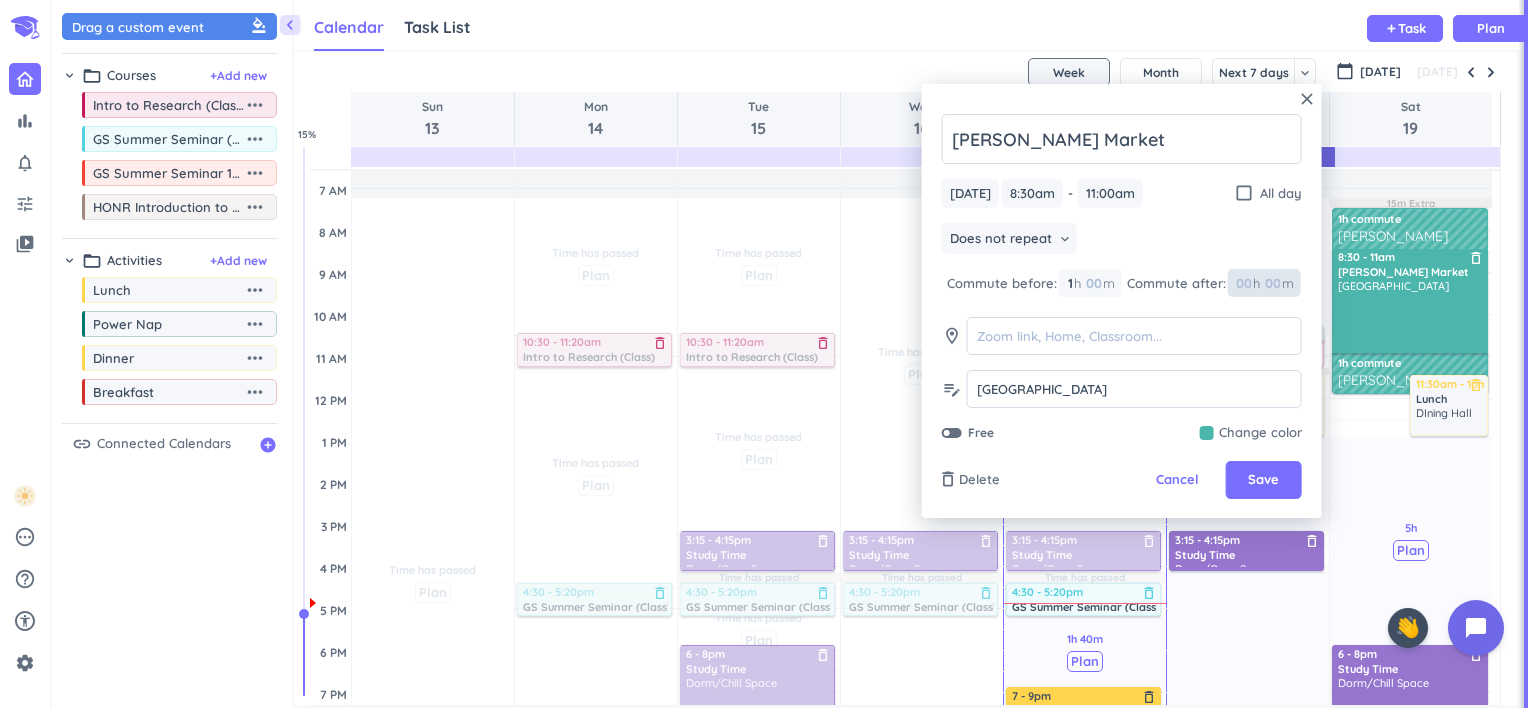 type 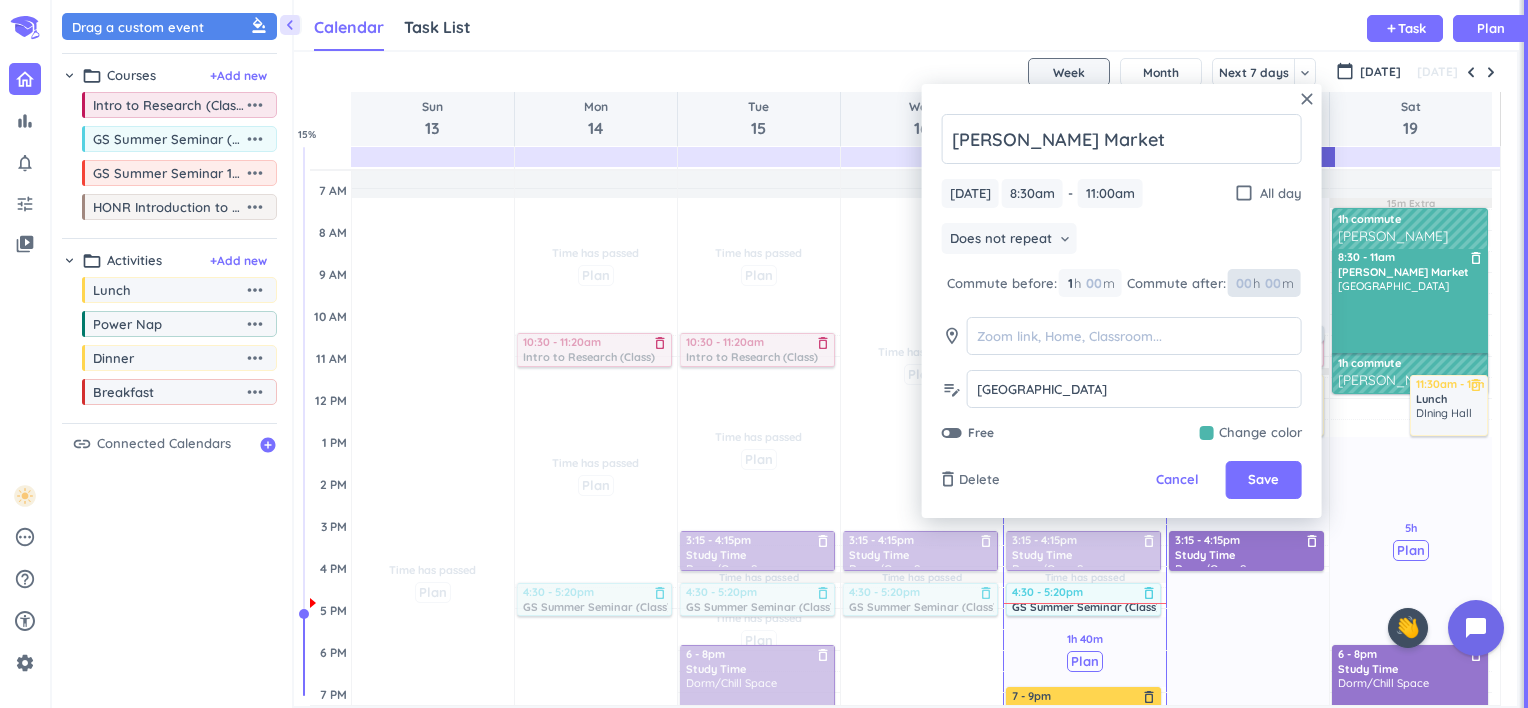 click at bounding box center (1272, 283) 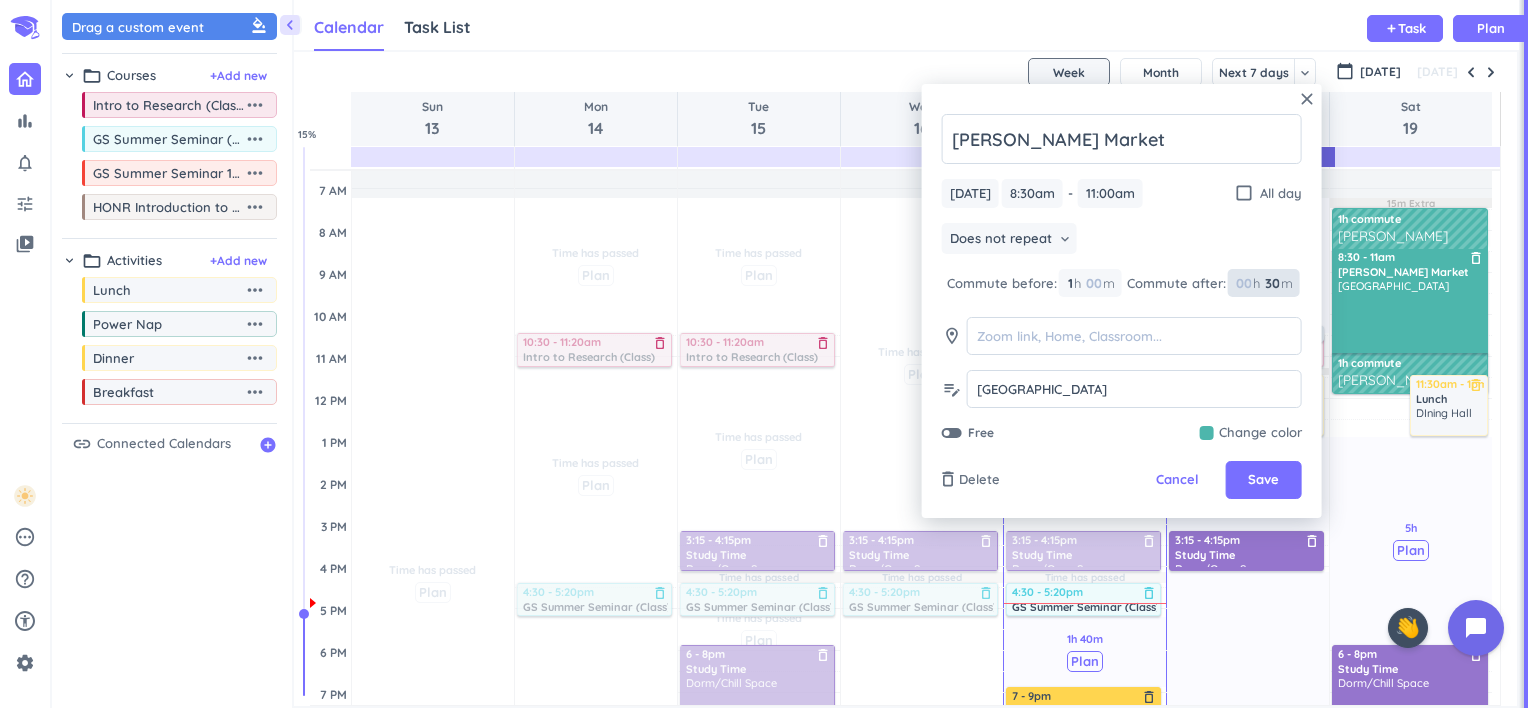 type on "30" 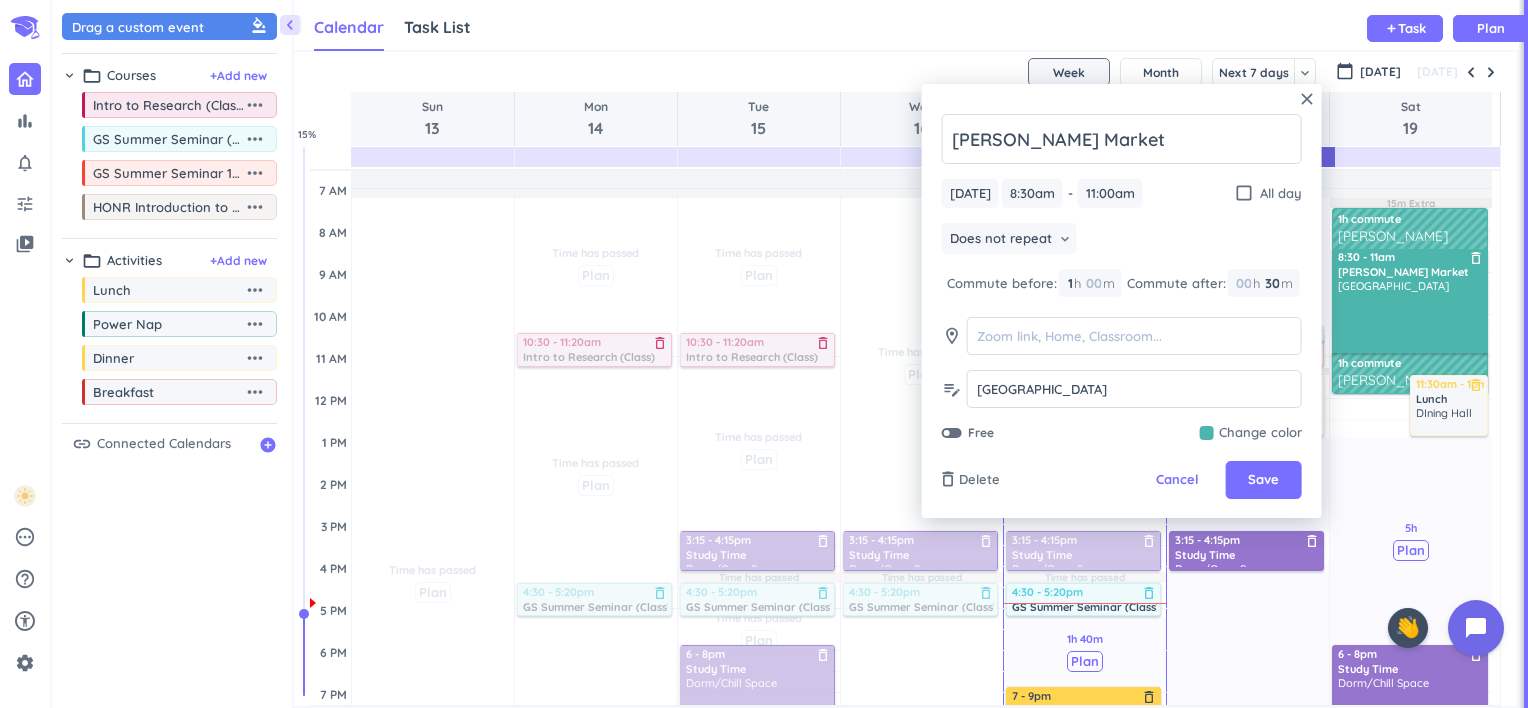 click on "Save" at bounding box center [1264, 480] 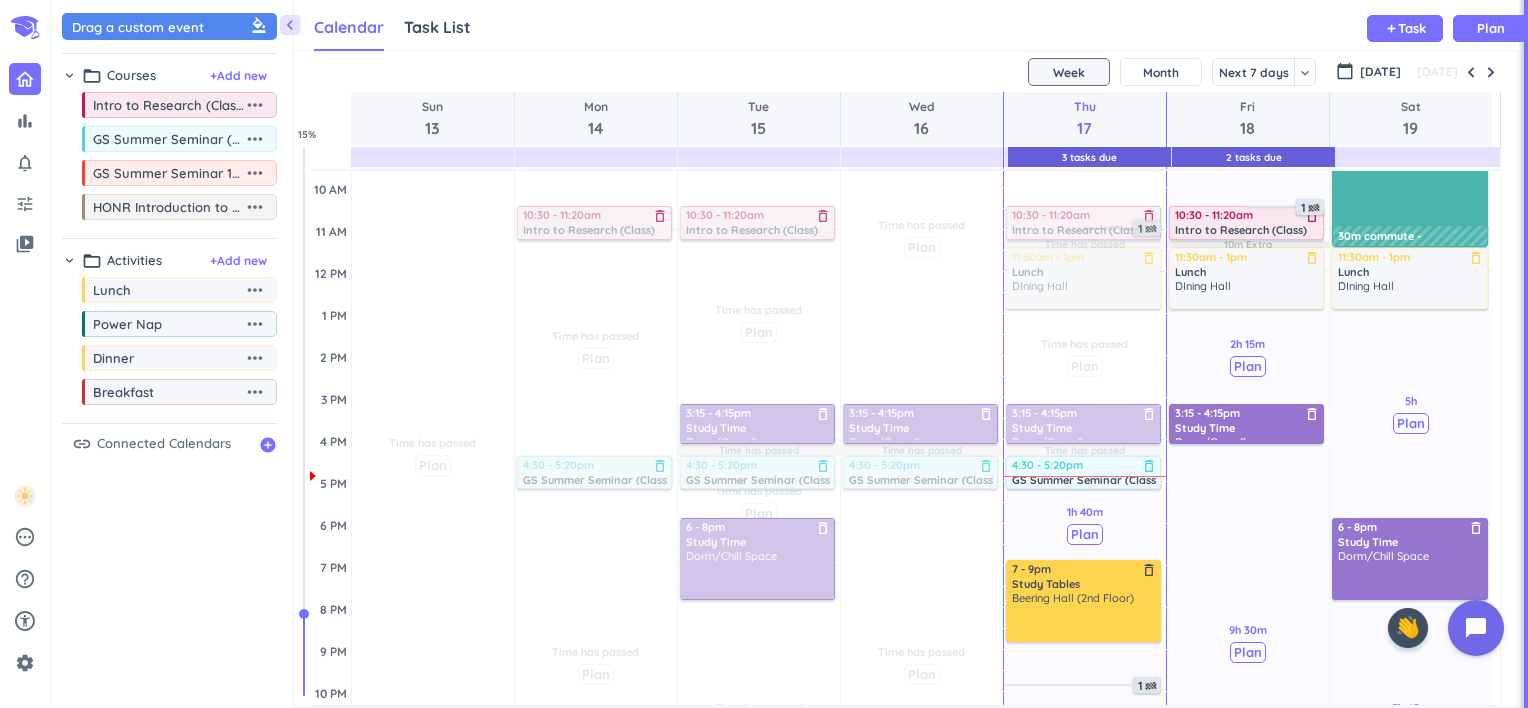 scroll, scrollTop: 236, scrollLeft: 0, axis: vertical 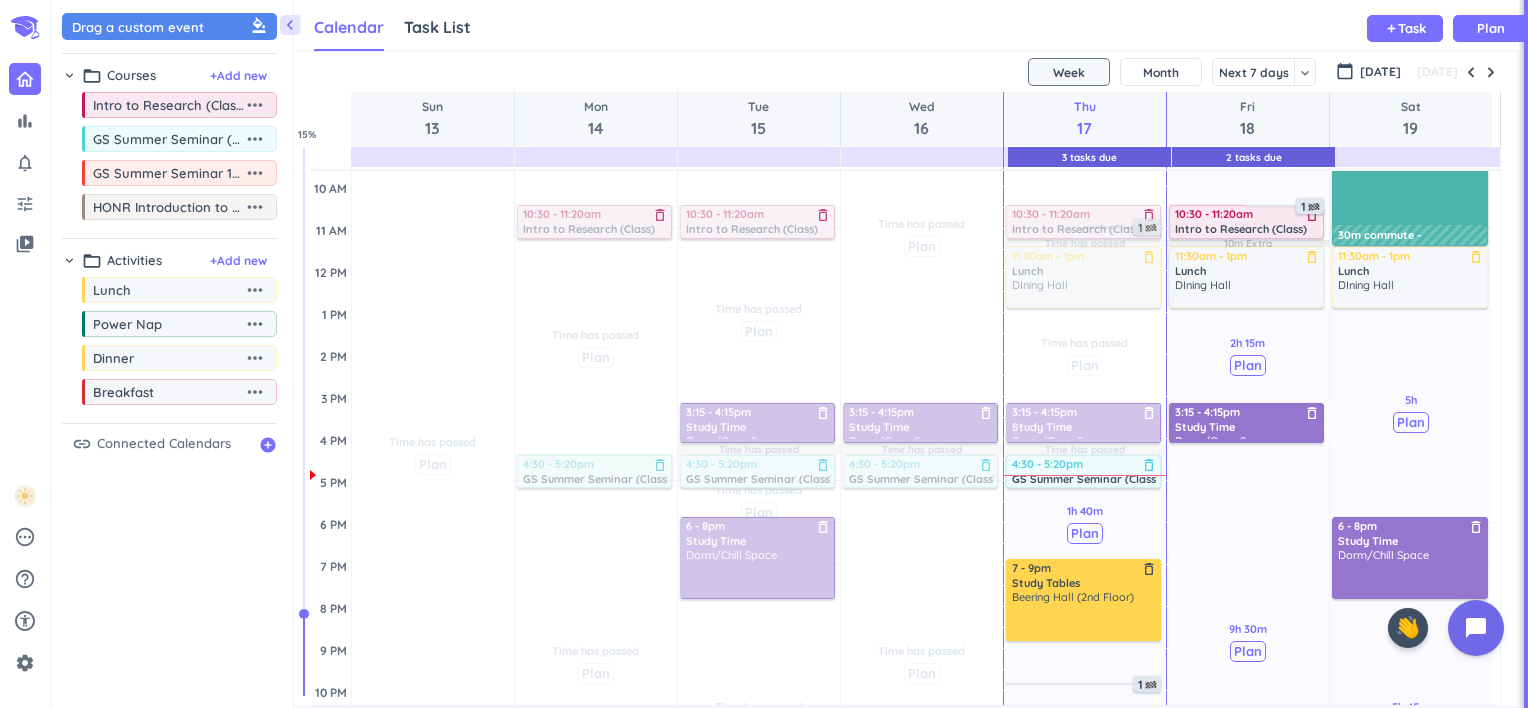 click on "delete_outline" at bounding box center (823, 527) 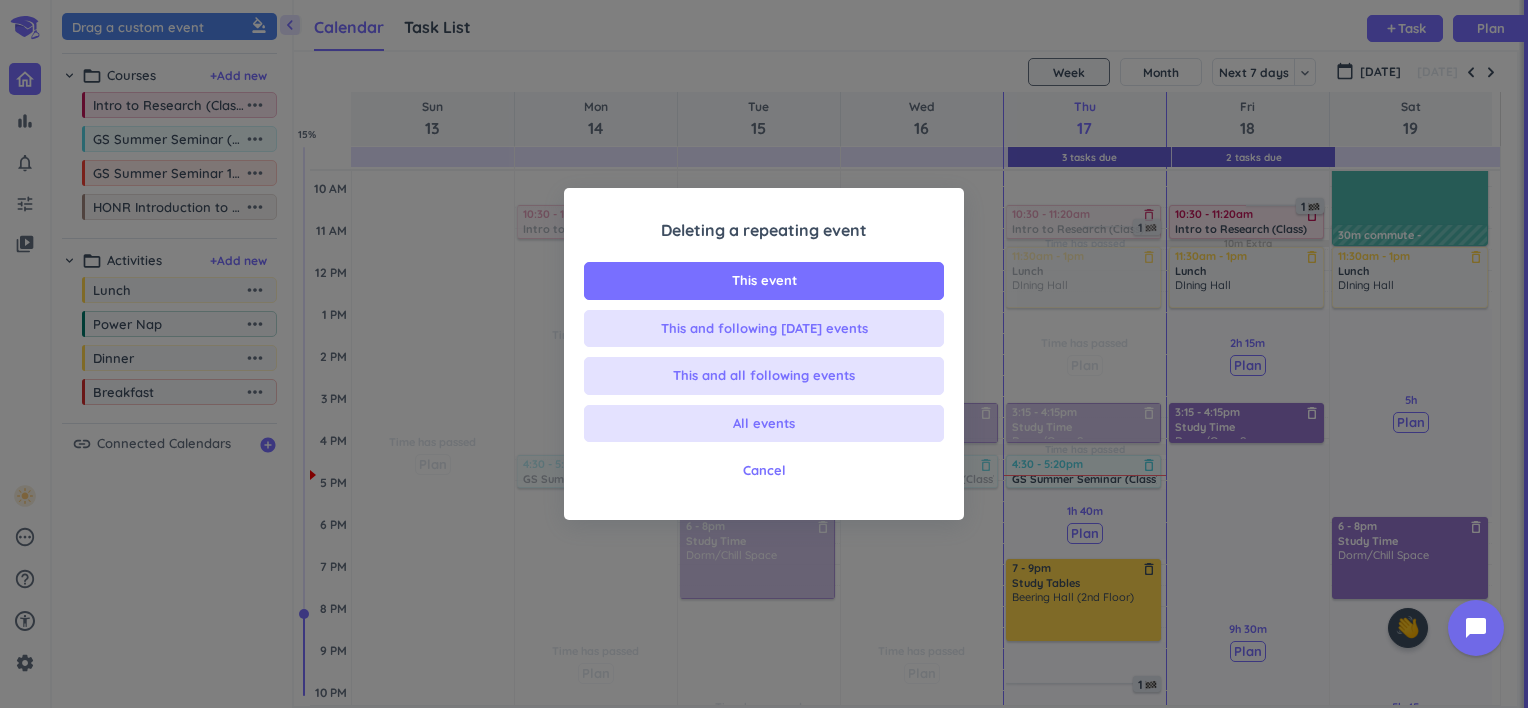 click on "All events" at bounding box center [764, 424] 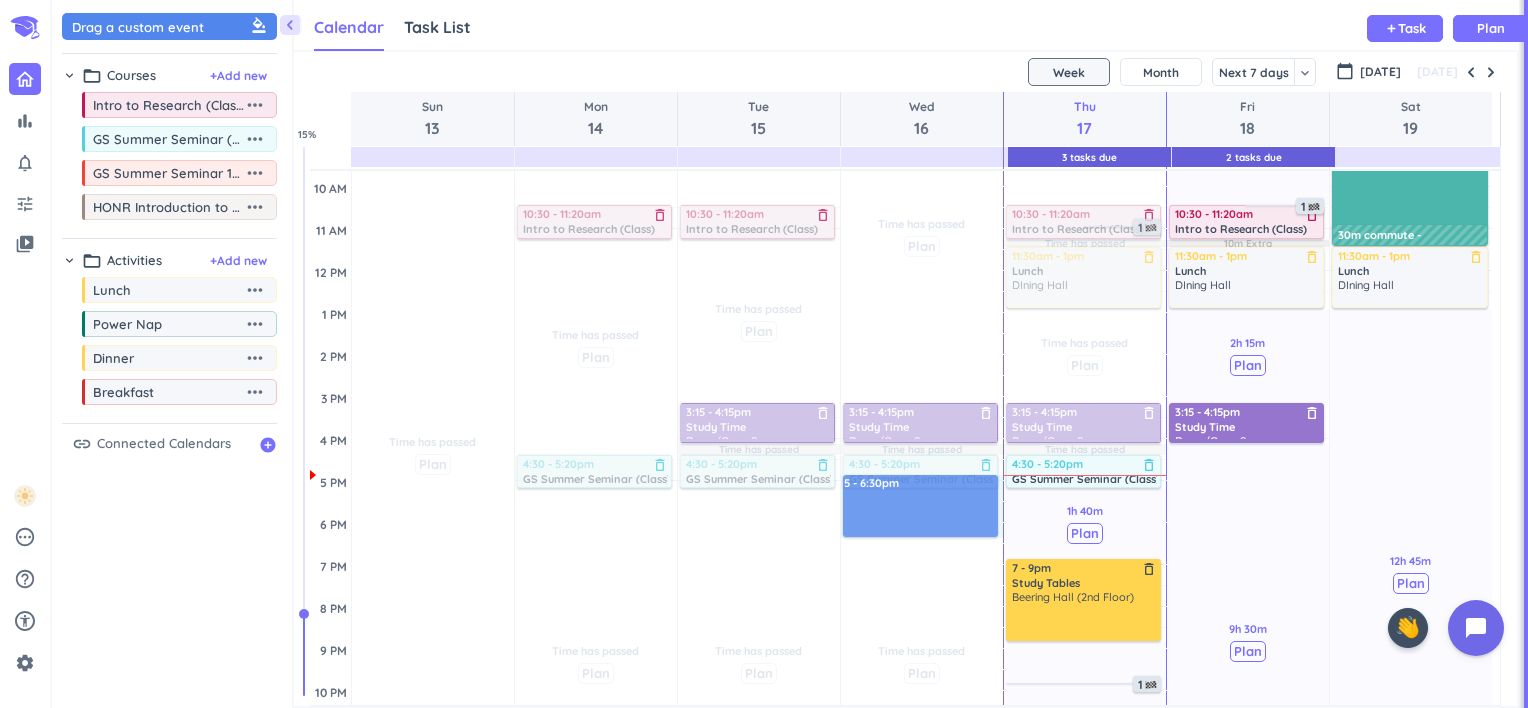 drag, startPoint x: 846, startPoint y: 492, endPoint x: 975, endPoint y: 535, distance: 135.97794 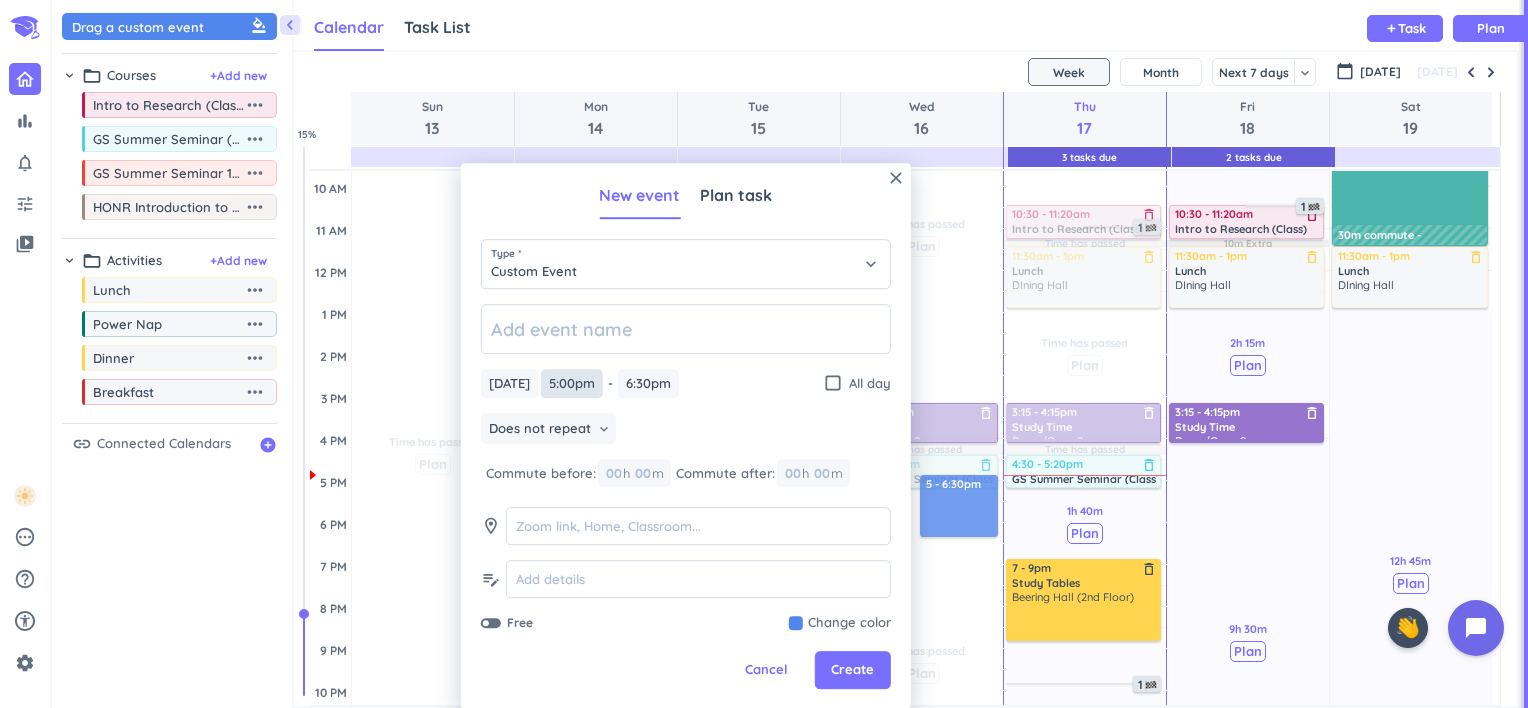 click on "5:00pm" at bounding box center (572, 383) 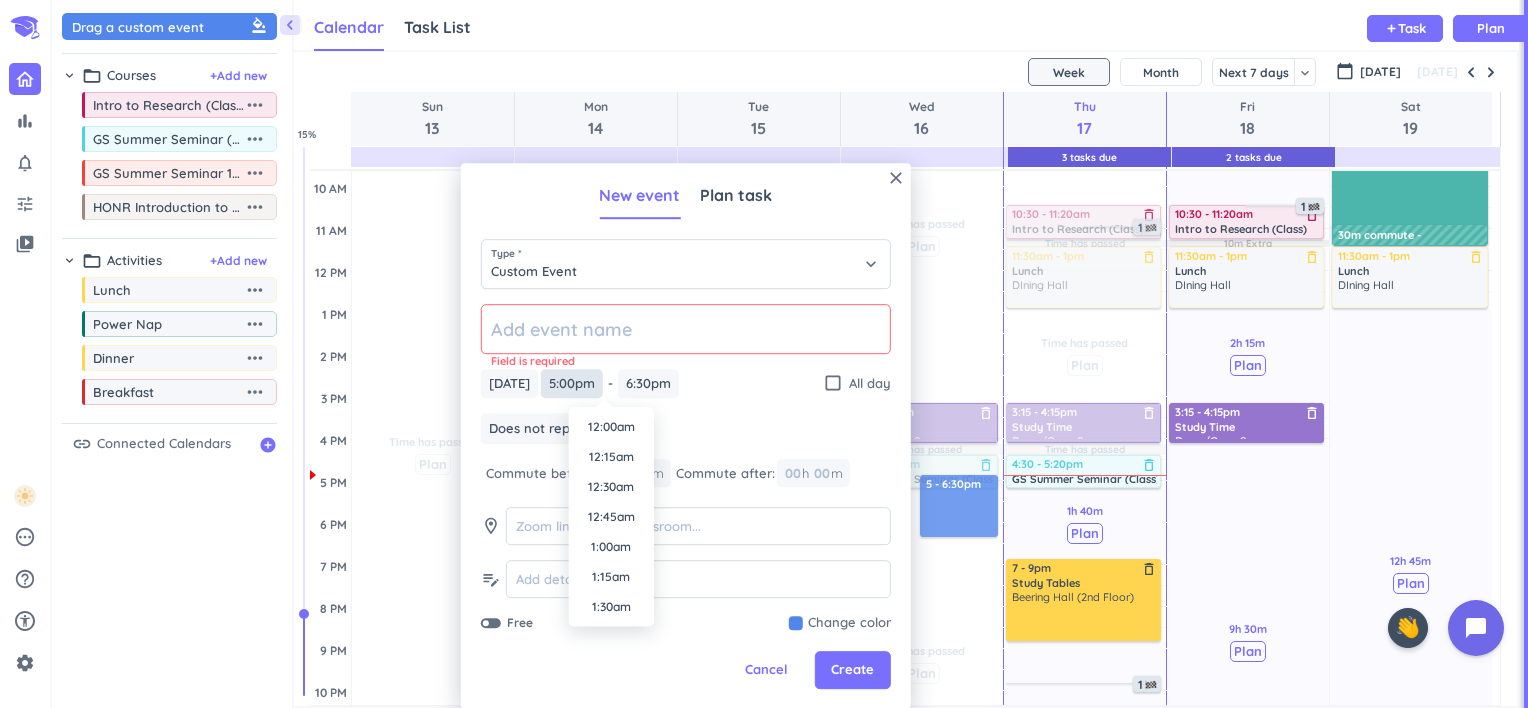 scroll, scrollTop: 1950, scrollLeft: 0, axis: vertical 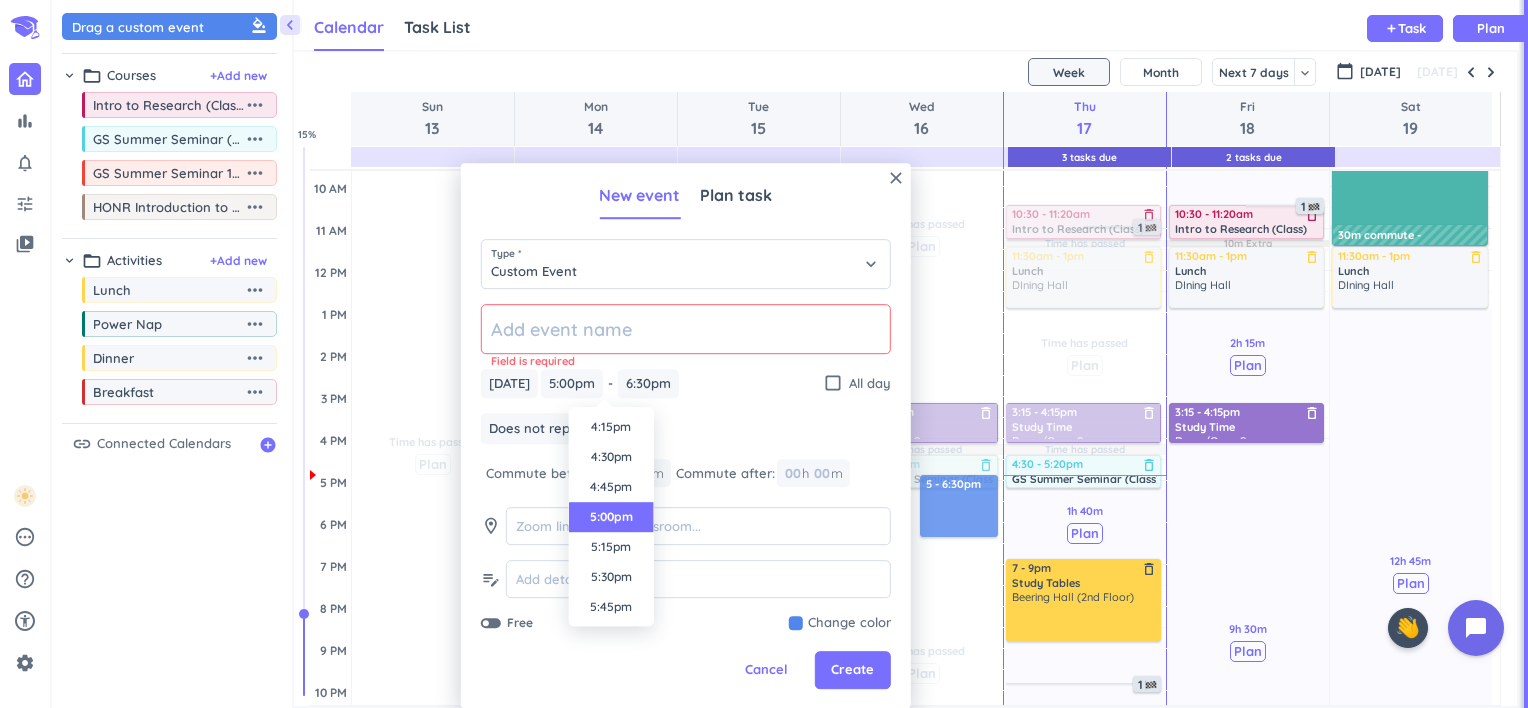 click on "5:30pm" at bounding box center [611, 577] 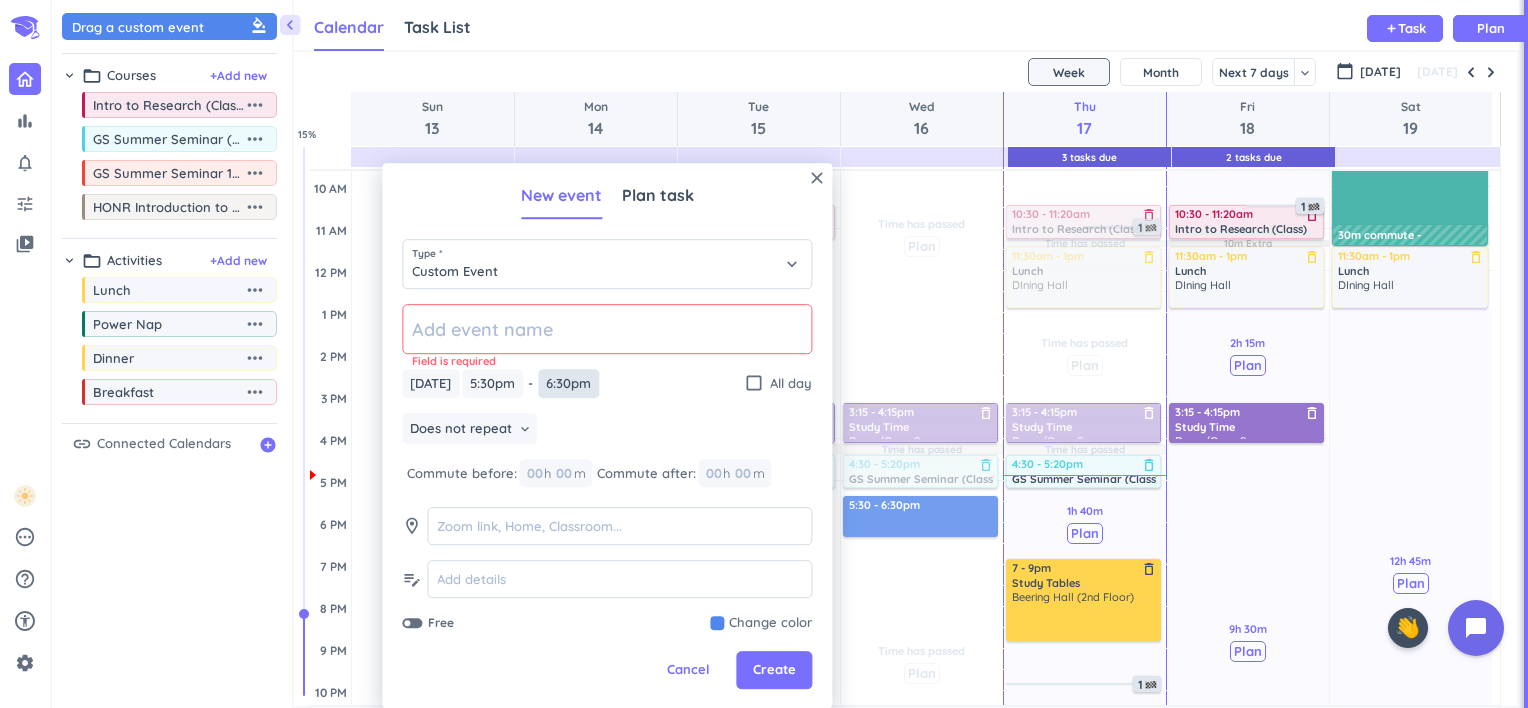 click on "6:30pm" at bounding box center [568, 383] 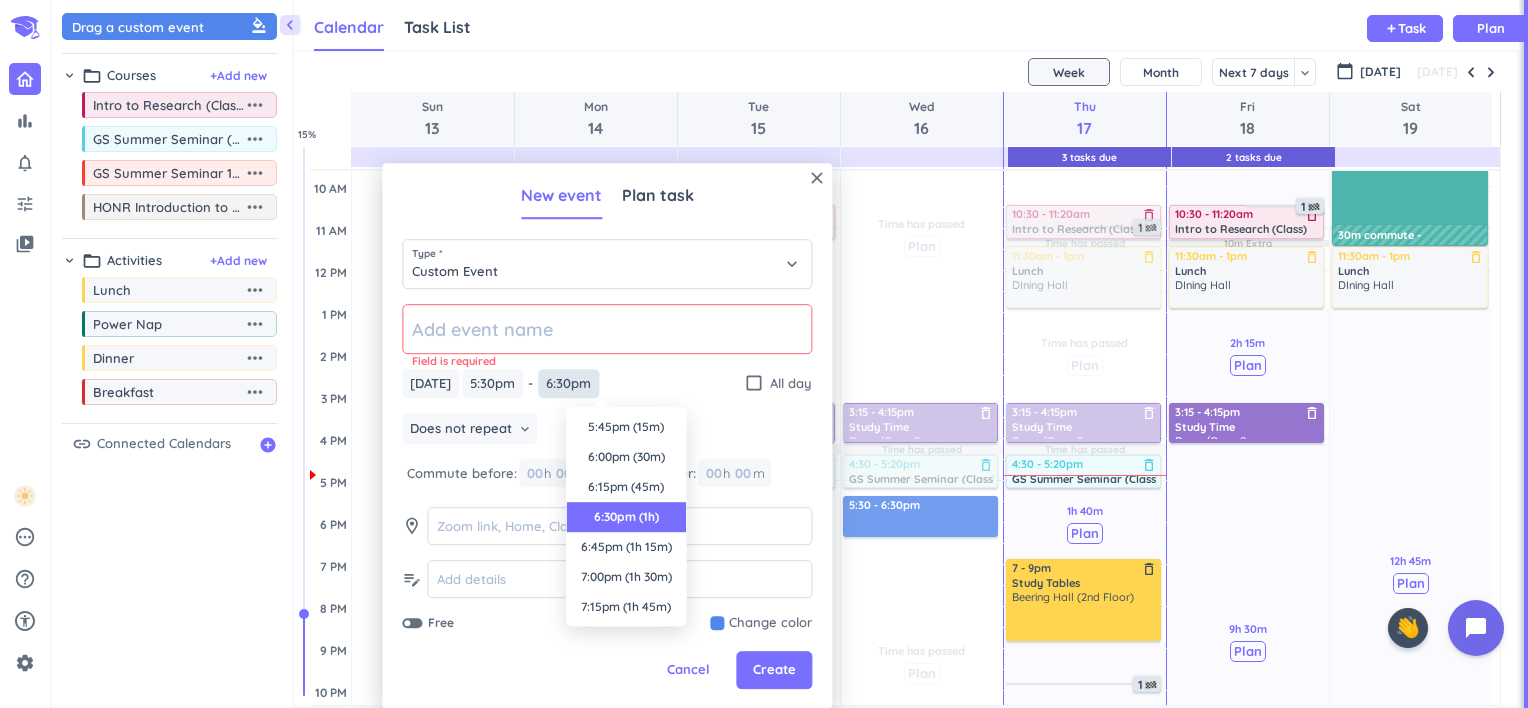 scroll, scrollTop: 90, scrollLeft: 0, axis: vertical 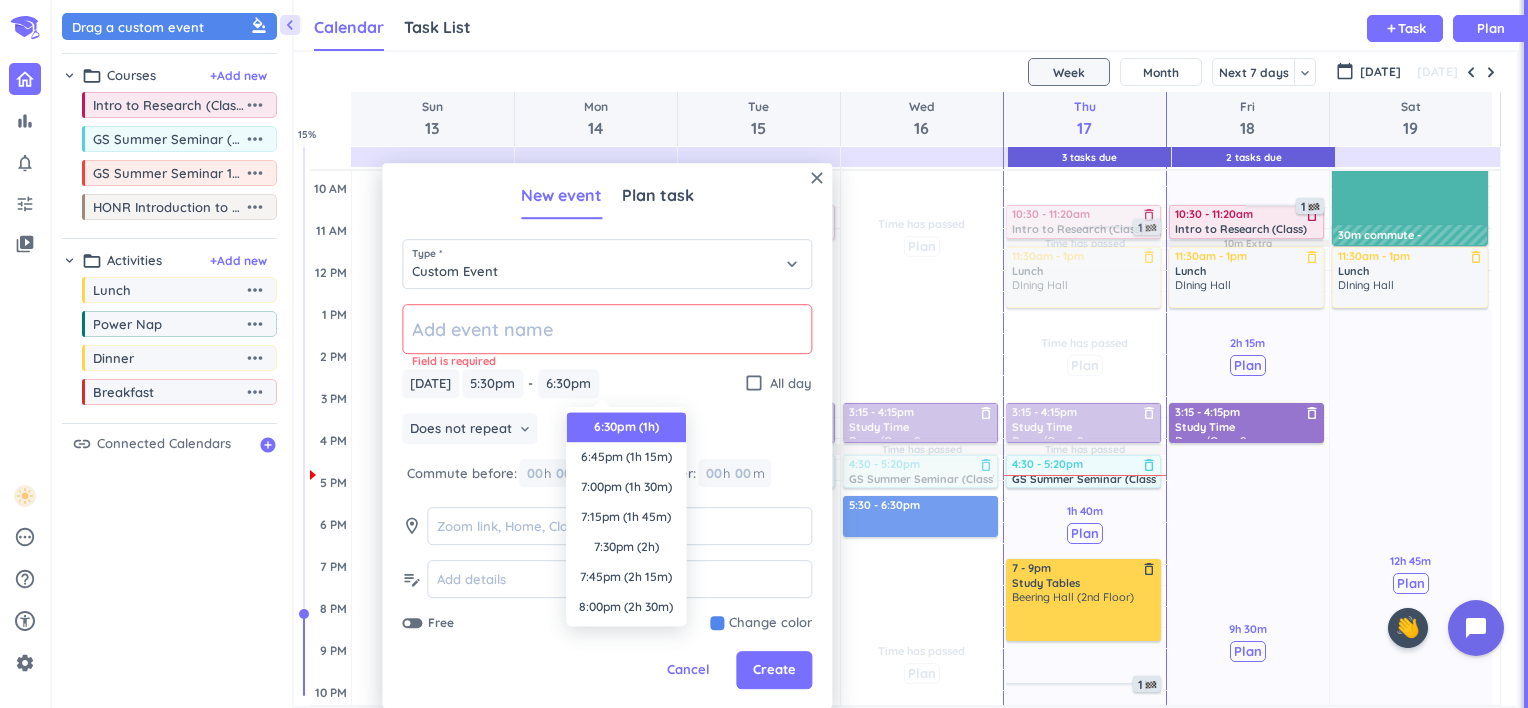 click on "6:45pm (1h 15m)" at bounding box center [626, 457] 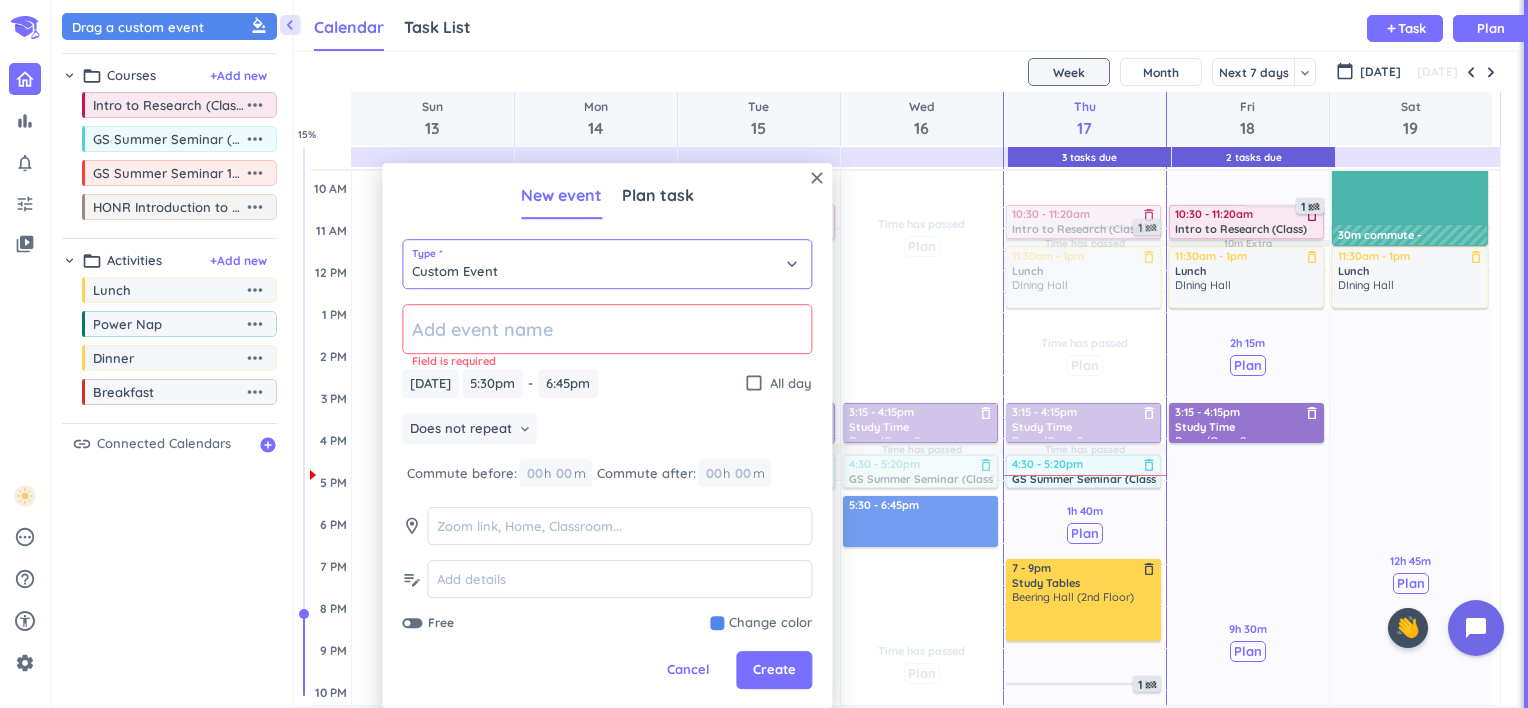 click on "Custom Event" at bounding box center (607, 264) 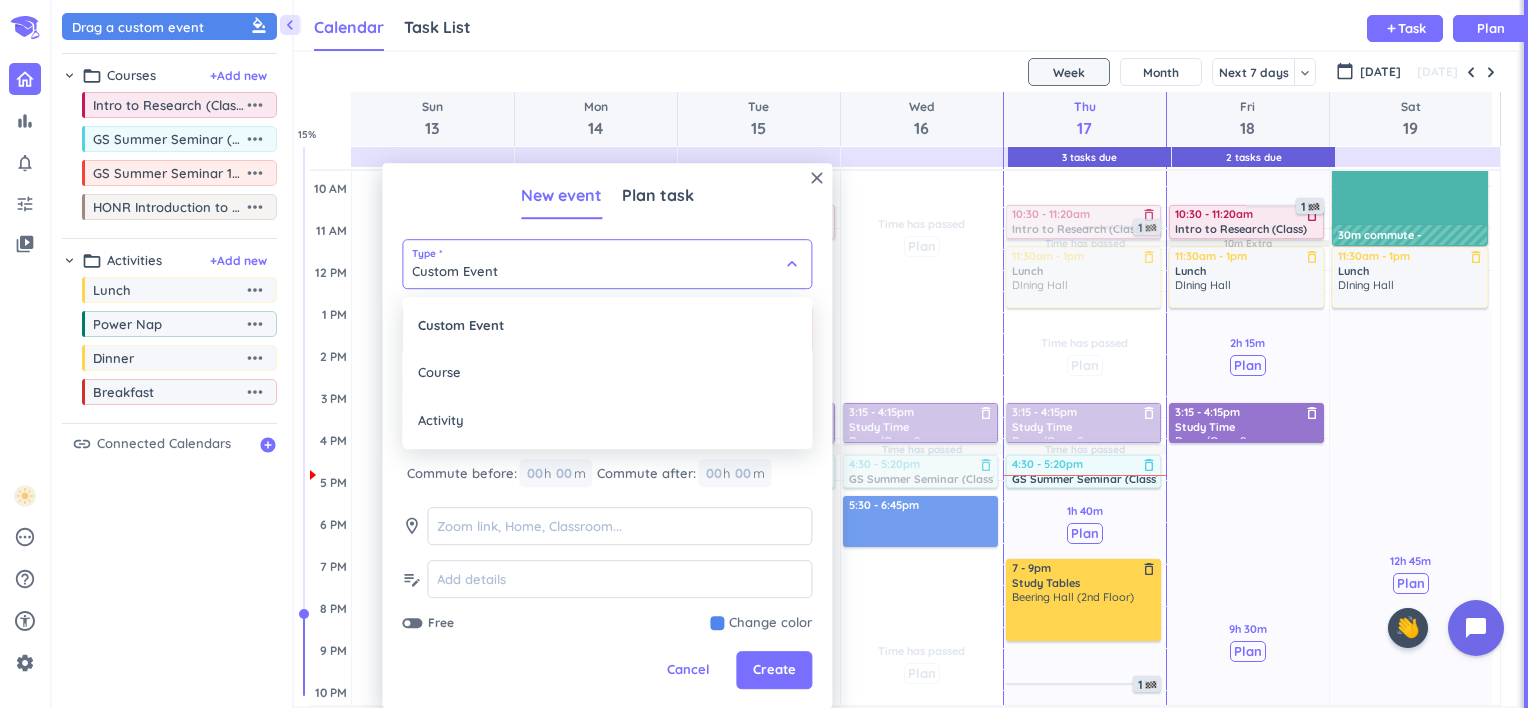 click on "Activity" at bounding box center (607, 421) 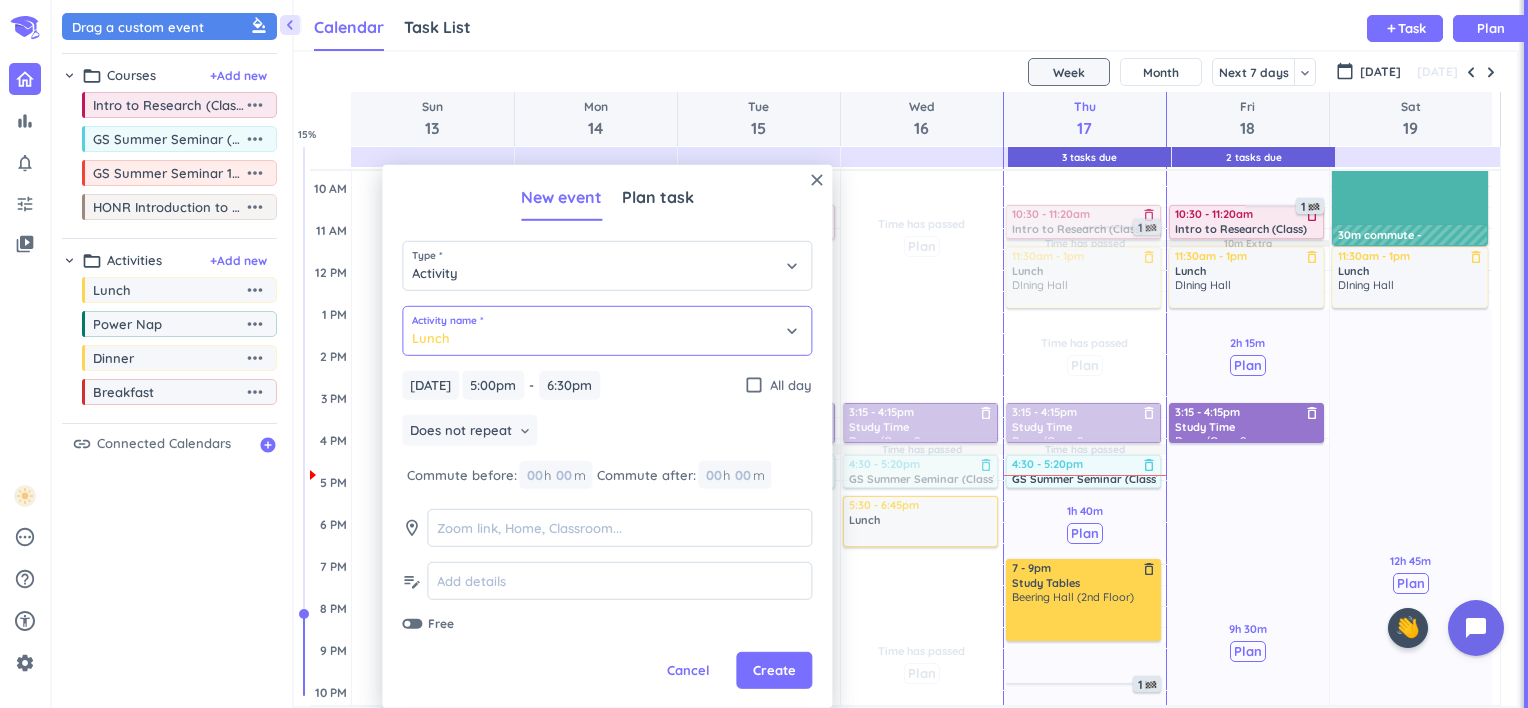 click on "Lunch" at bounding box center [607, 331] 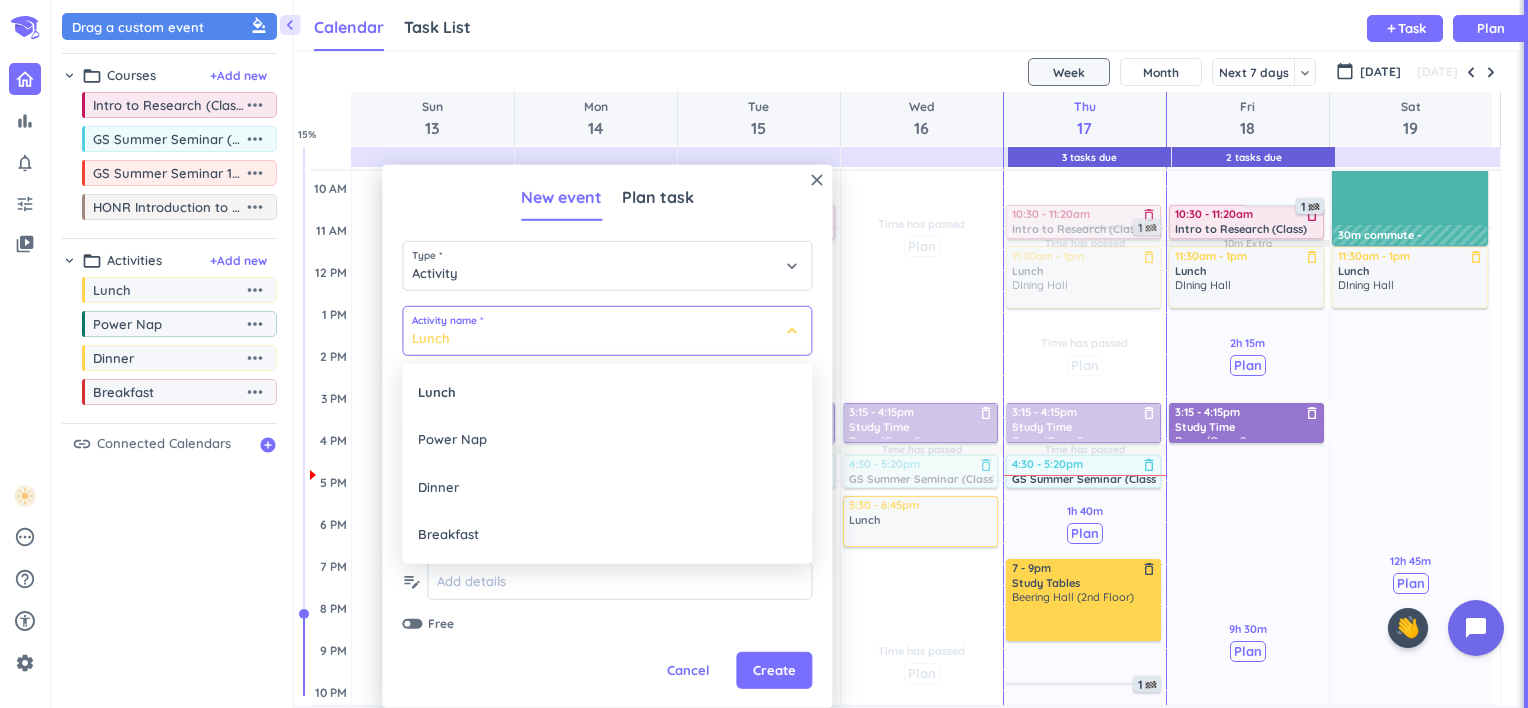 click on "Dinner" at bounding box center (607, 487) 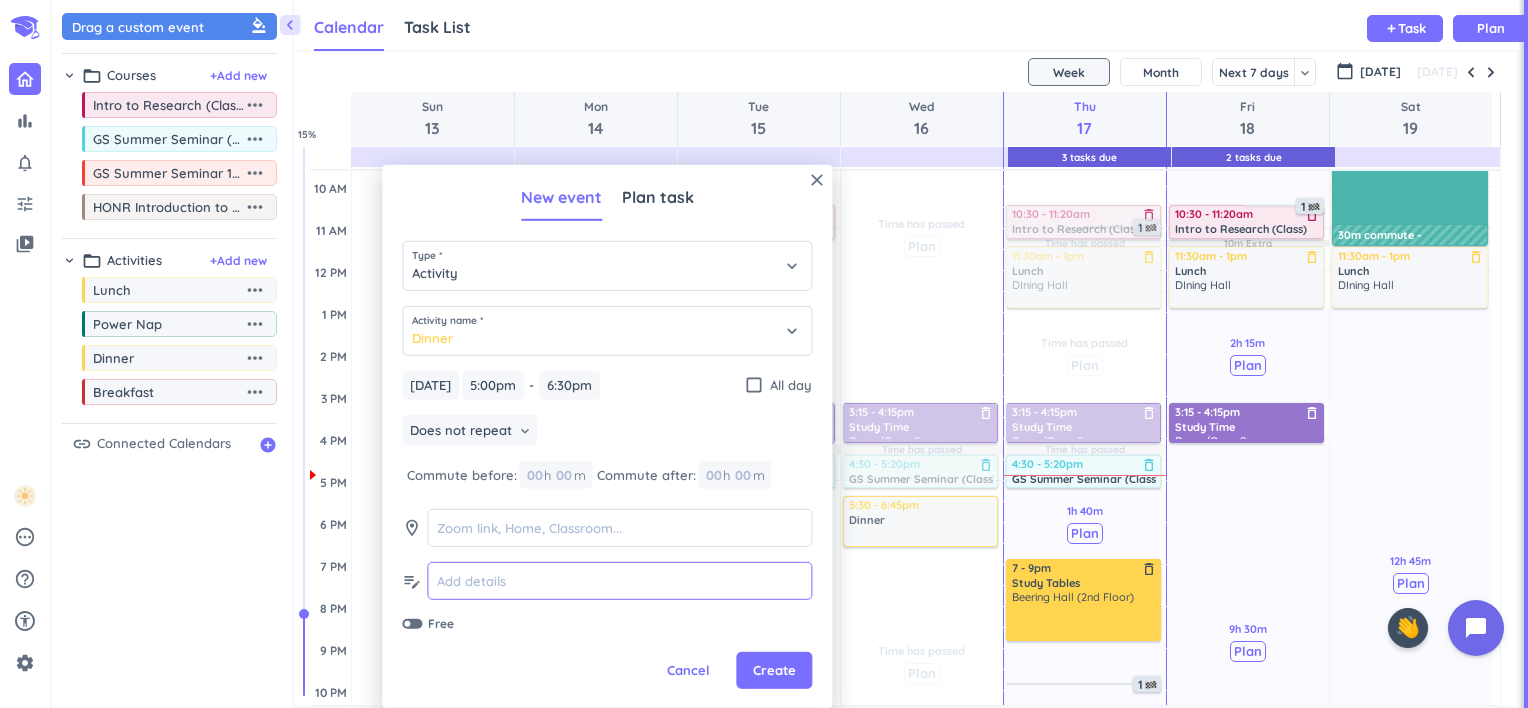 click at bounding box center (619, 581) 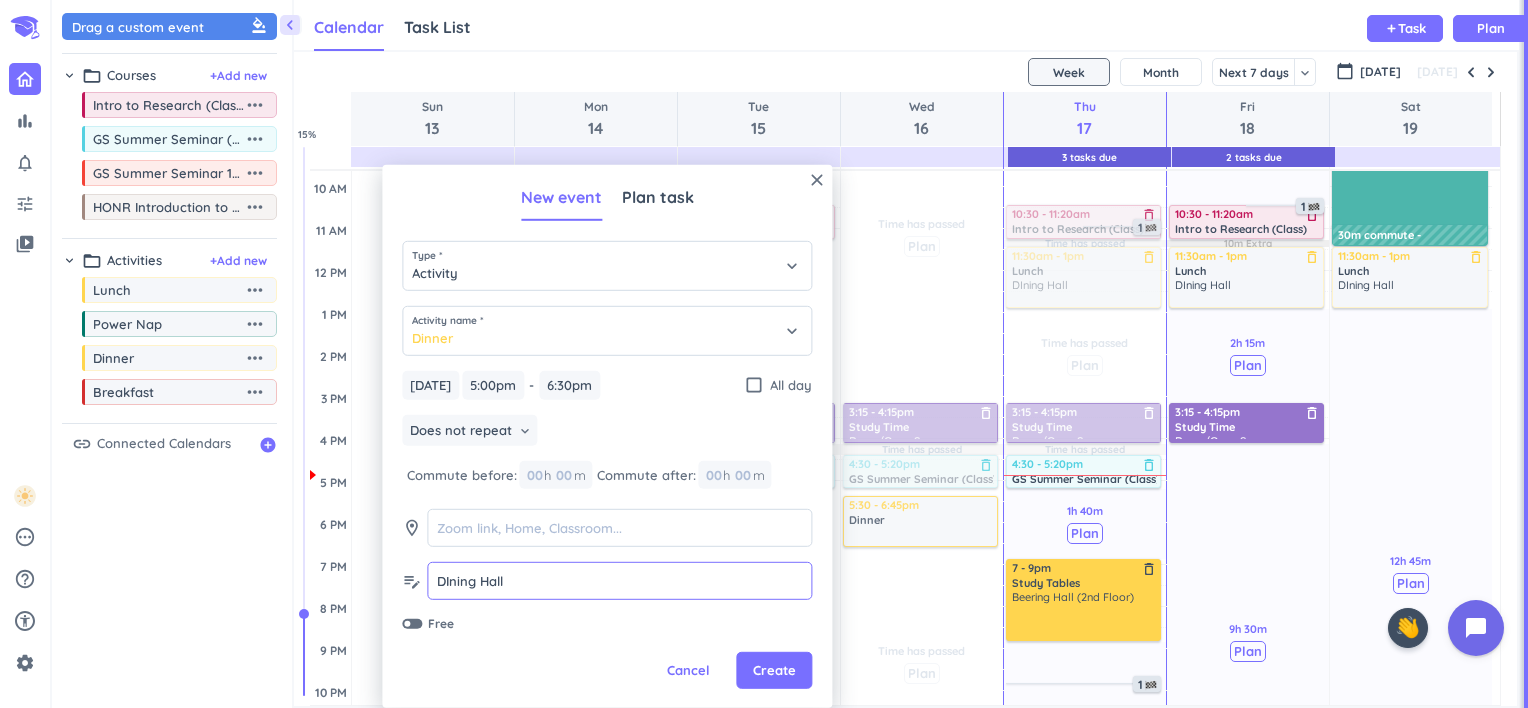 type on "DIning Hall" 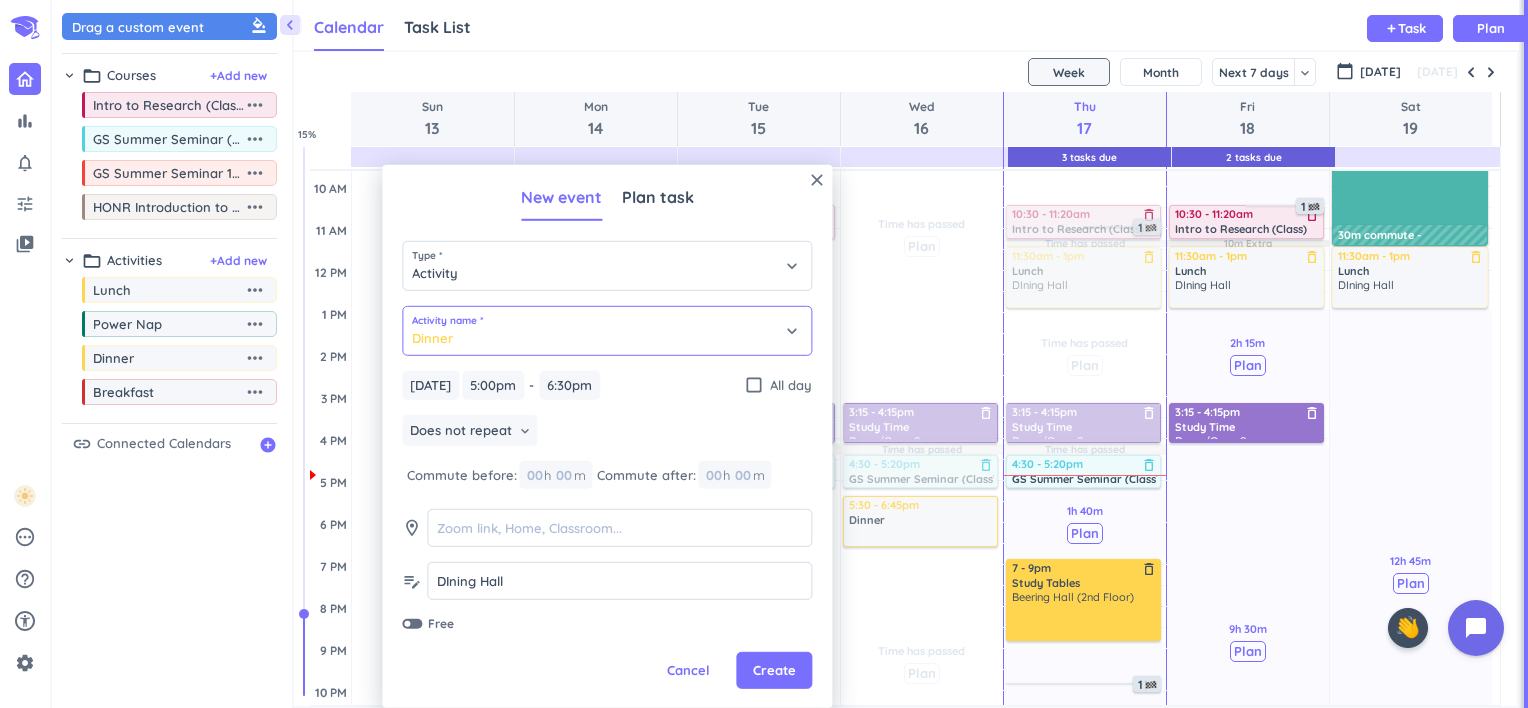 click on "Dinner" at bounding box center (607, 331) 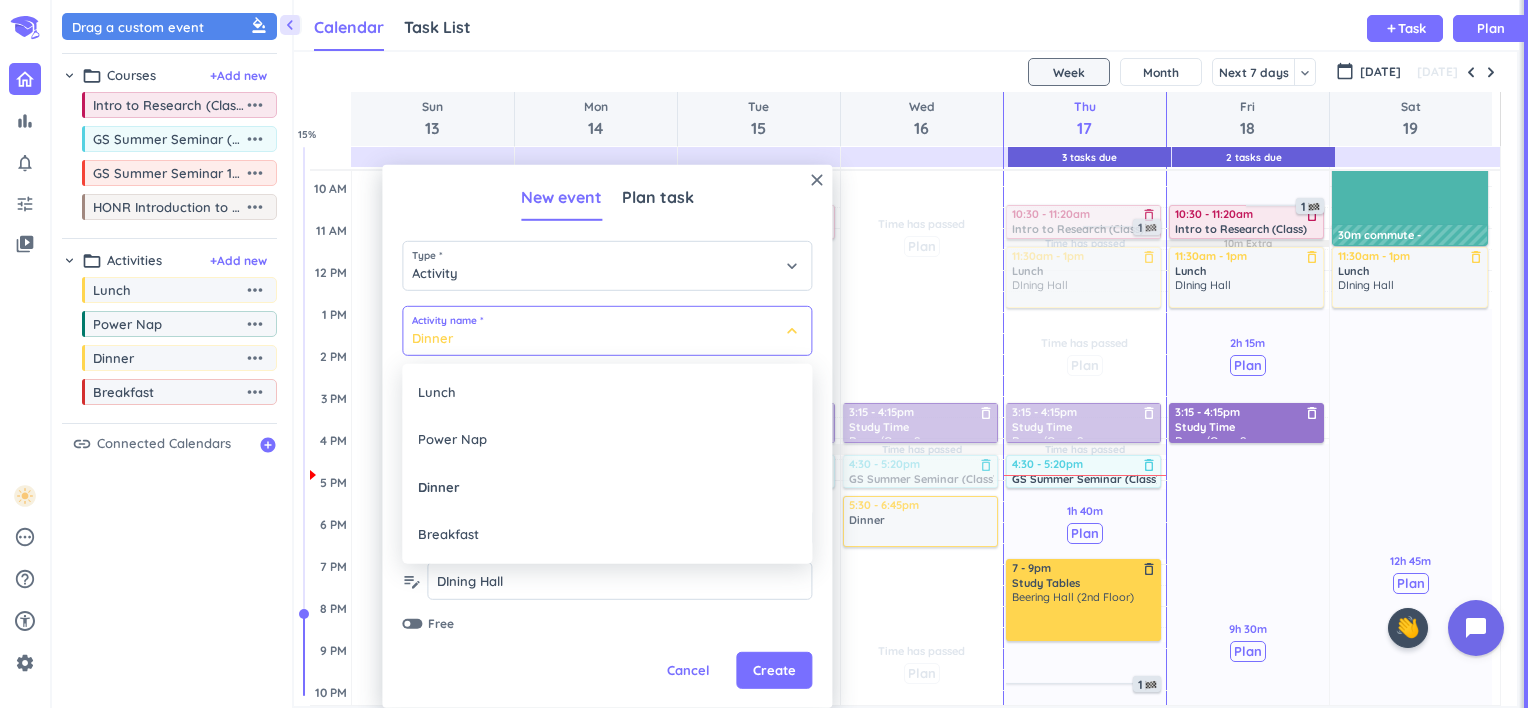 click on "Dinner" at bounding box center [607, 487] 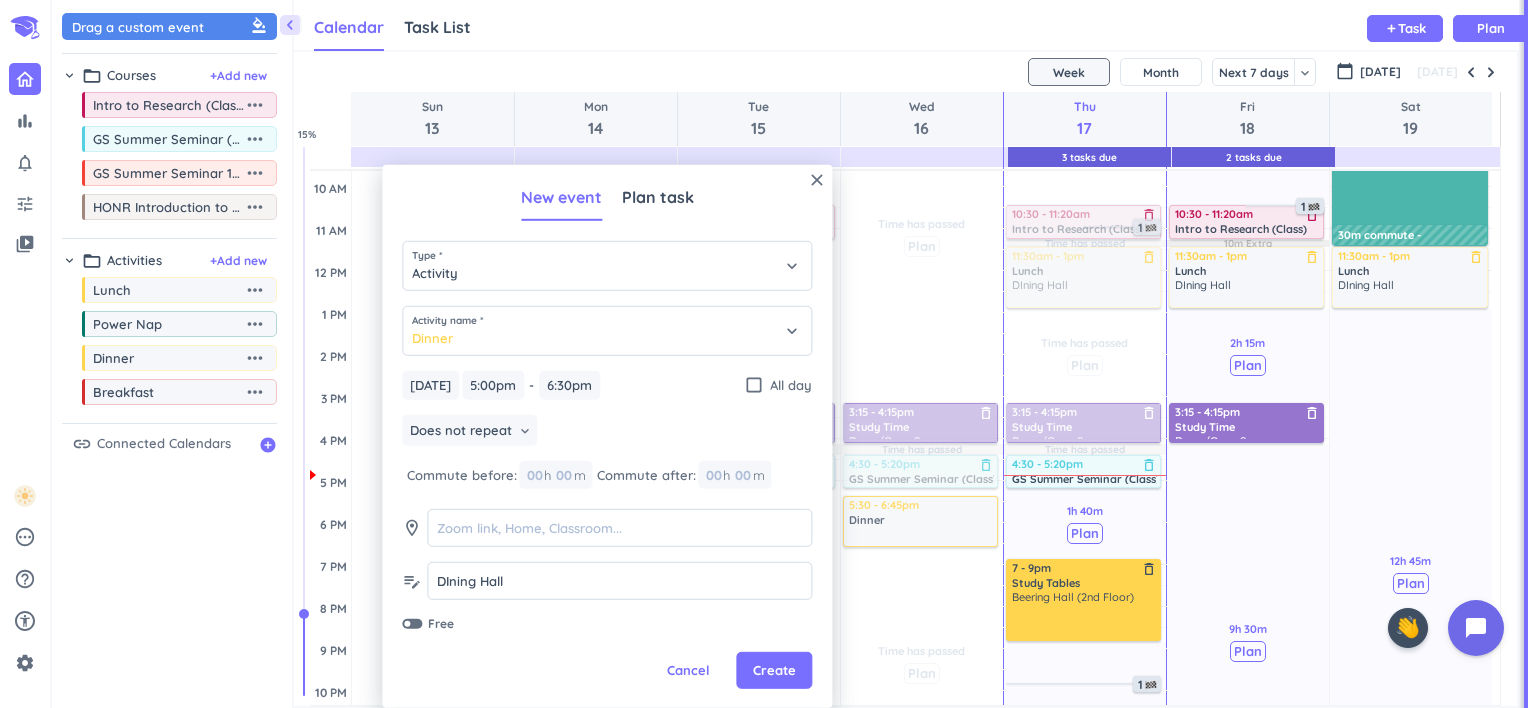 click on "Create" at bounding box center [774, 671] 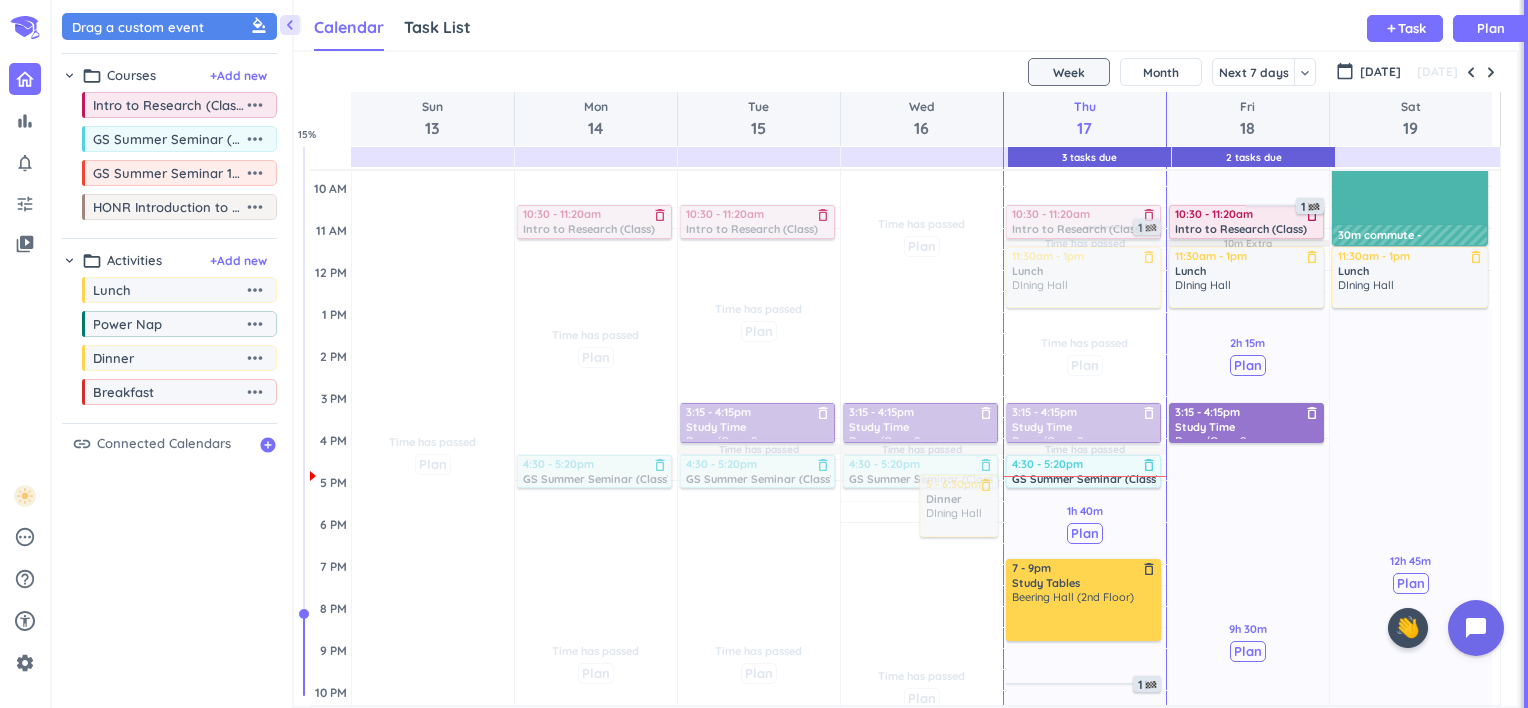 click at bounding box center [957, 506] 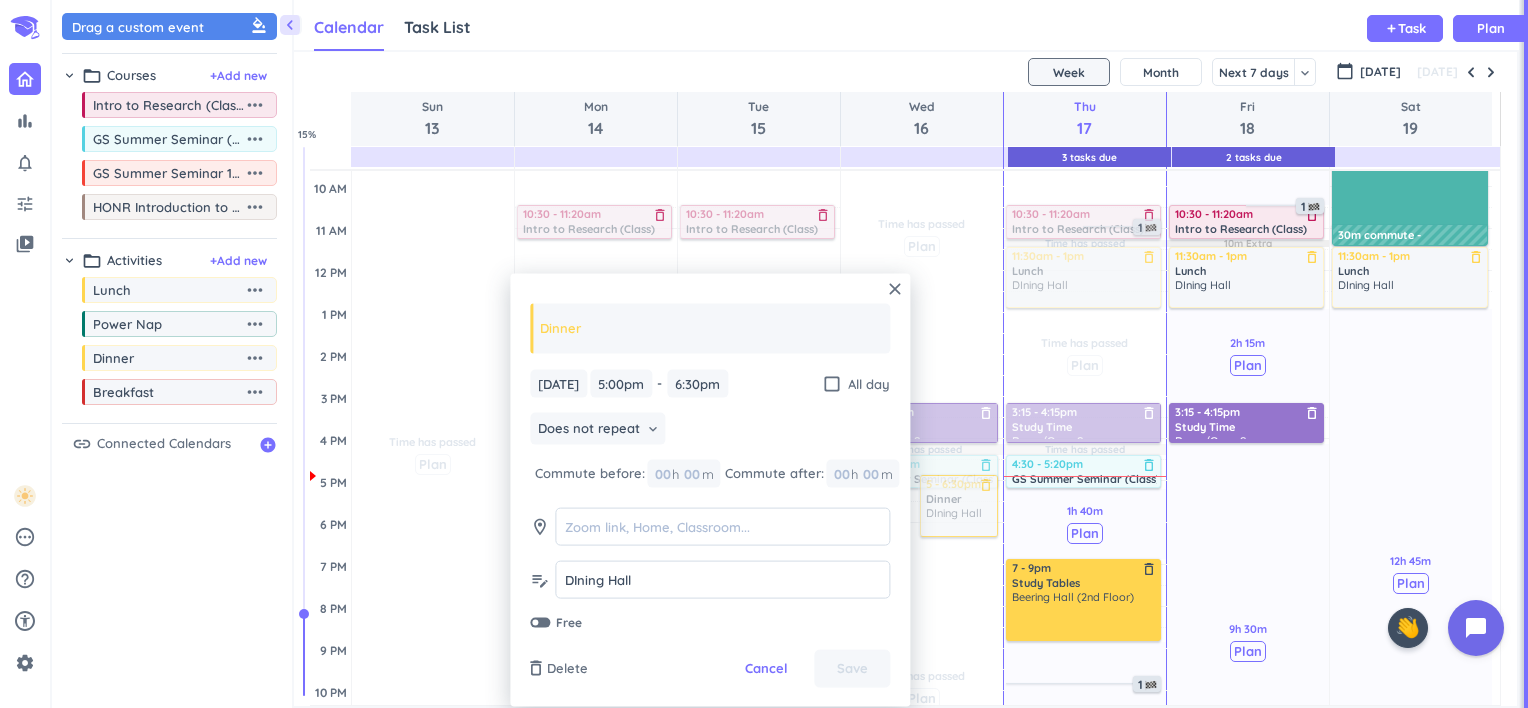click on "Does not repeat" at bounding box center [589, 429] 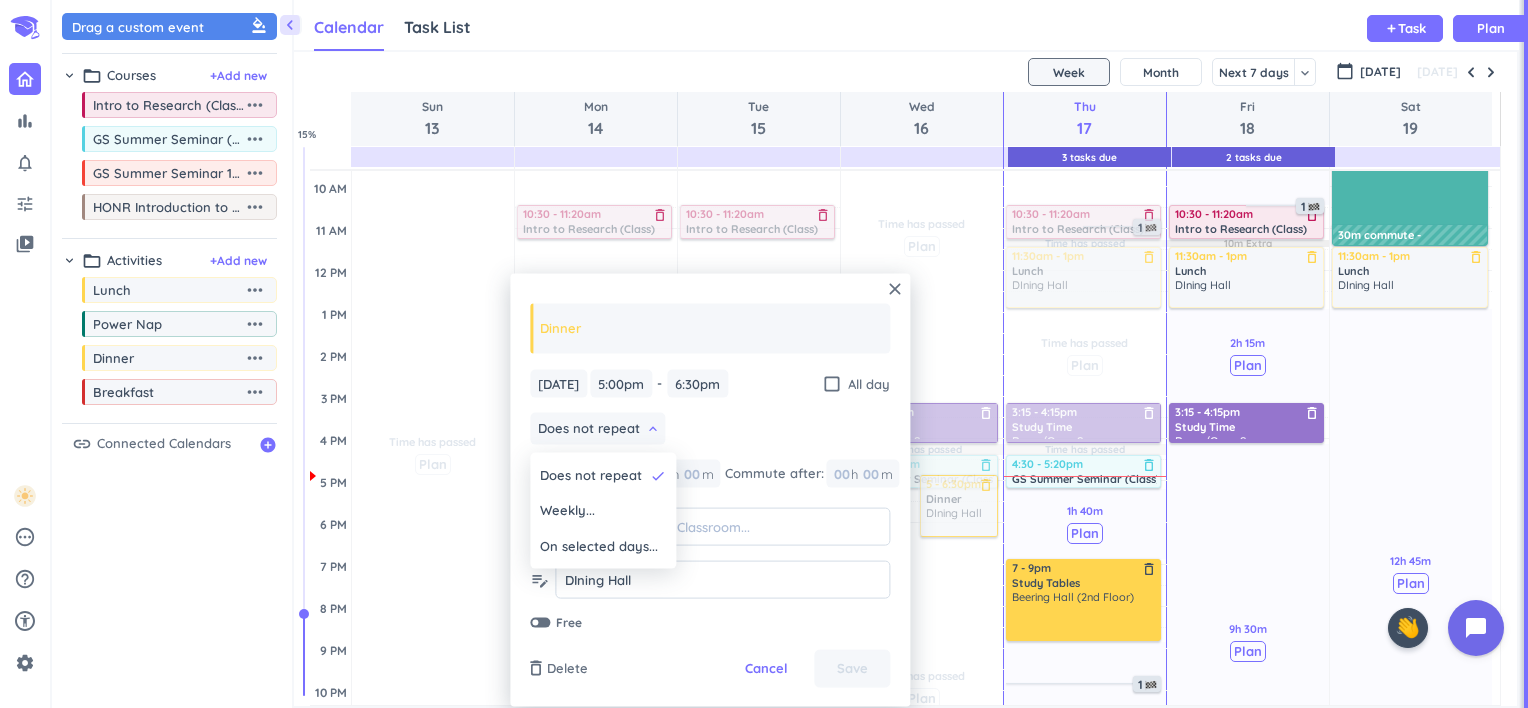 click on "On selected days..." at bounding box center [599, 546] 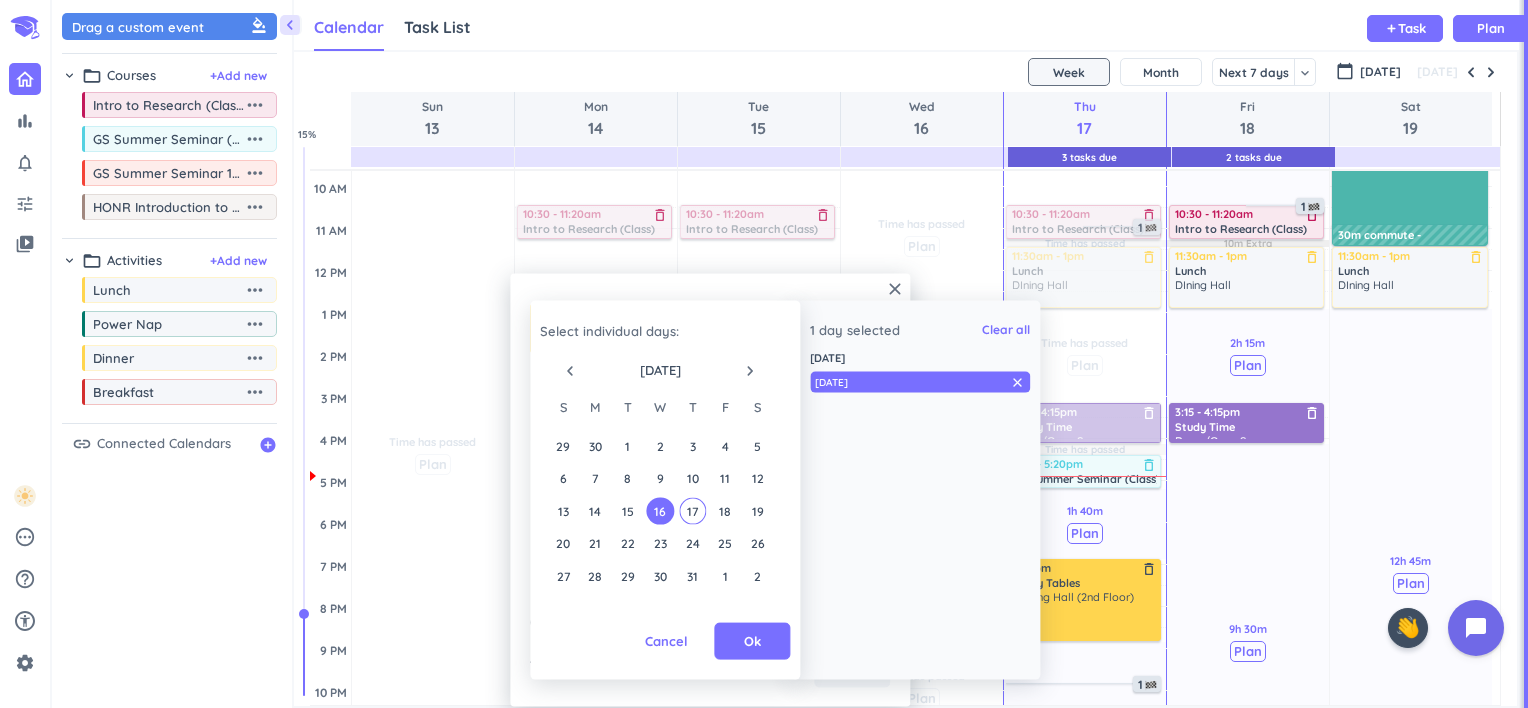 click on "17" at bounding box center [692, 510] 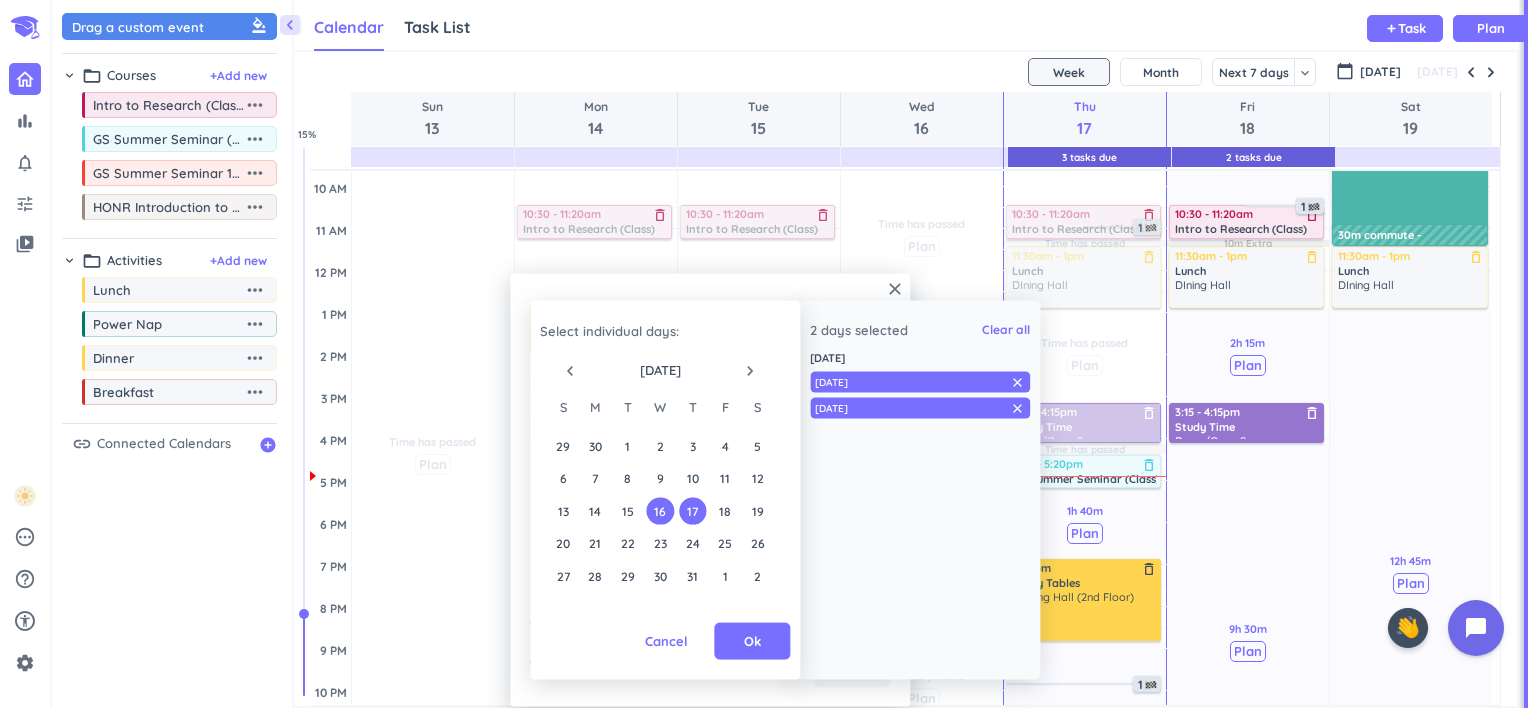 click on "Cancel" at bounding box center [666, 641] 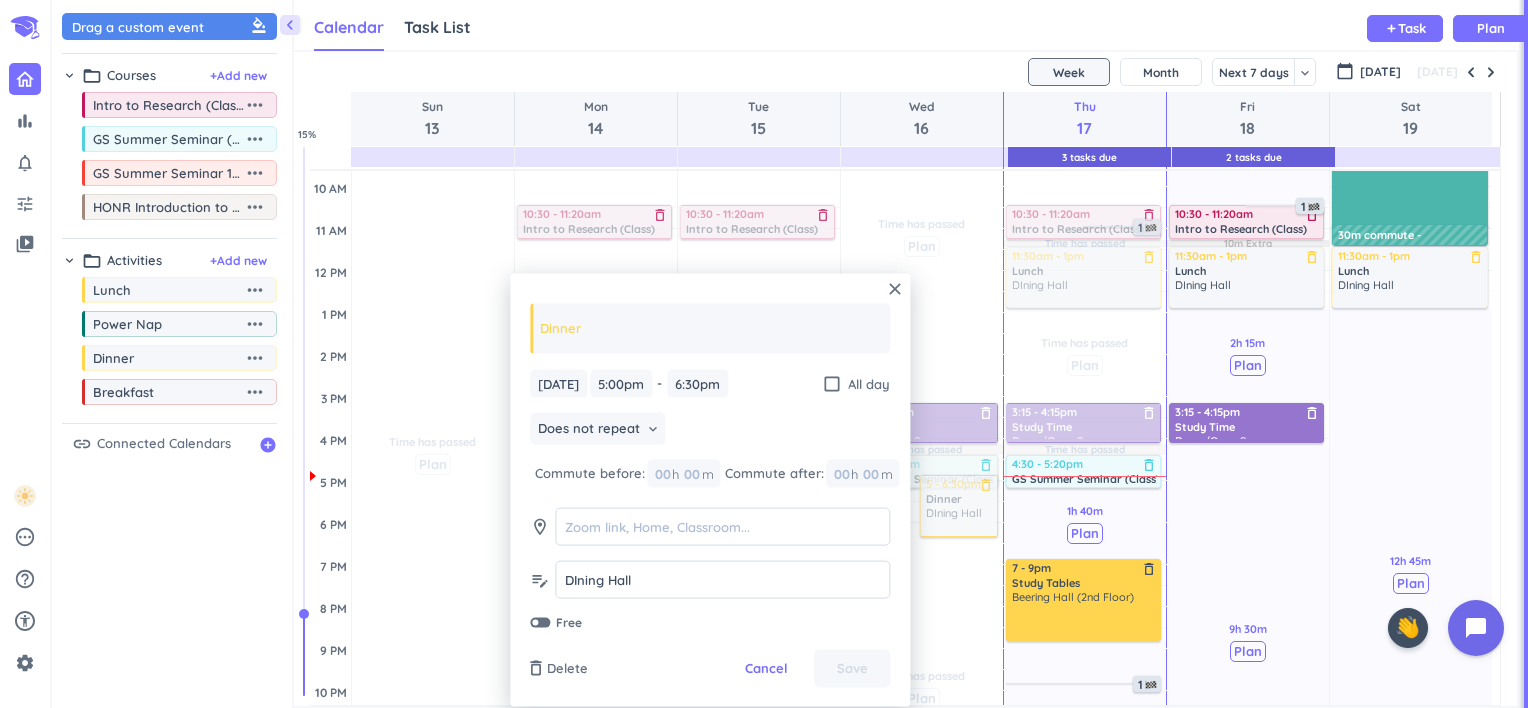 click on "Does not repeat" at bounding box center [589, 429] 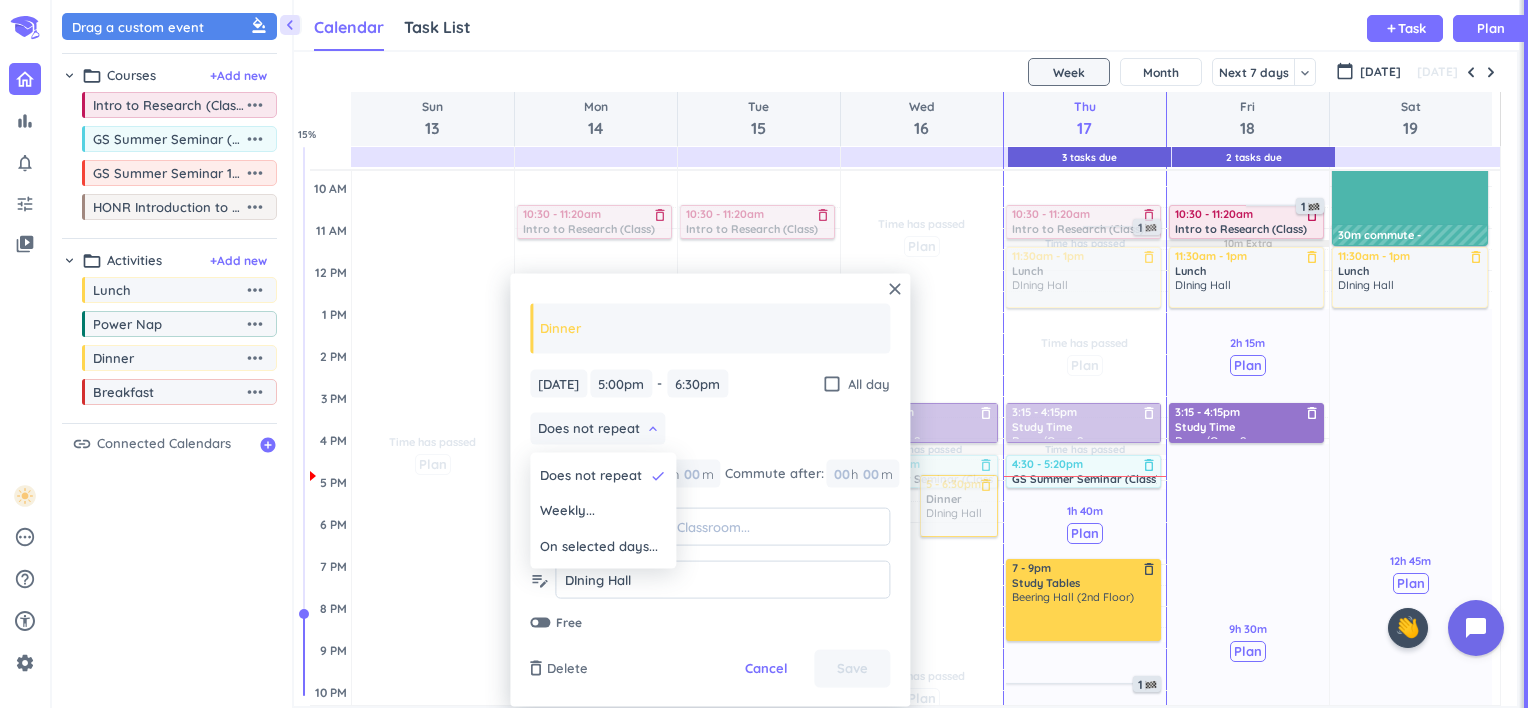 click on "Weekly..." at bounding box center [603, 510] 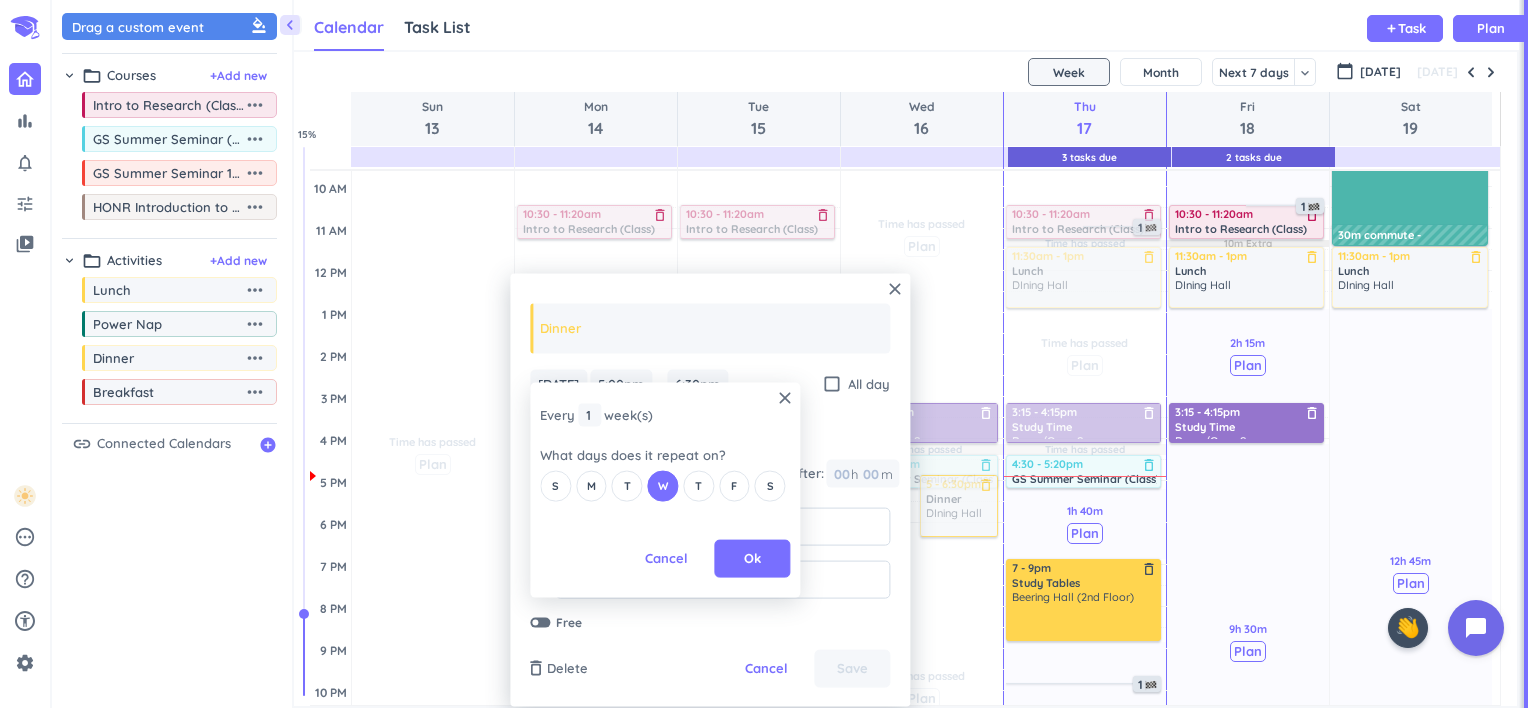 click on "M" at bounding box center (591, 485) 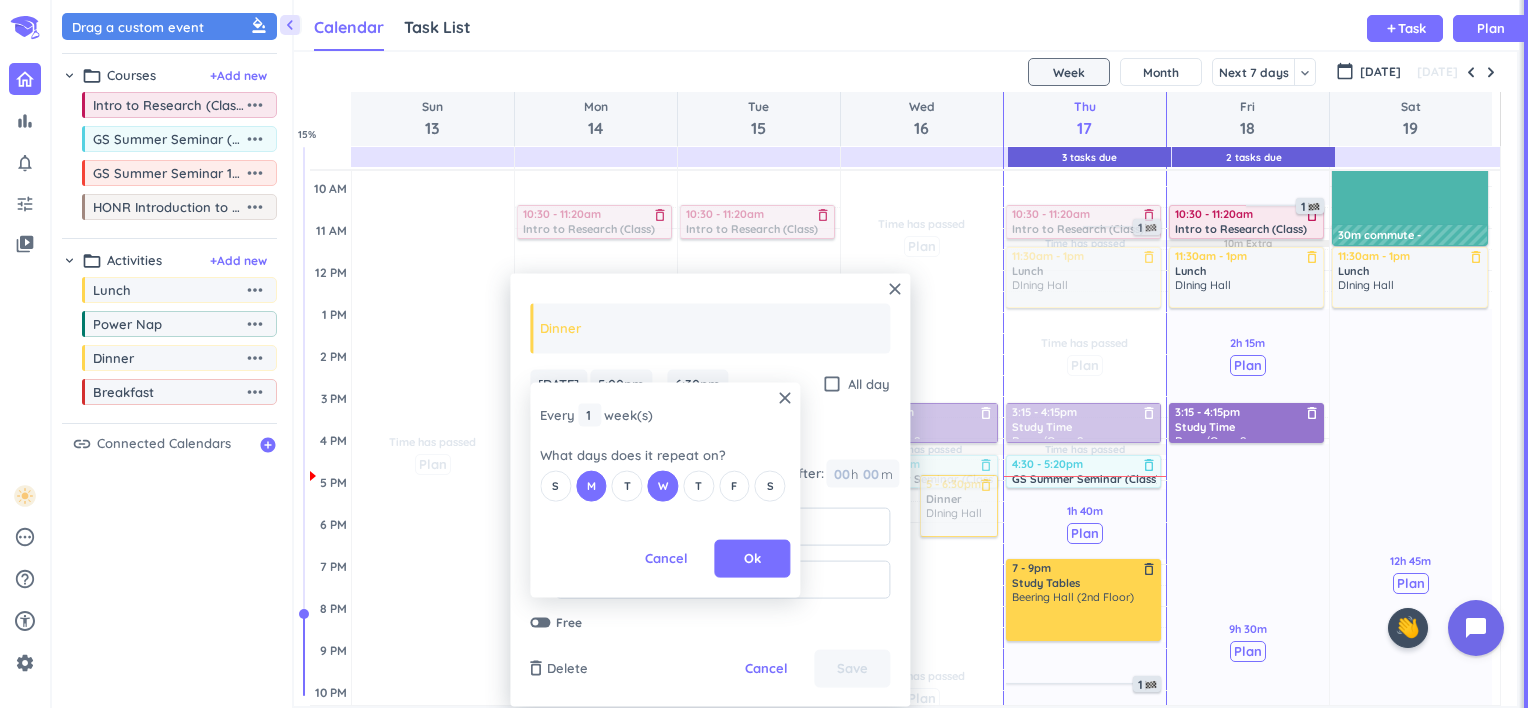 click on "T" at bounding box center (627, 485) 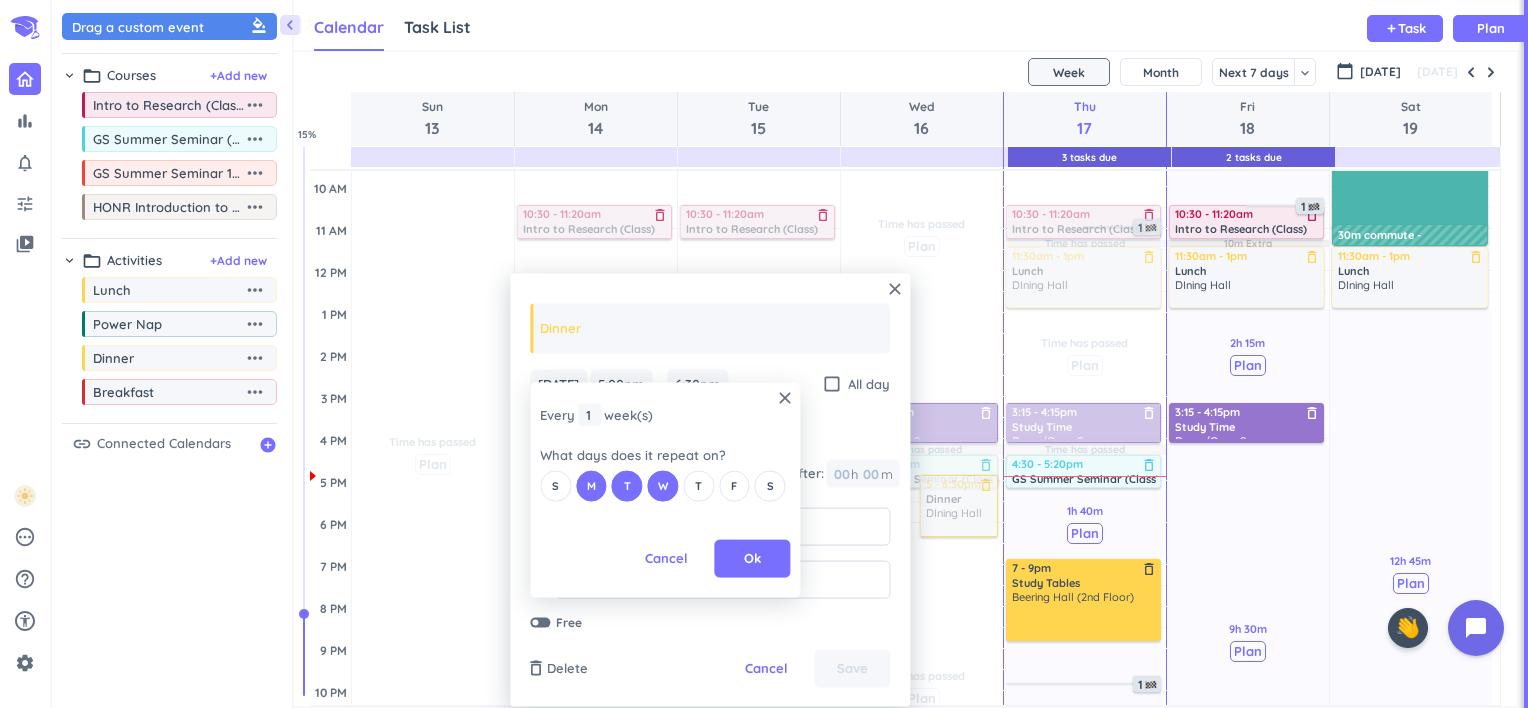 click on "T" at bounding box center (698, 486) 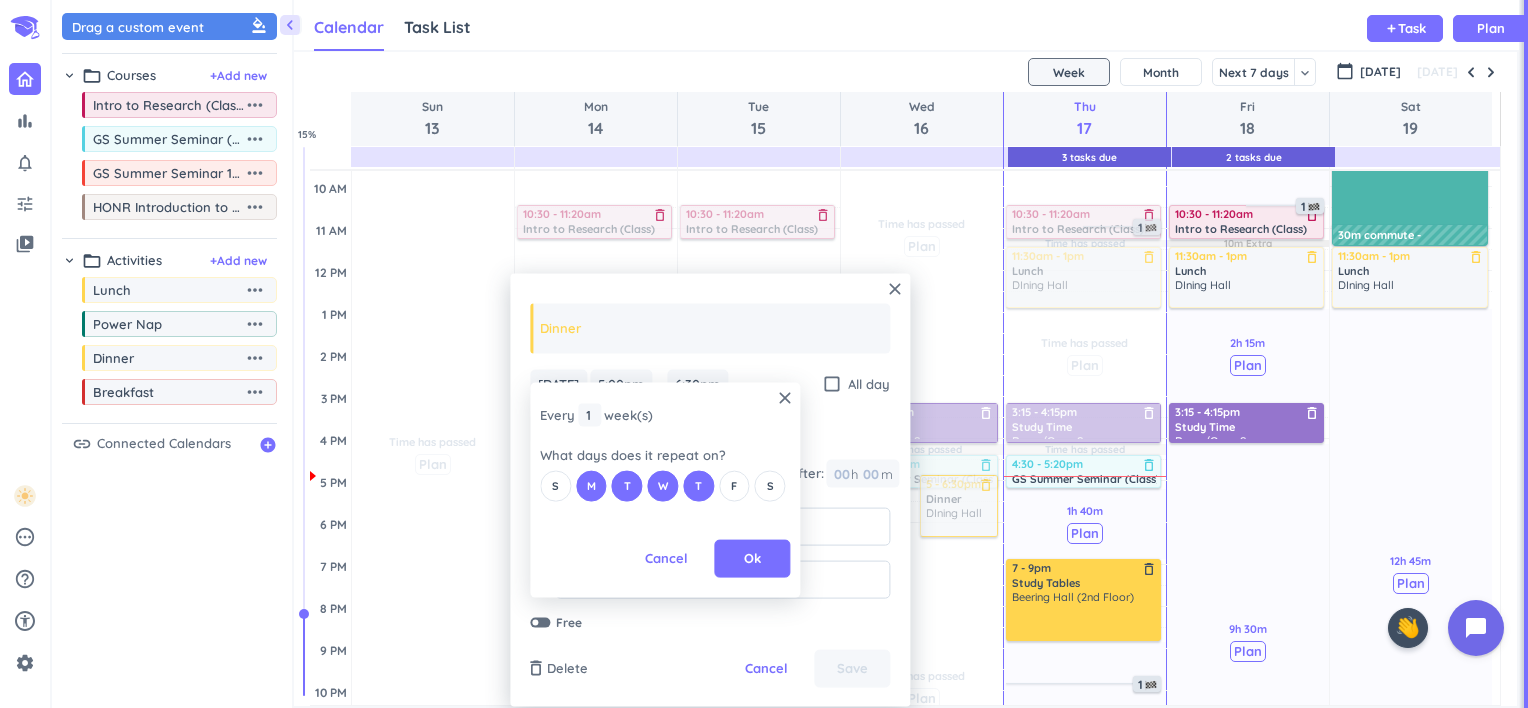 click on "F" at bounding box center [734, 485] 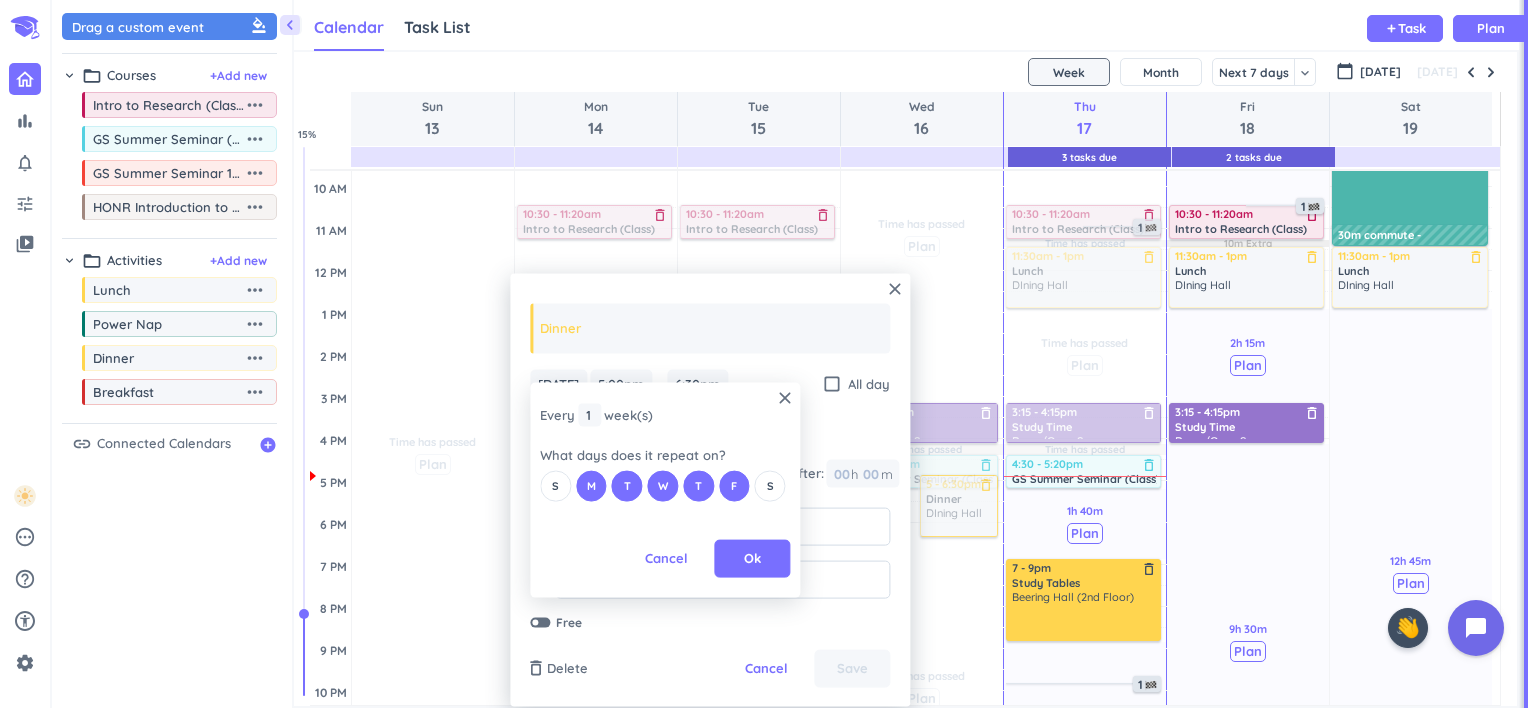 click on "S" at bounding box center [770, 485] 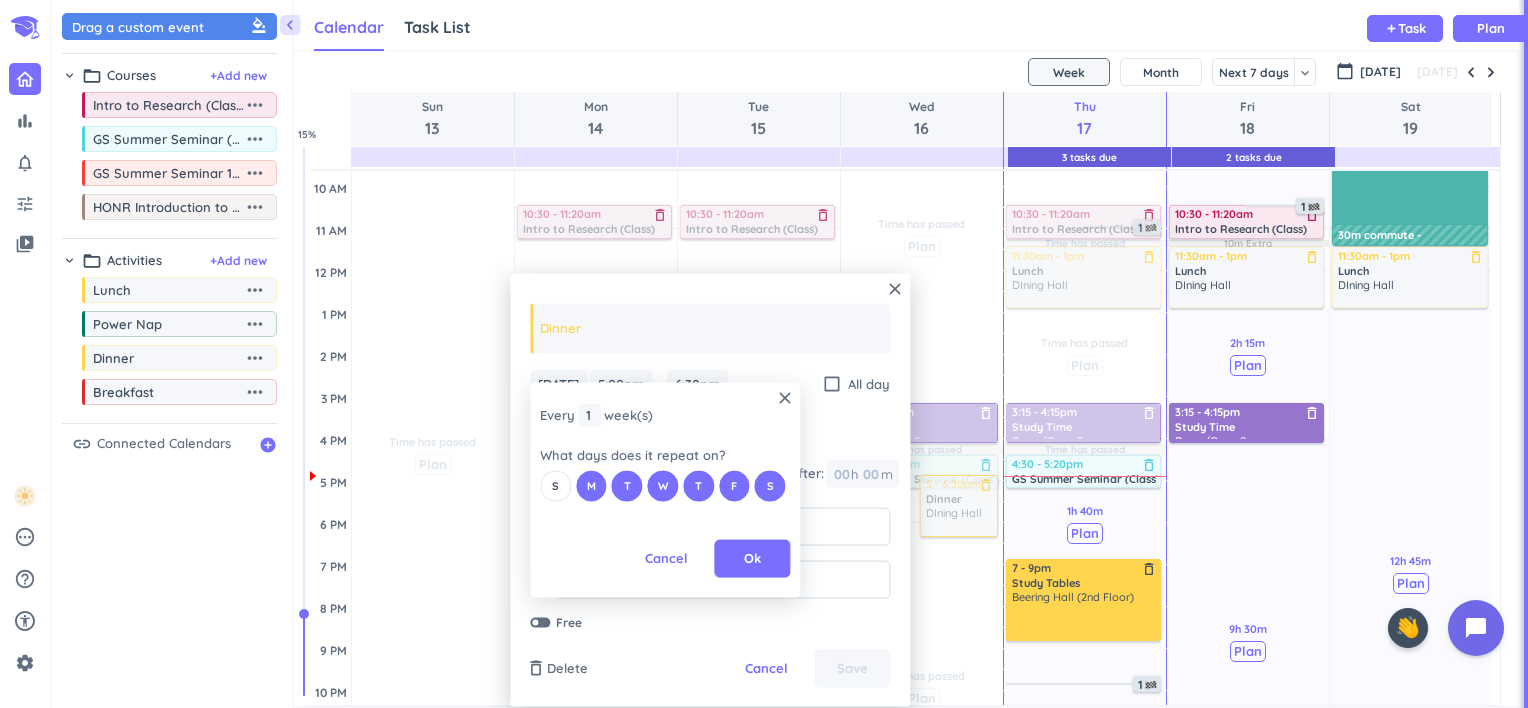 click on "S" at bounding box center [555, 485] 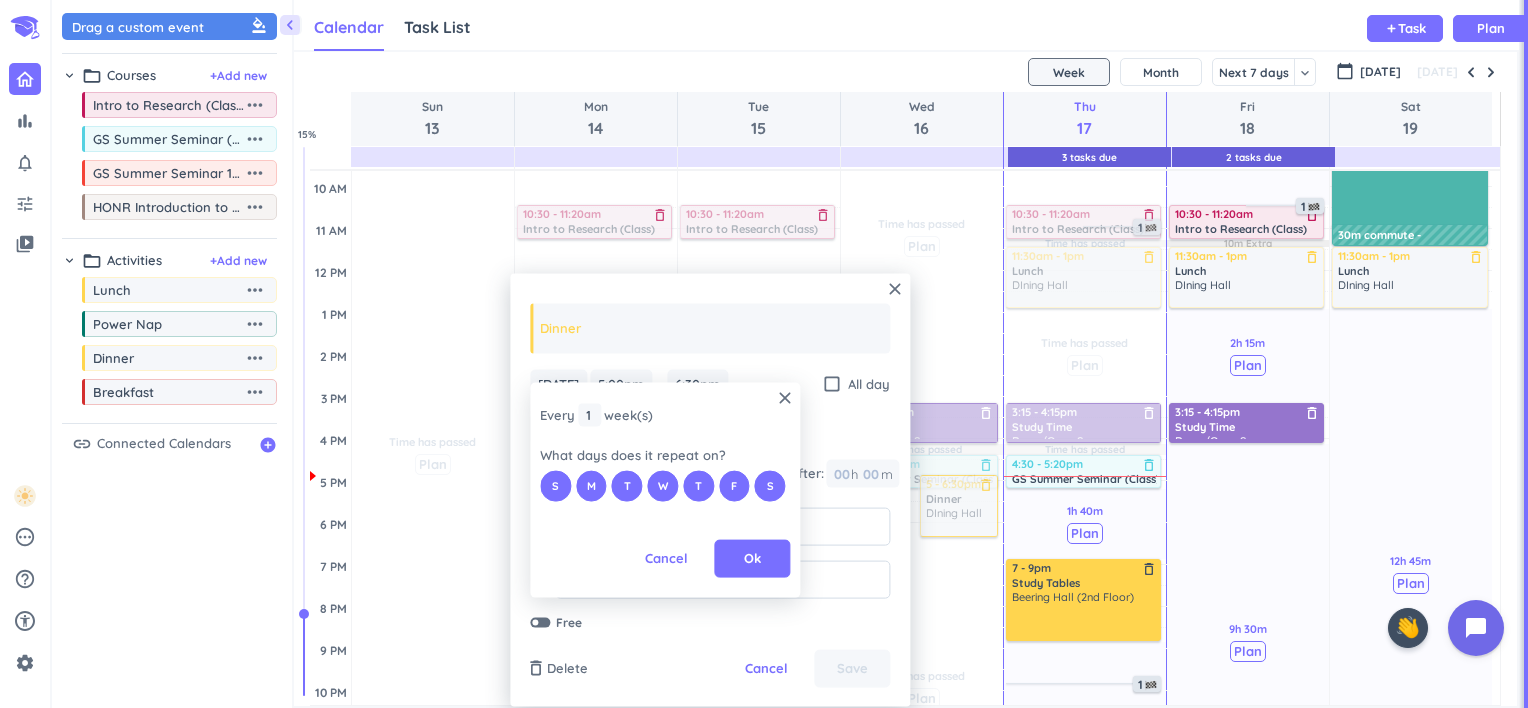 click on "Ok" at bounding box center (752, 559) 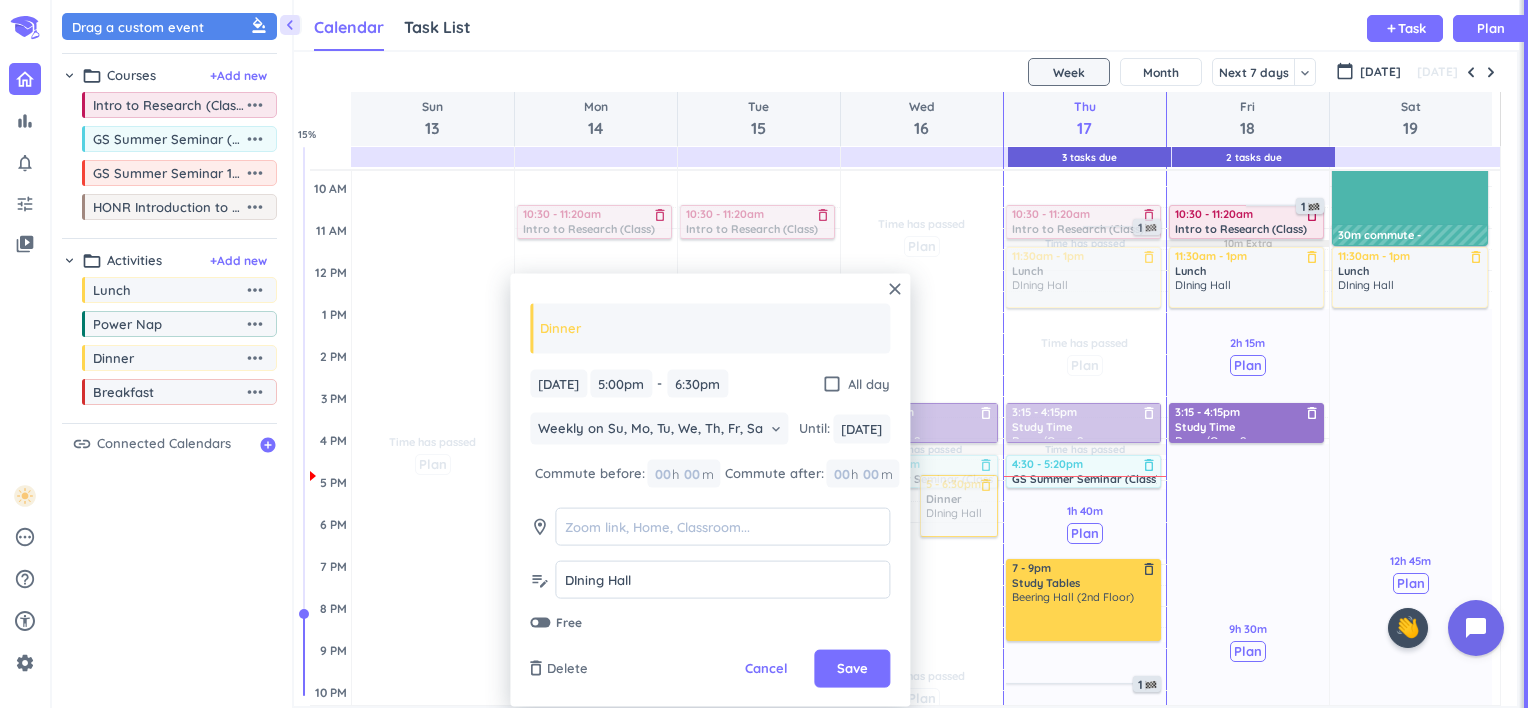 click on "Save" at bounding box center (852, 669) 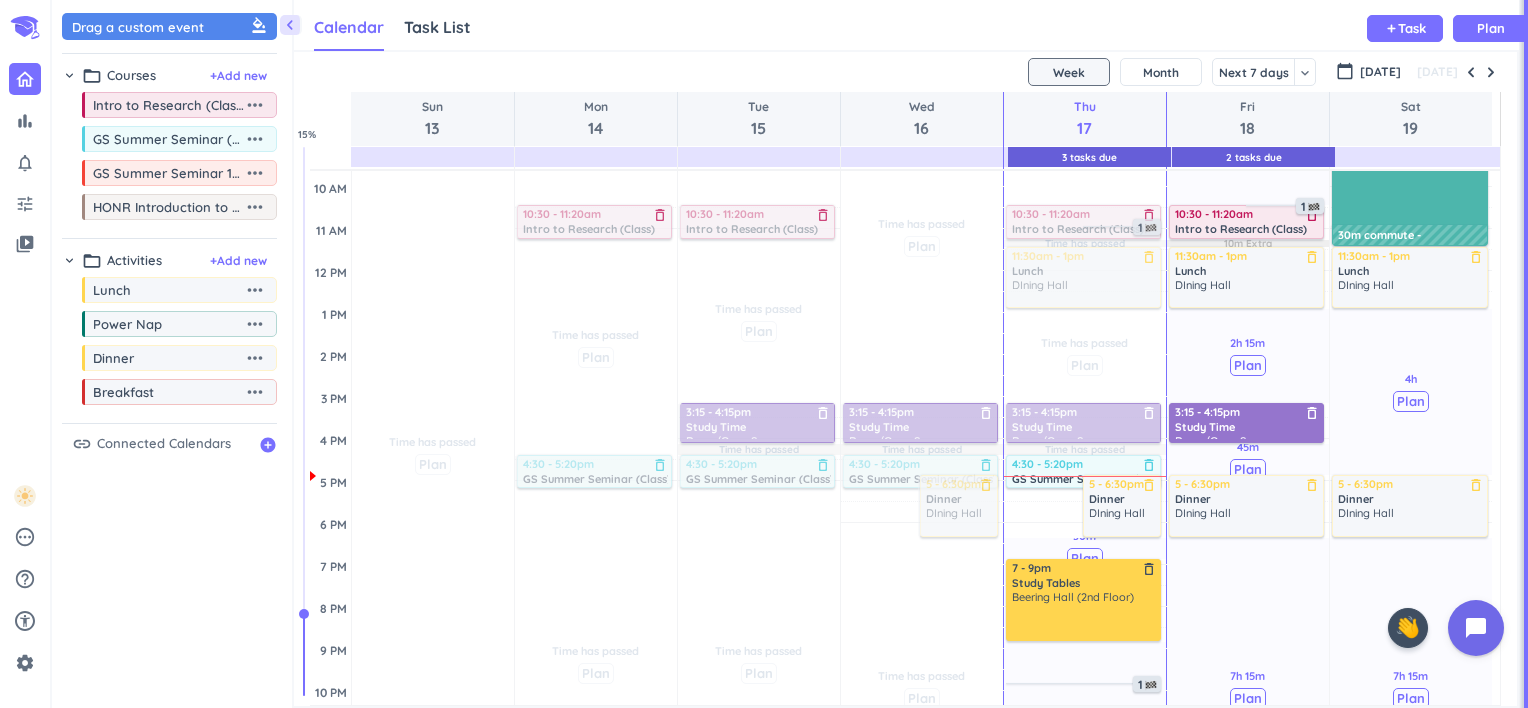 click on "more_horiz" at bounding box center (255, 358) 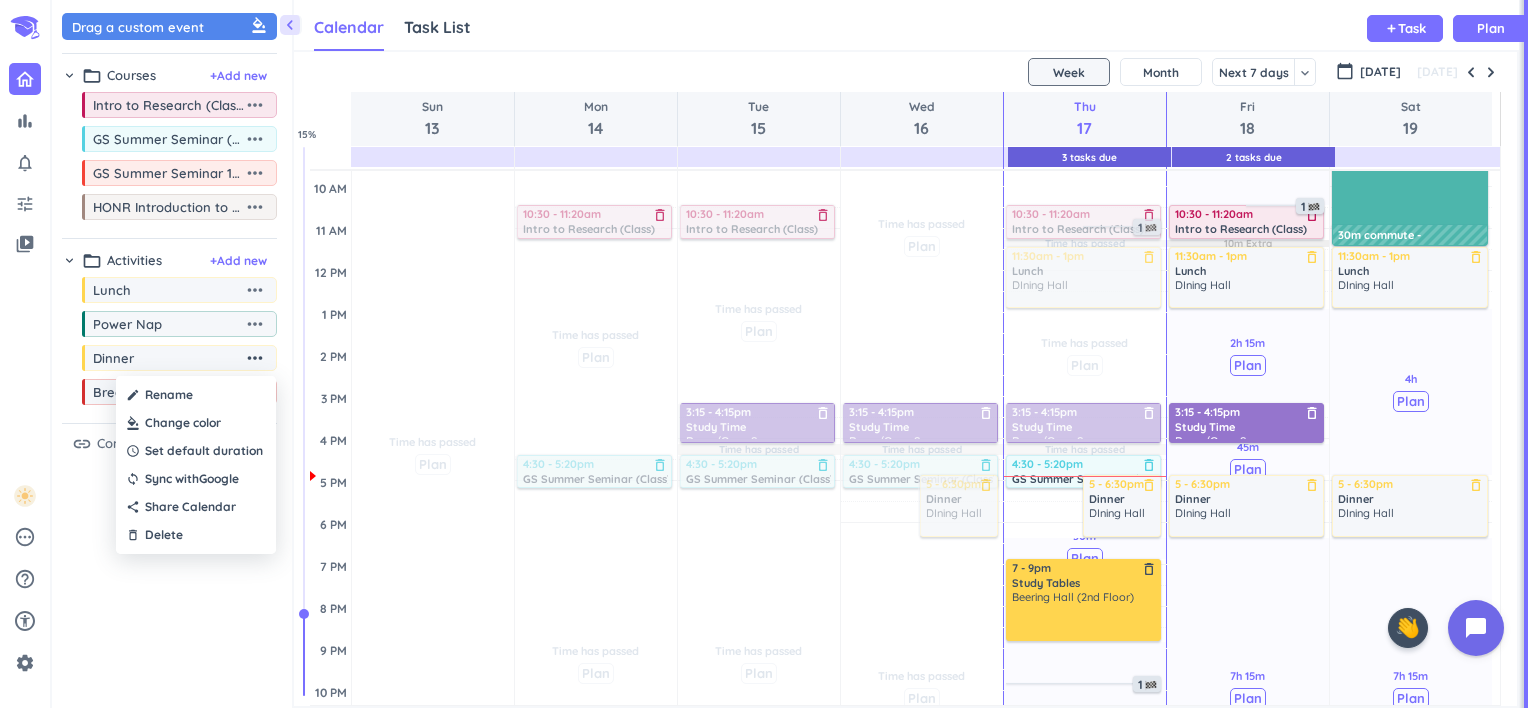click at bounding box center [196, 423] 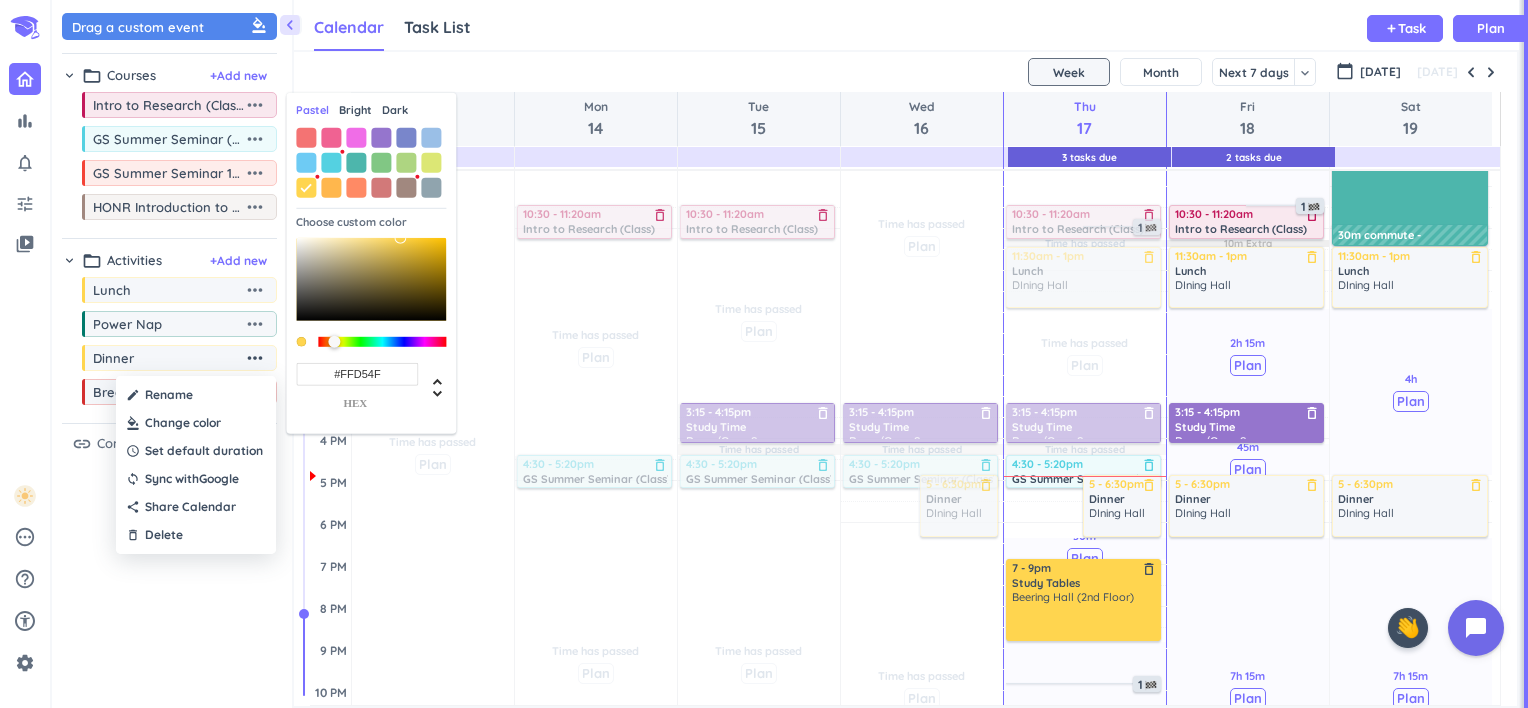 click at bounding box center [381, 137] 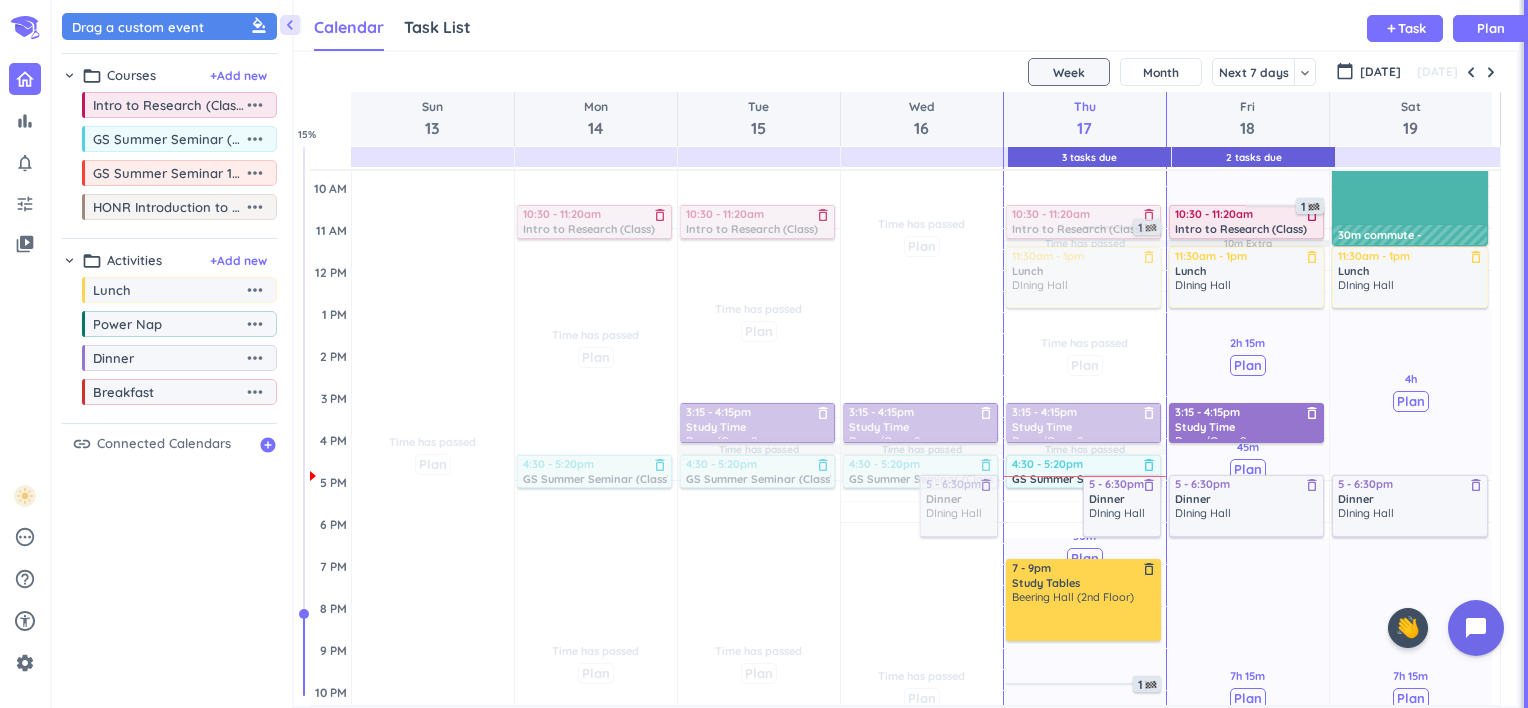 click at bounding box center (957, 506) 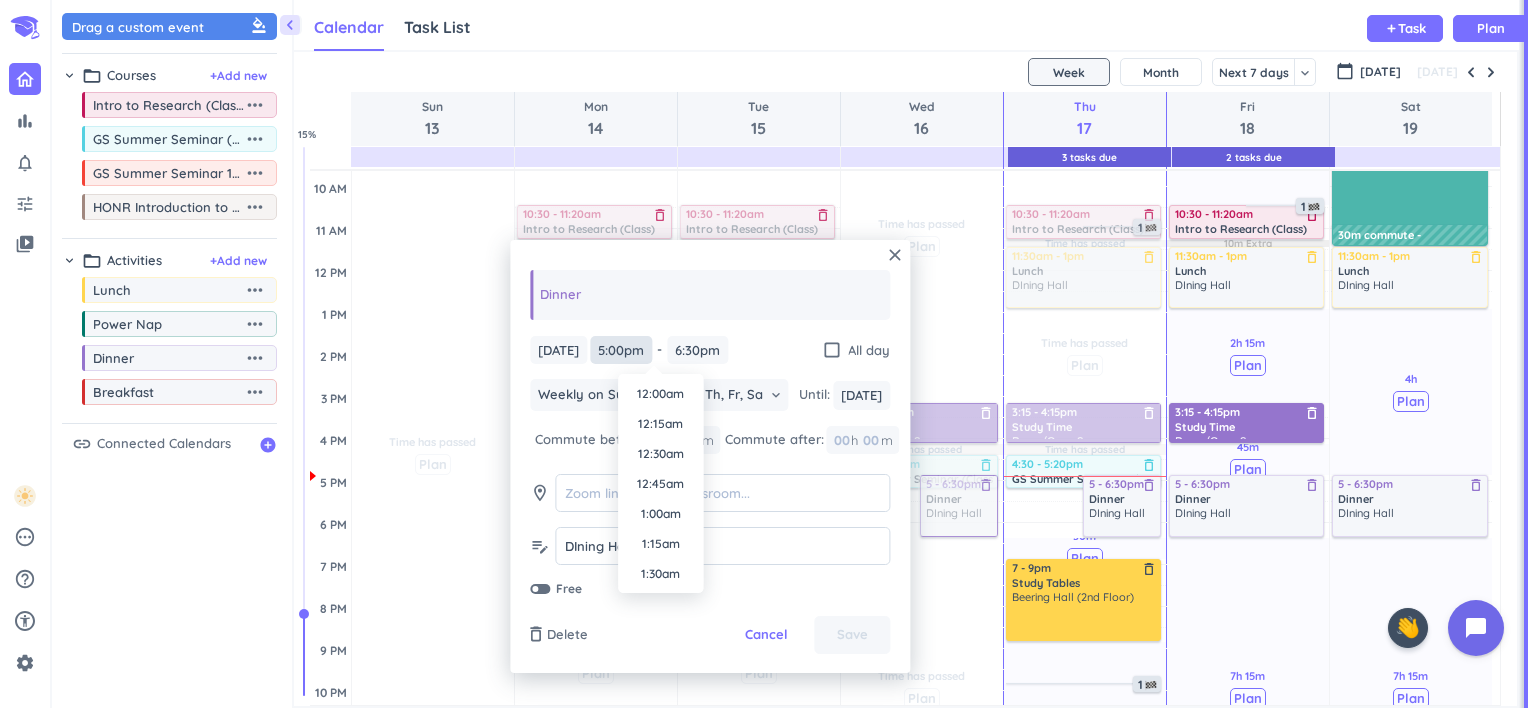 click on "5:00pm" at bounding box center (621, 350) 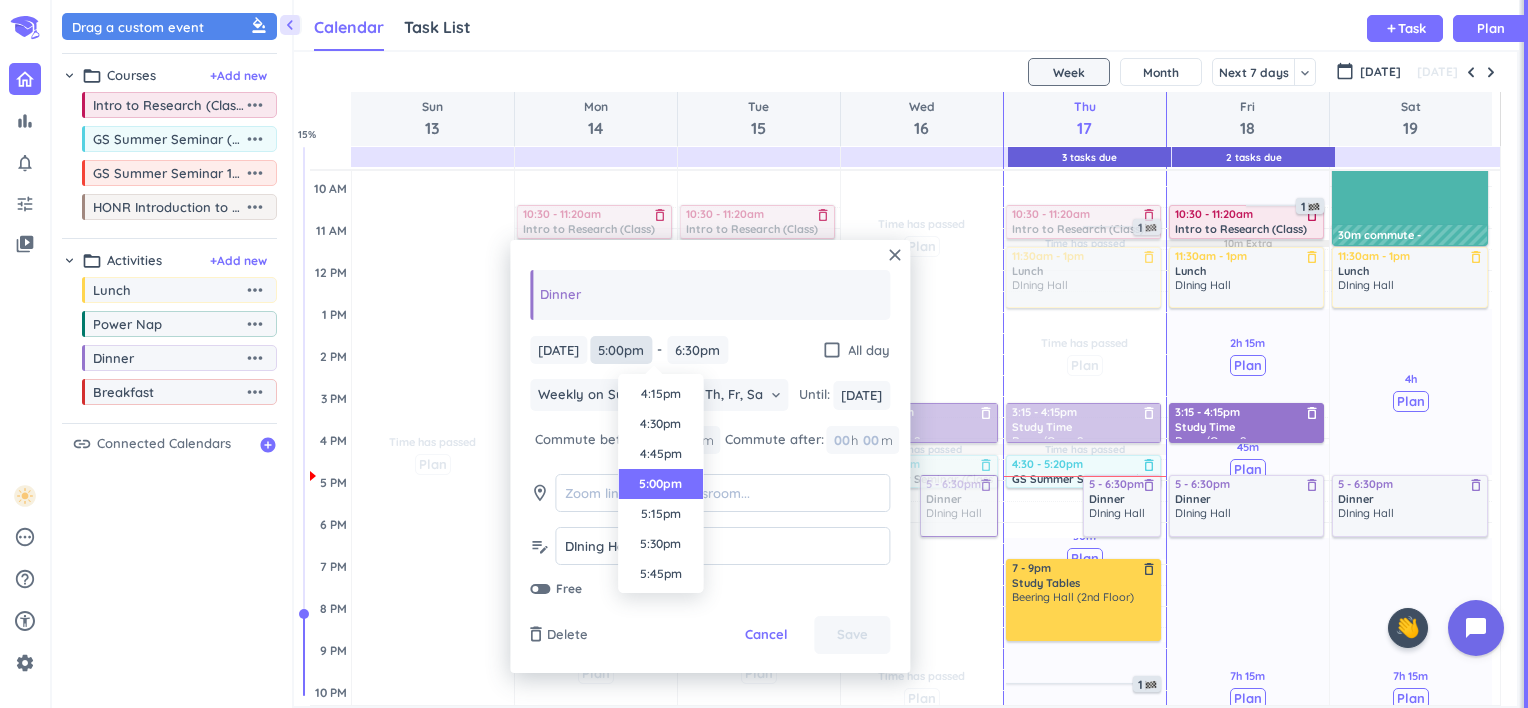 click on "5:00pm" at bounding box center (621, 350) 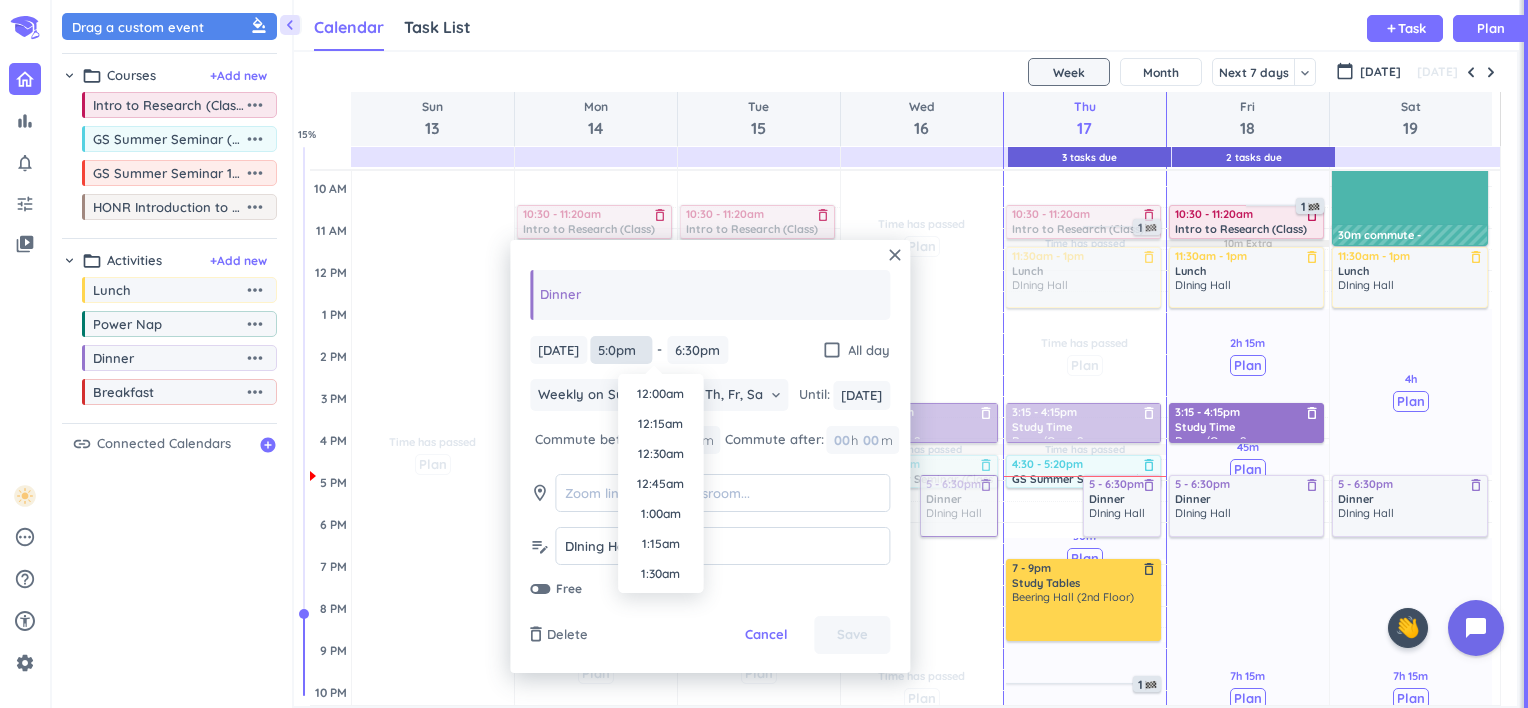 scroll, scrollTop: 1950, scrollLeft: 0, axis: vertical 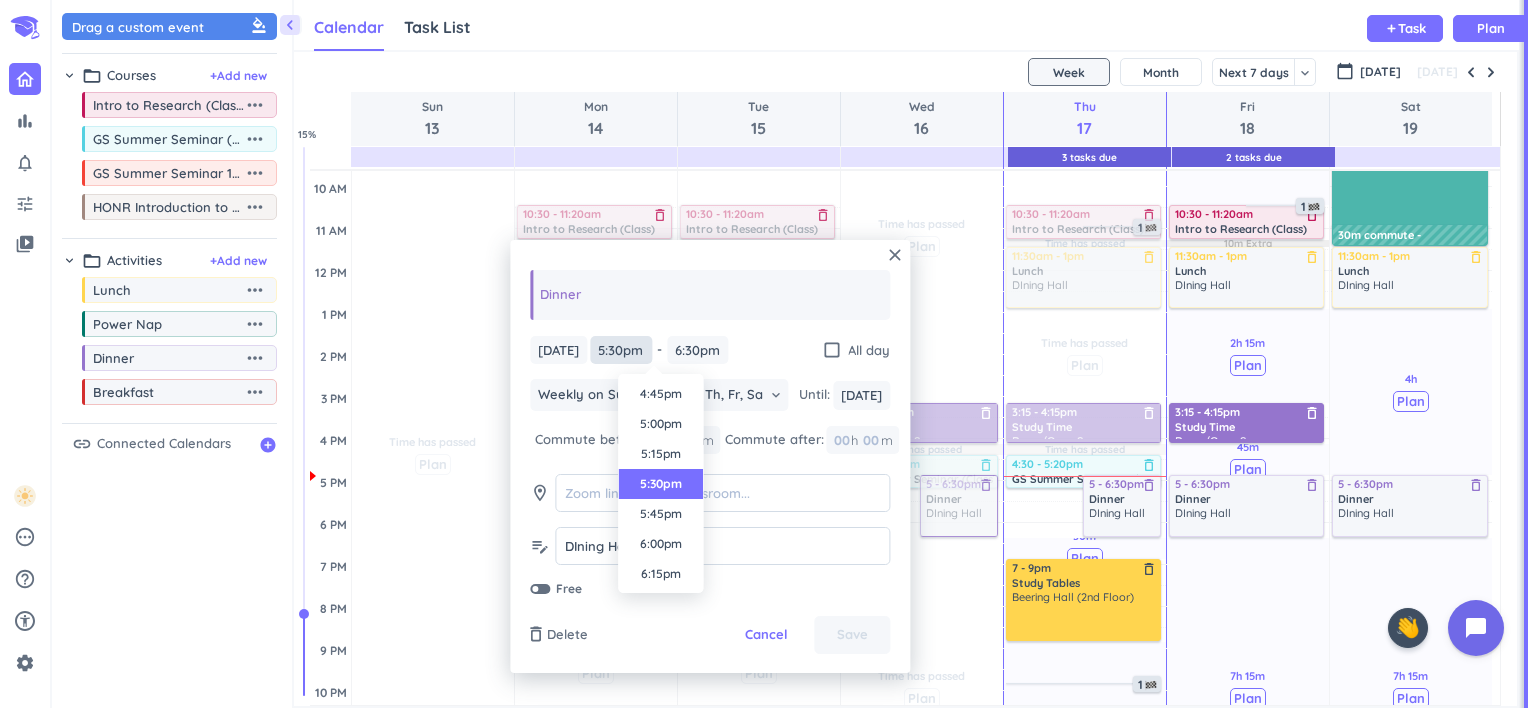 type on "5:30pm" 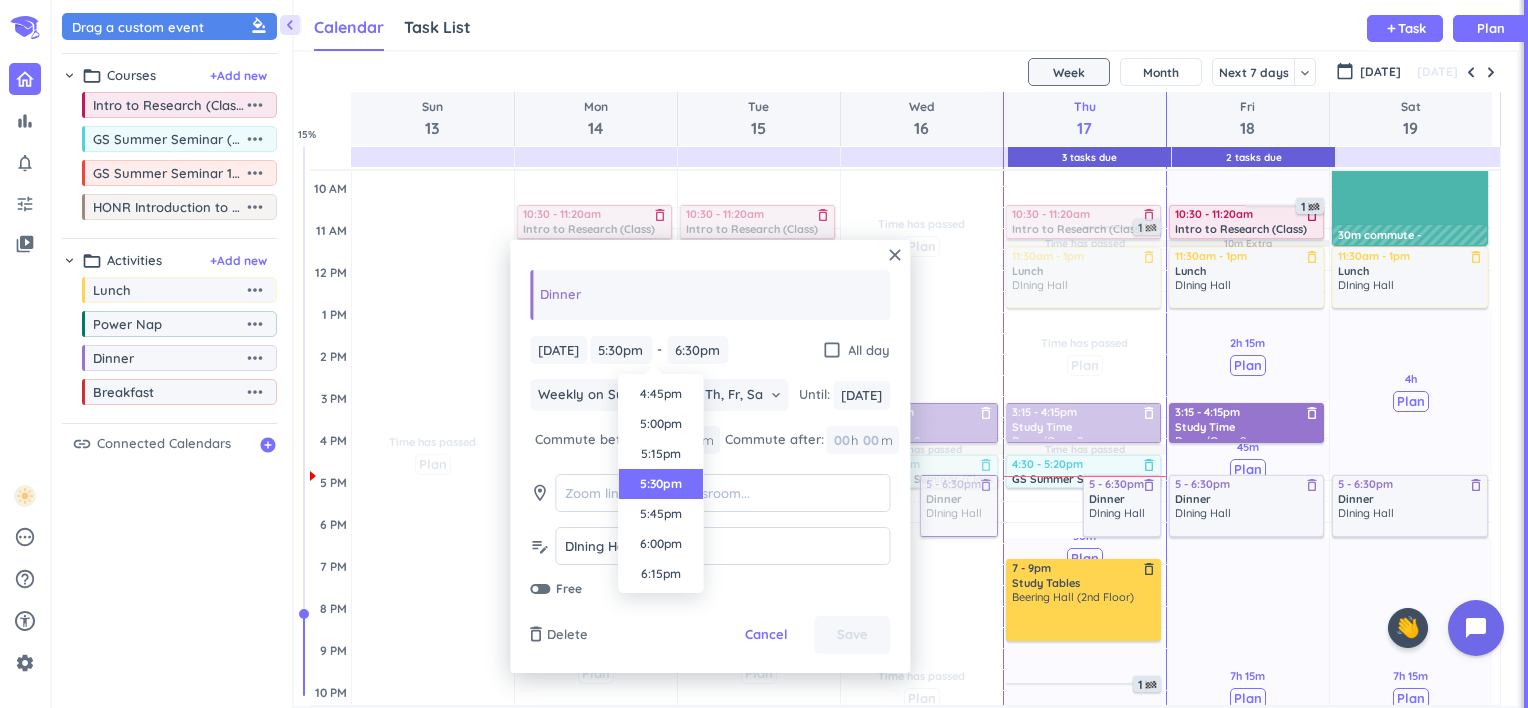 click on "5:30pm" at bounding box center (660, 484) 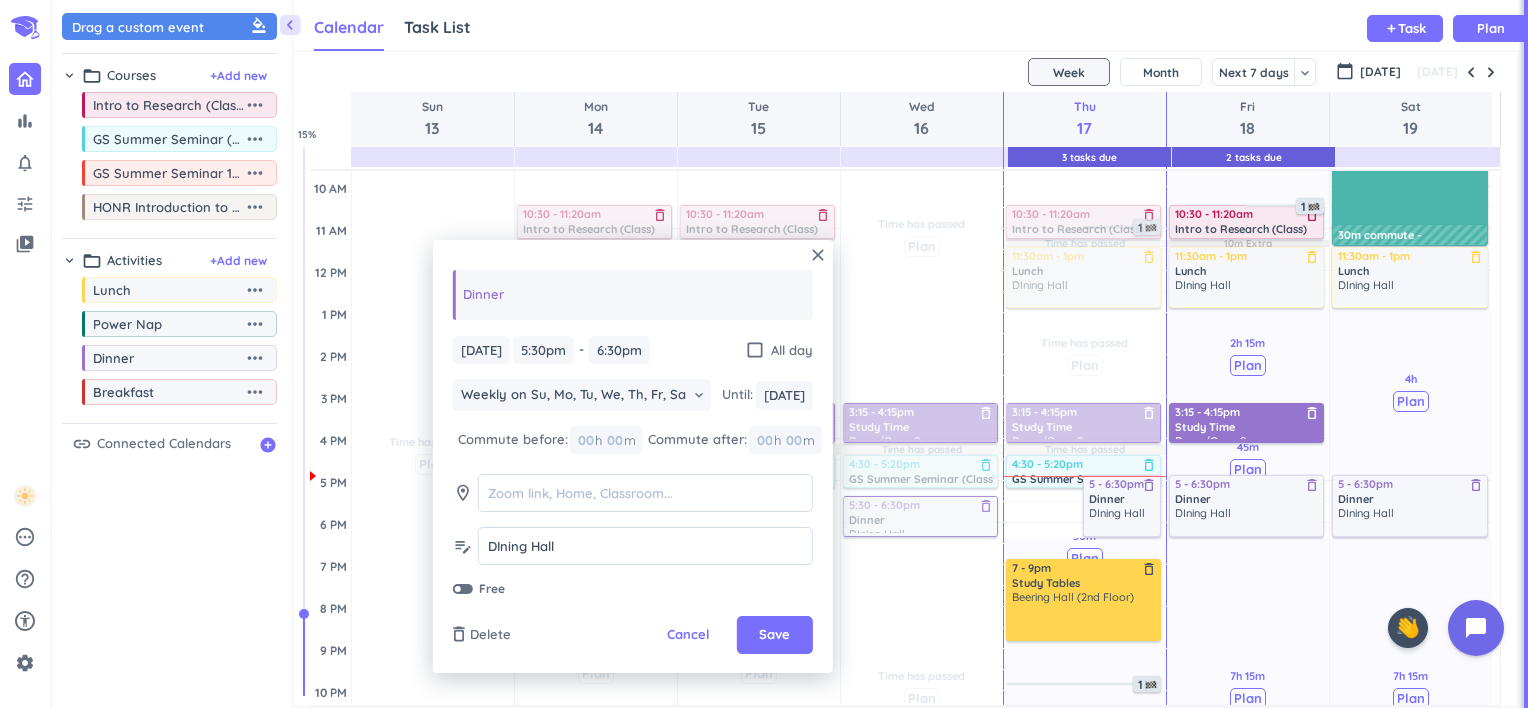 click on "Save" at bounding box center [775, 635] 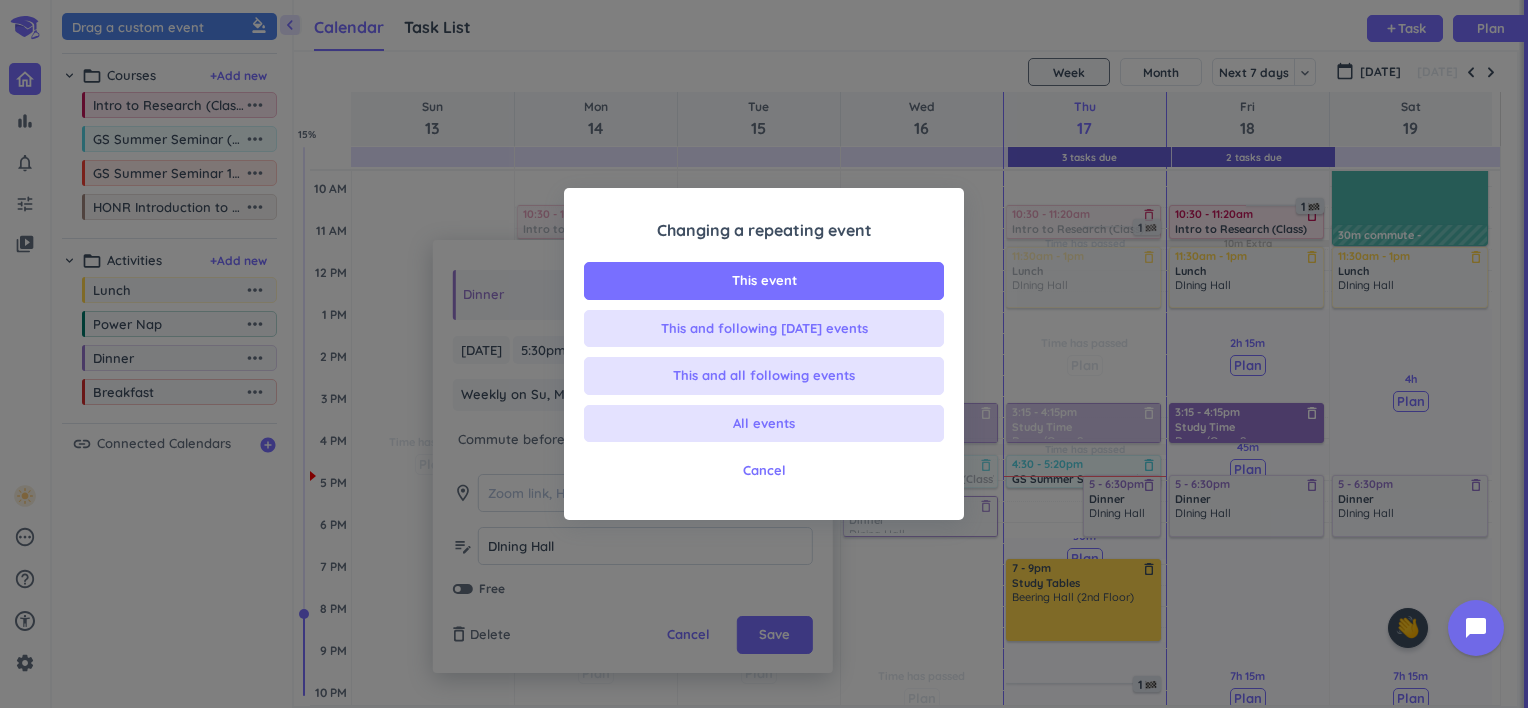 click on "All events" at bounding box center [764, 424] 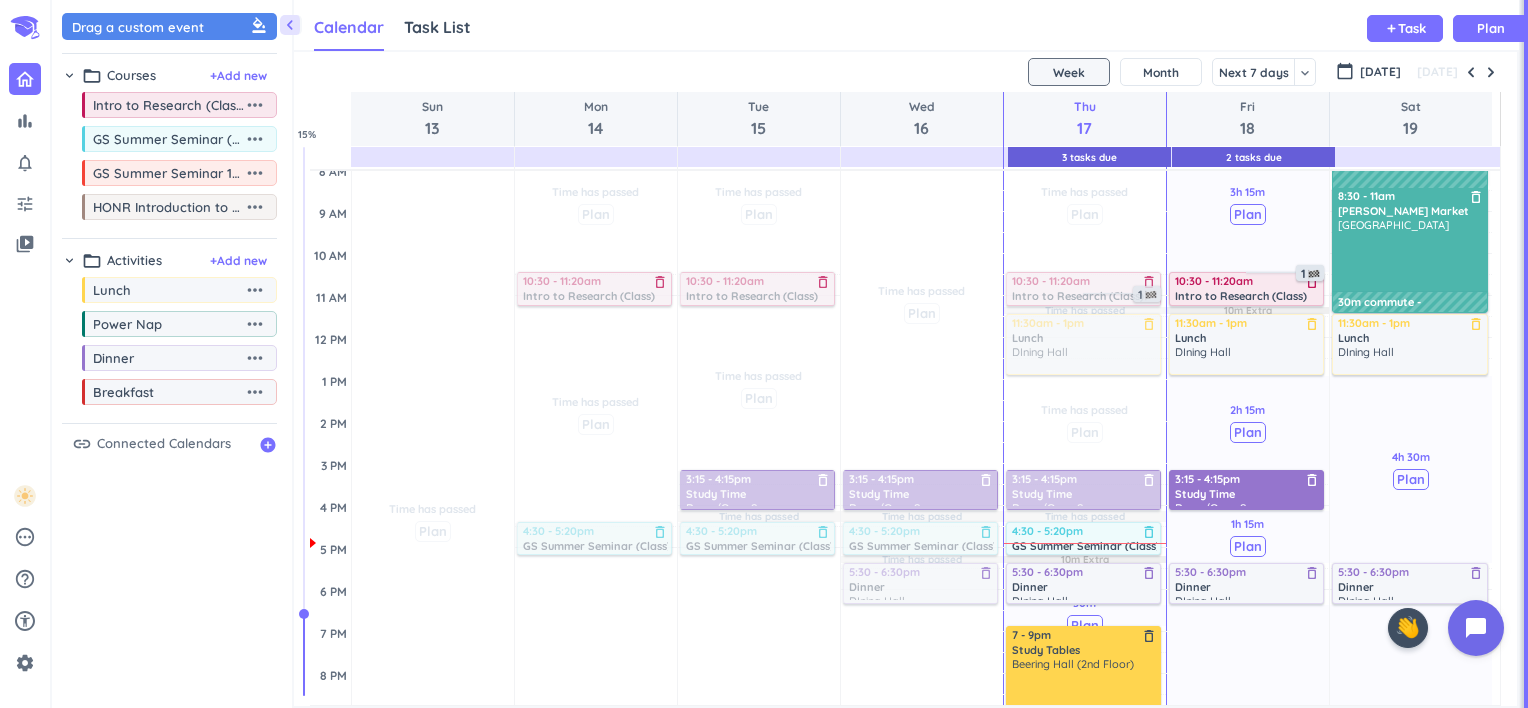 scroll, scrollTop: 165, scrollLeft: 0, axis: vertical 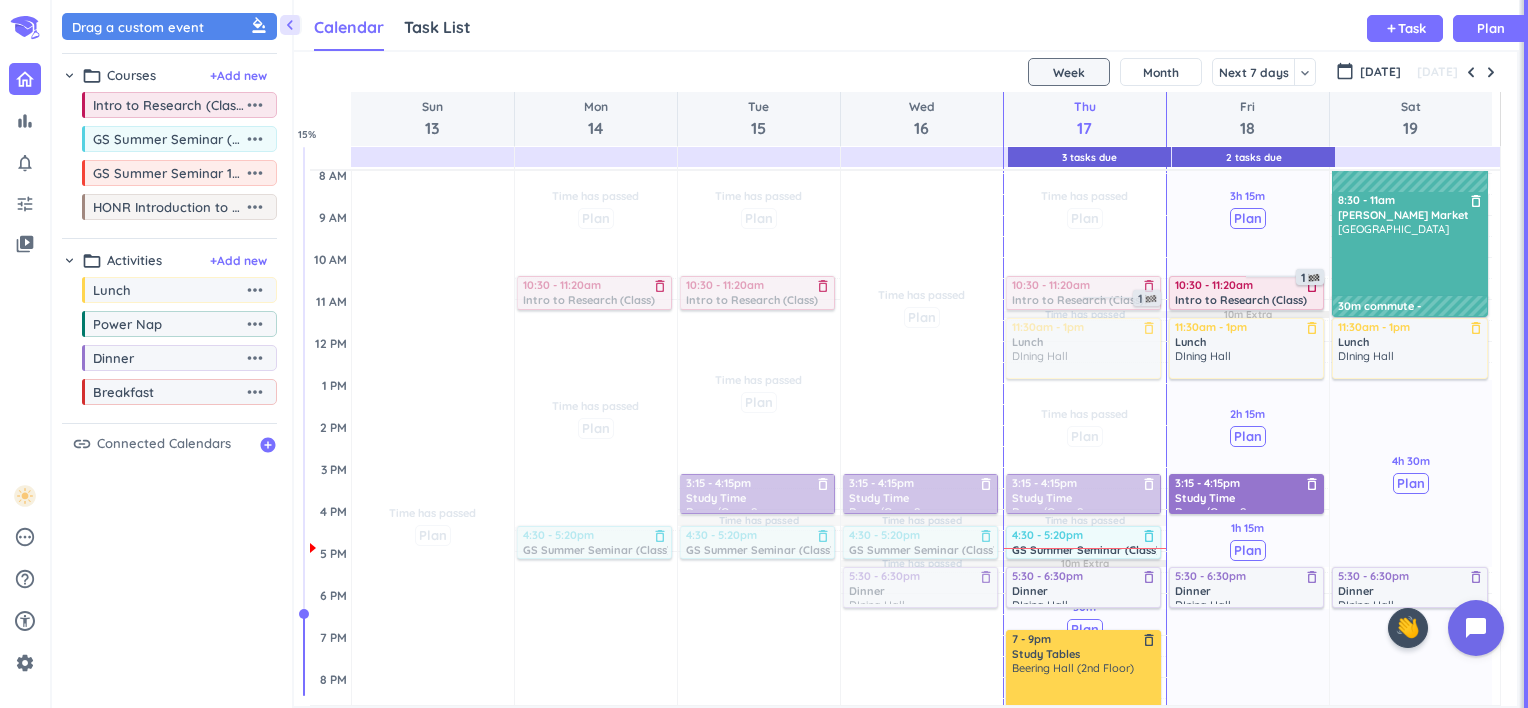 click on "[DATE]" at bounding box center [905, 72] 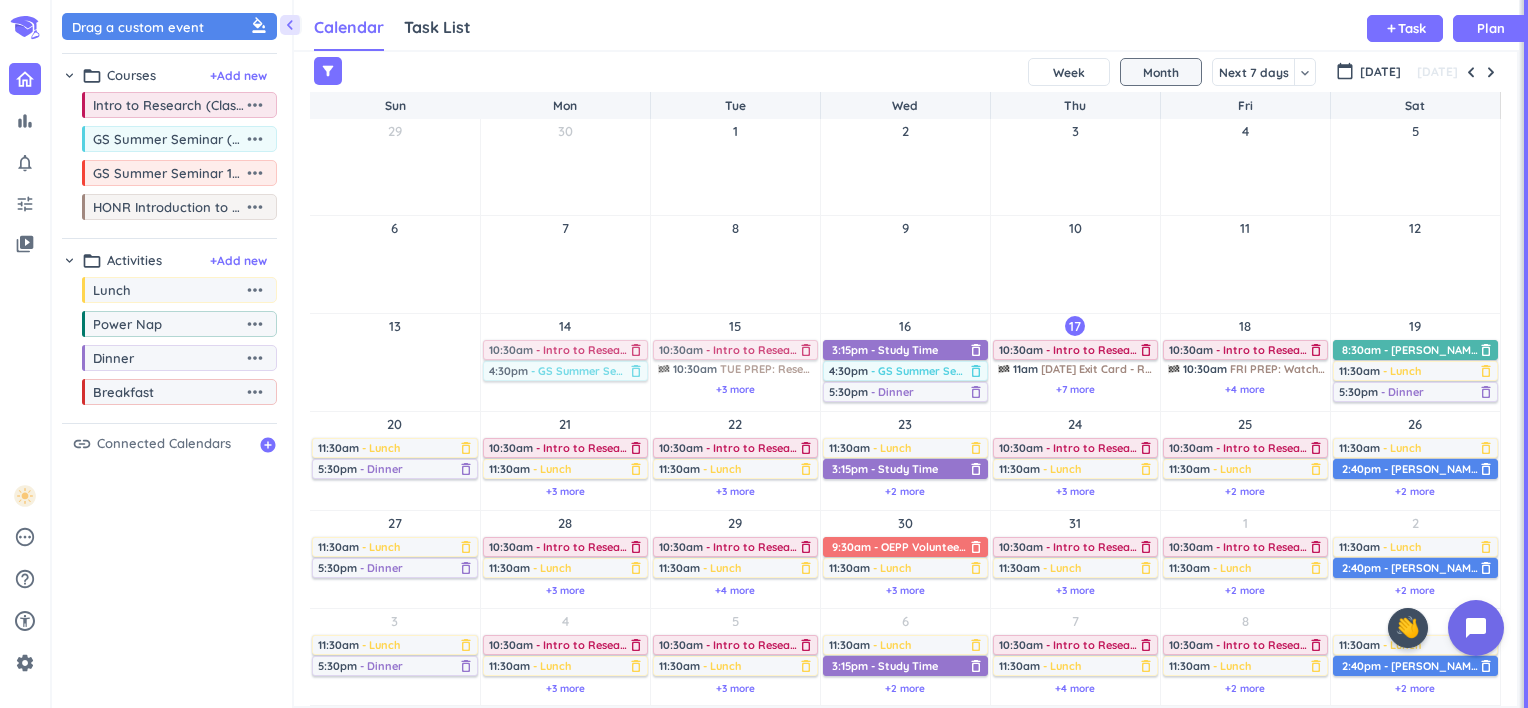 click on "[DATE]" at bounding box center [1380, 72] 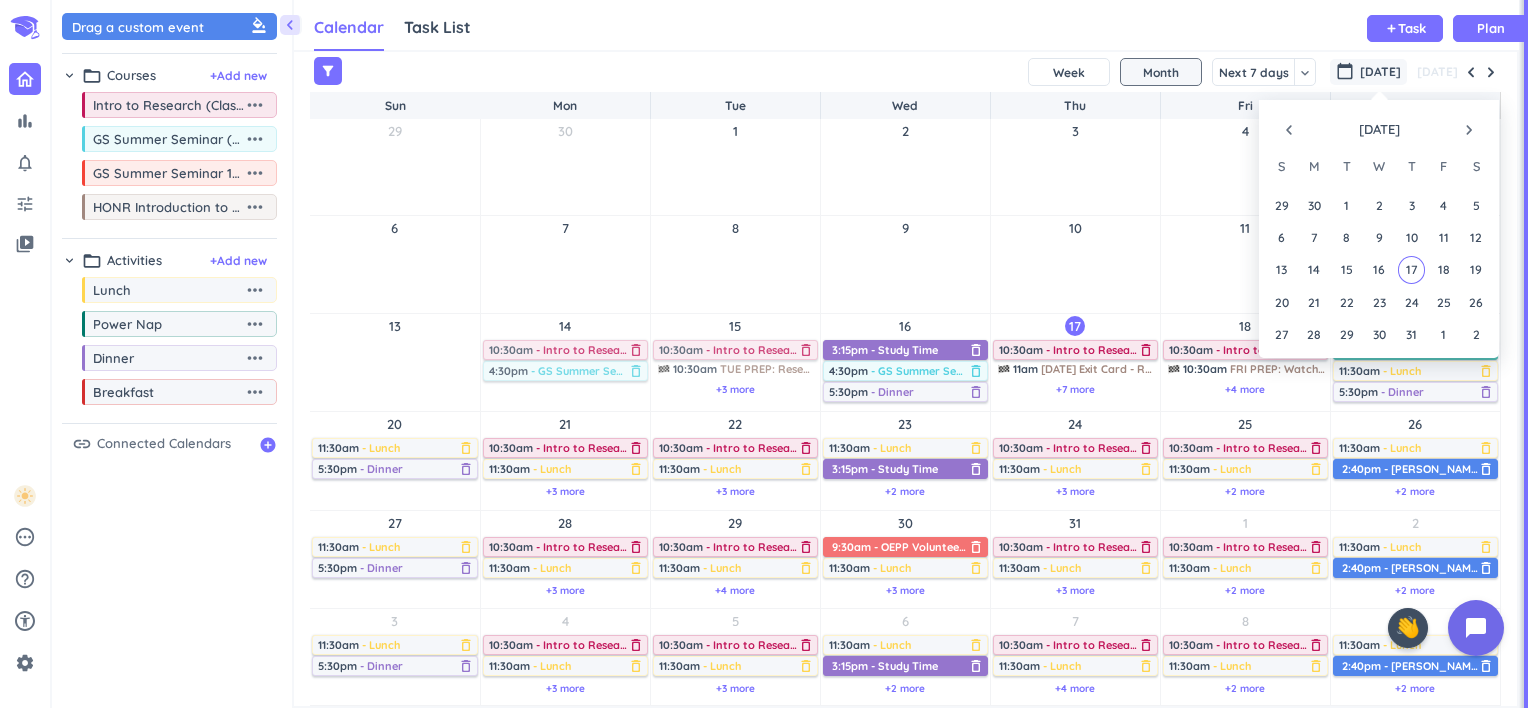 click on "navigate_next" at bounding box center [1469, 130] 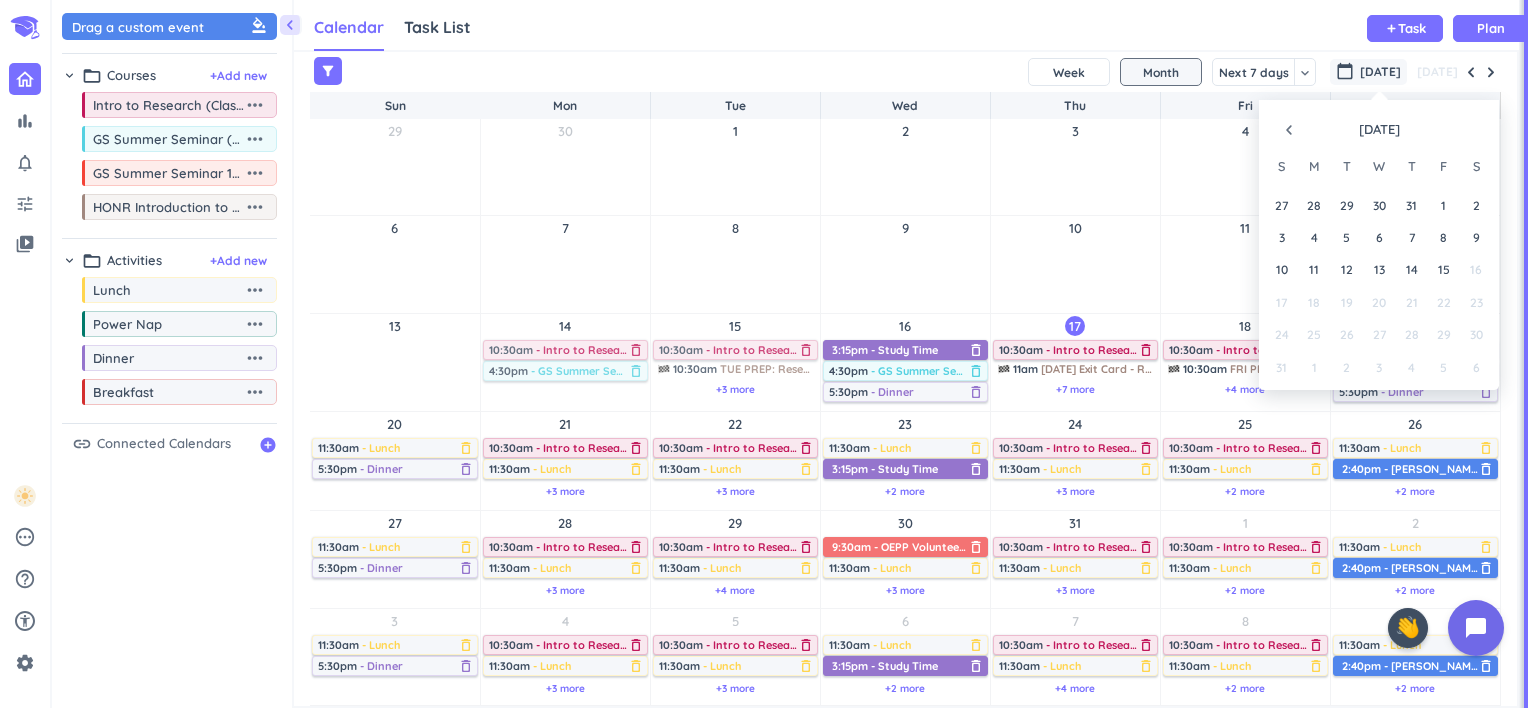 click on "29" at bounding box center [1346, 204] 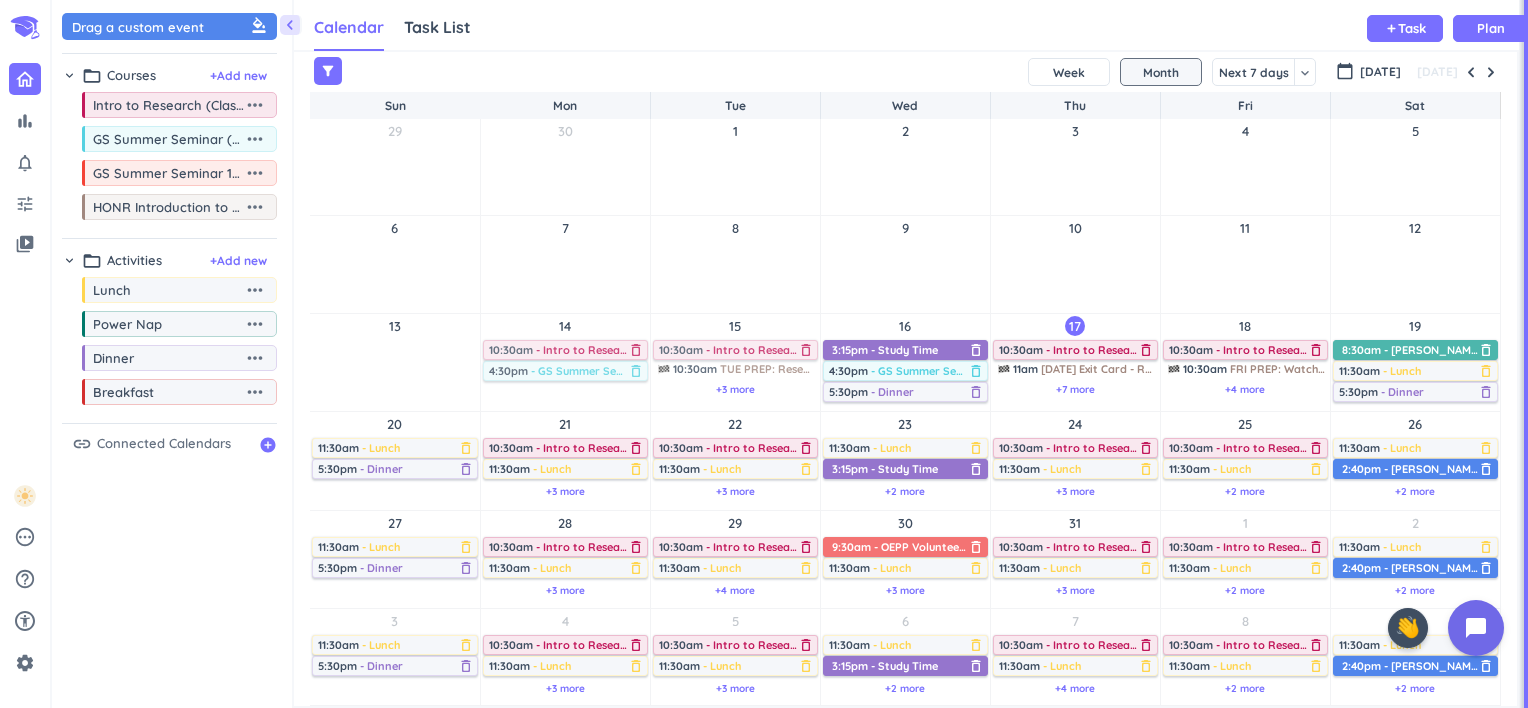 drag, startPoint x: 1335, startPoint y: 212, endPoint x: 1354, endPoint y: 69, distance: 144.25671 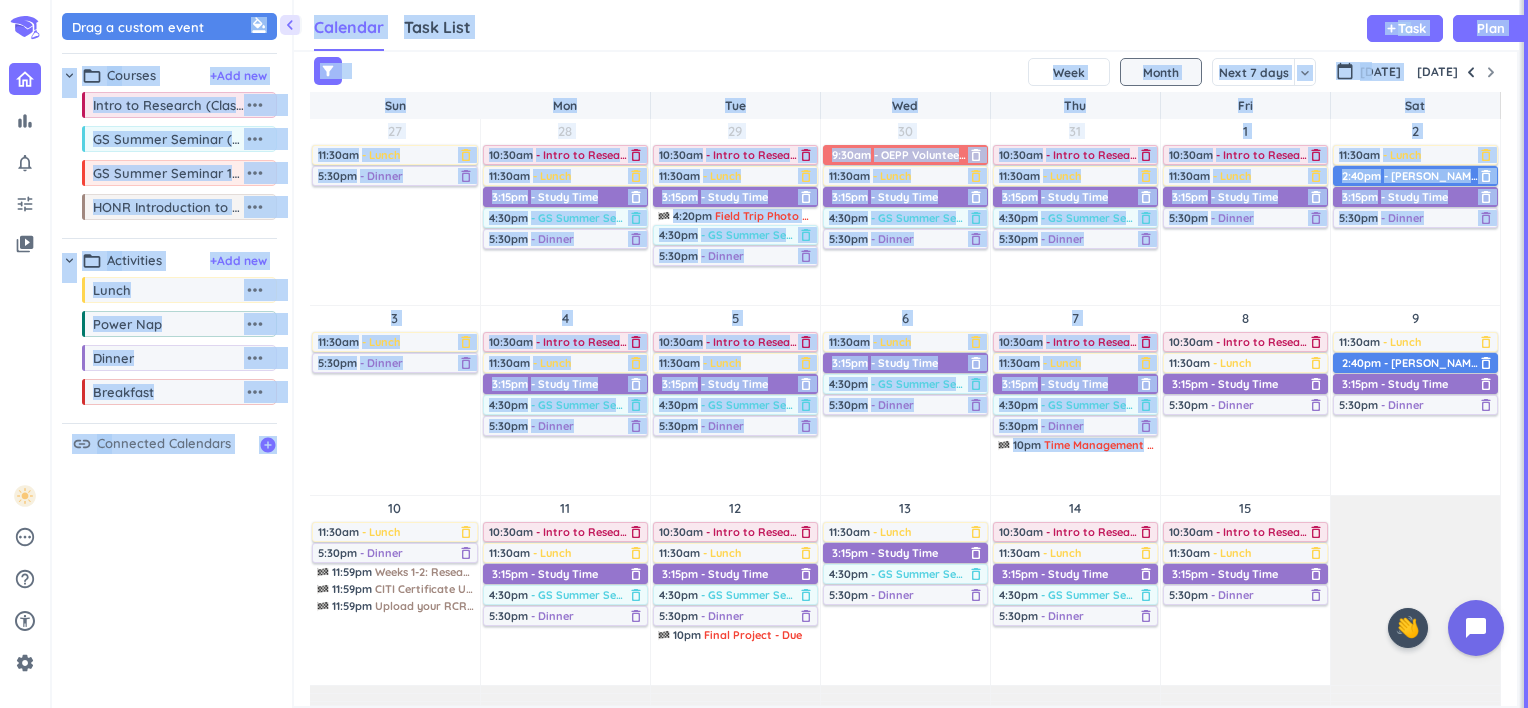 drag, startPoint x: 66, startPoint y: 48, endPoint x: 1141, endPoint y: 445, distance: 1145.9642 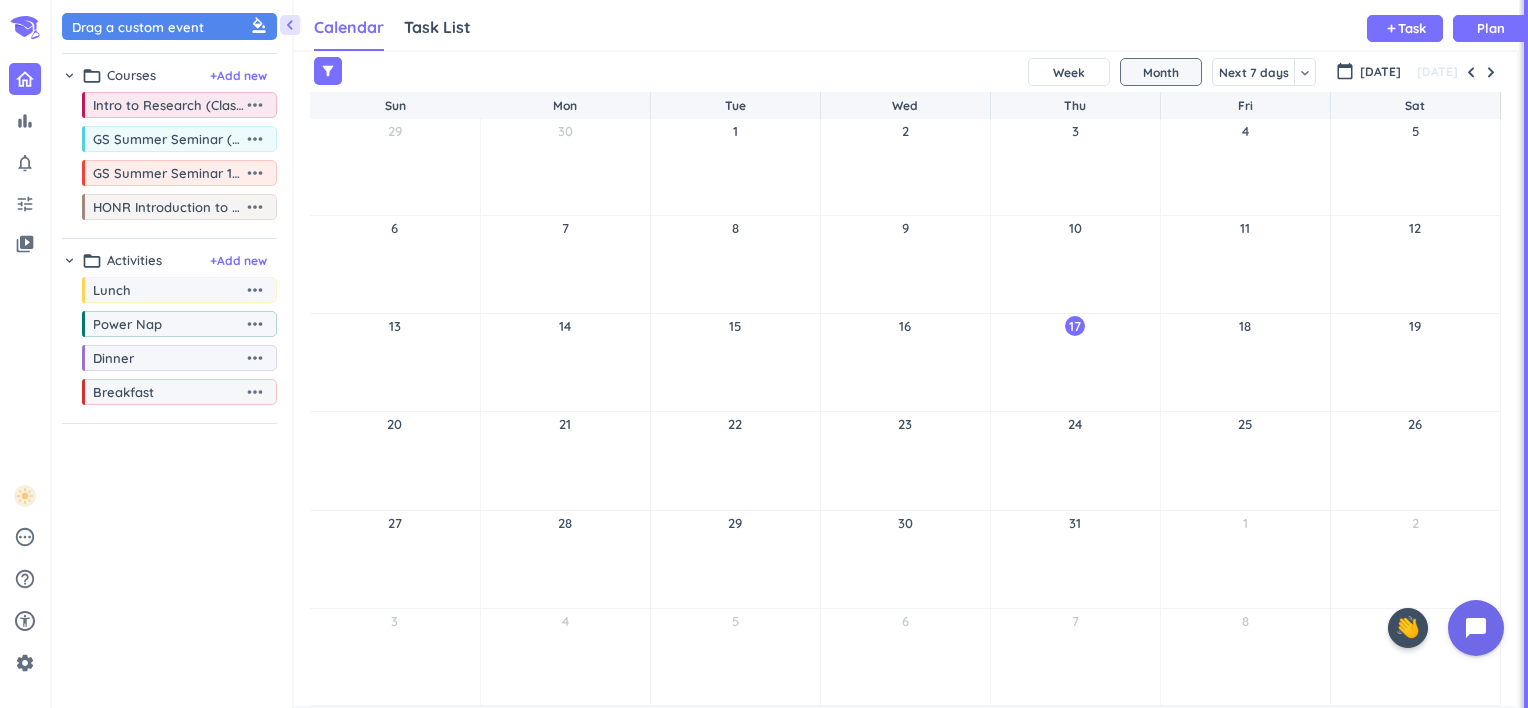 scroll, scrollTop: 0, scrollLeft: 0, axis: both 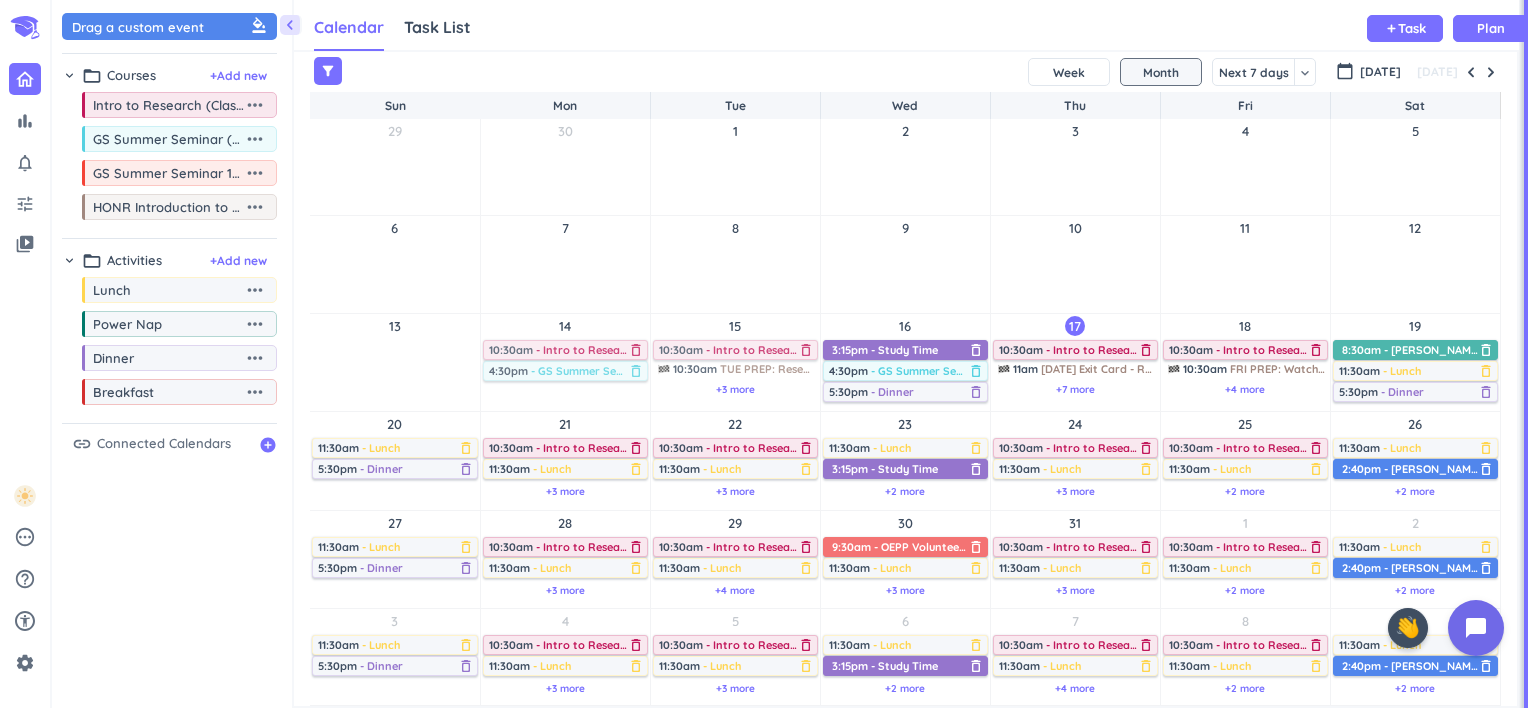 click on "- OEPP Volunteer Event" at bounding box center (935, 547) 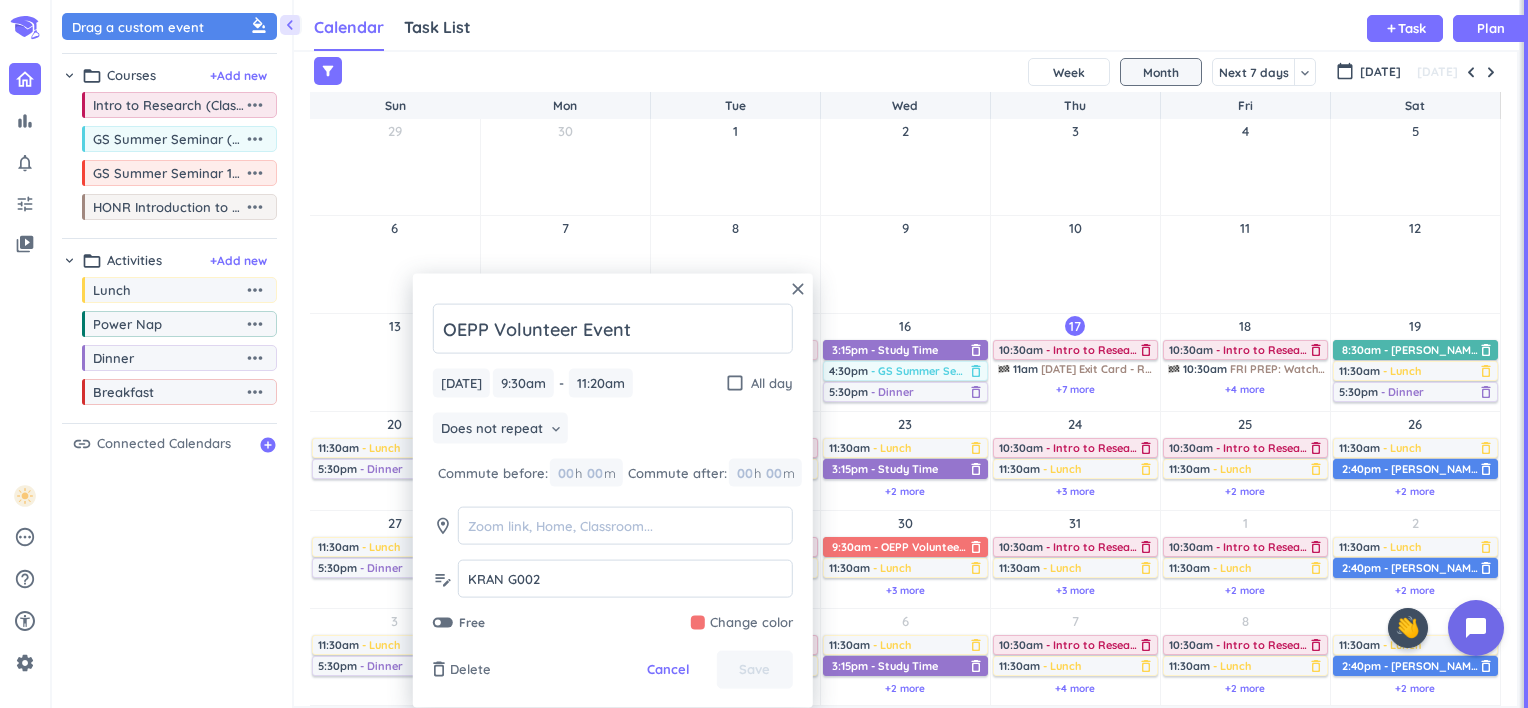 click on "close" at bounding box center [798, 289] 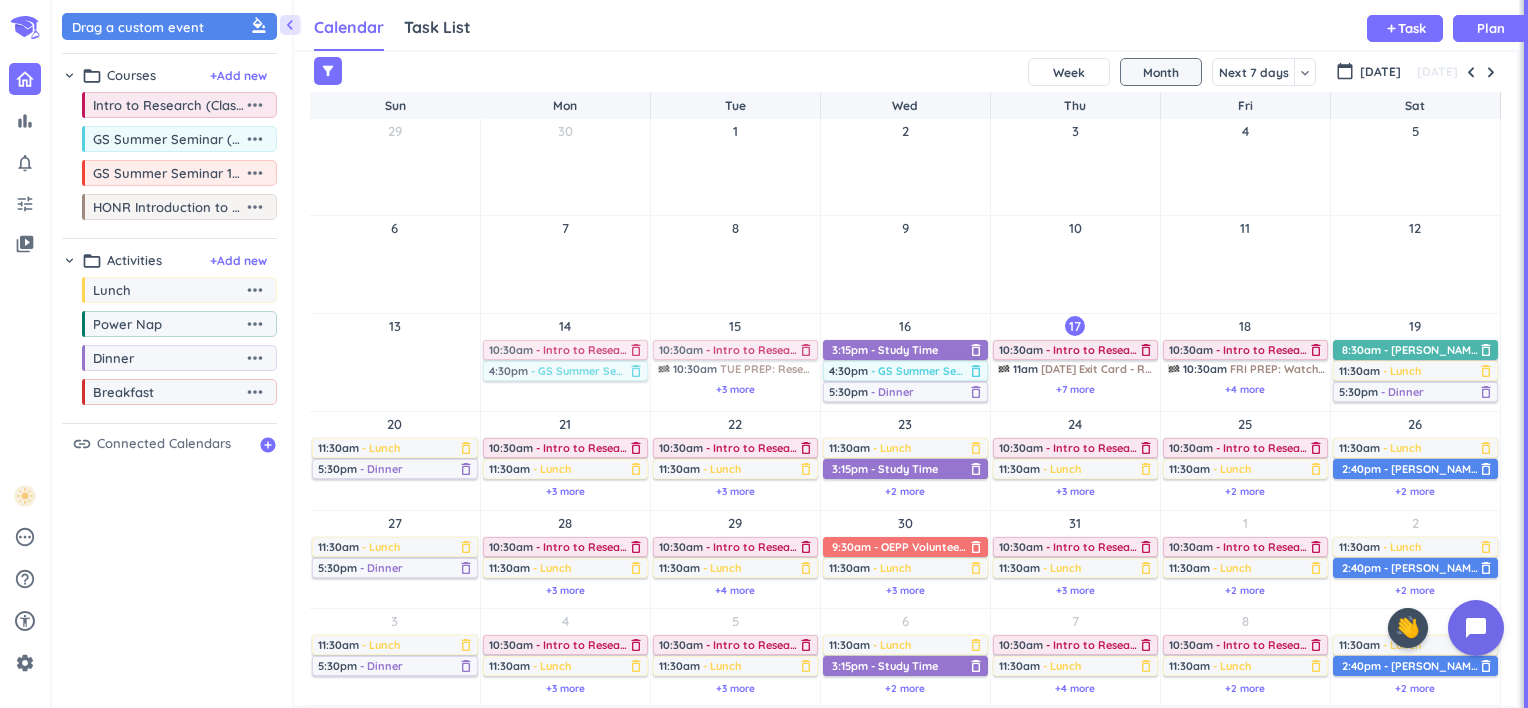 click at bounding box center [1491, 72] 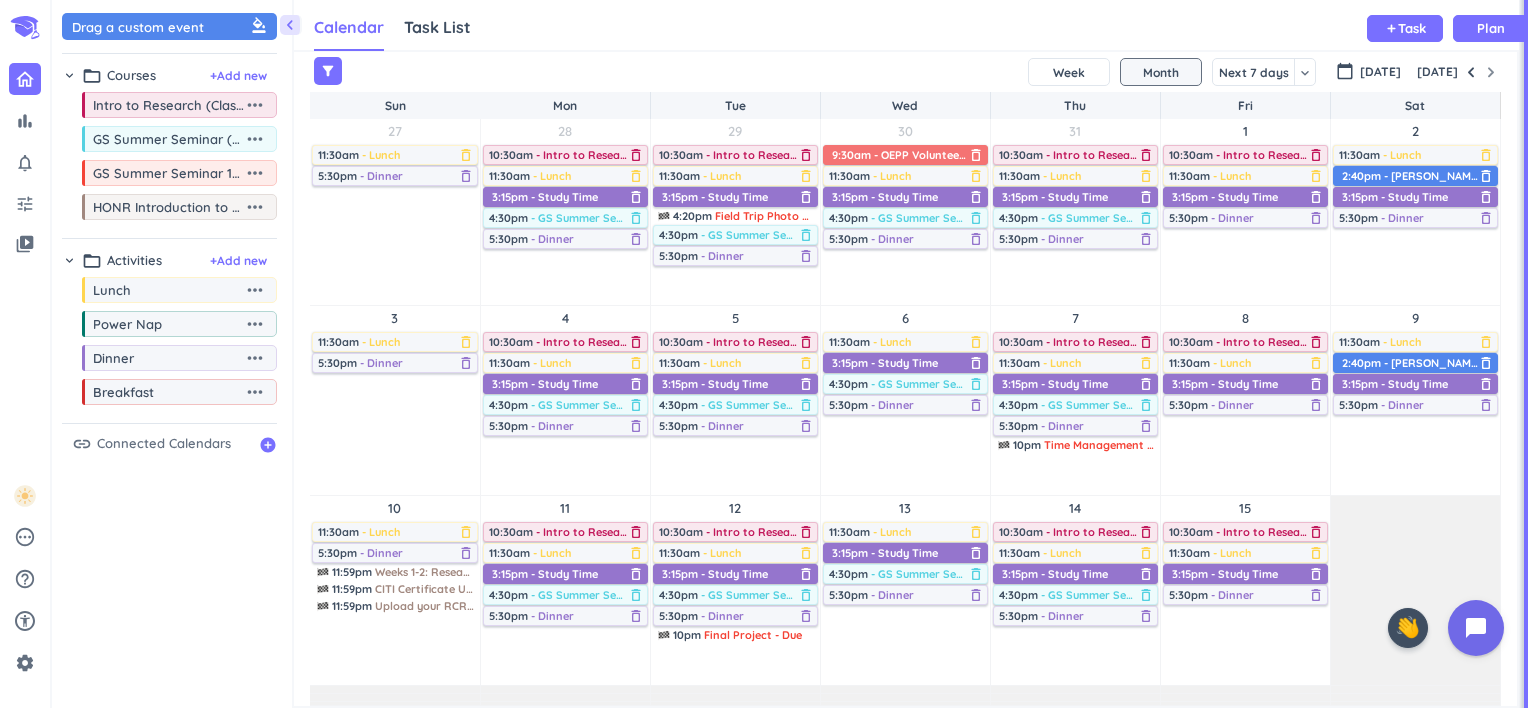 click on "Week" at bounding box center [1069, 72] 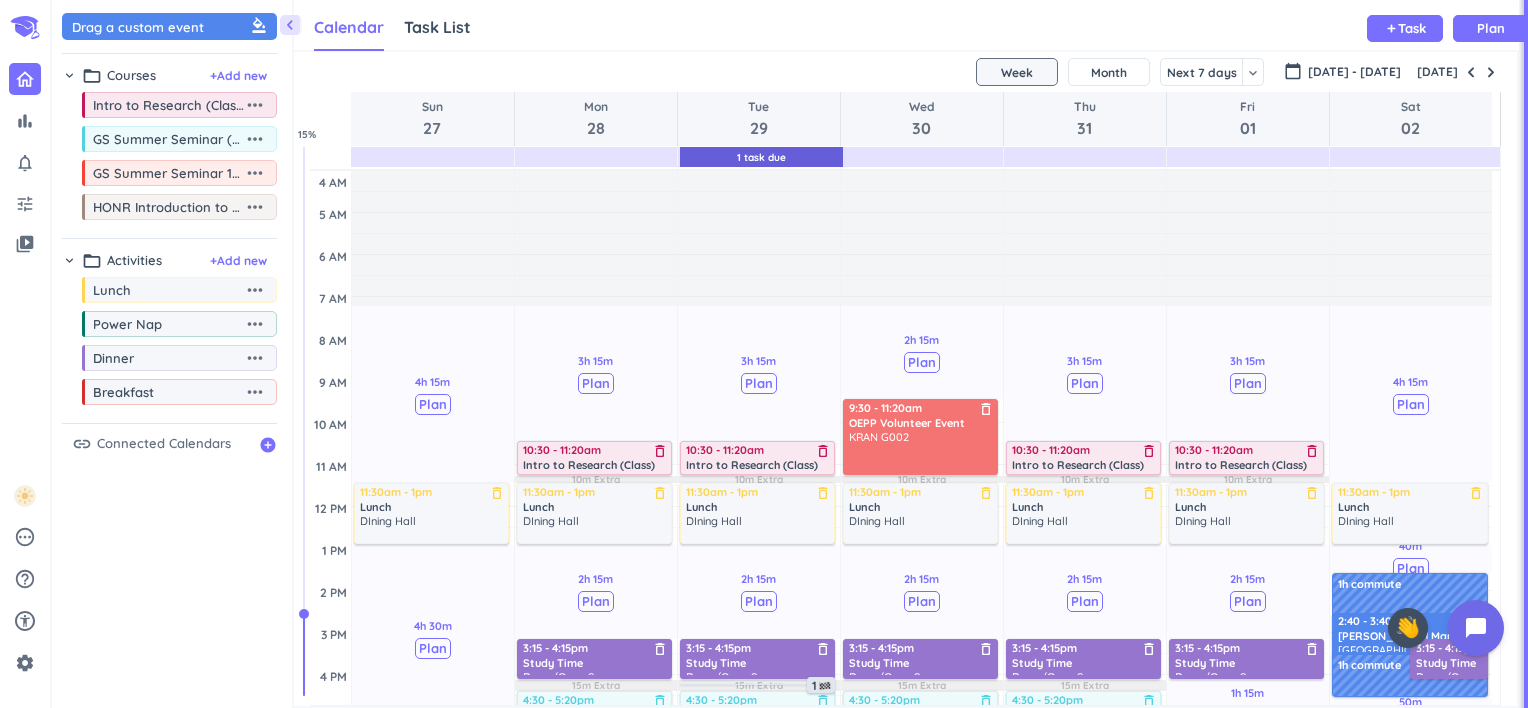click on "Week" at bounding box center (1017, 72) 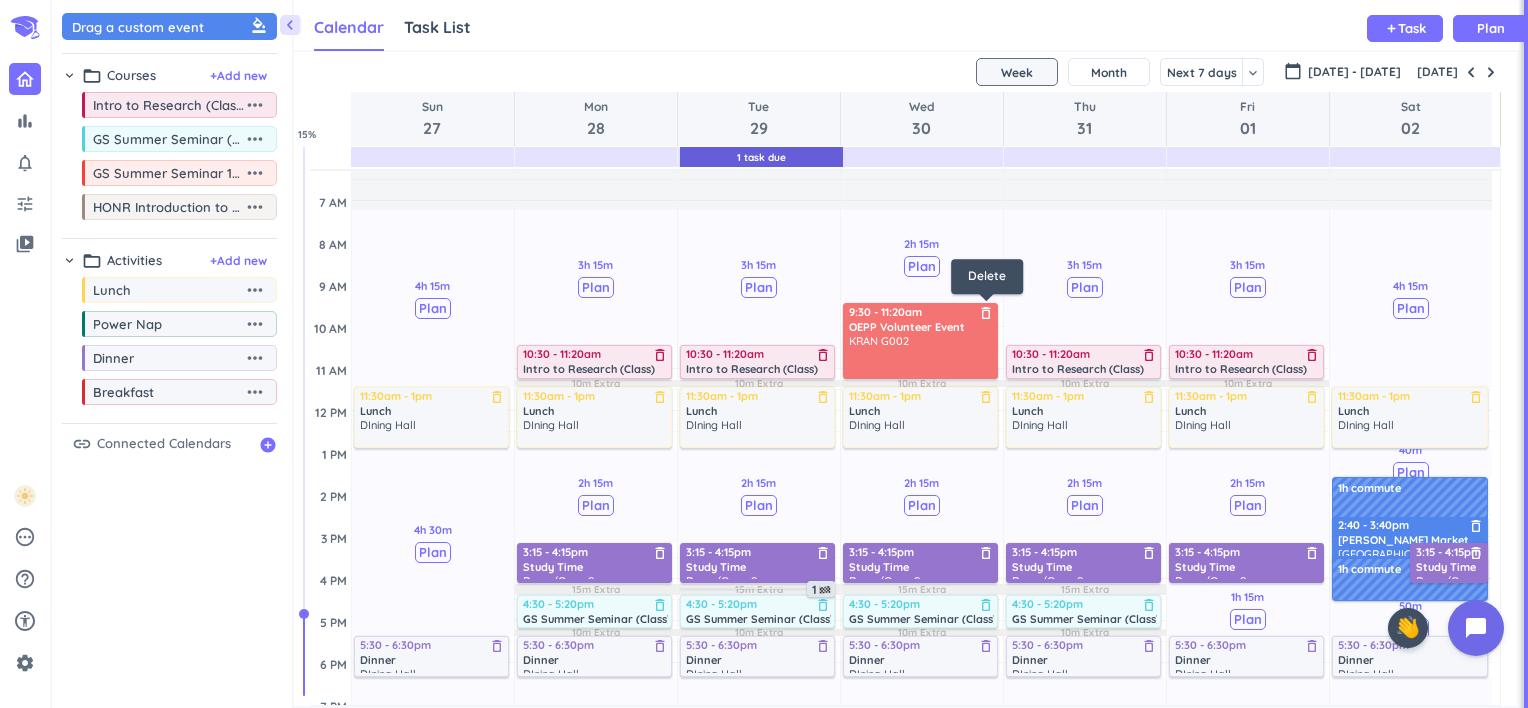 click on "delete_outline" at bounding box center (986, 313) 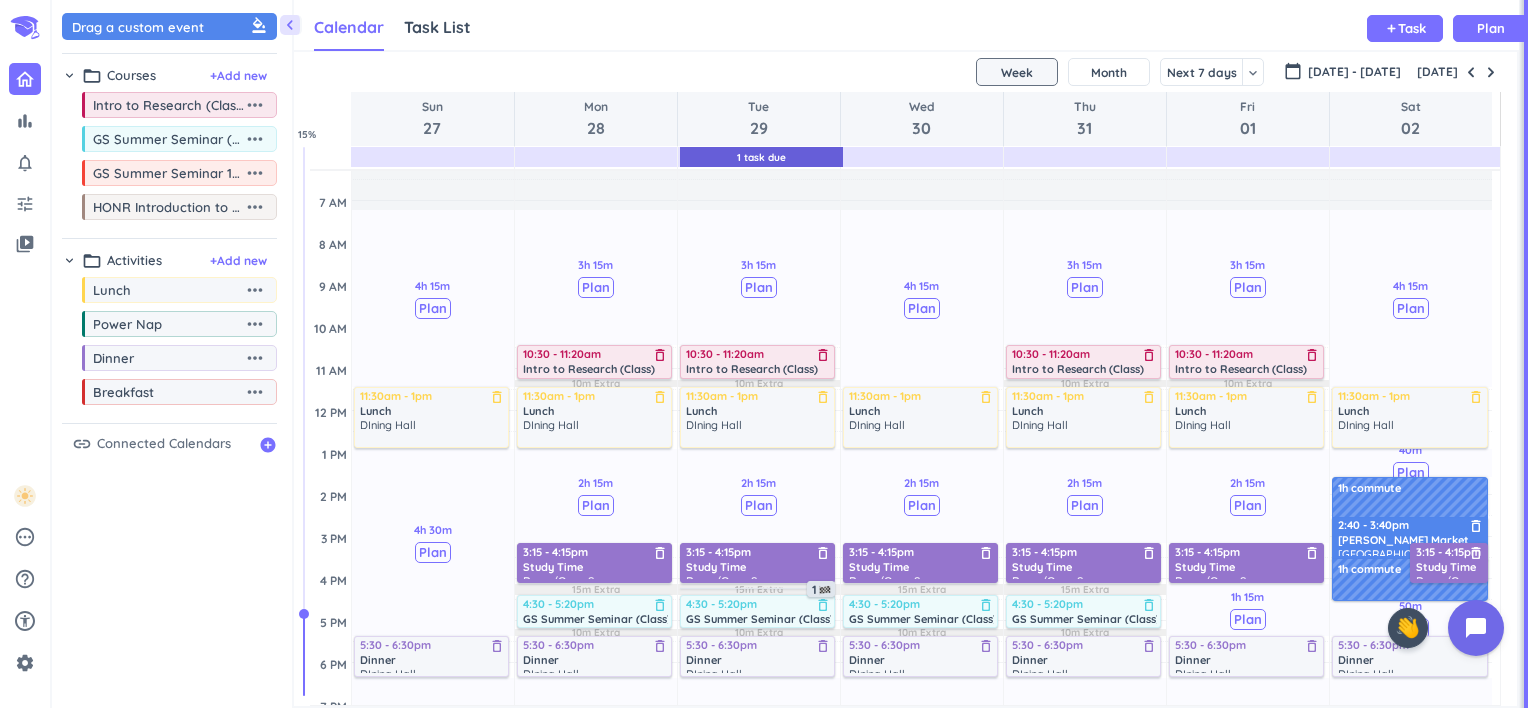 click on "delete_outline" at bounding box center [986, 397] 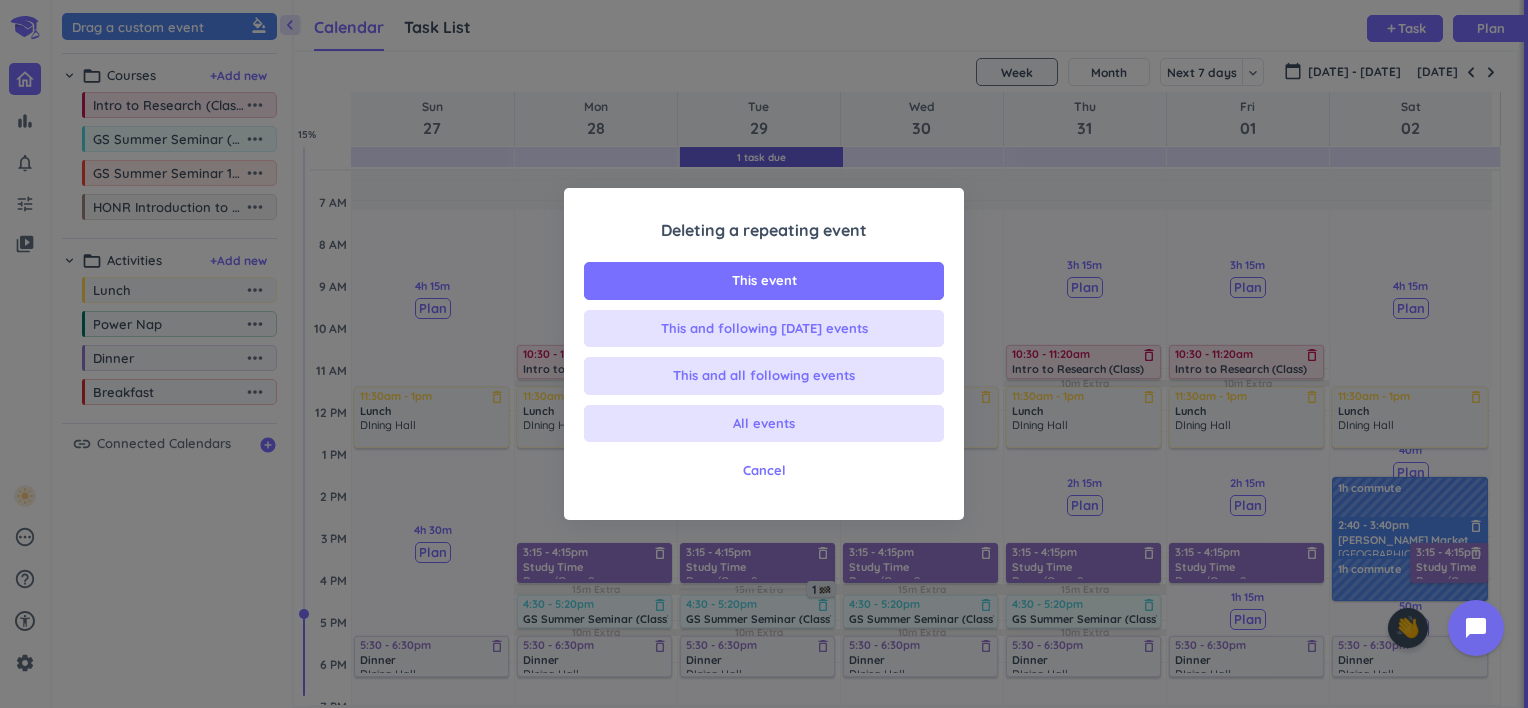 click on "All events" at bounding box center [764, 424] 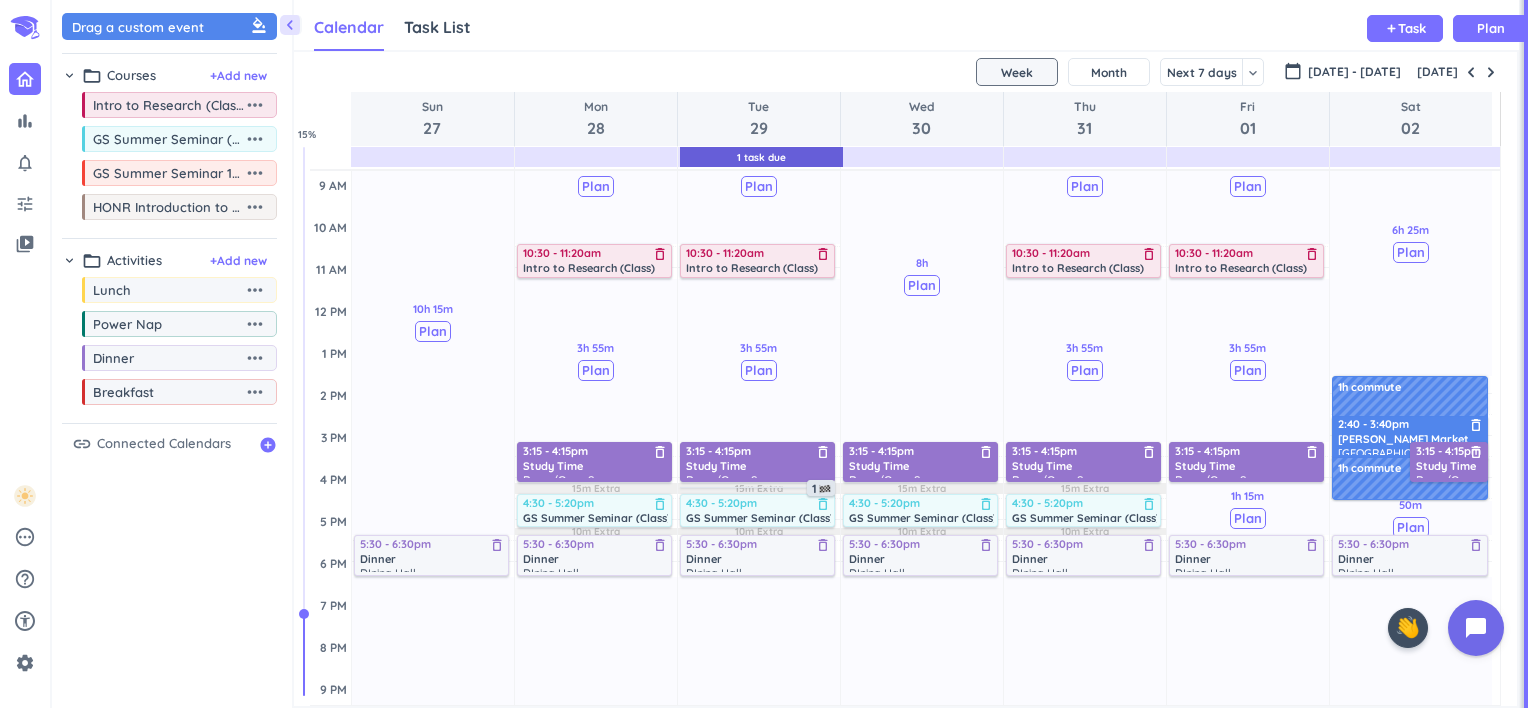 scroll, scrollTop: 200, scrollLeft: 0, axis: vertical 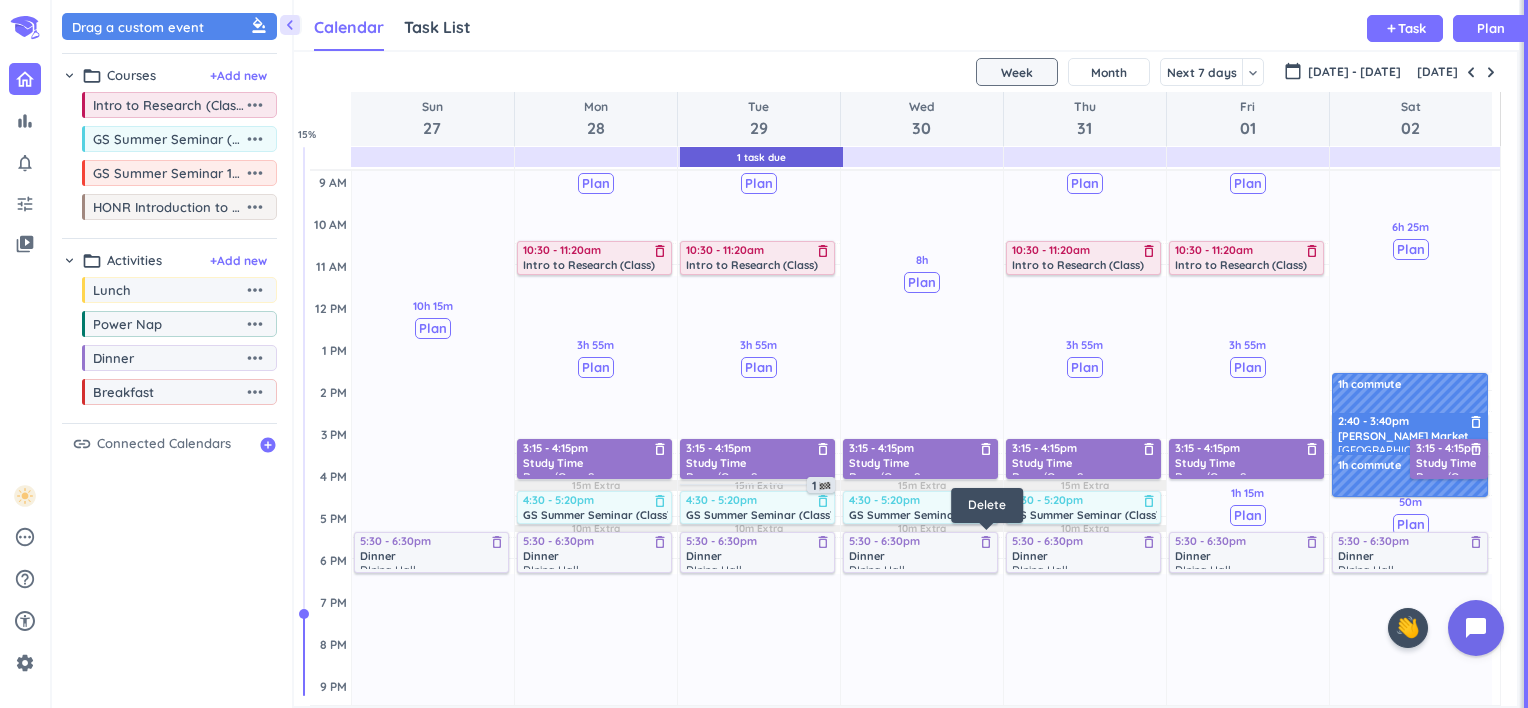 click on "delete_outline" at bounding box center [986, 542] 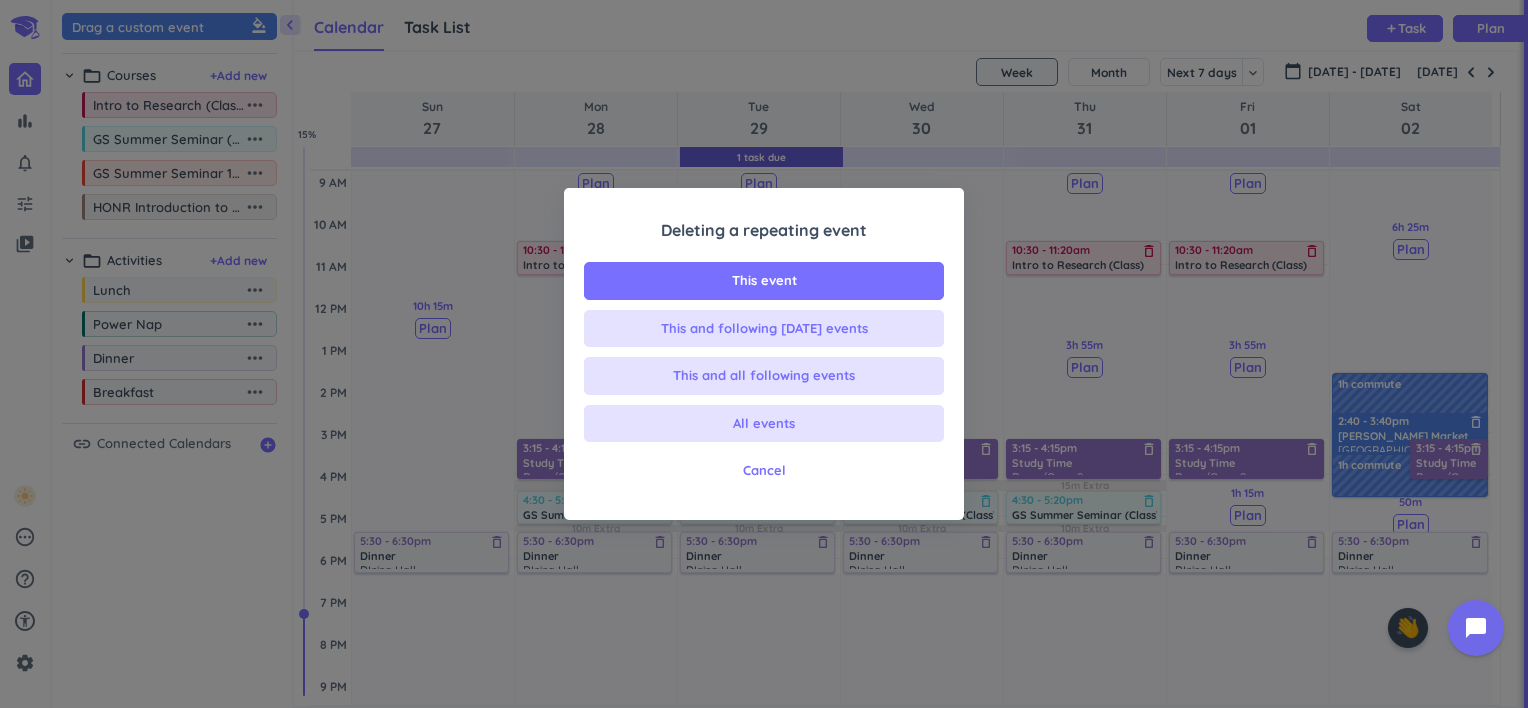 click on "All events" at bounding box center [764, 424] 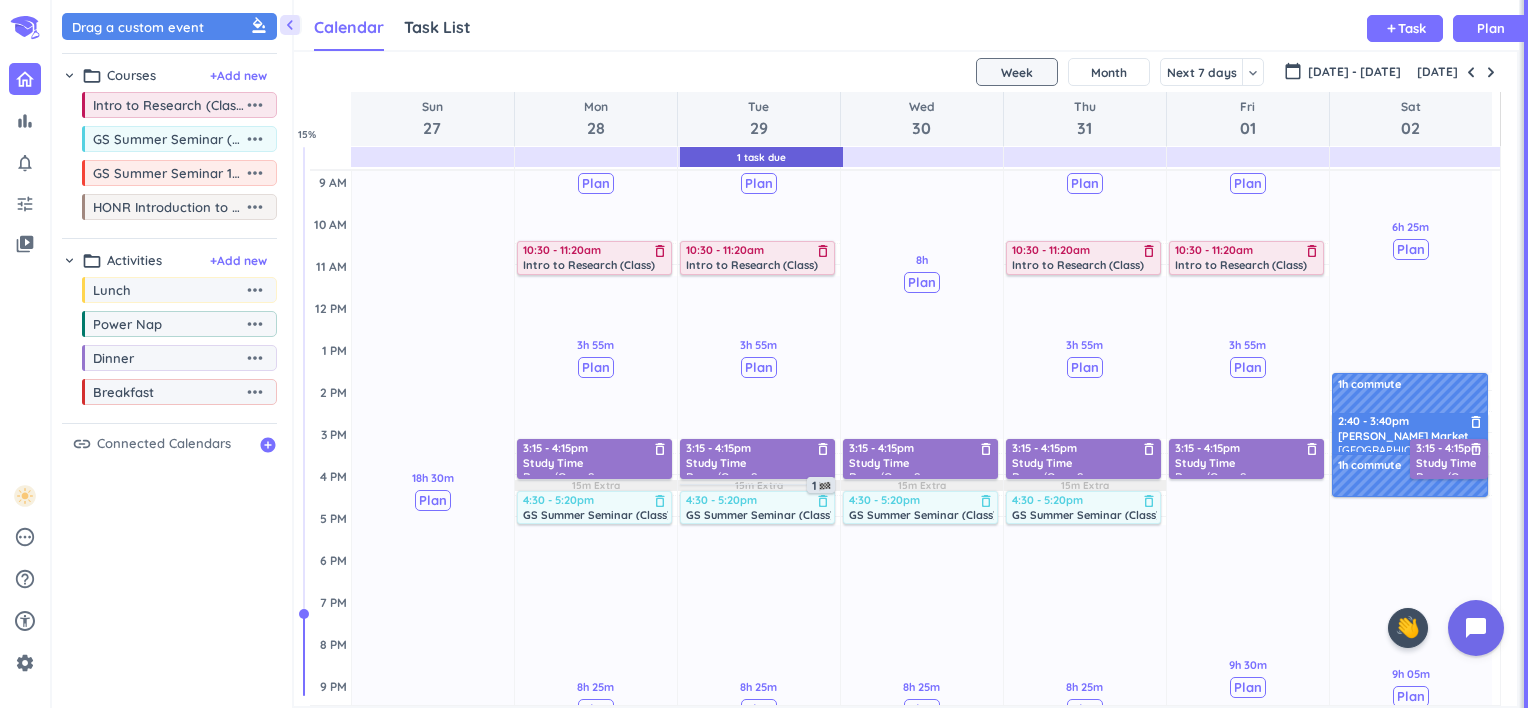click on "delete_outline" at bounding box center (823, 449) 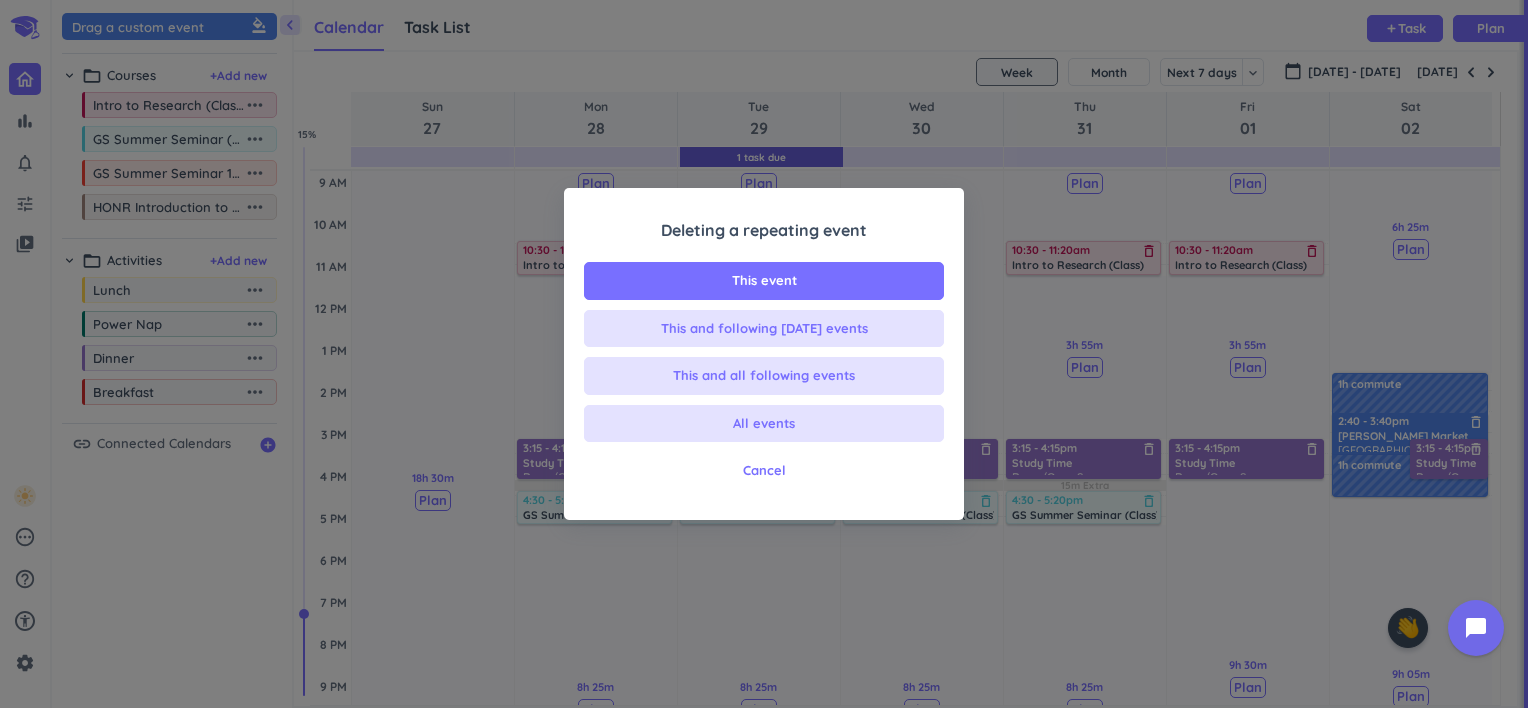 click on "All events" at bounding box center (764, 424) 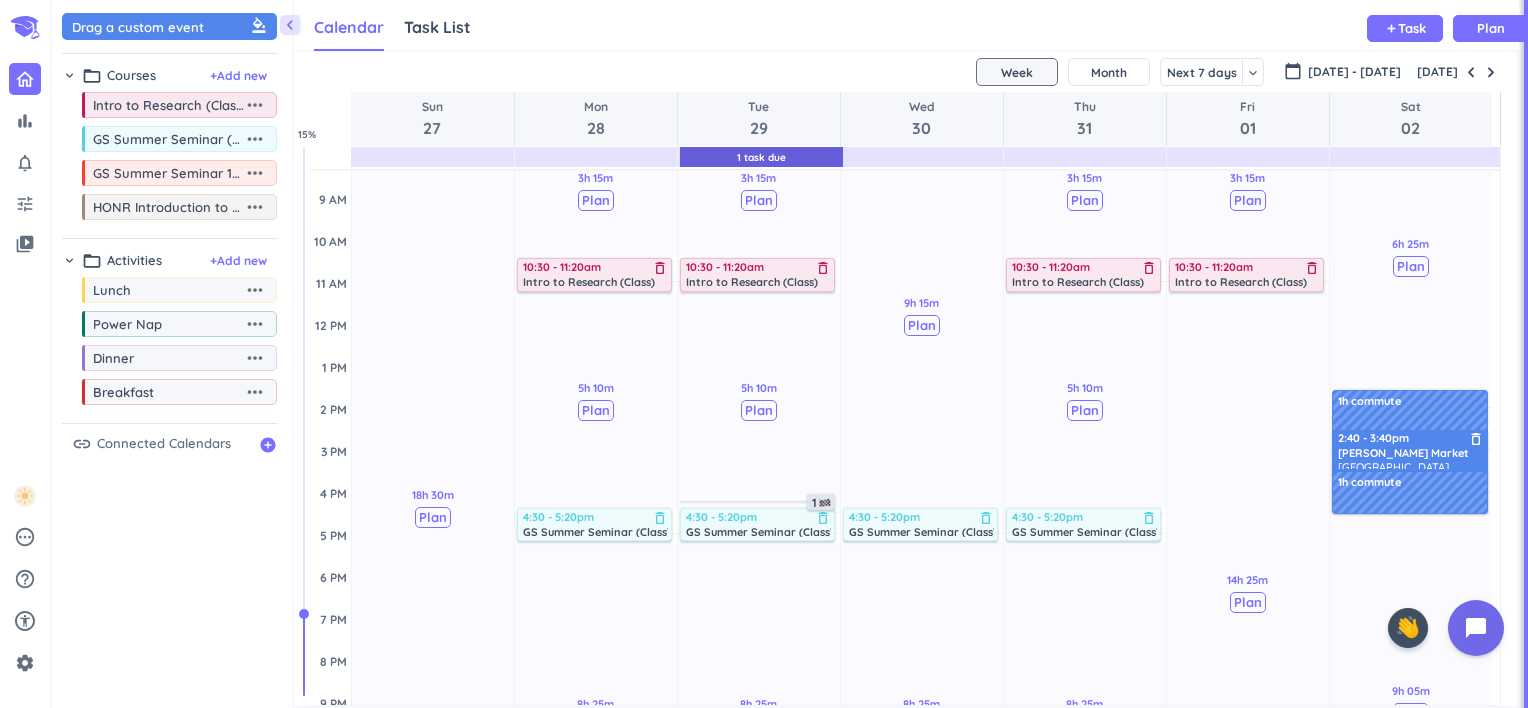 scroll, scrollTop: 173, scrollLeft: 0, axis: vertical 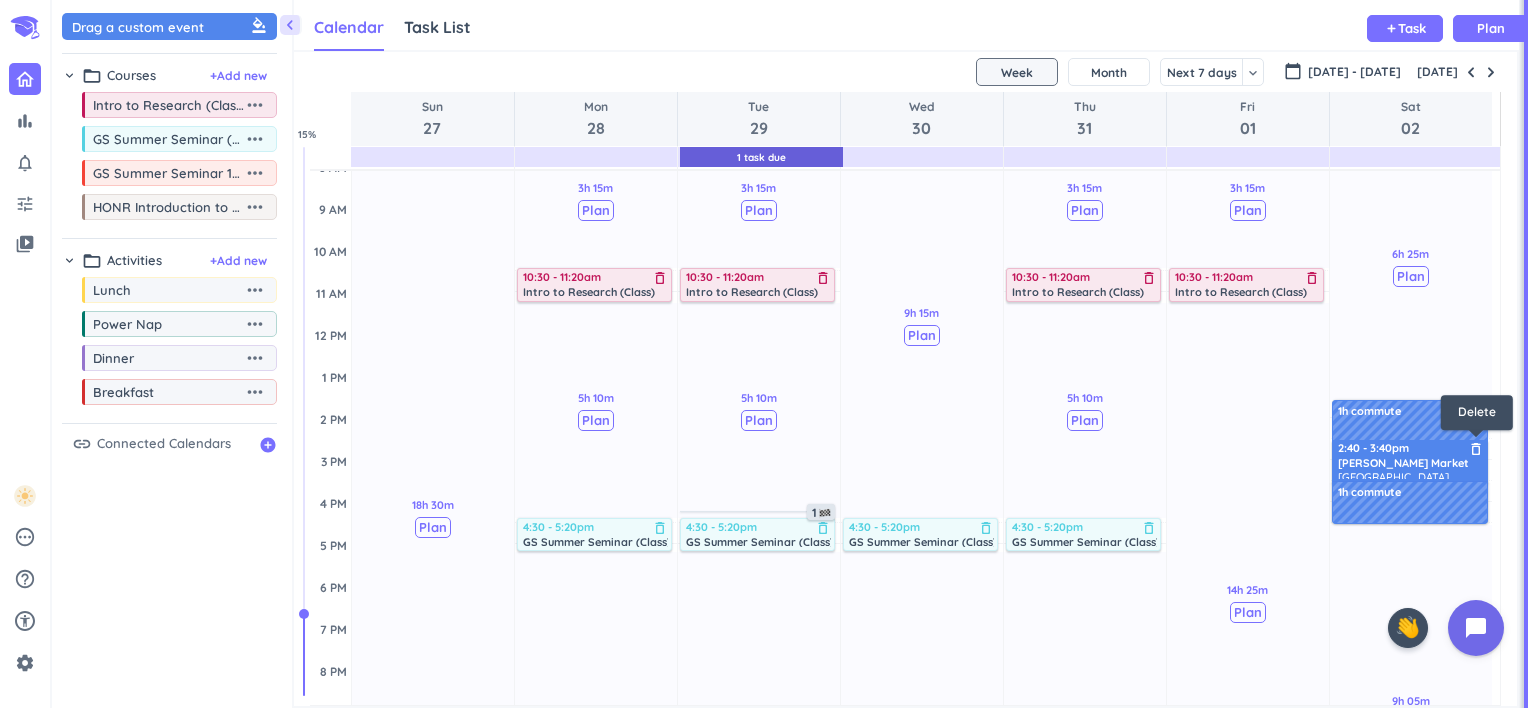click on "delete_outline" at bounding box center [1476, 449] 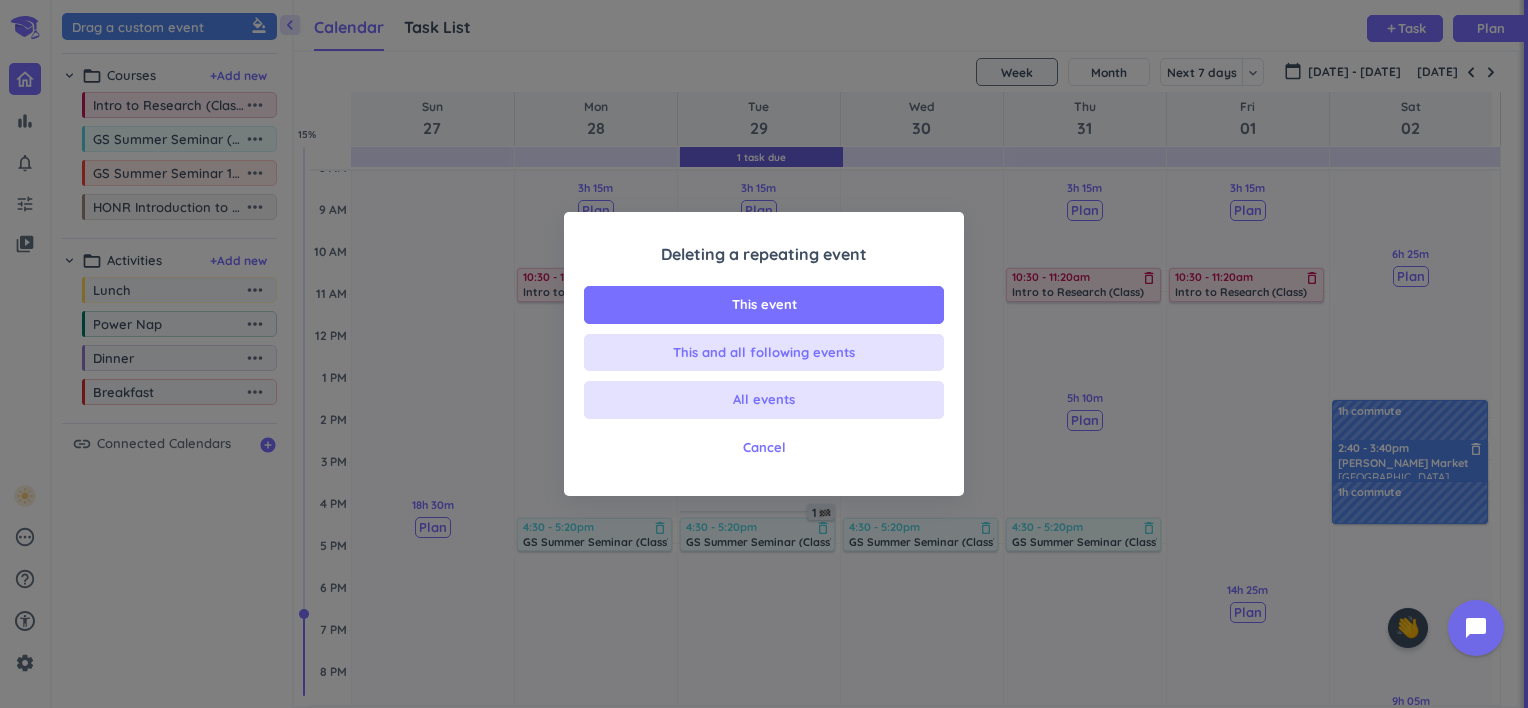 click on "This event" at bounding box center (764, 305) 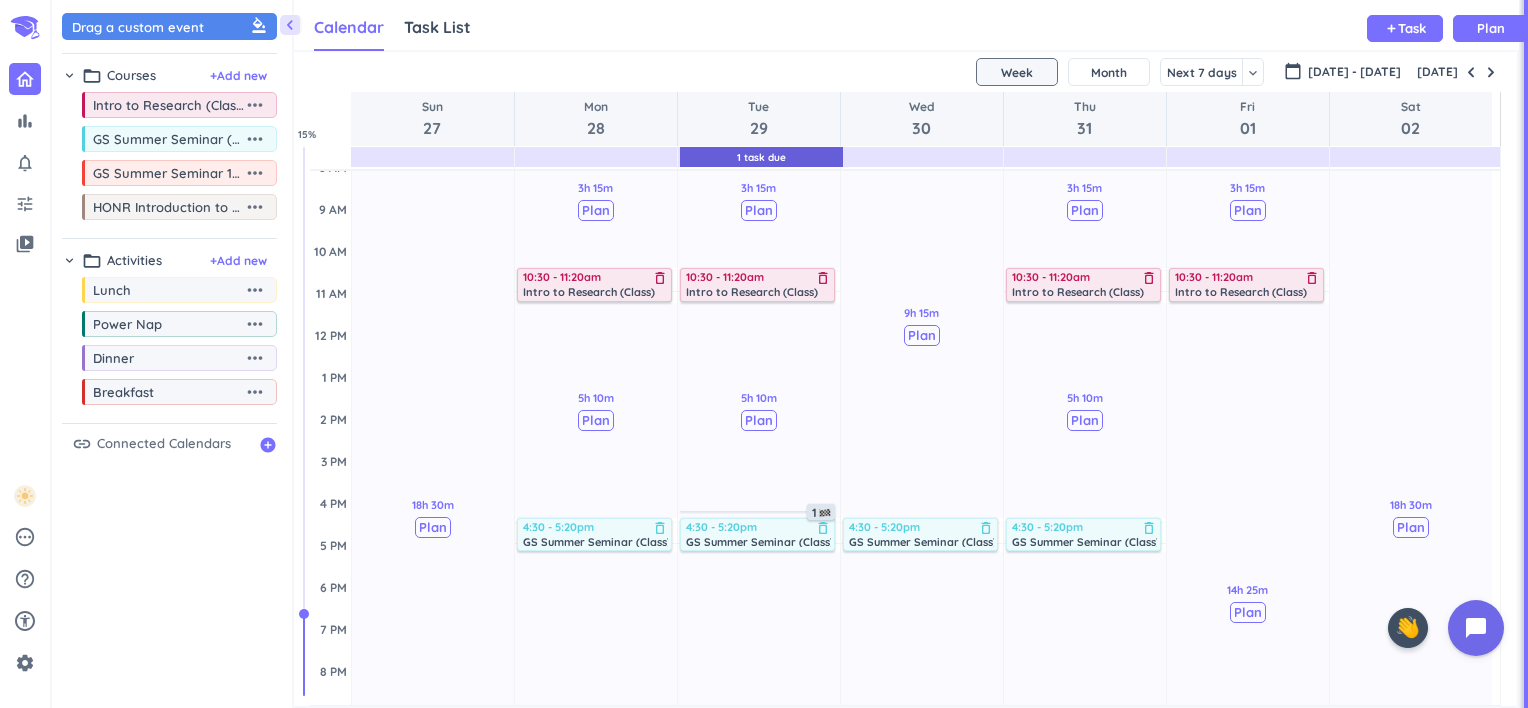 click at bounding box center [1471, 72] 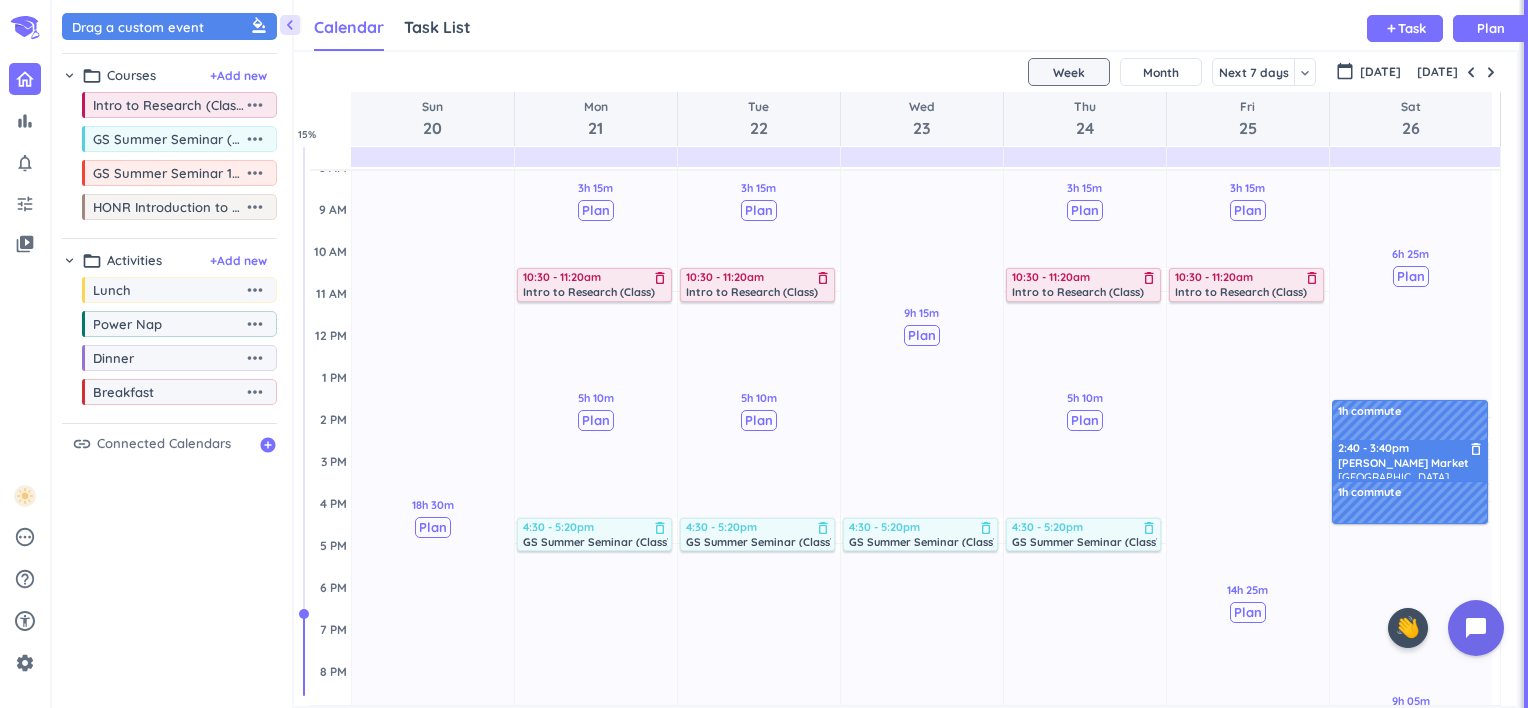 scroll, scrollTop: 84, scrollLeft: 0, axis: vertical 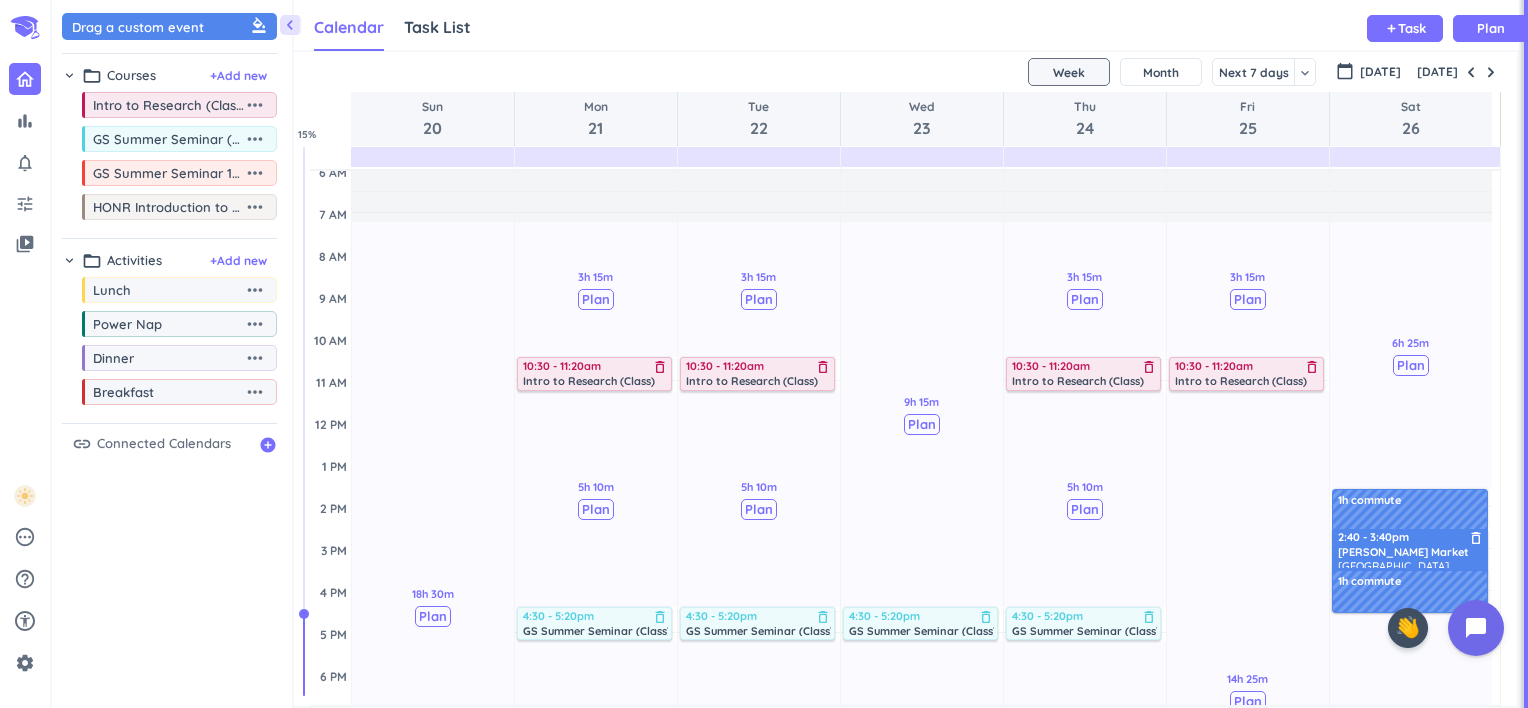 click at bounding box center [1471, 72] 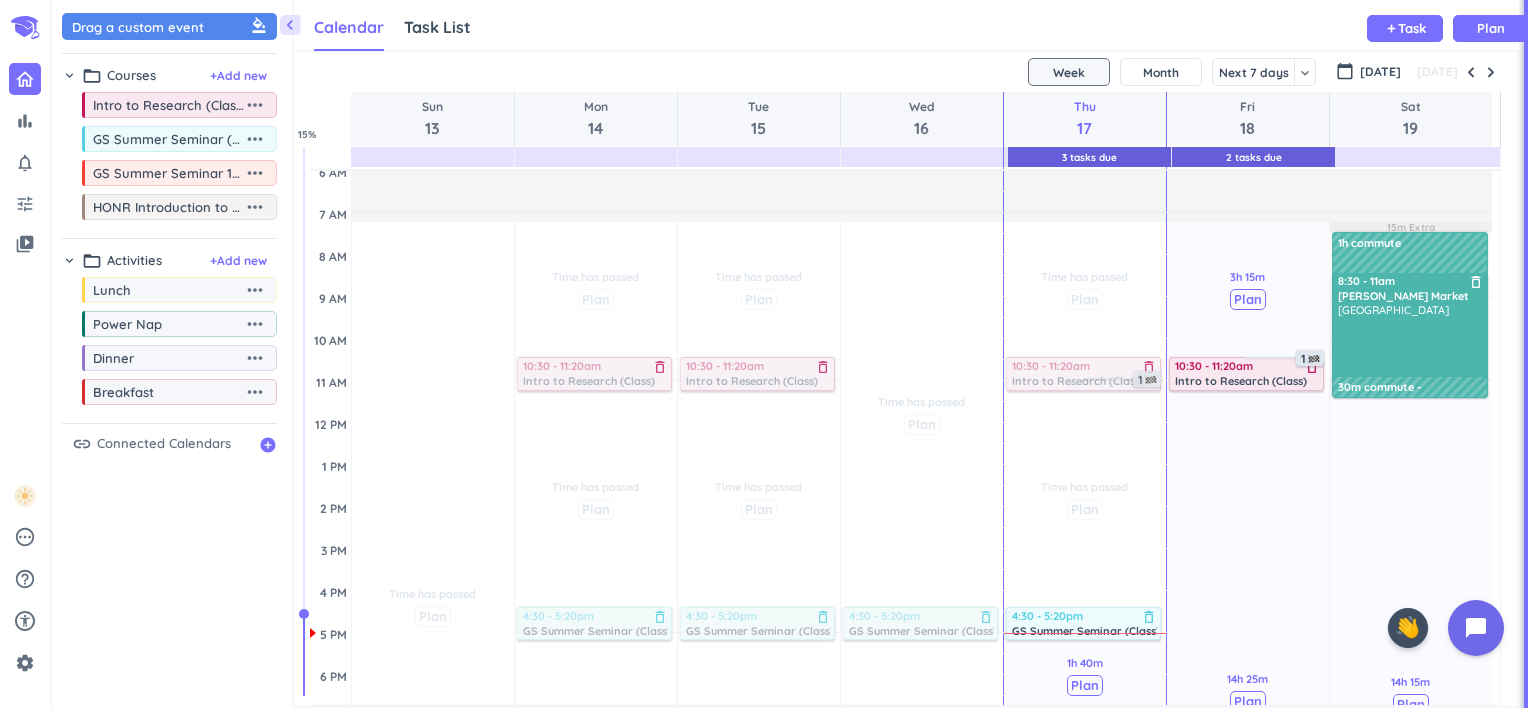 click at bounding box center [1491, 72] 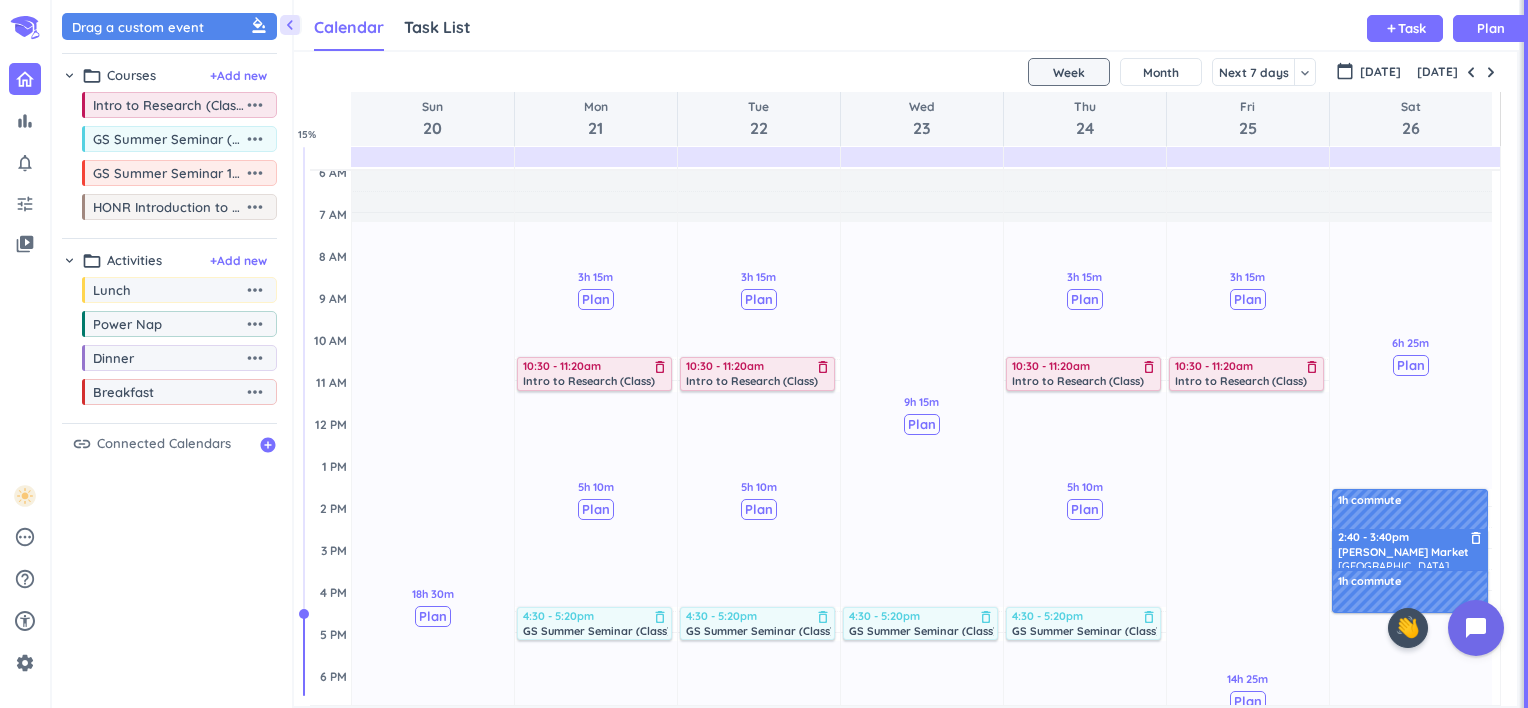 click on "delete_outline" at bounding box center [1476, 538] 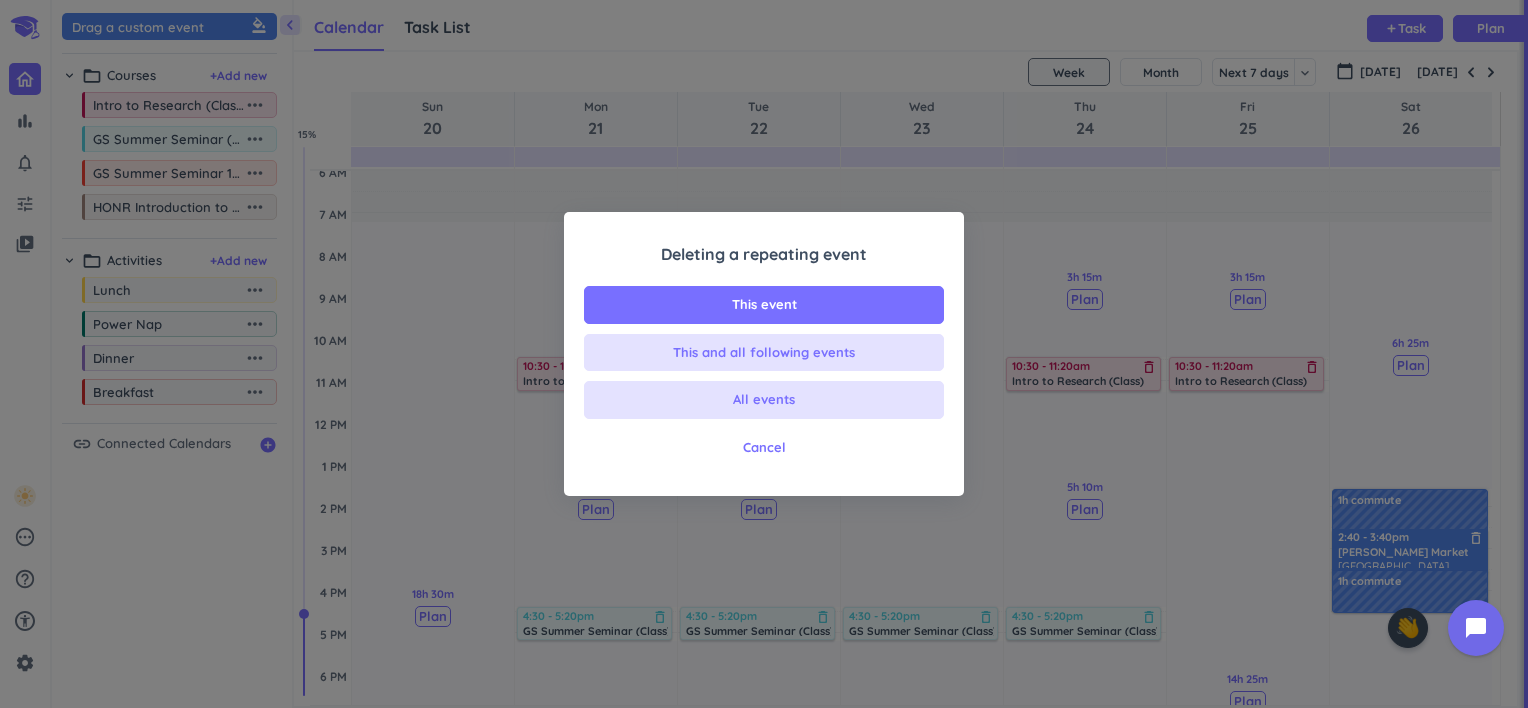 click on "This event" at bounding box center [764, 305] 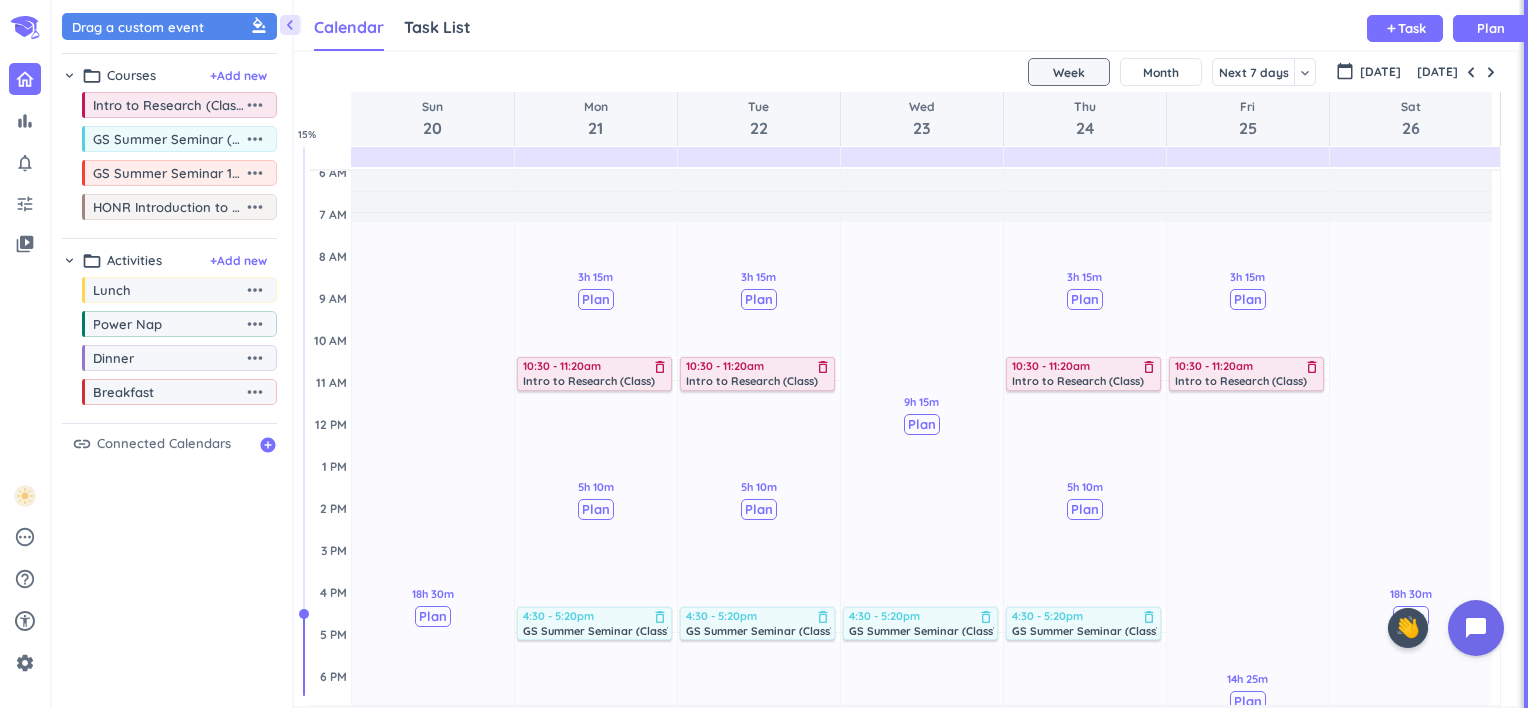 click at bounding box center [1471, 72] 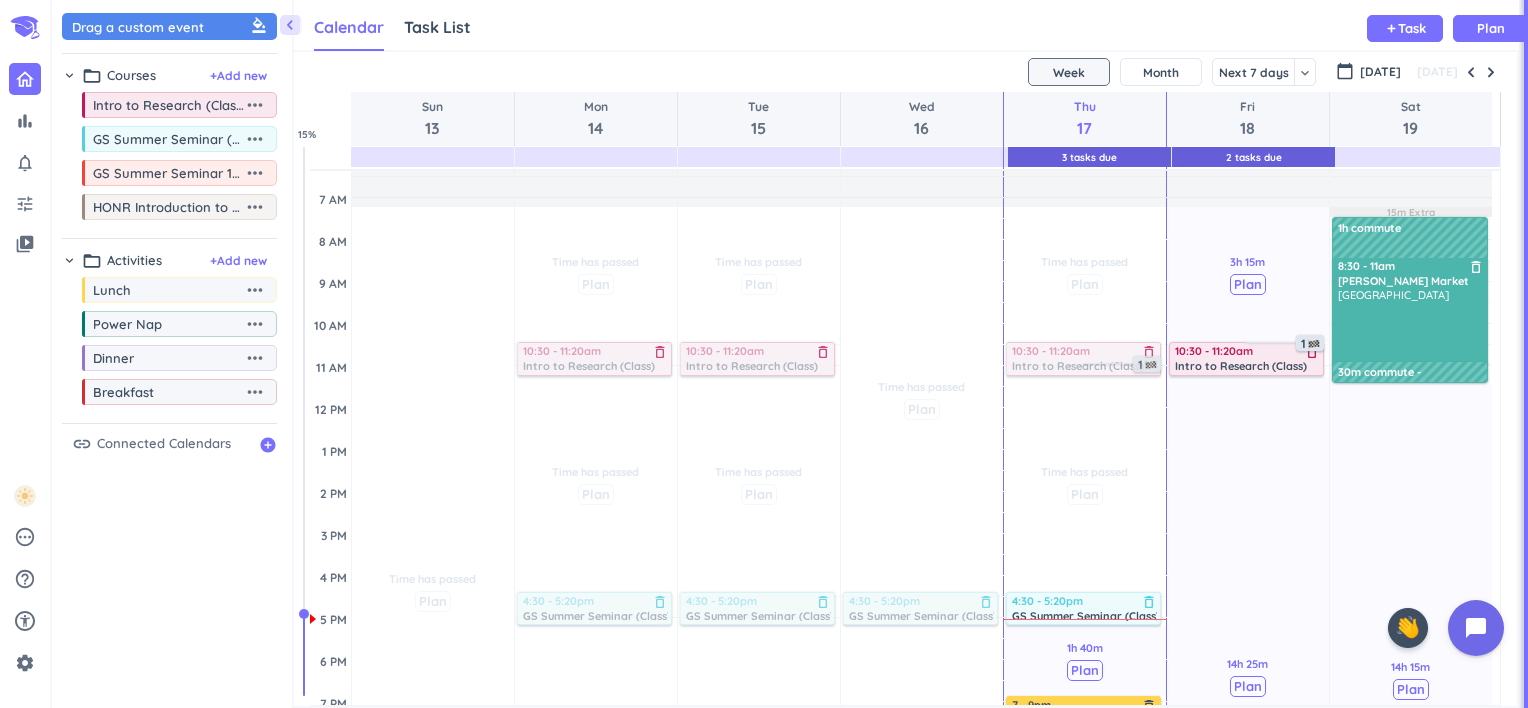 scroll, scrollTop: 122, scrollLeft: 0, axis: vertical 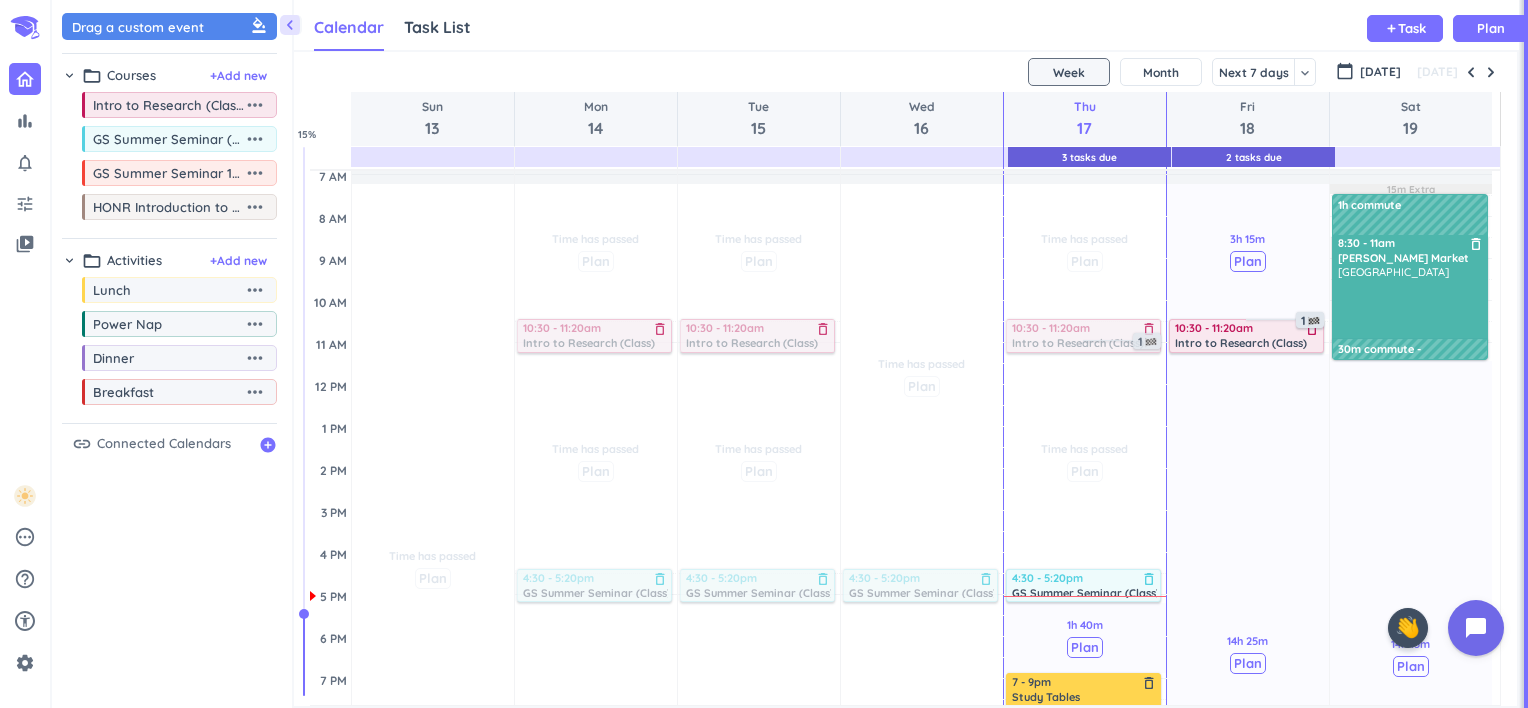 click on "[GEOGRAPHIC_DATA]" at bounding box center (1393, 272) 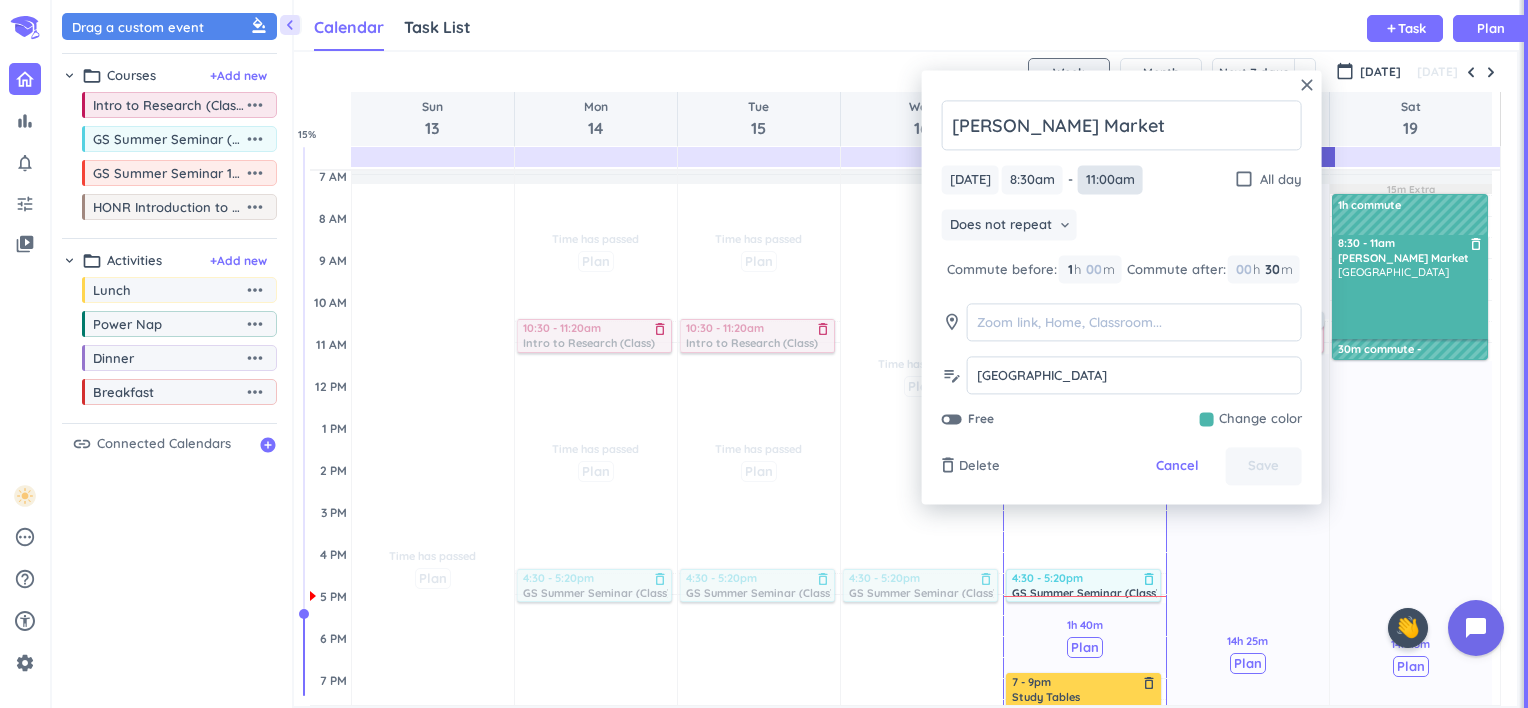click on "11:00am" at bounding box center [1110, 179] 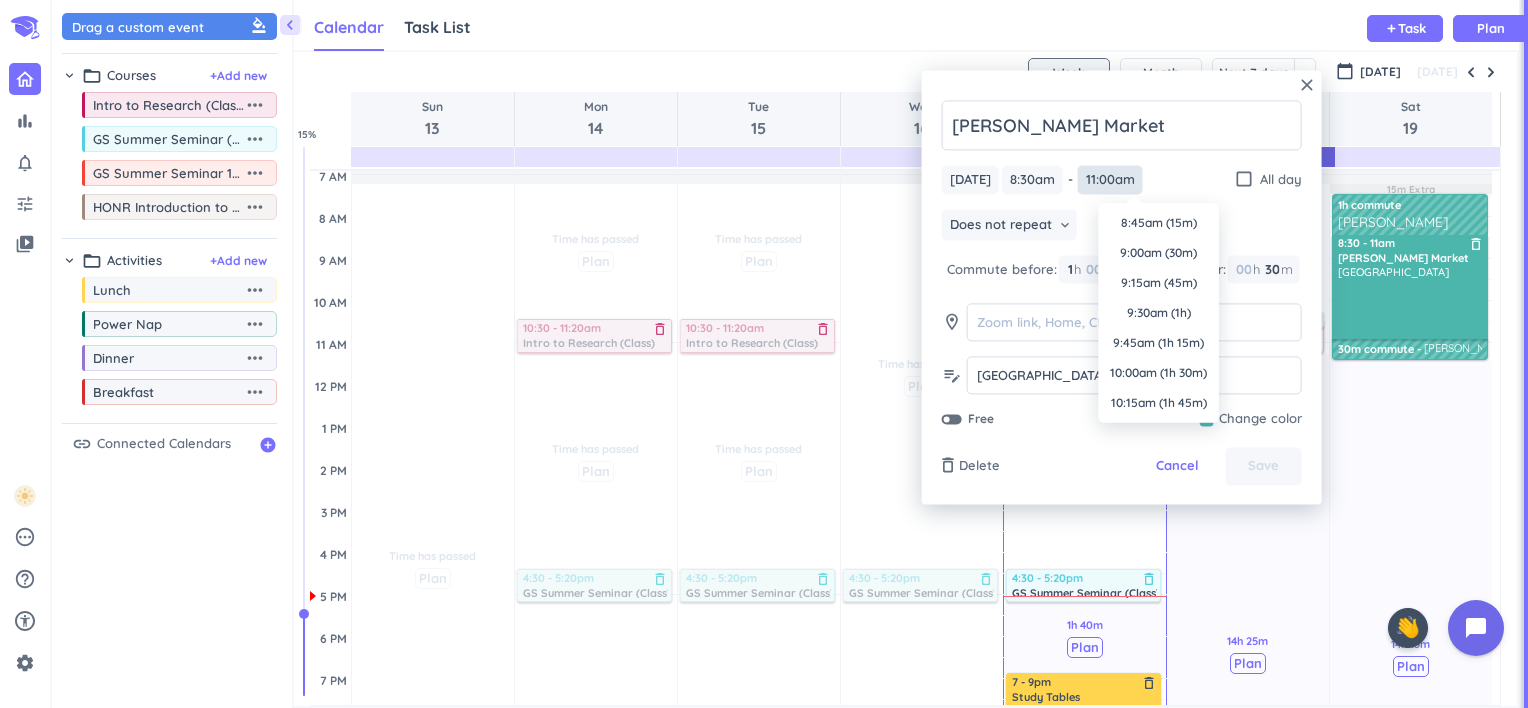 scroll, scrollTop: 270, scrollLeft: 0, axis: vertical 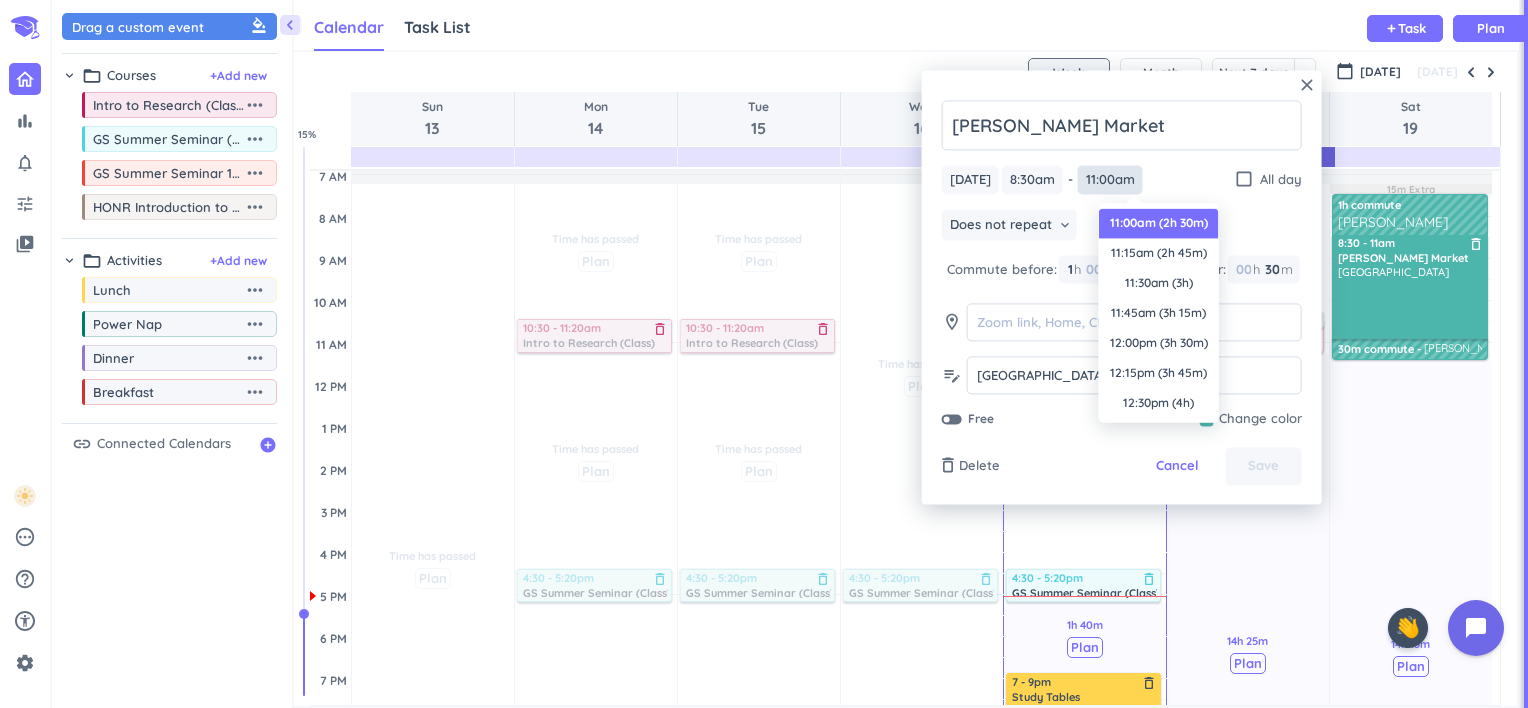 click on "11:00am" at bounding box center (1110, 179) 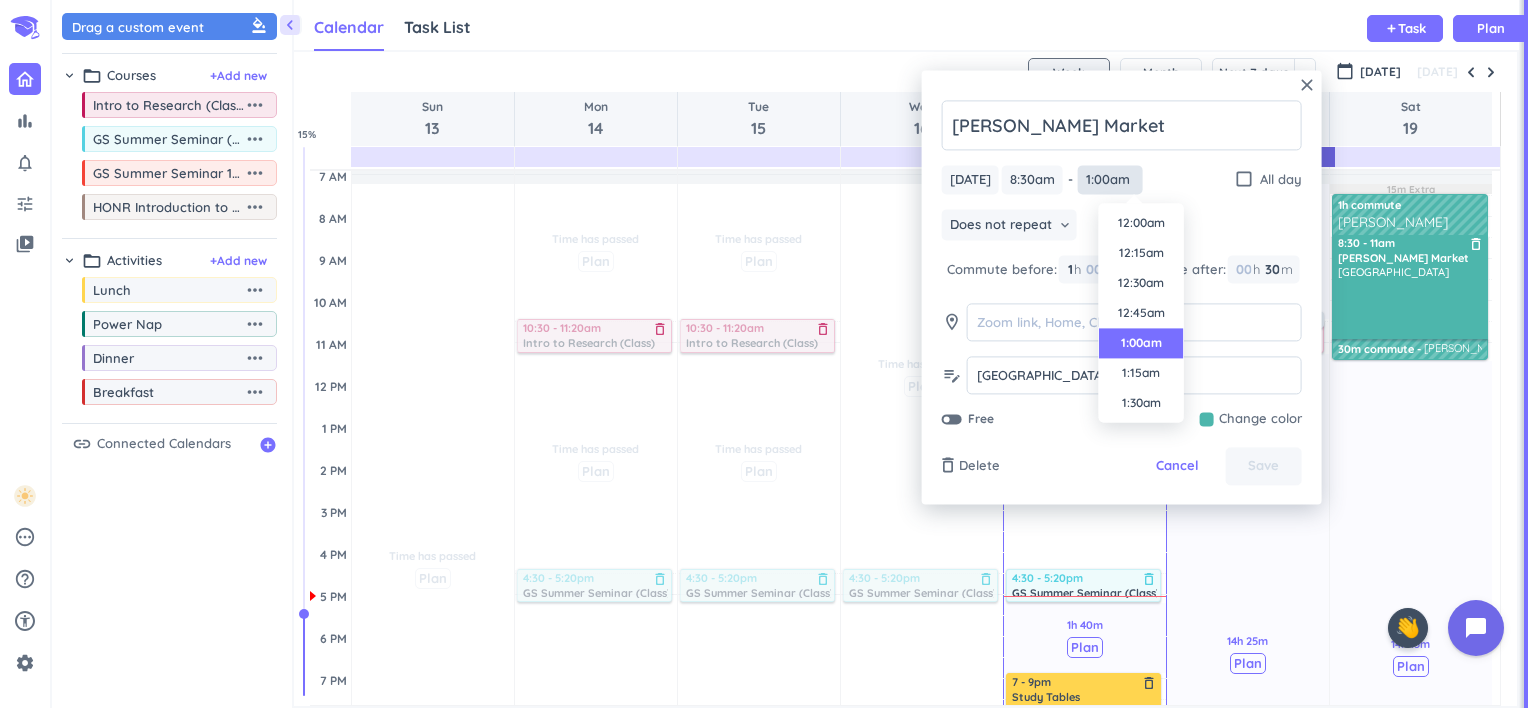 scroll, scrollTop: 30, scrollLeft: 0, axis: vertical 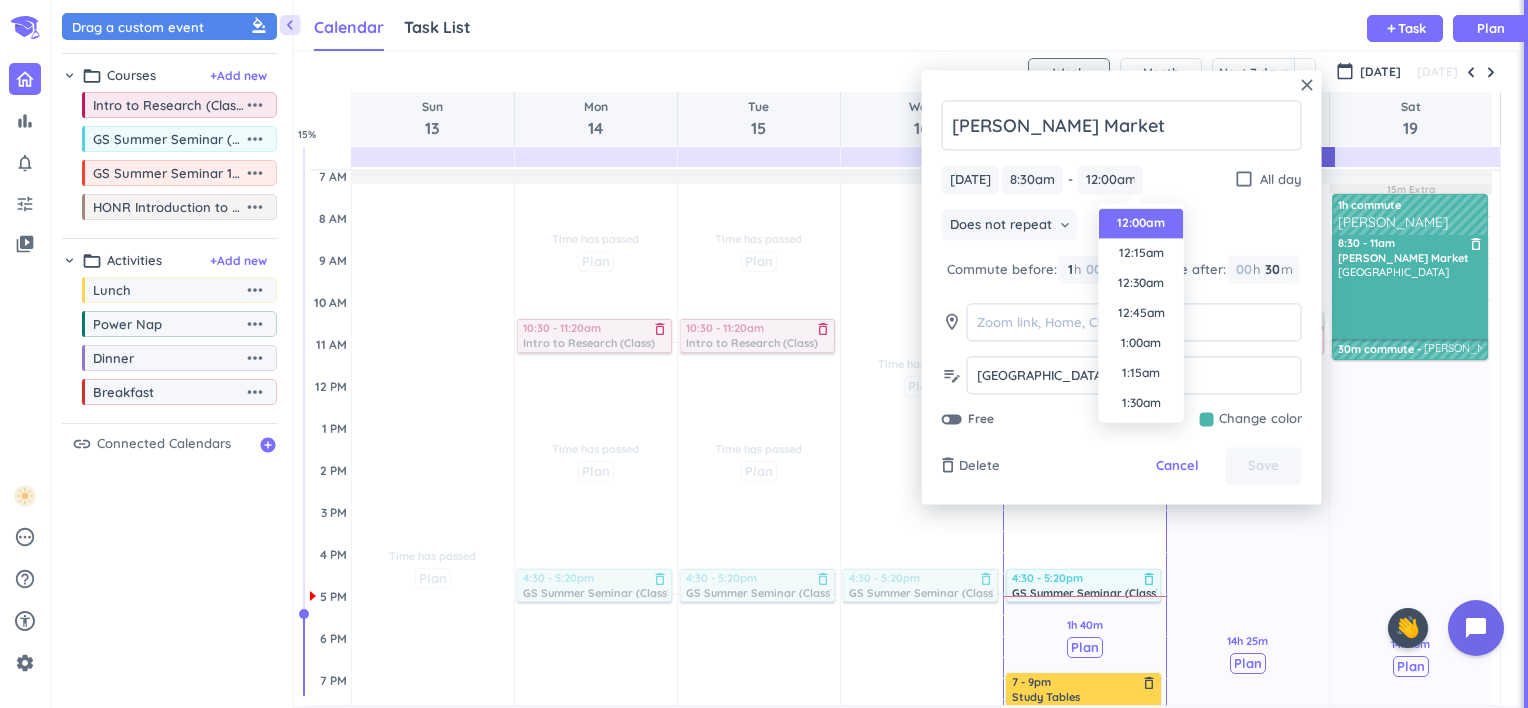 click on "Does not repeat keyboard_arrow_down" at bounding box center (1122, 227) 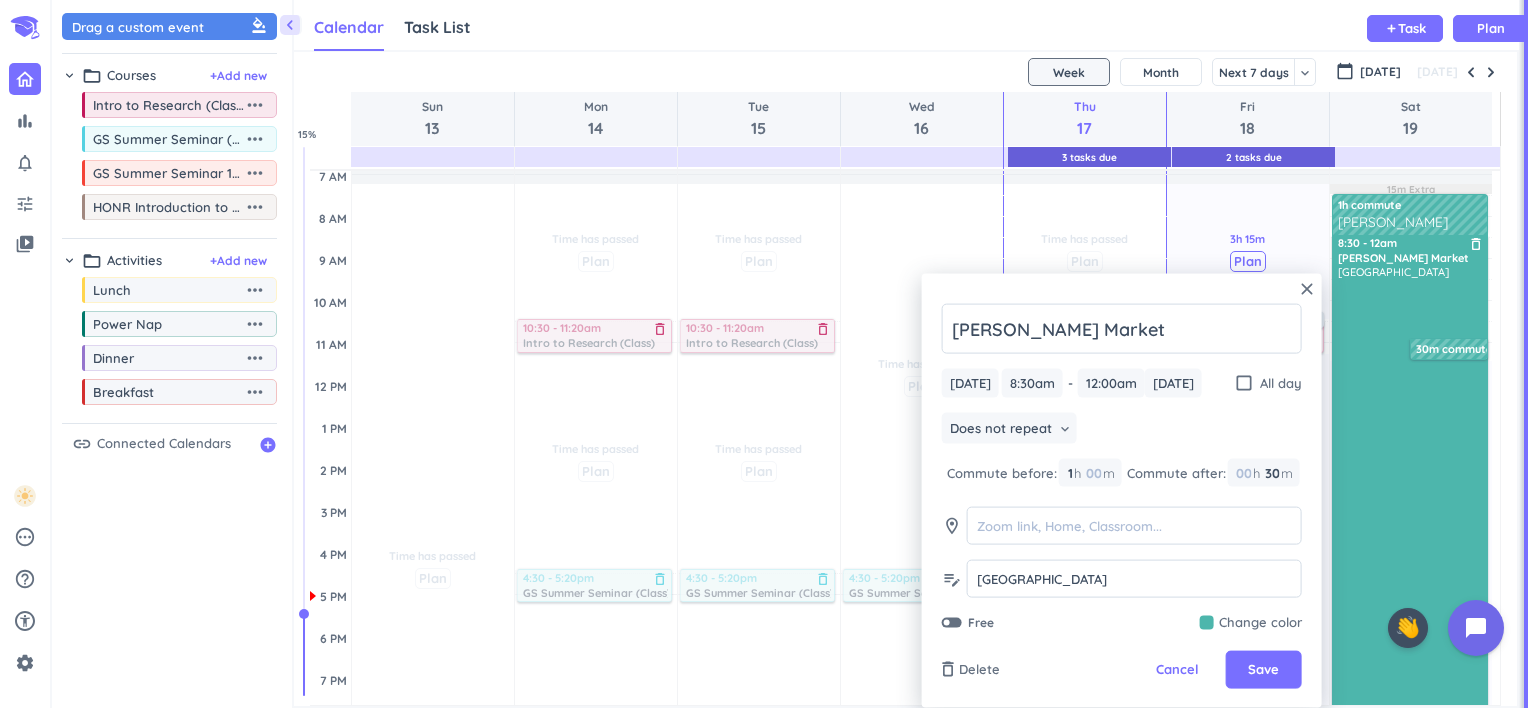 click on "Does not repeat" at bounding box center (1001, 428) 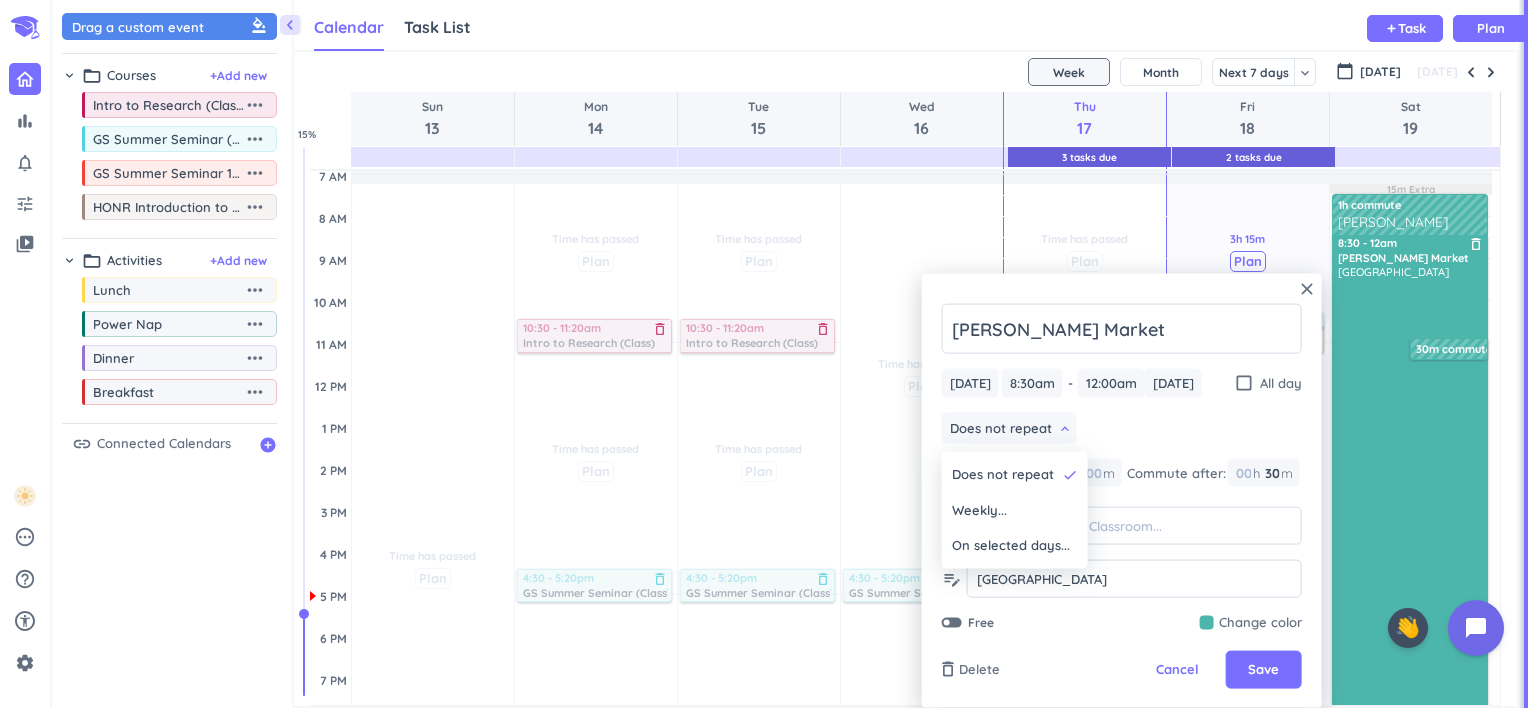 click on "Weekly..." at bounding box center (979, 509) 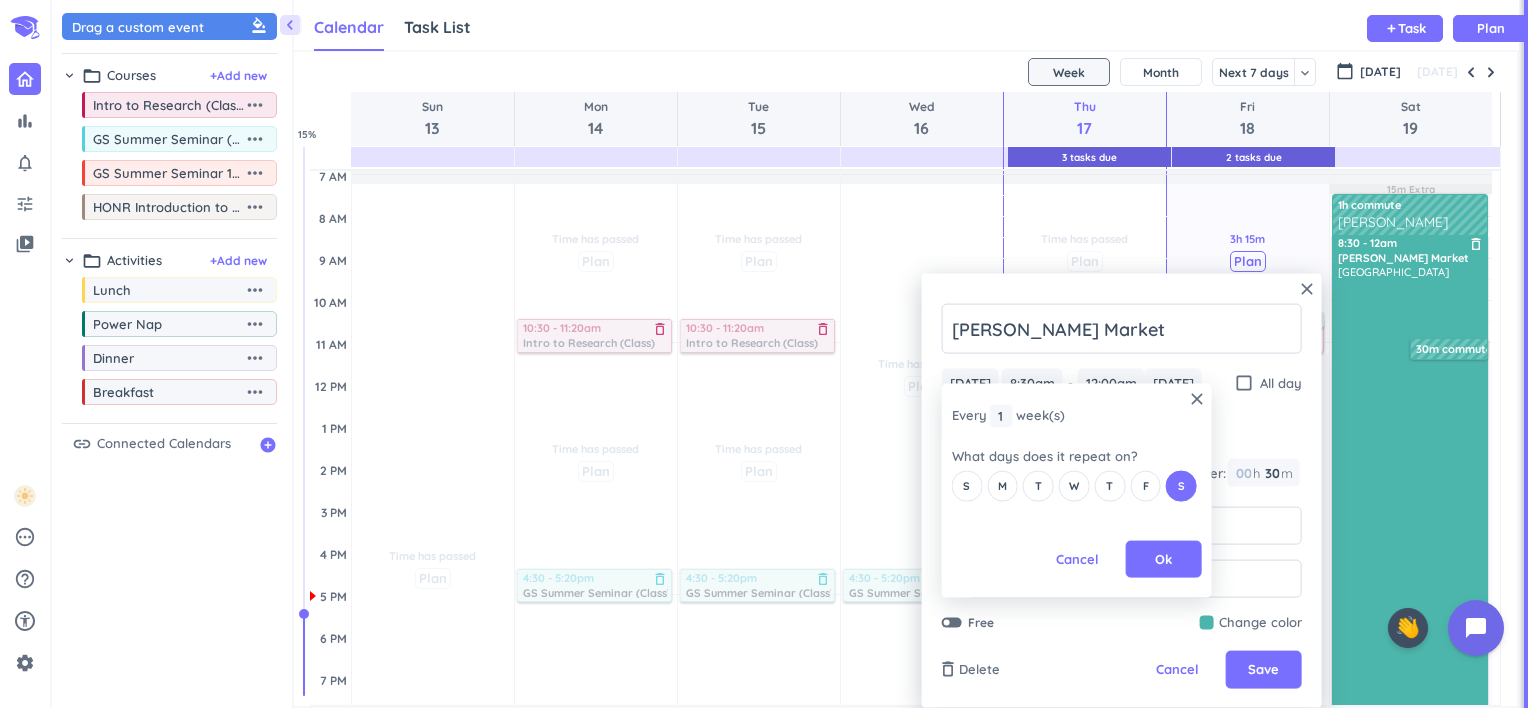 click on "Ok" at bounding box center (1163, 559) 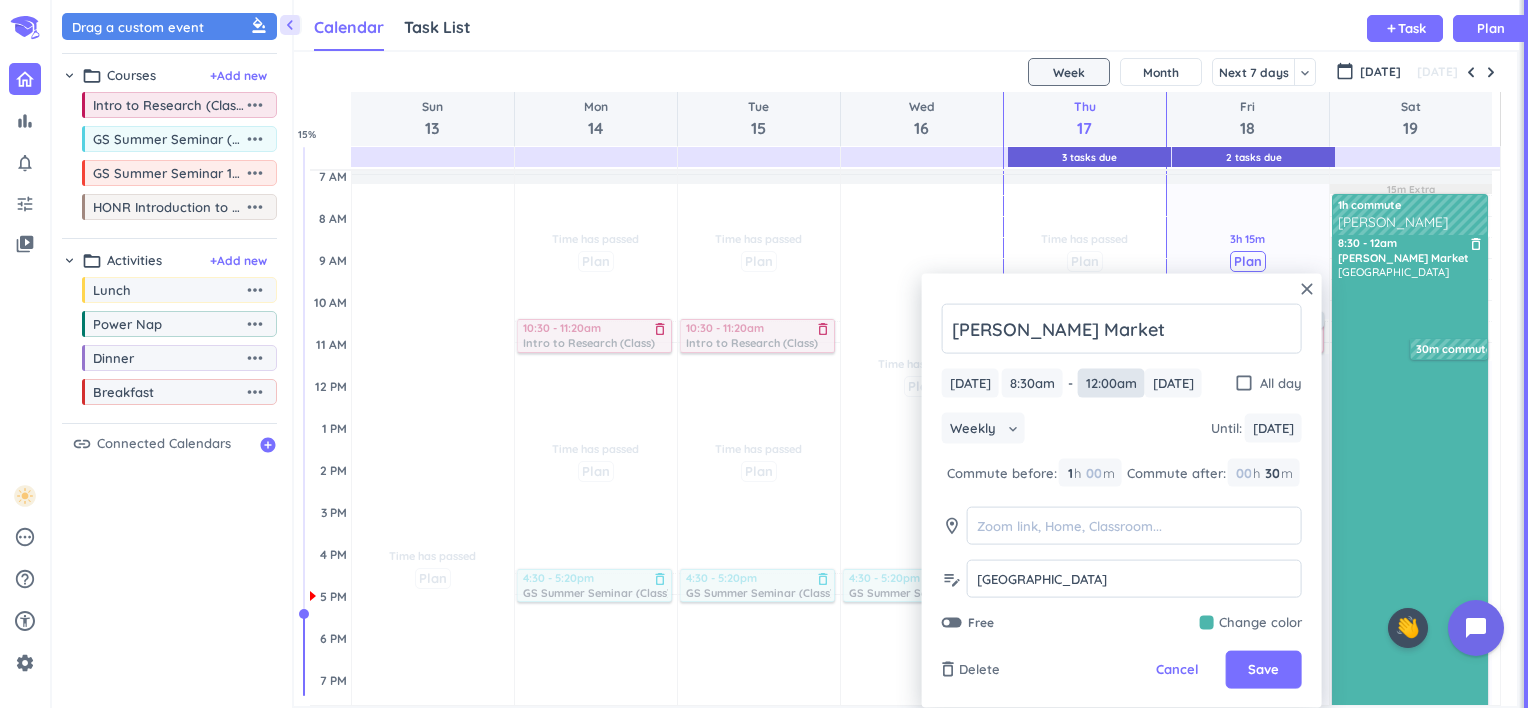 click on "12:00am" at bounding box center (1111, 383) 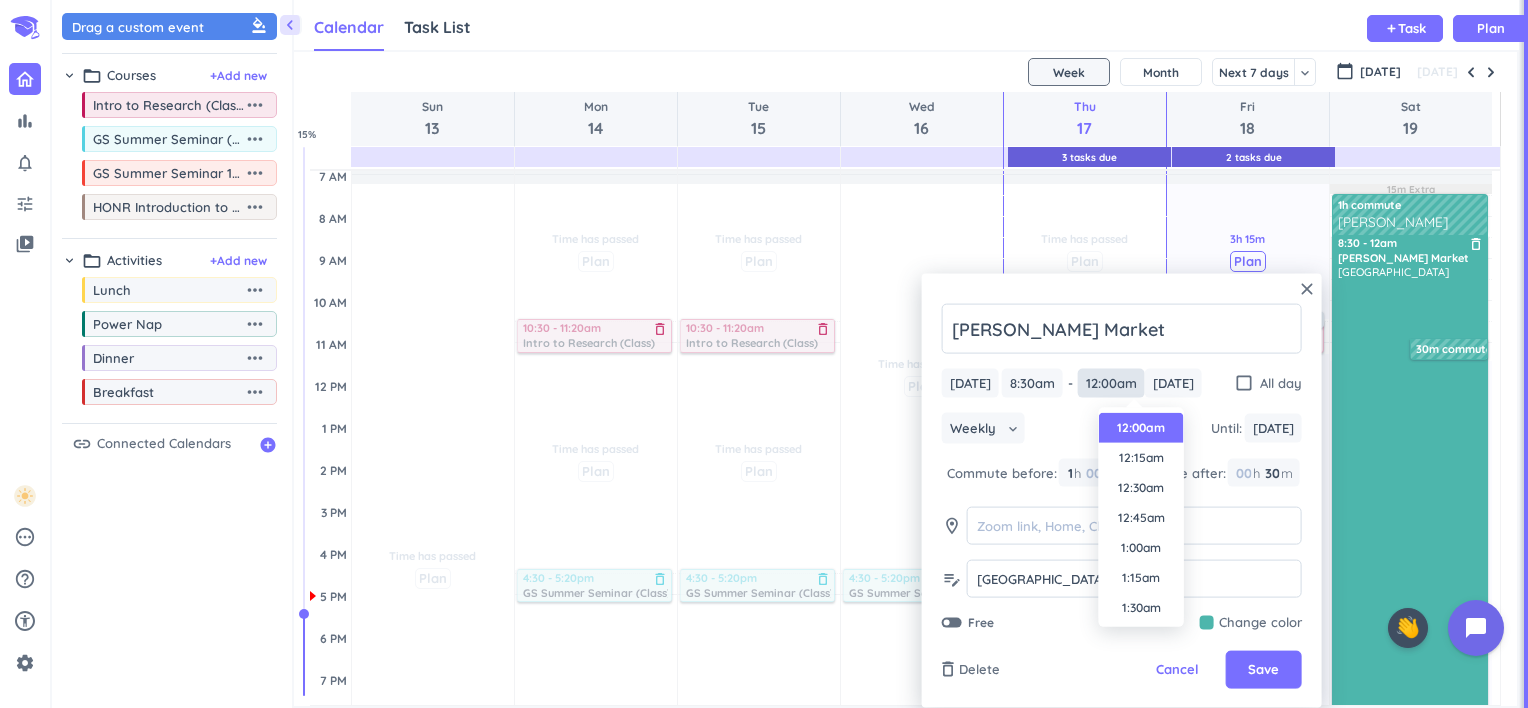 click on "12:00am" at bounding box center (1111, 383) 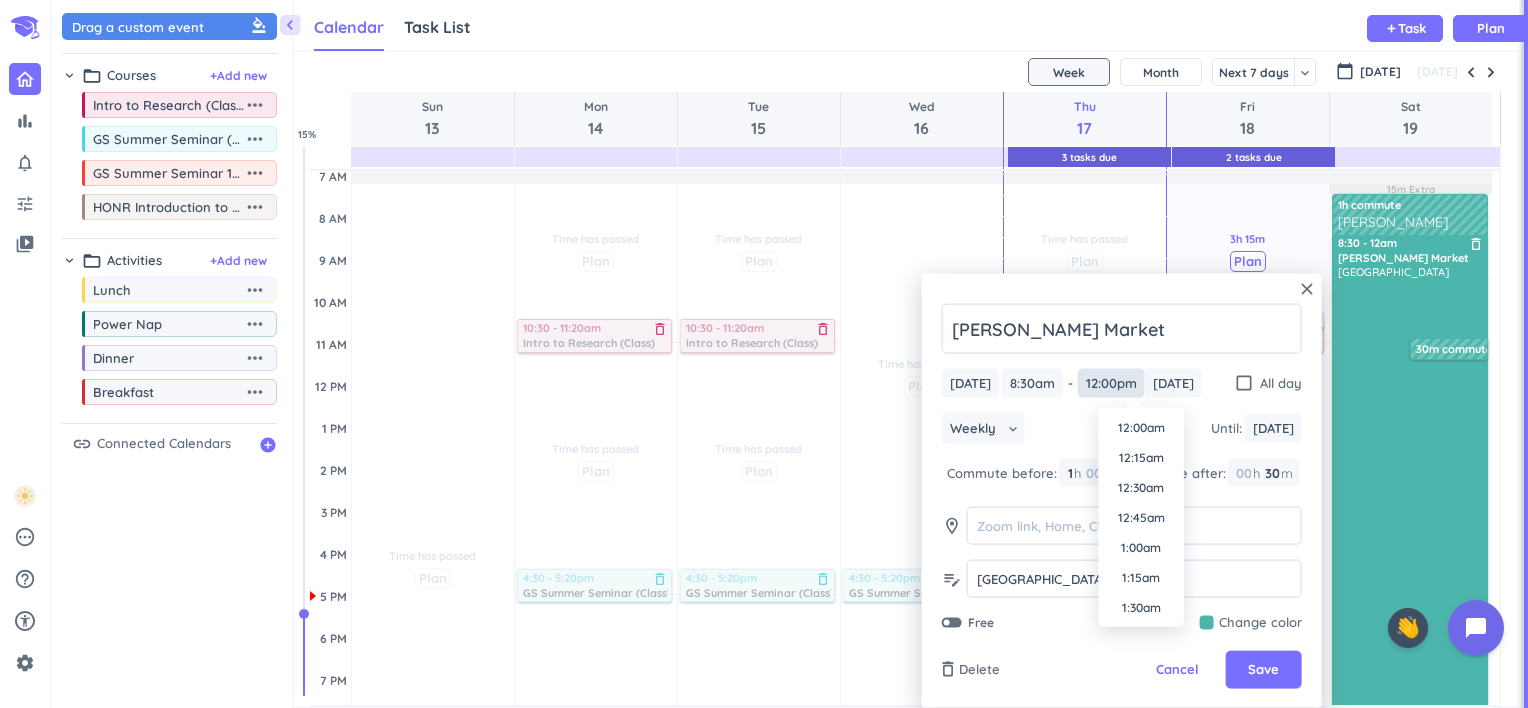 scroll, scrollTop: 1350, scrollLeft: 0, axis: vertical 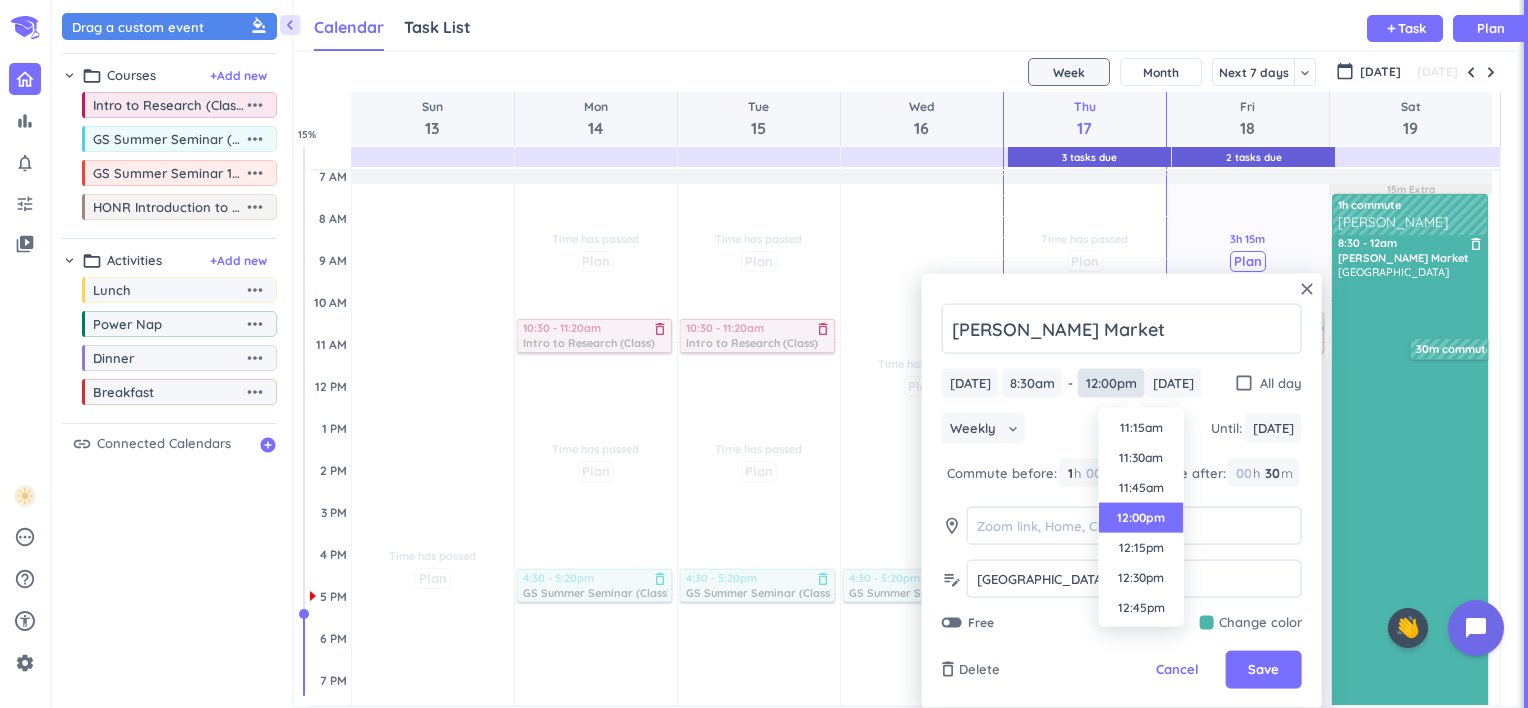 type on "12:00pm" 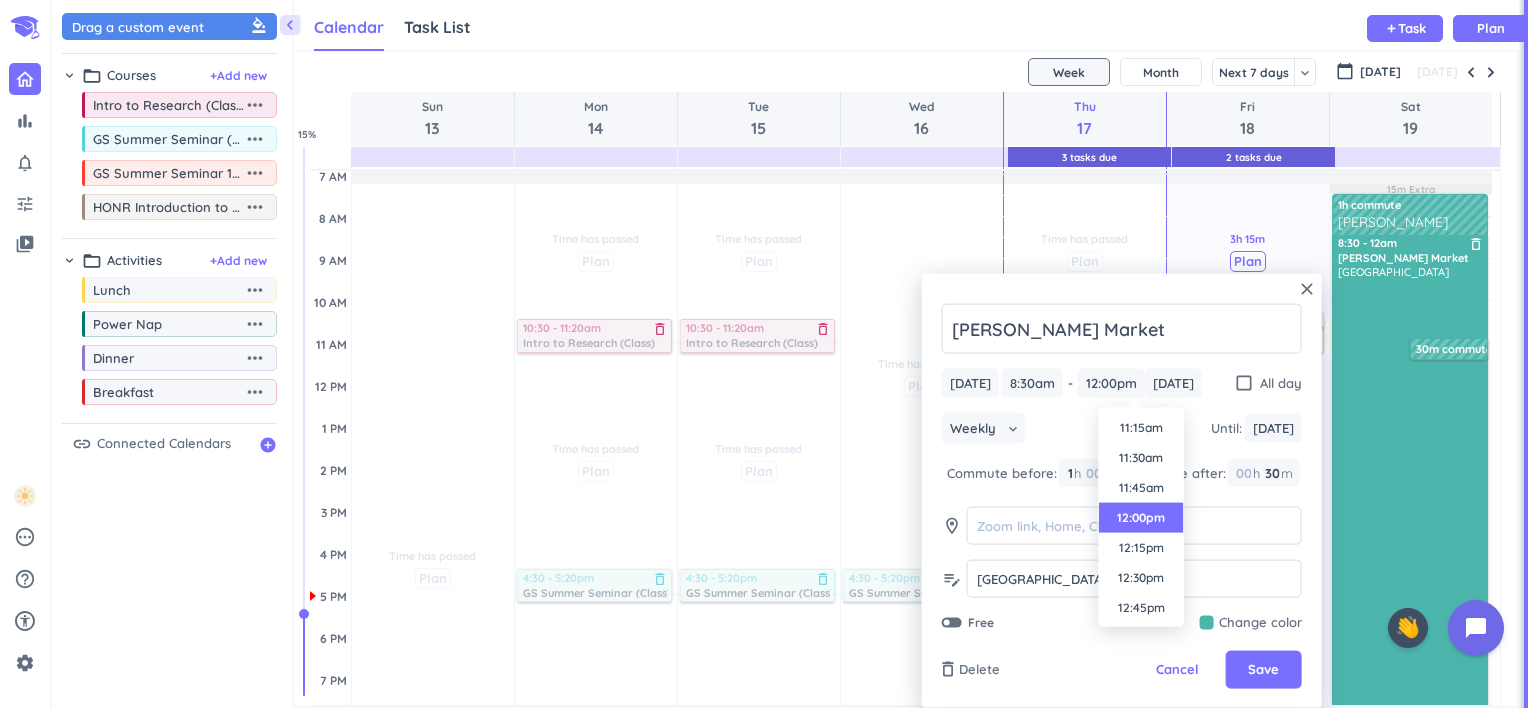 click on "12:00pm" at bounding box center [1141, 518] 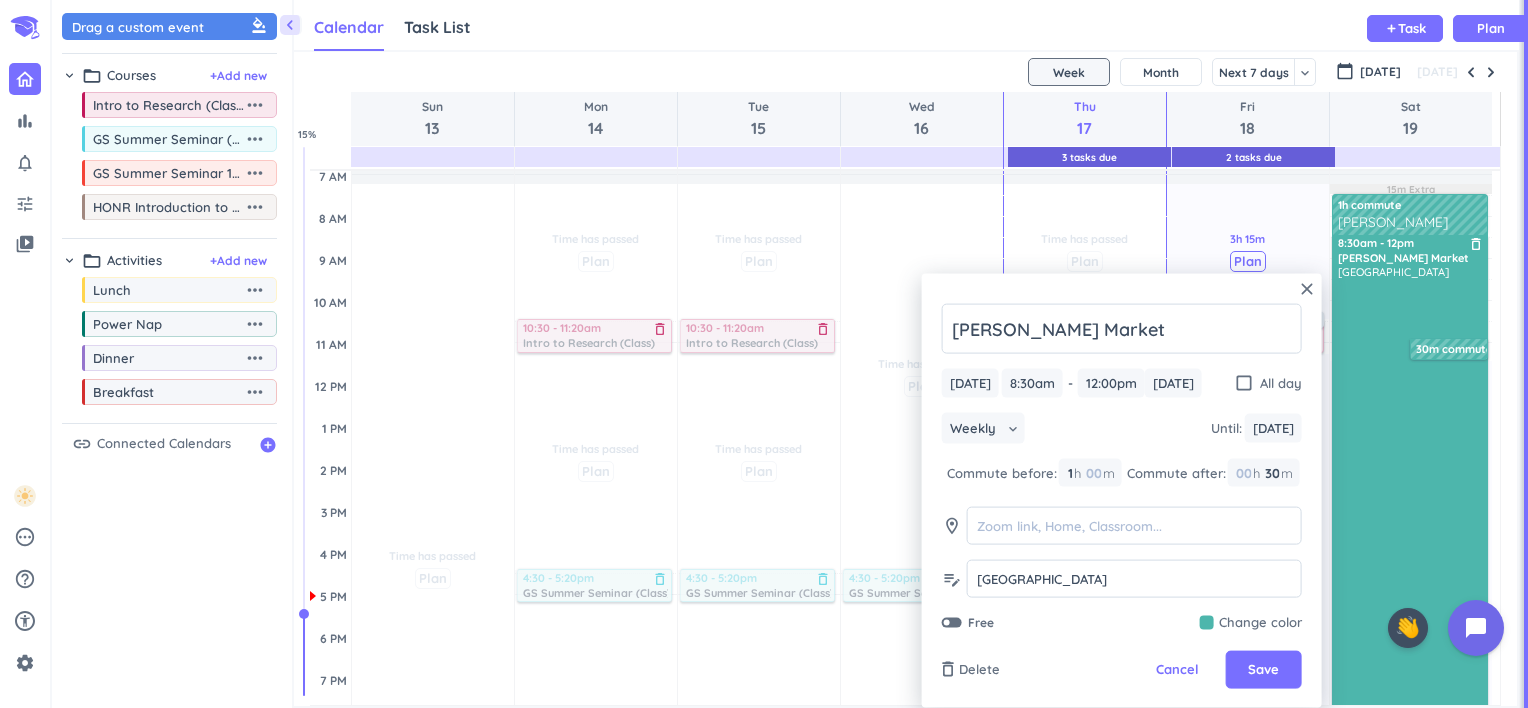 click on "Save" at bounding box center [1263, 670] 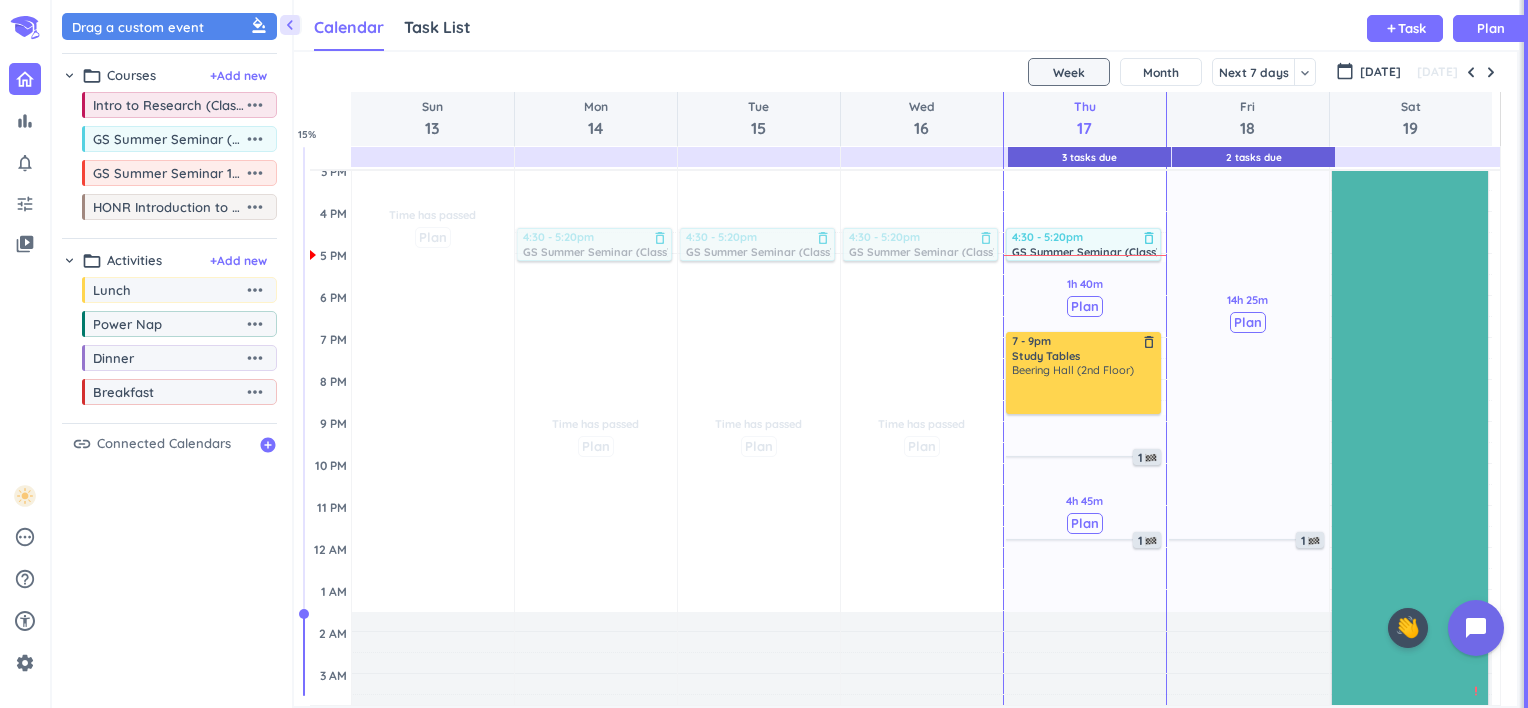 scroll, scrollTop: 0, scrollLeft: 0, axis: both 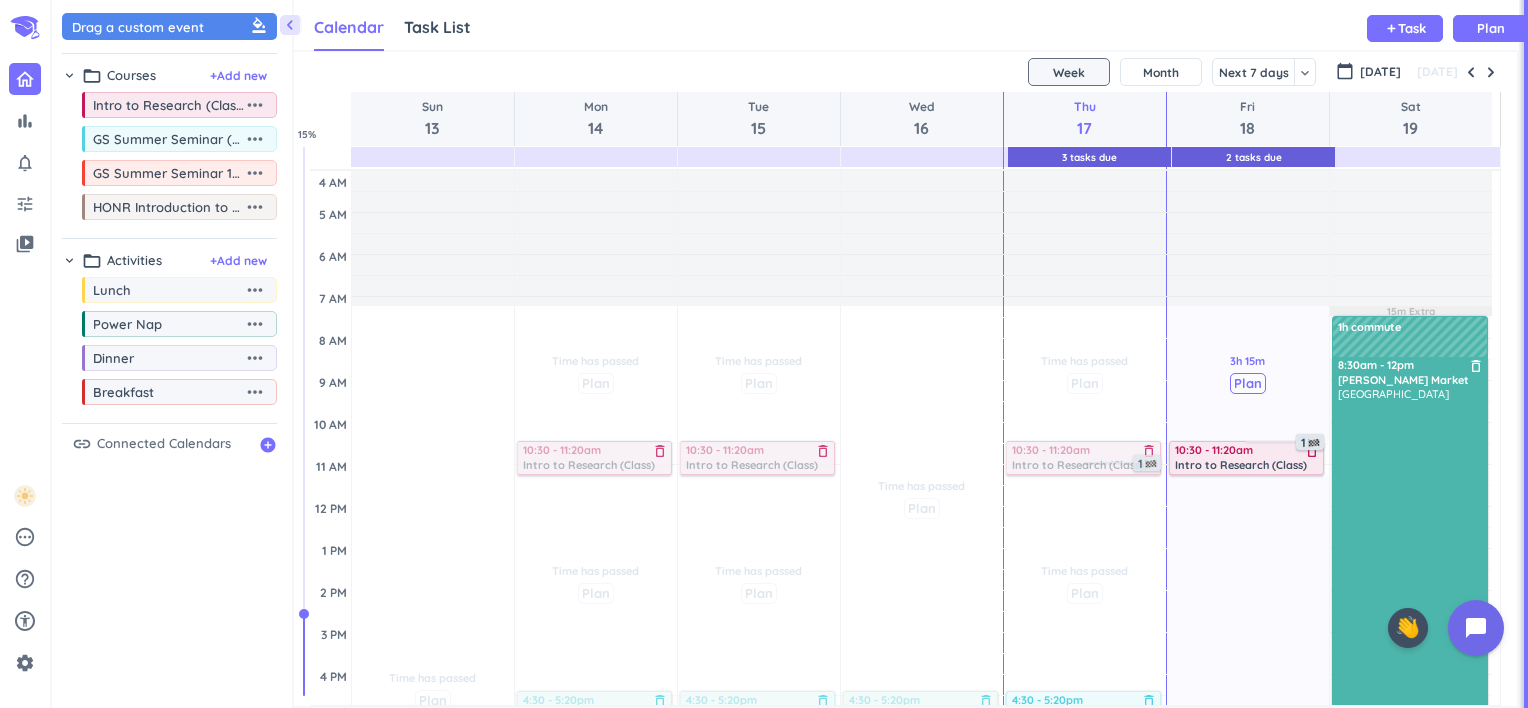 click on "[GEOGRAPHIC_DATA]" at bounding box center (1411, 777) 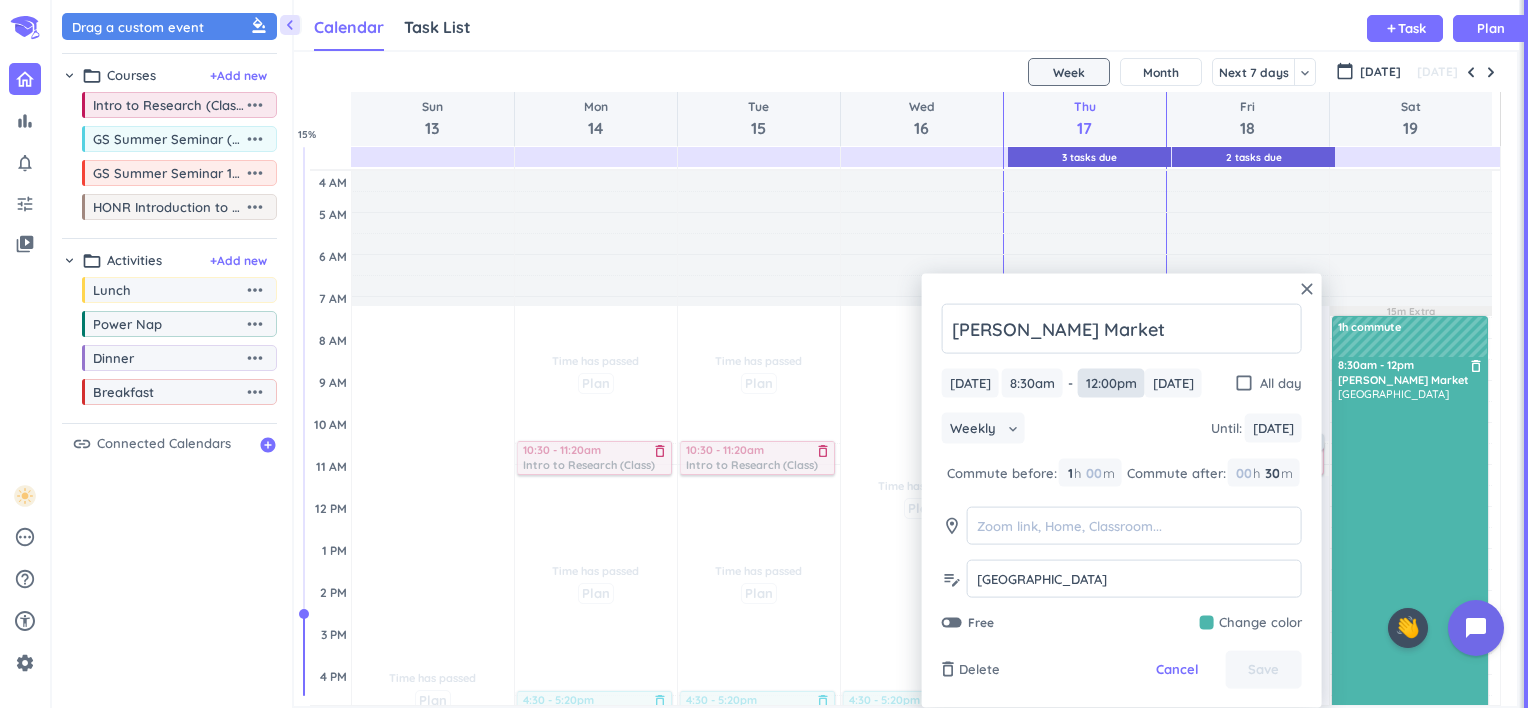 click on "12:00pm" at bounding box center (1111, 383) 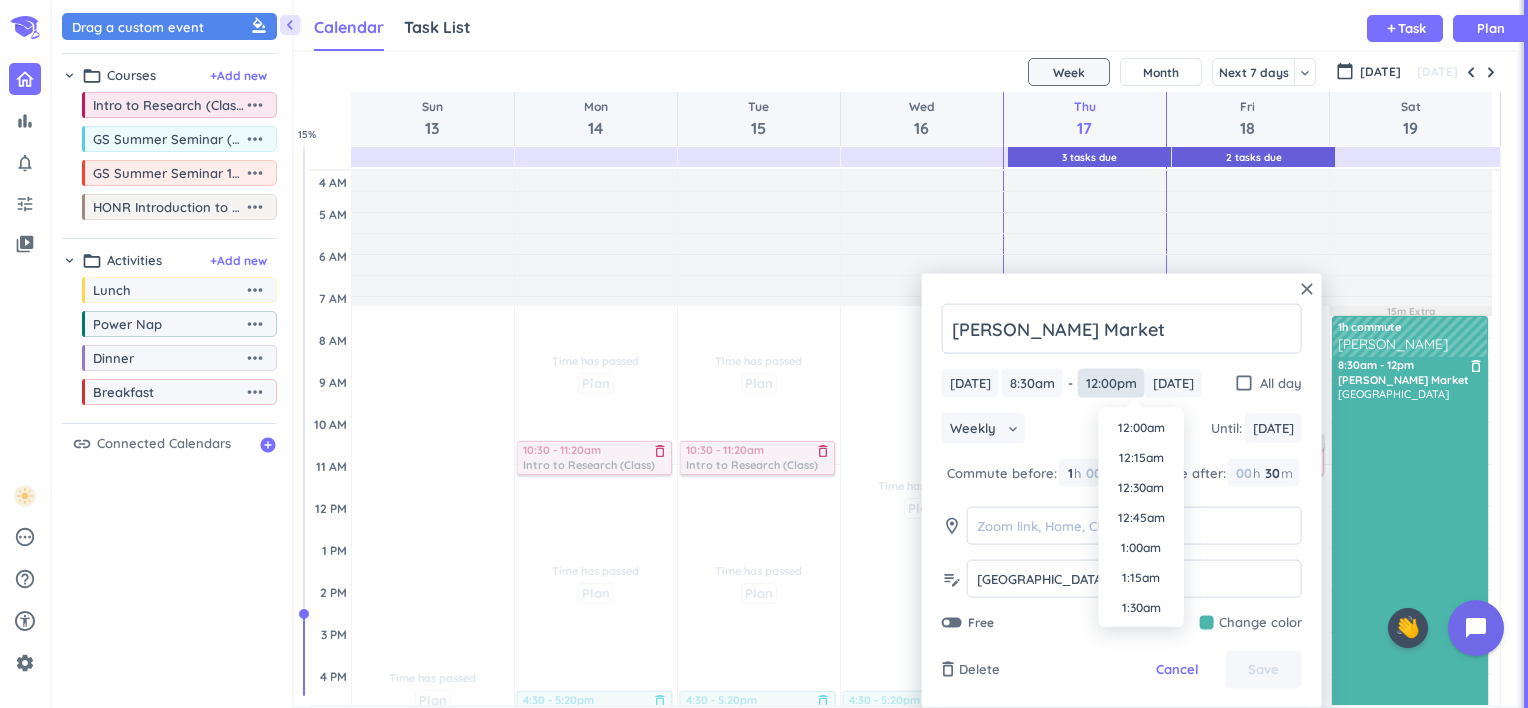 scroll, scrollTop: 1350, scrollLeft: 0, axis: vertical 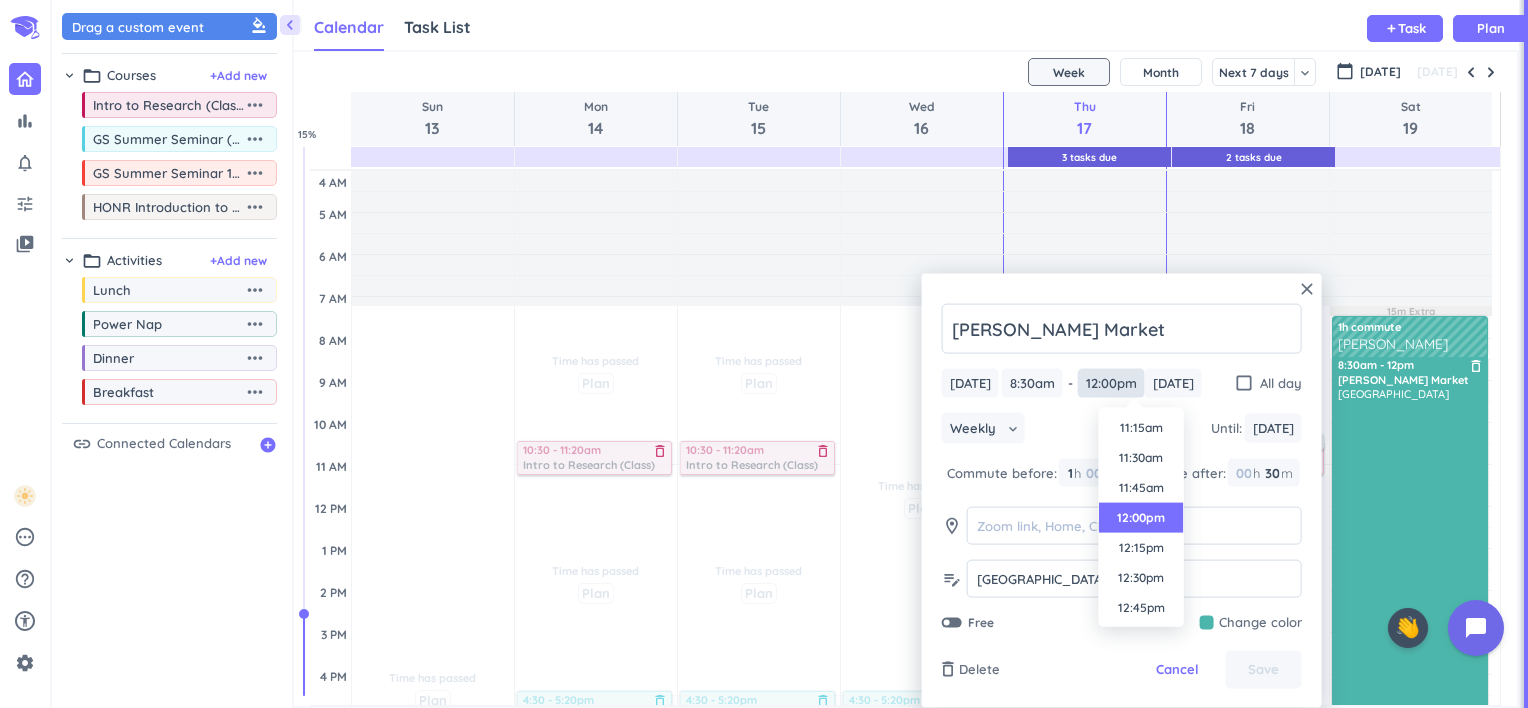 click on "12:00pm" at bounding box center (1111, 383) 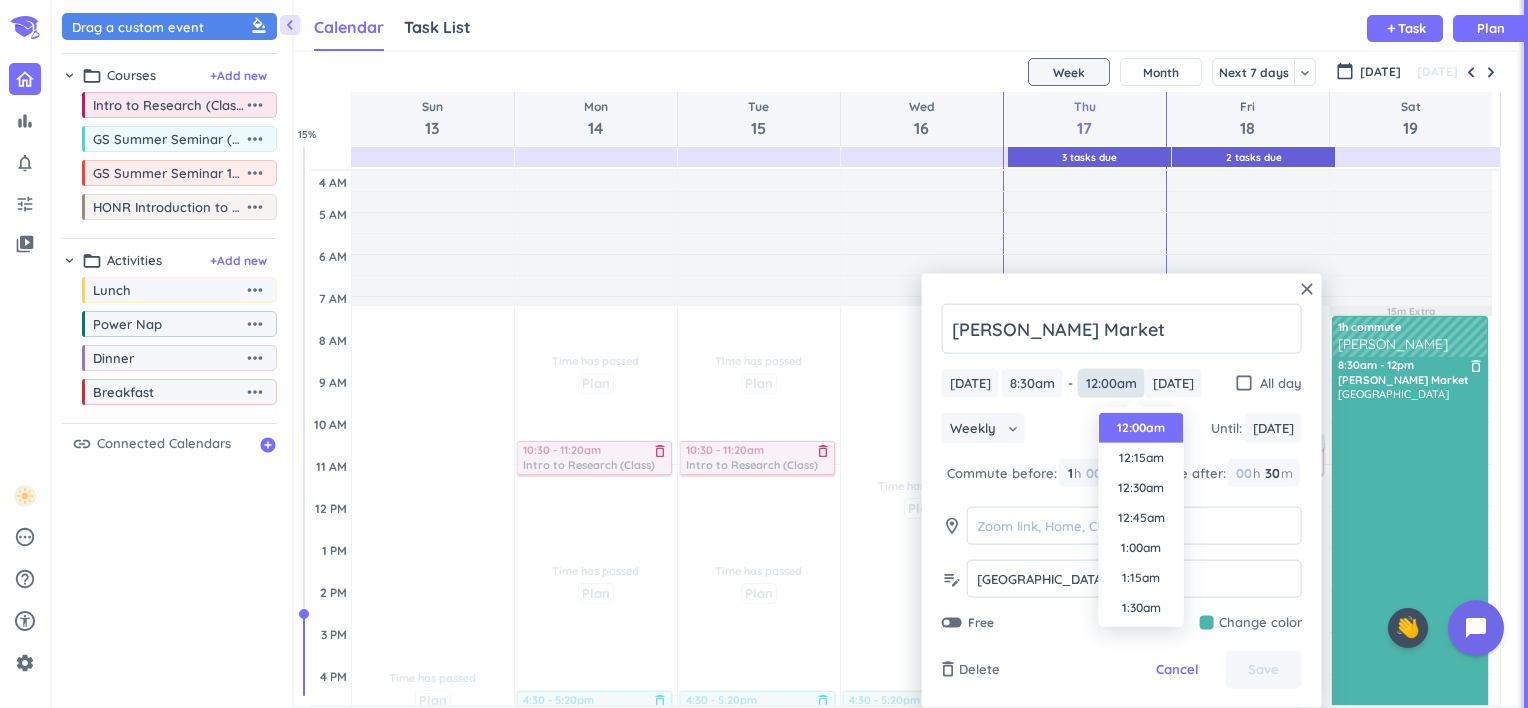 type on "12:00am" 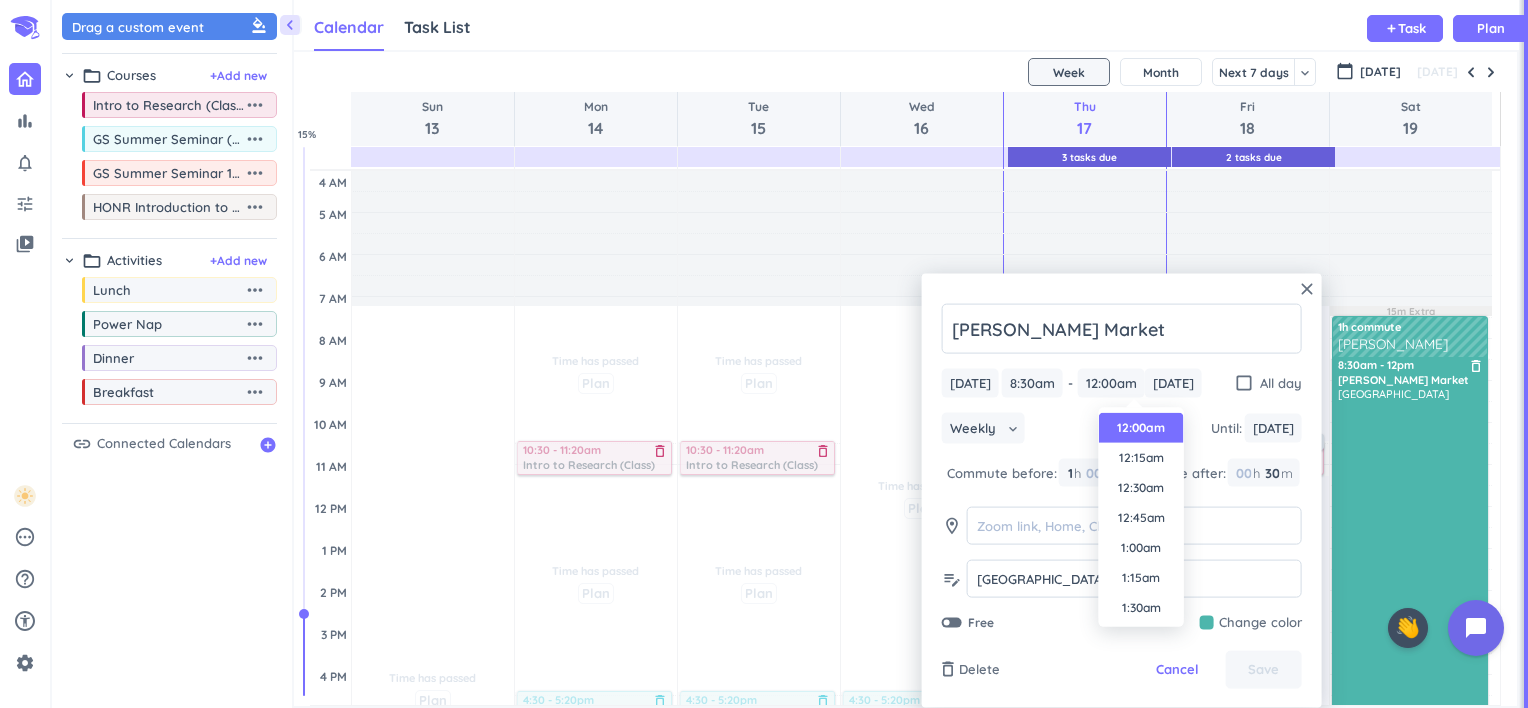 click on "12:00am" at bounding box center [1141, 428] 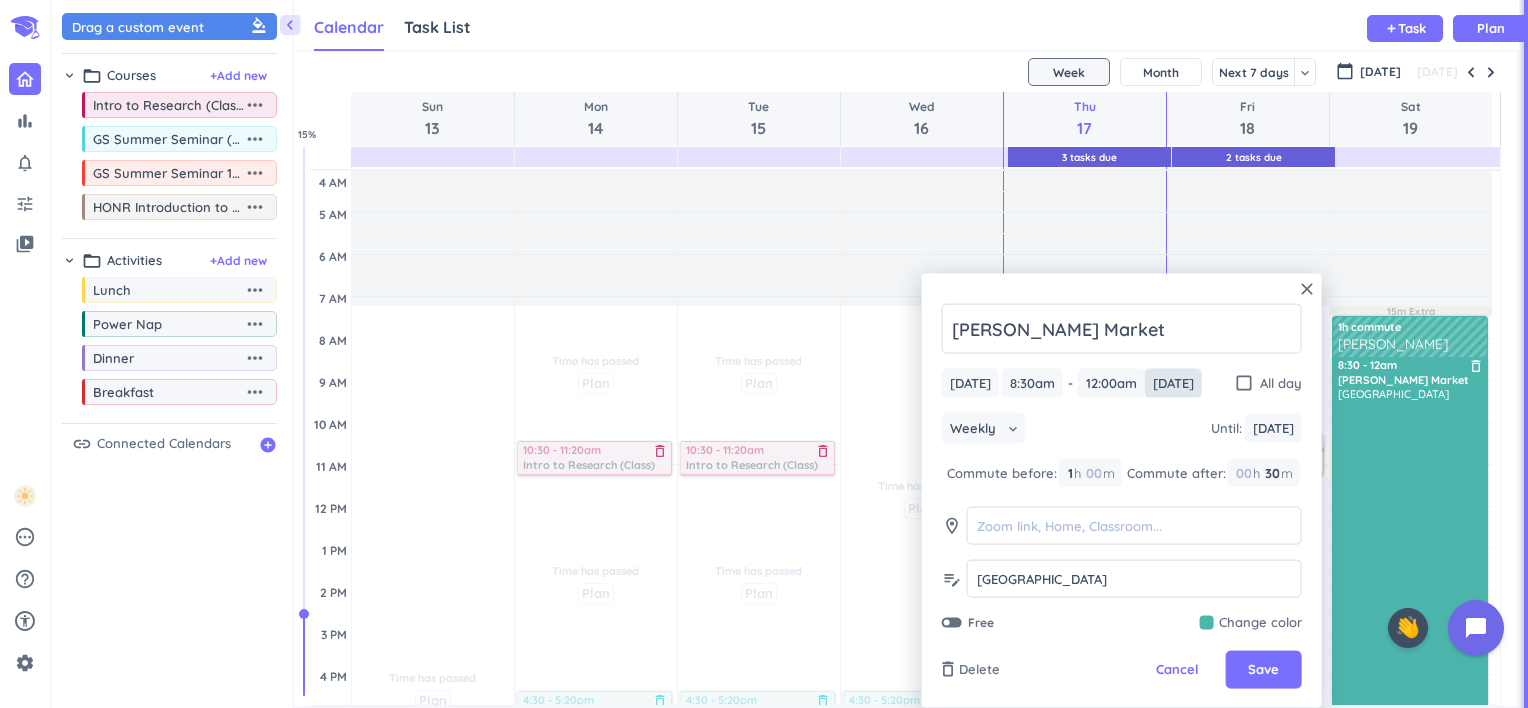 click on "[DATE]" at bounding box center (1173, 383) 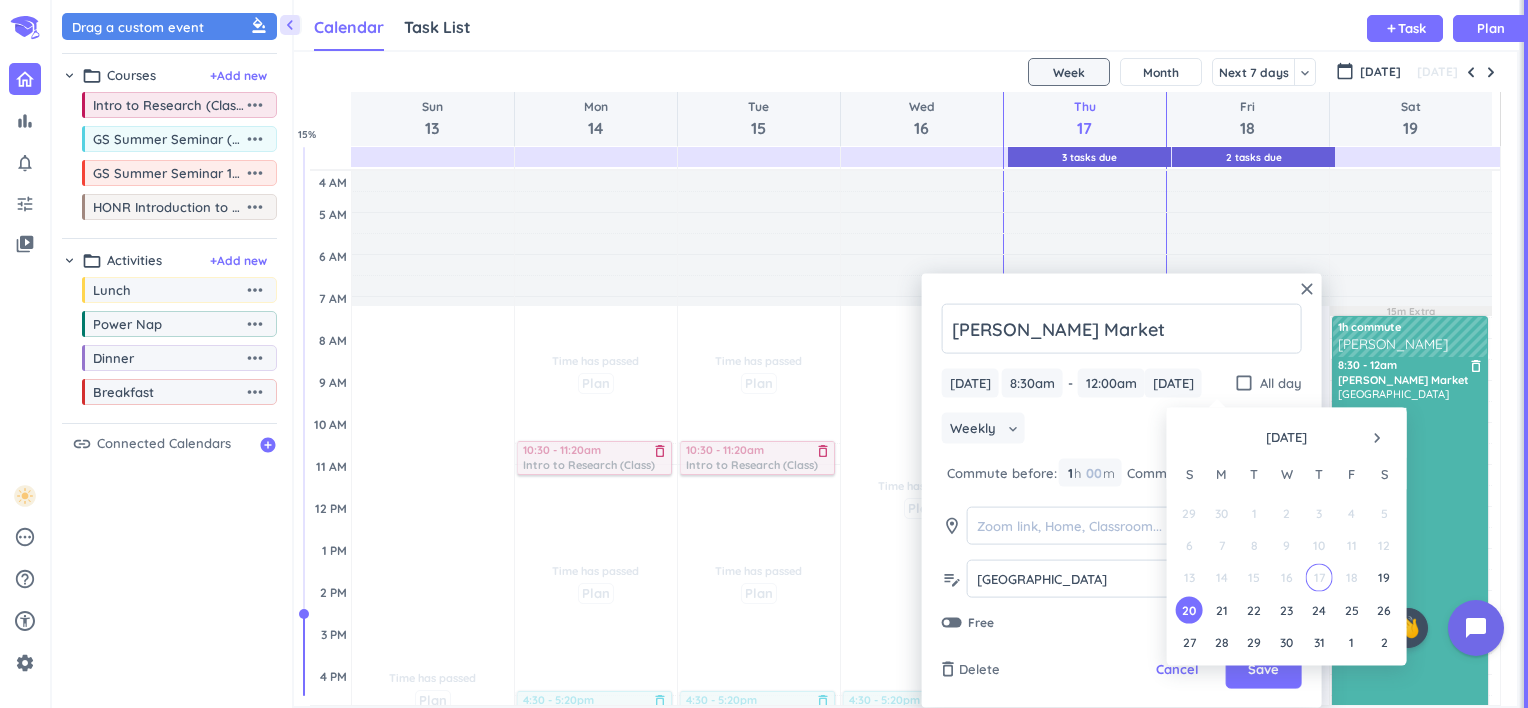 click on "19" at bounding box center (1383, 577) 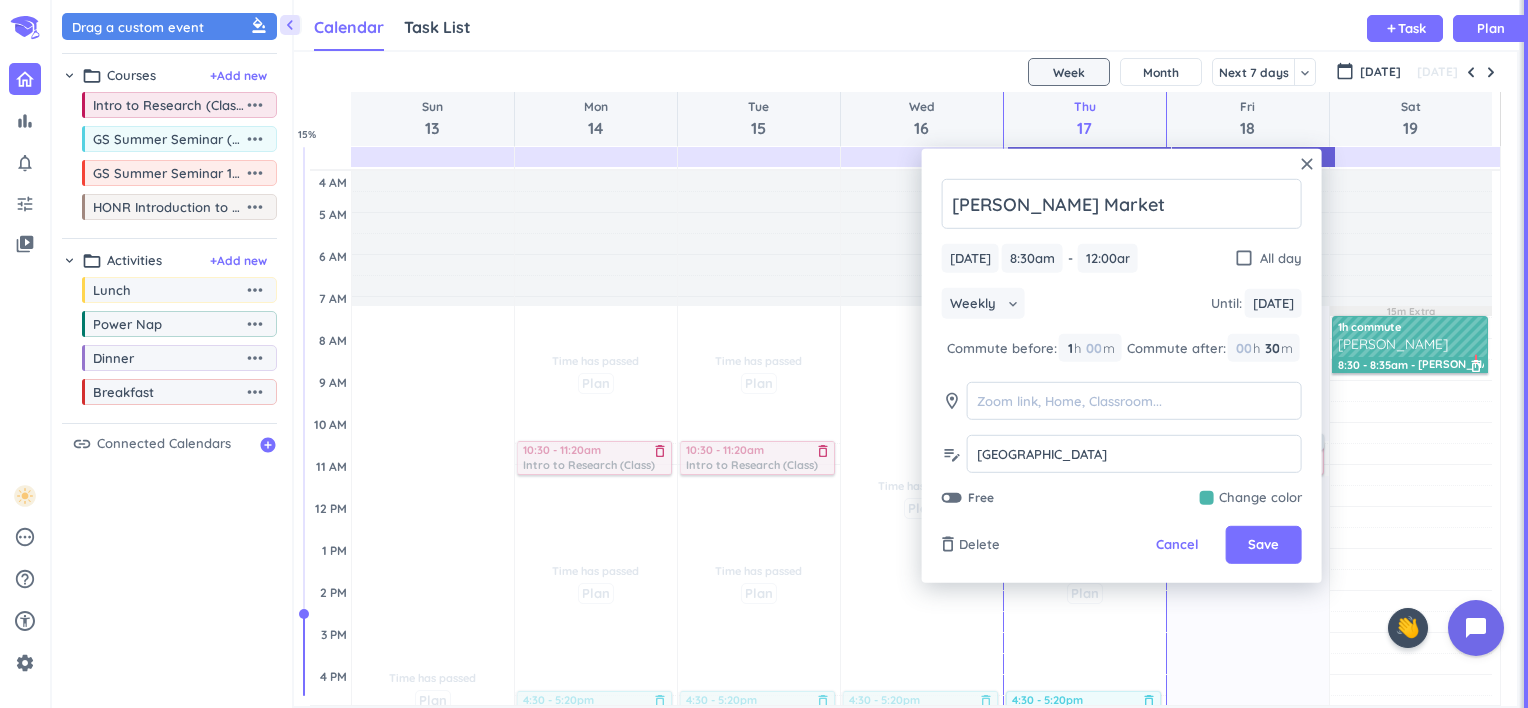 click on "Save" at bounding box center [1263, 545] 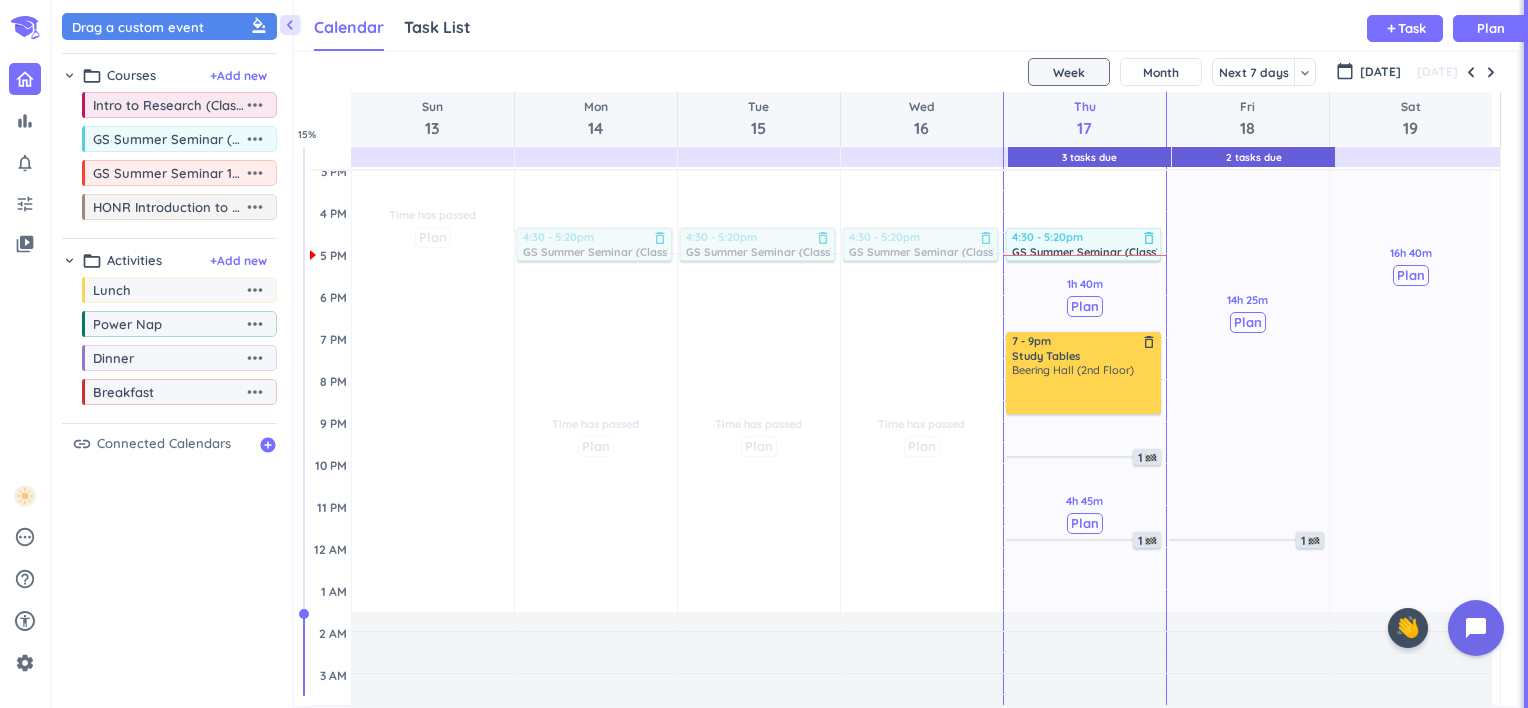 scroll, scrollTop: 0, scrollLeft: 0, axis: both 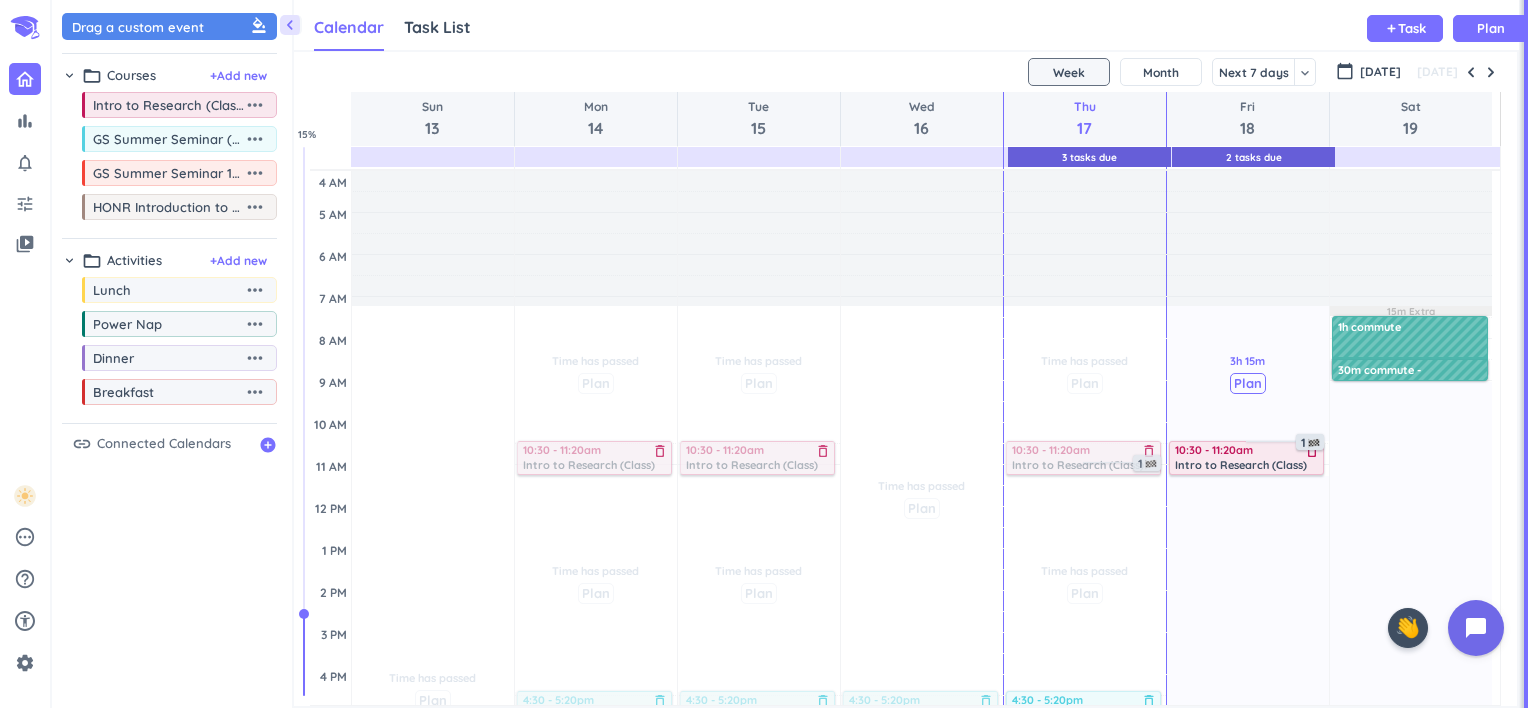 click on "1h commute" at bounding box center [1410, 337] 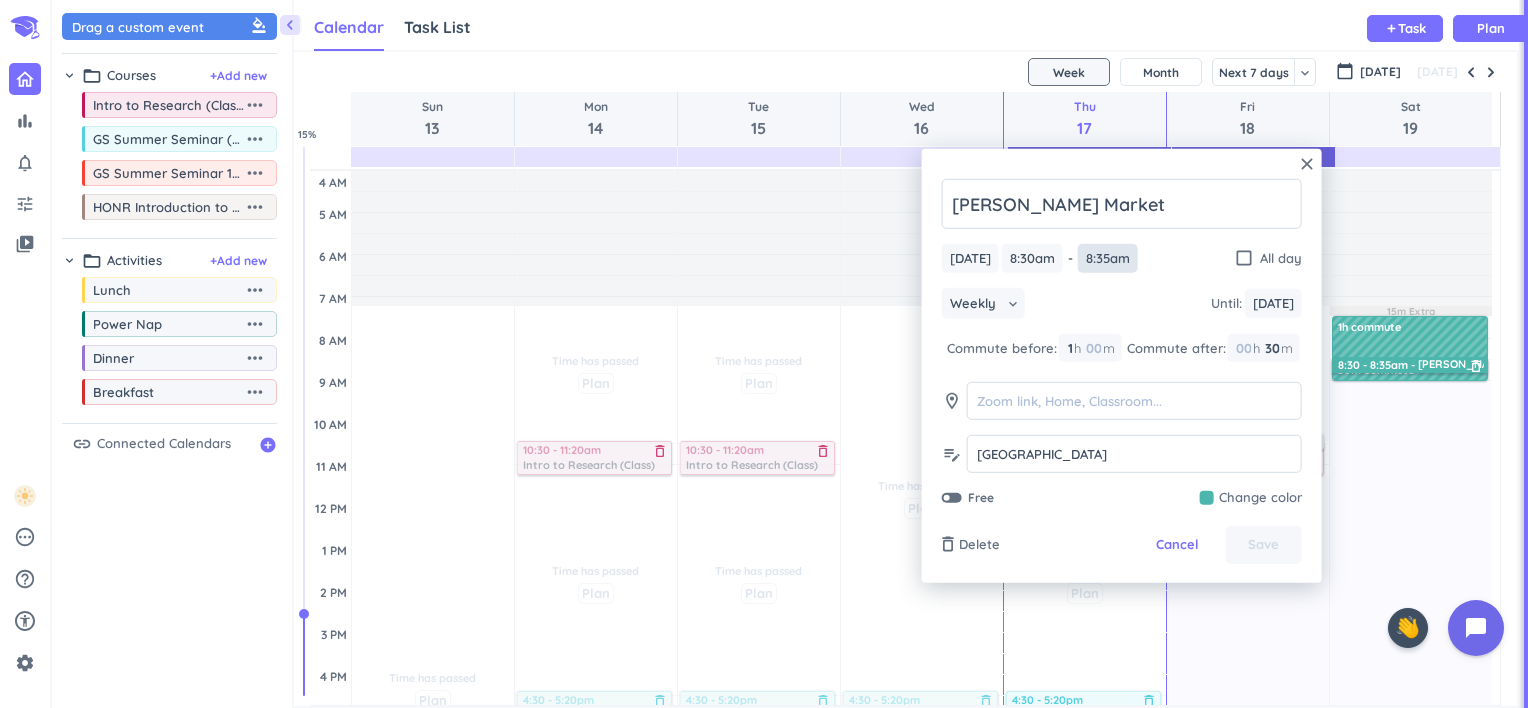 click on "8:35am" at bounding box center [1108, 258] 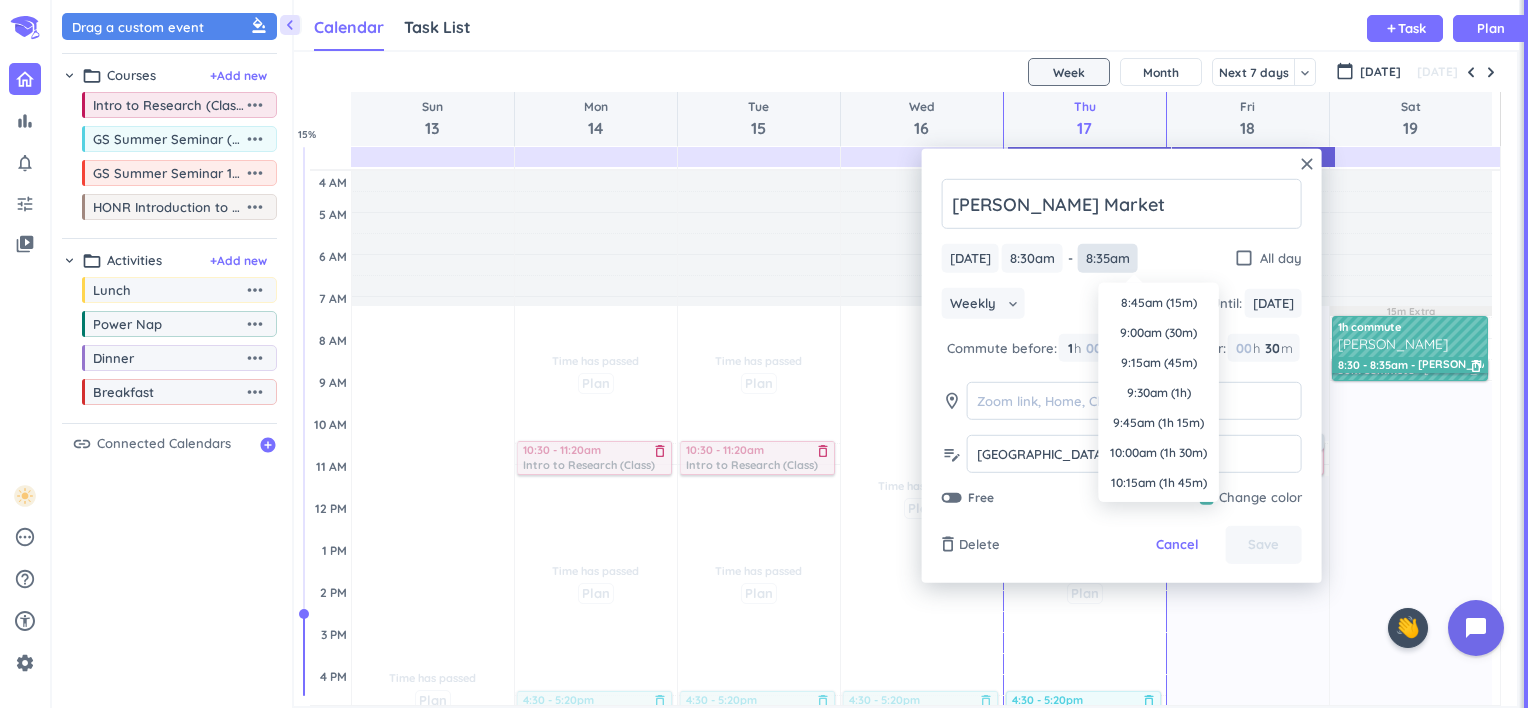 scroll, scrollTop: 930, scrollLeft: 0, axis: vertical 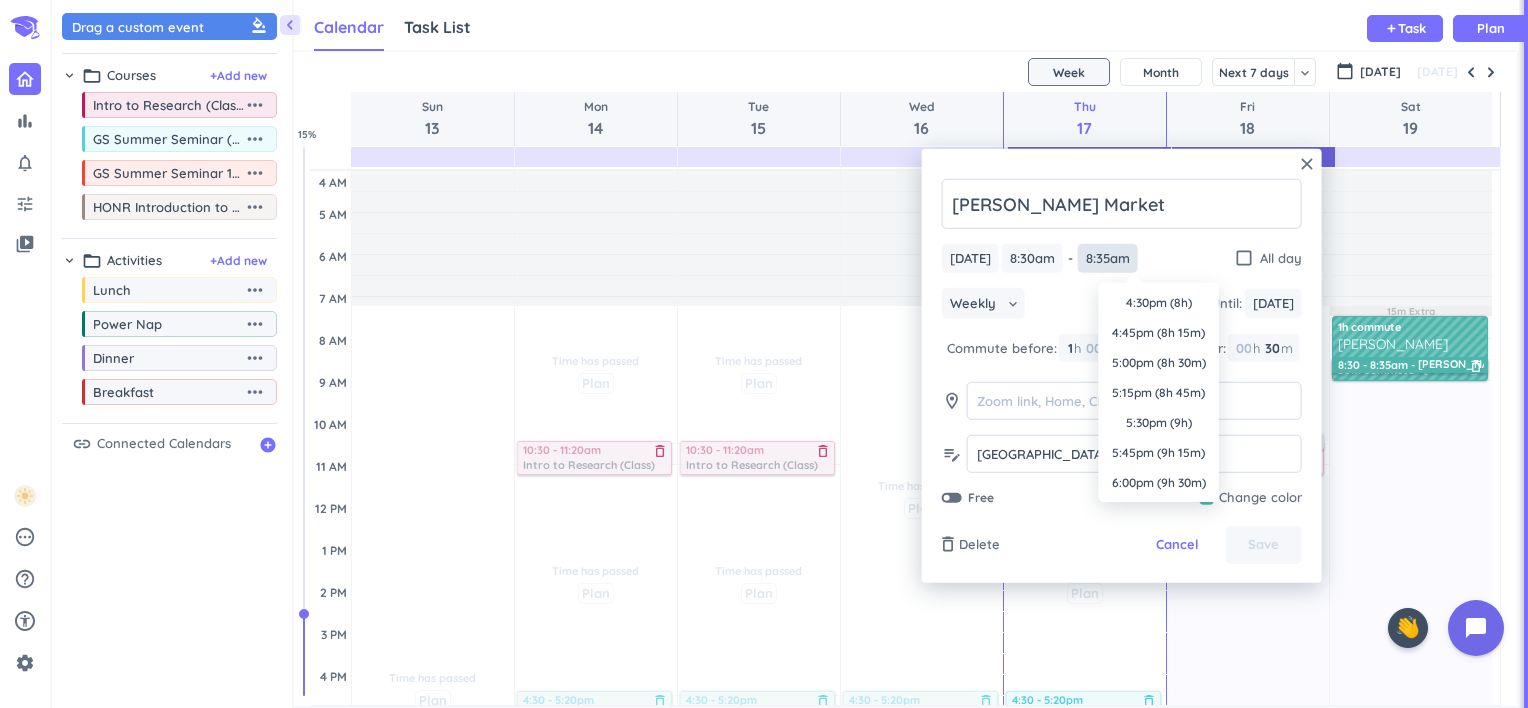 click on "8:35am" at bounding box center (1108, 258) 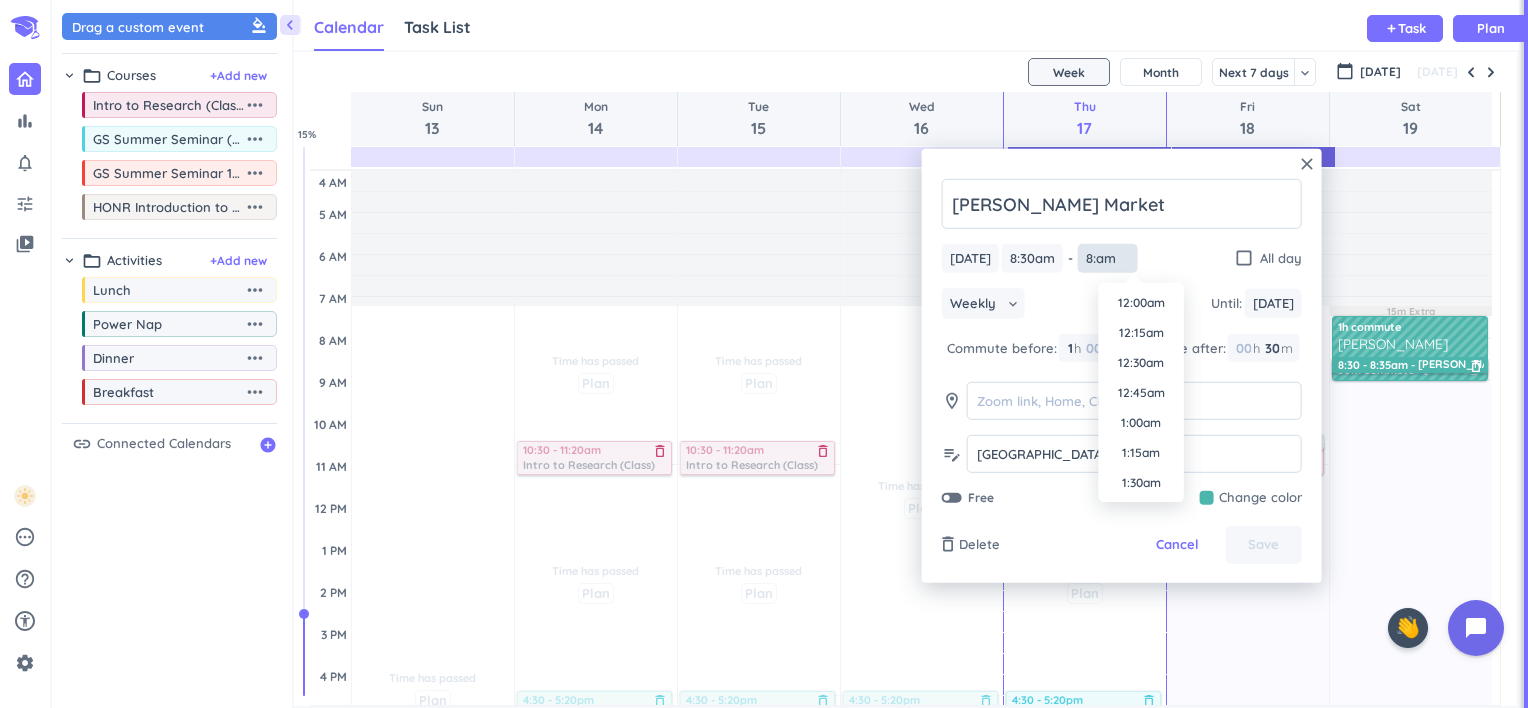scroll, scrollTop: 870, scrollLeft: 0, axis: vertical 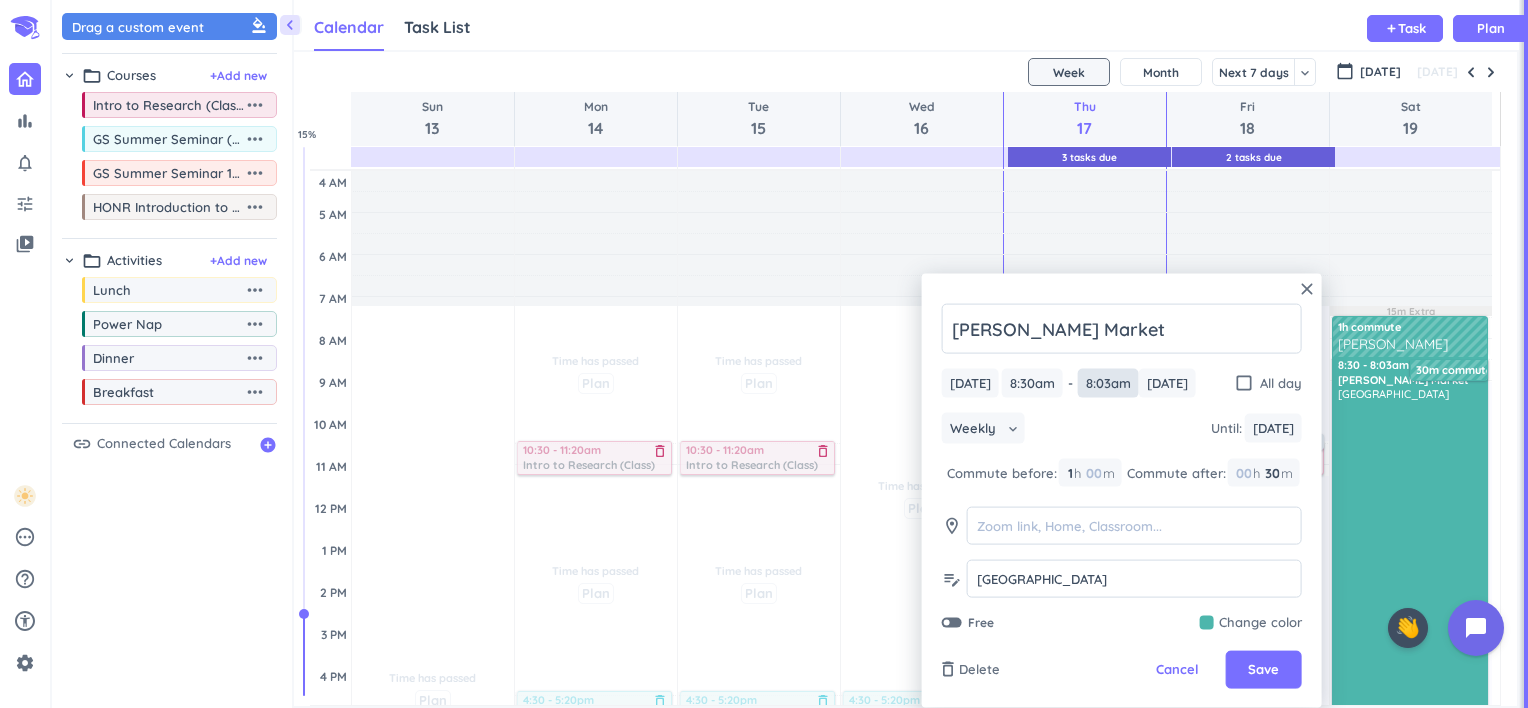 click on "8:03am" at bounding box center [1108, 383] 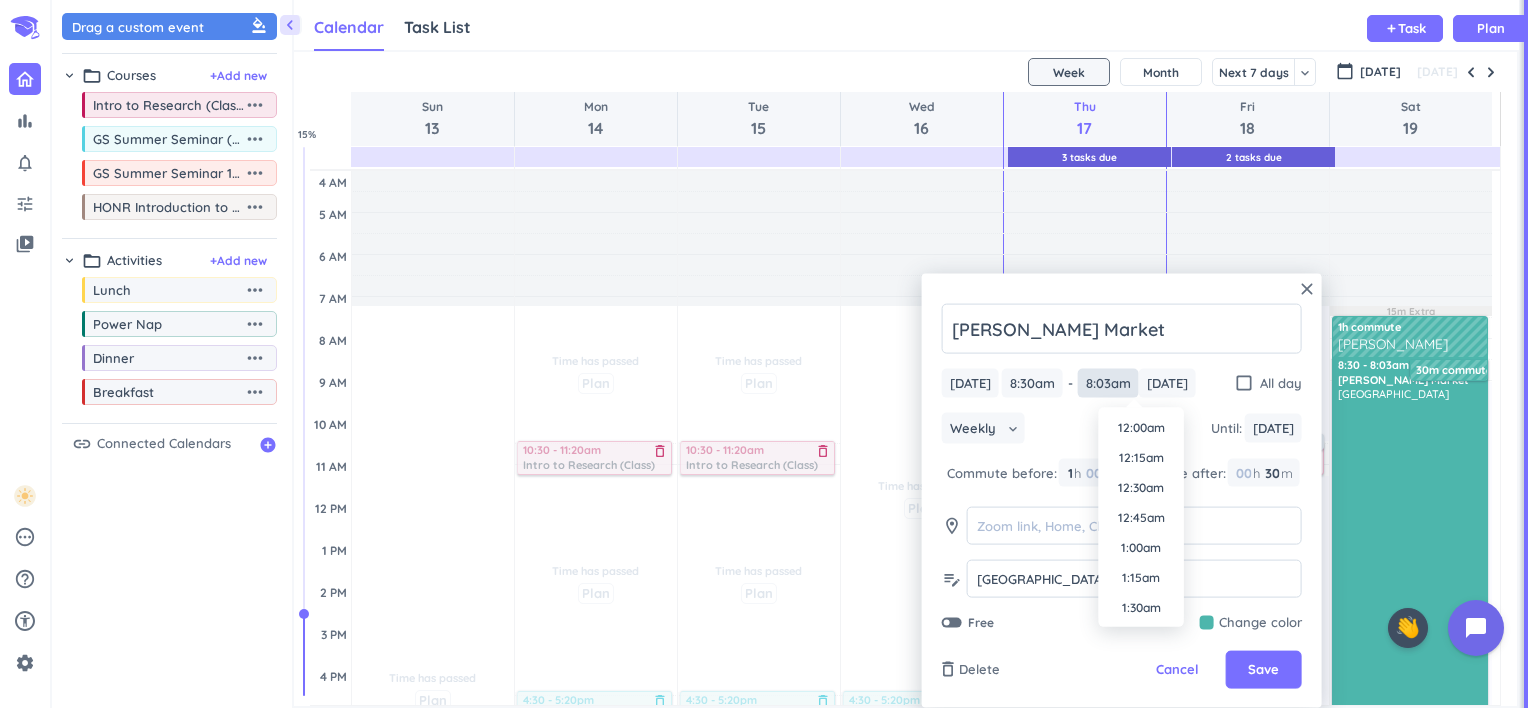 scroll, scrollTop: 870, scrollLeft: 0, axis: vertical 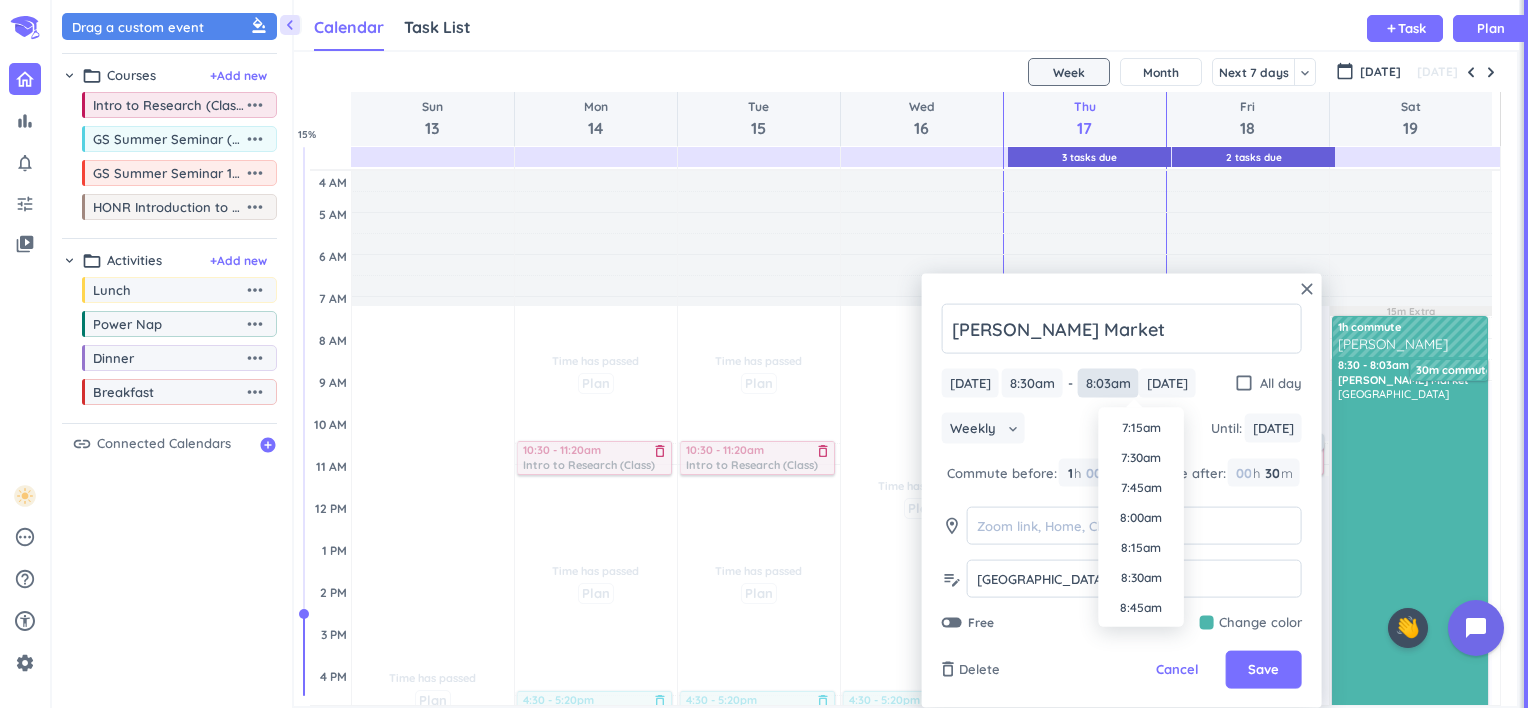 click on "8:03am" at bounding box center (1108, 383) 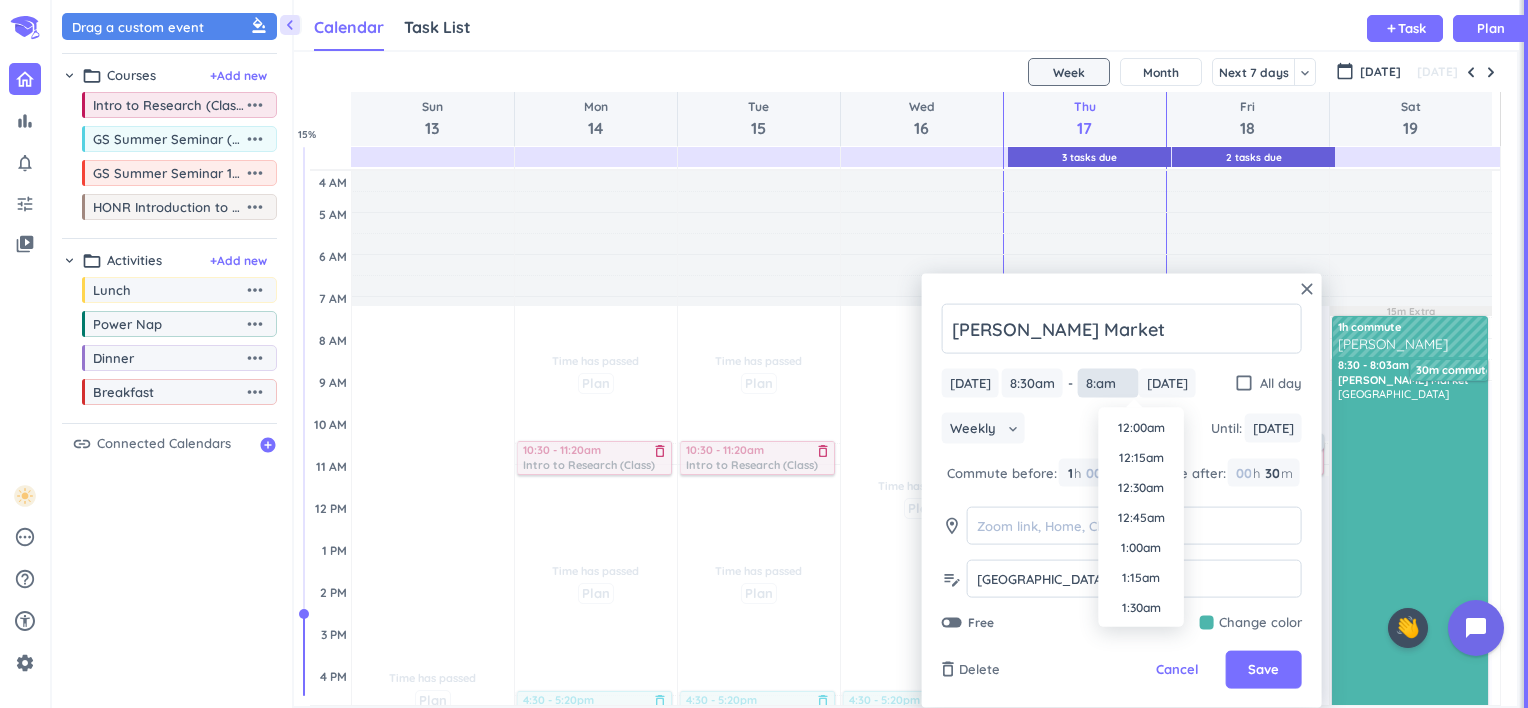 scroll, scrollTop: 870, scrollLeft: 0, axis: vertical 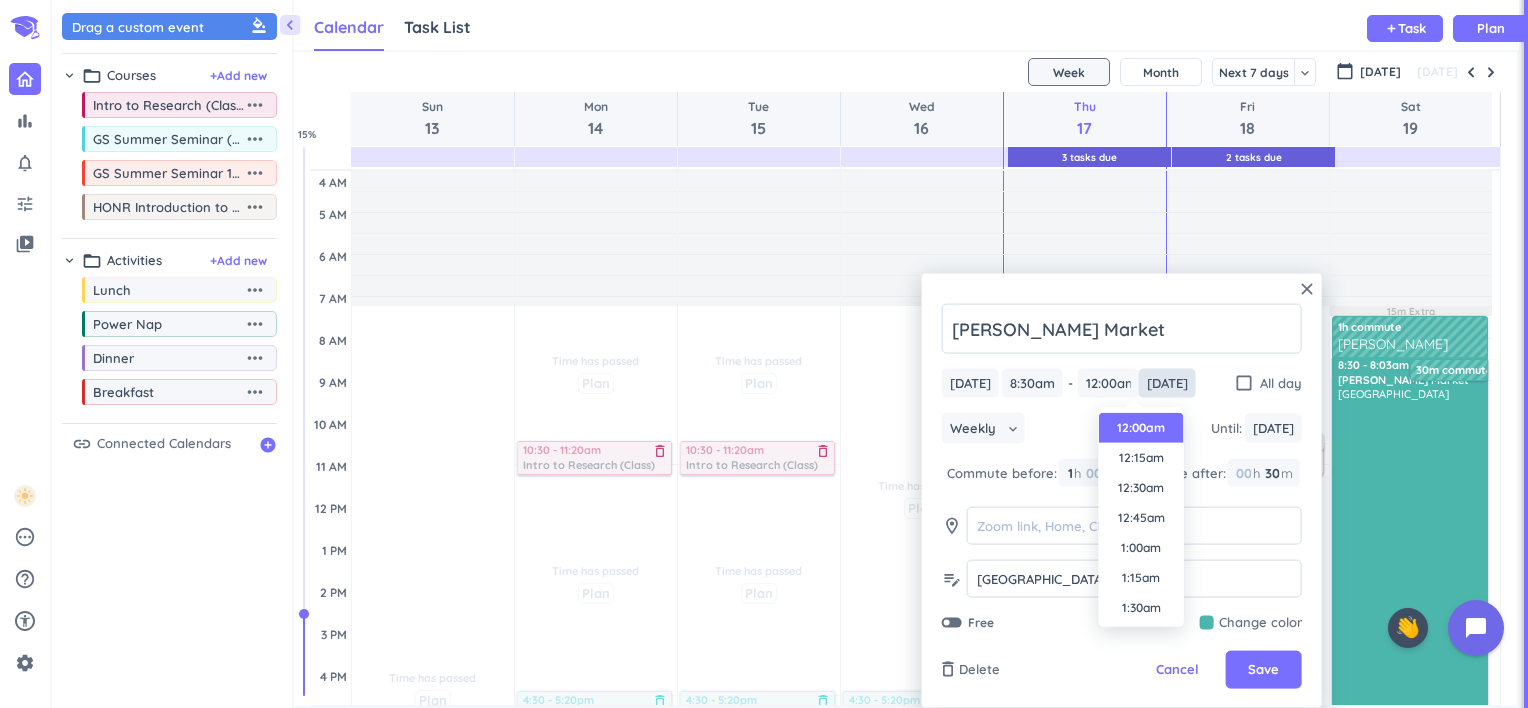 click on "[DATE]" at bounding box center (1167, 383) 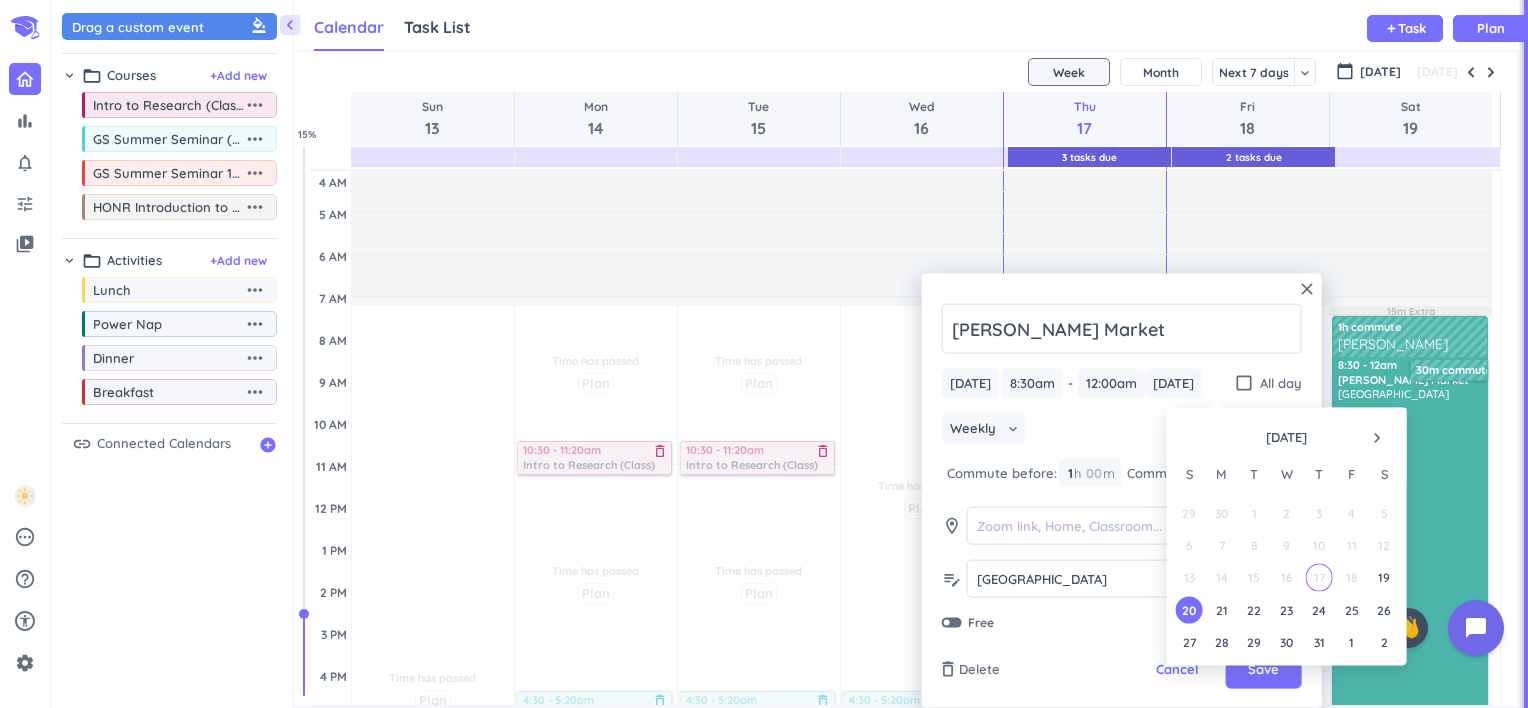 click on "19" at bounding box center [1383, 577] 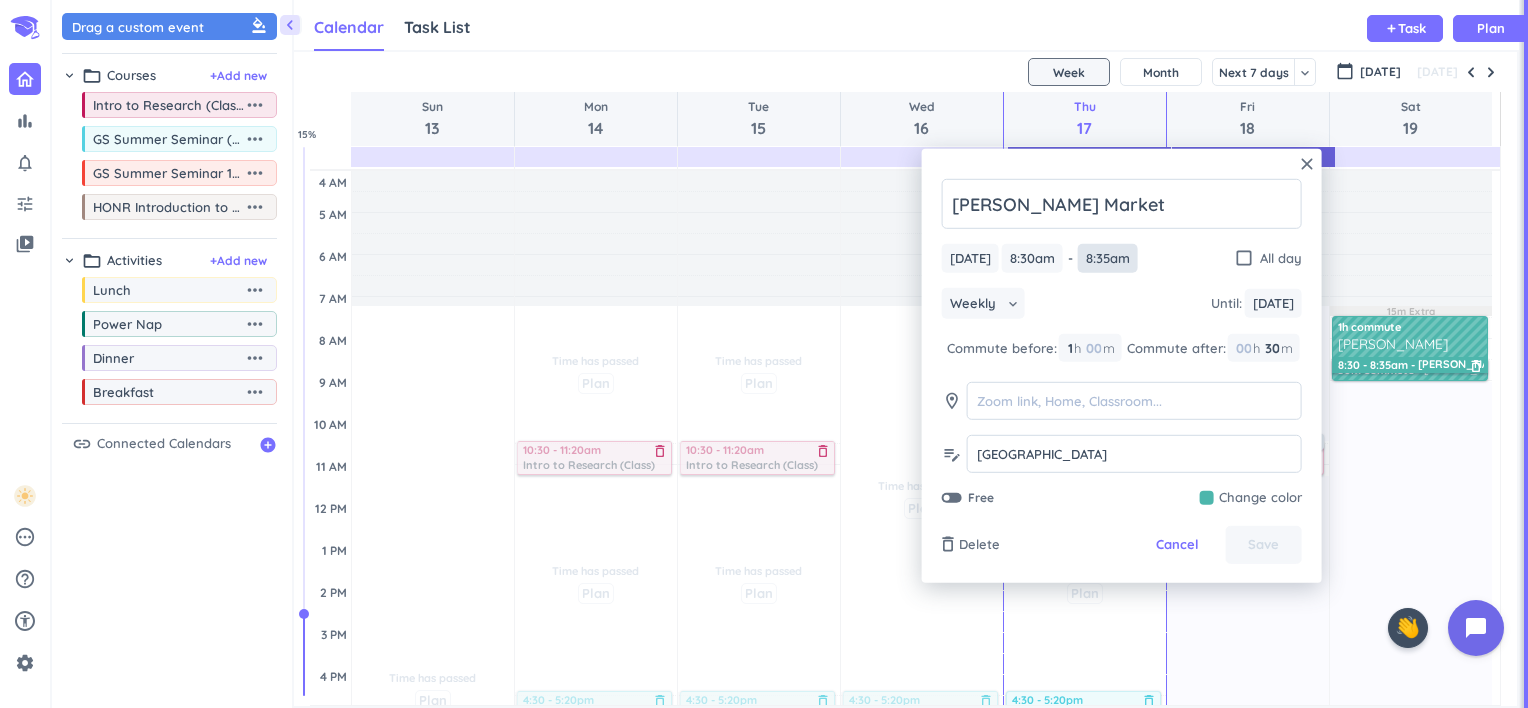 click on "8:35am" at bounding box center [1108, 258] 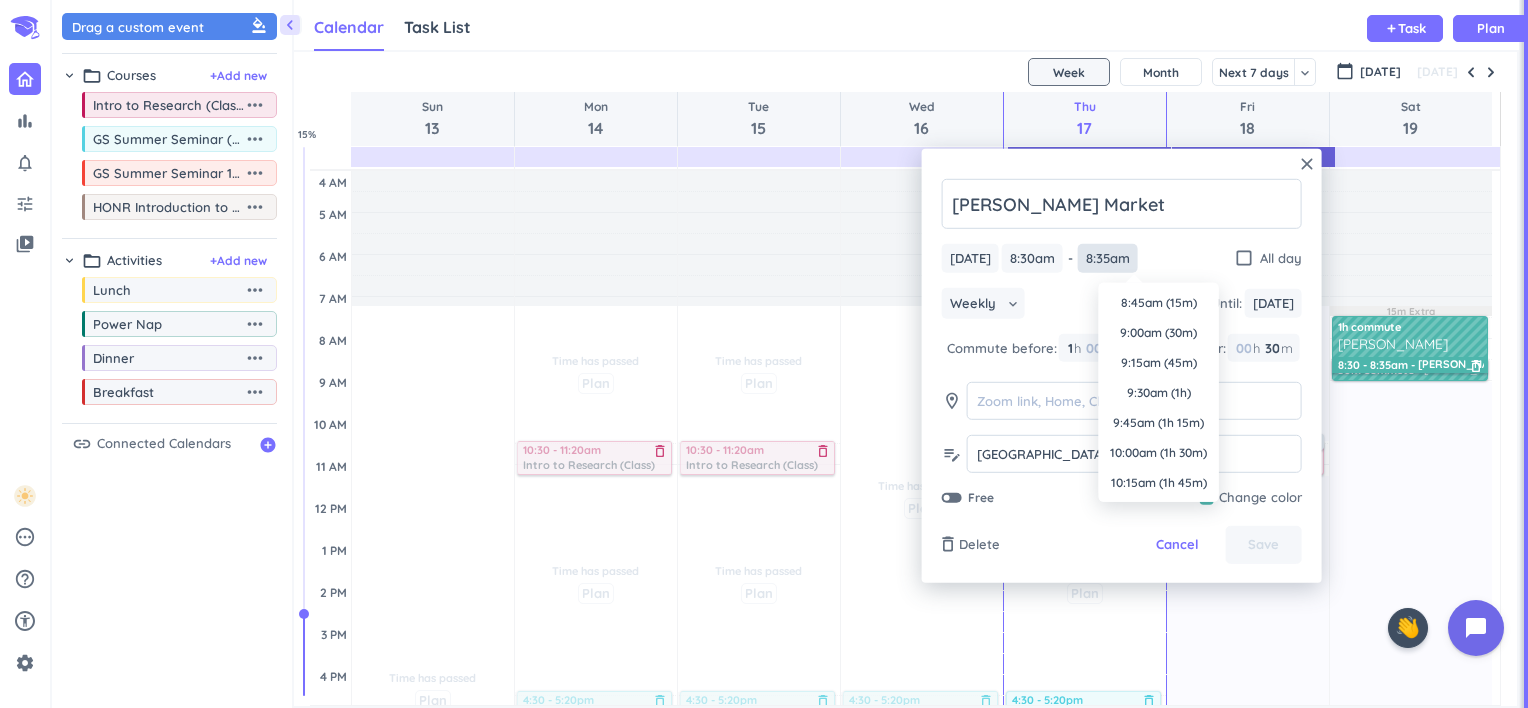 scroll, scrollTop: 930, scrollLeft: 0, axis: vertical 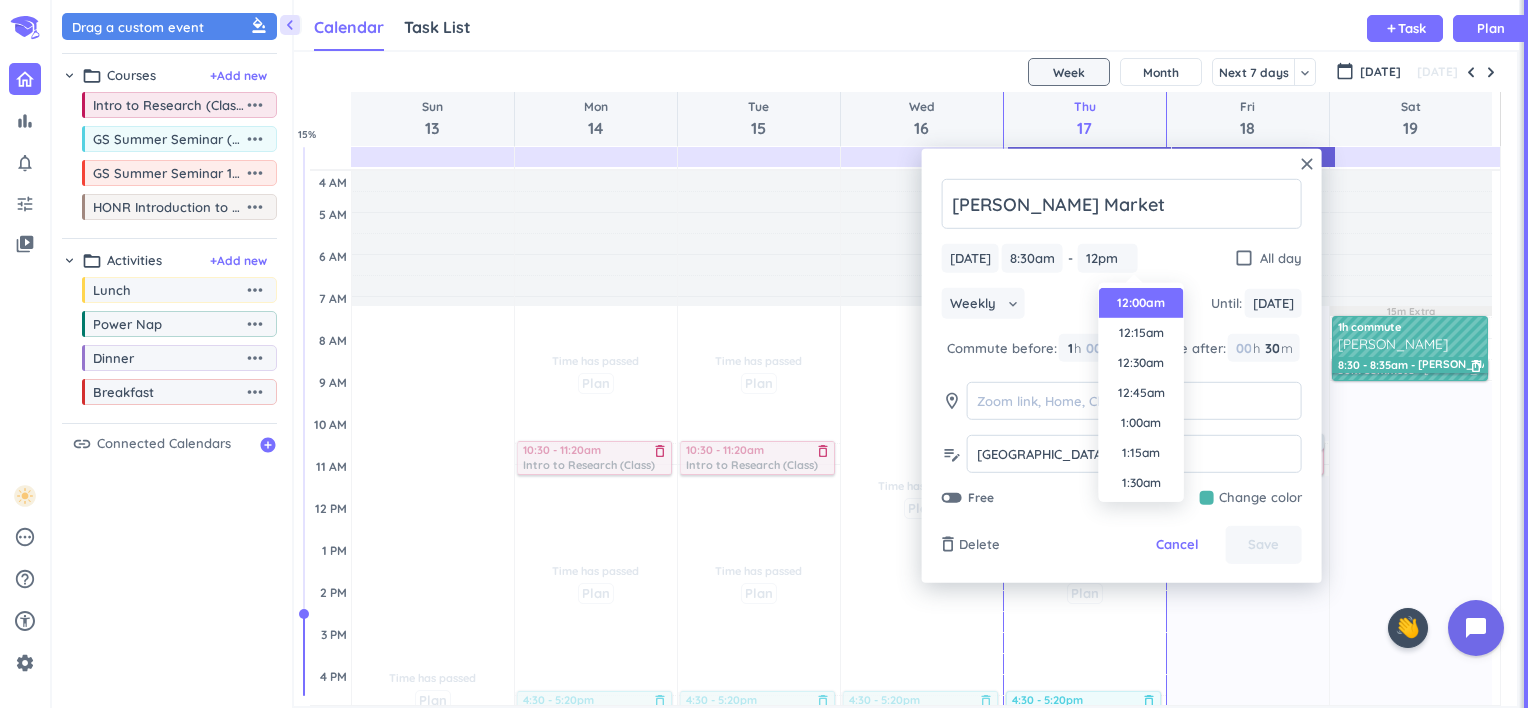 click on "12:00am" at bounding box center (1141, 303) 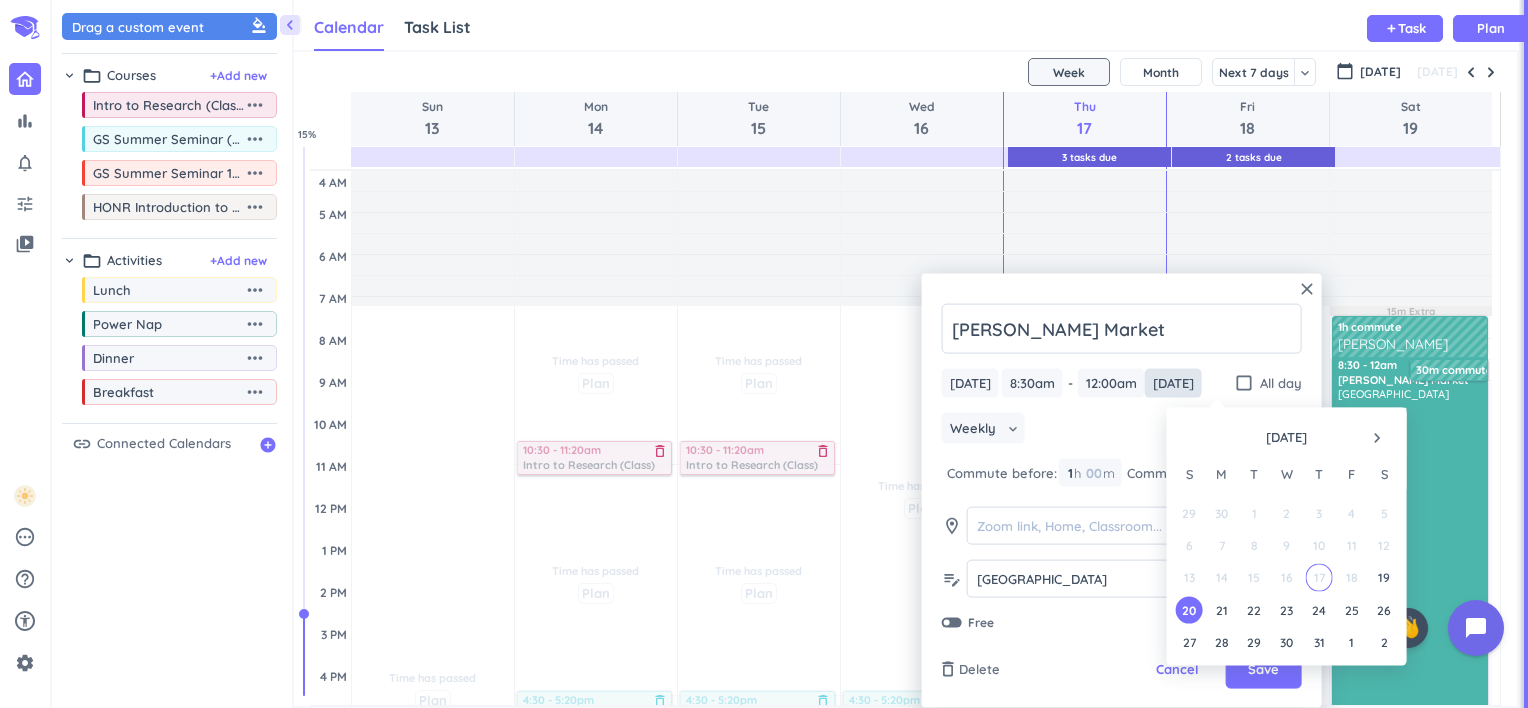 click on "[DATE]" at bounding box center [1173, 383] 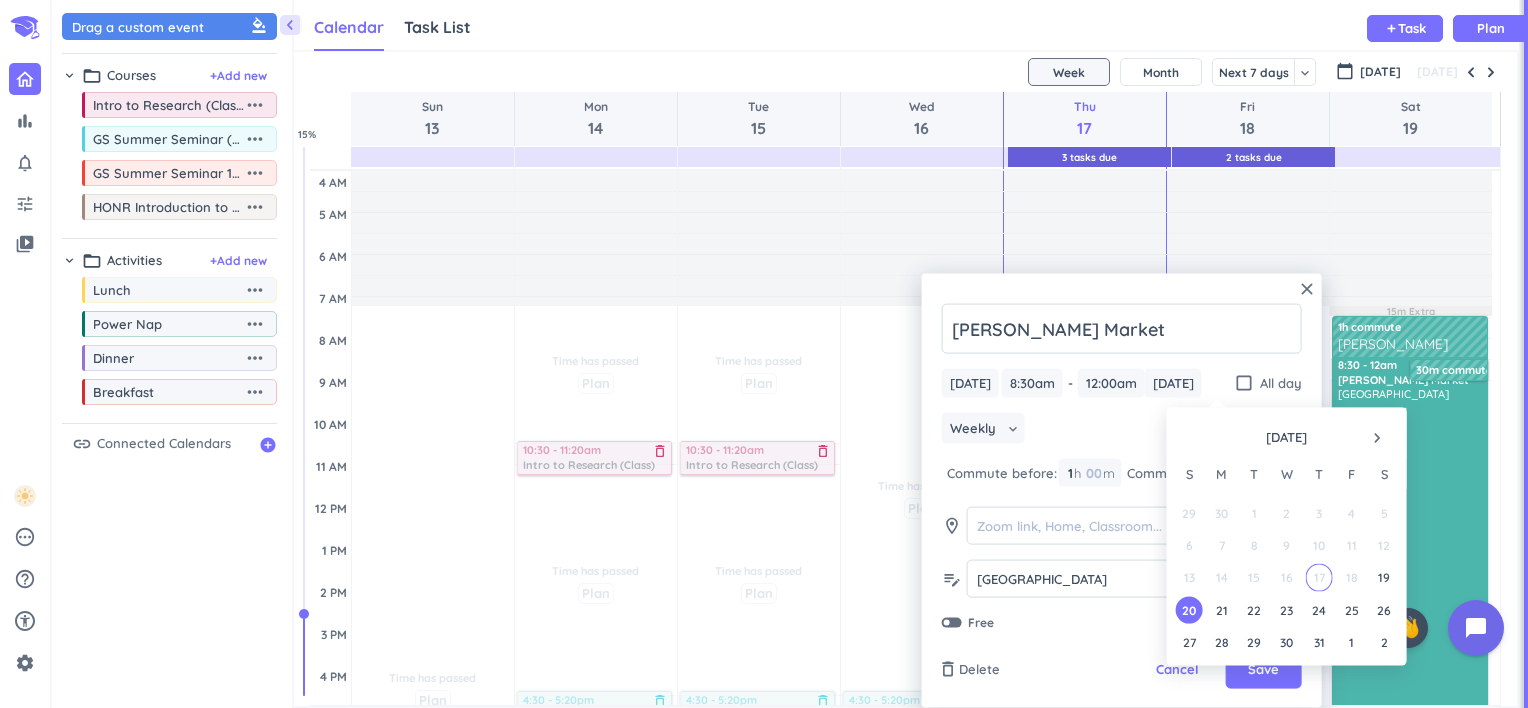 click on "19" at bounding box center (1383, 577) 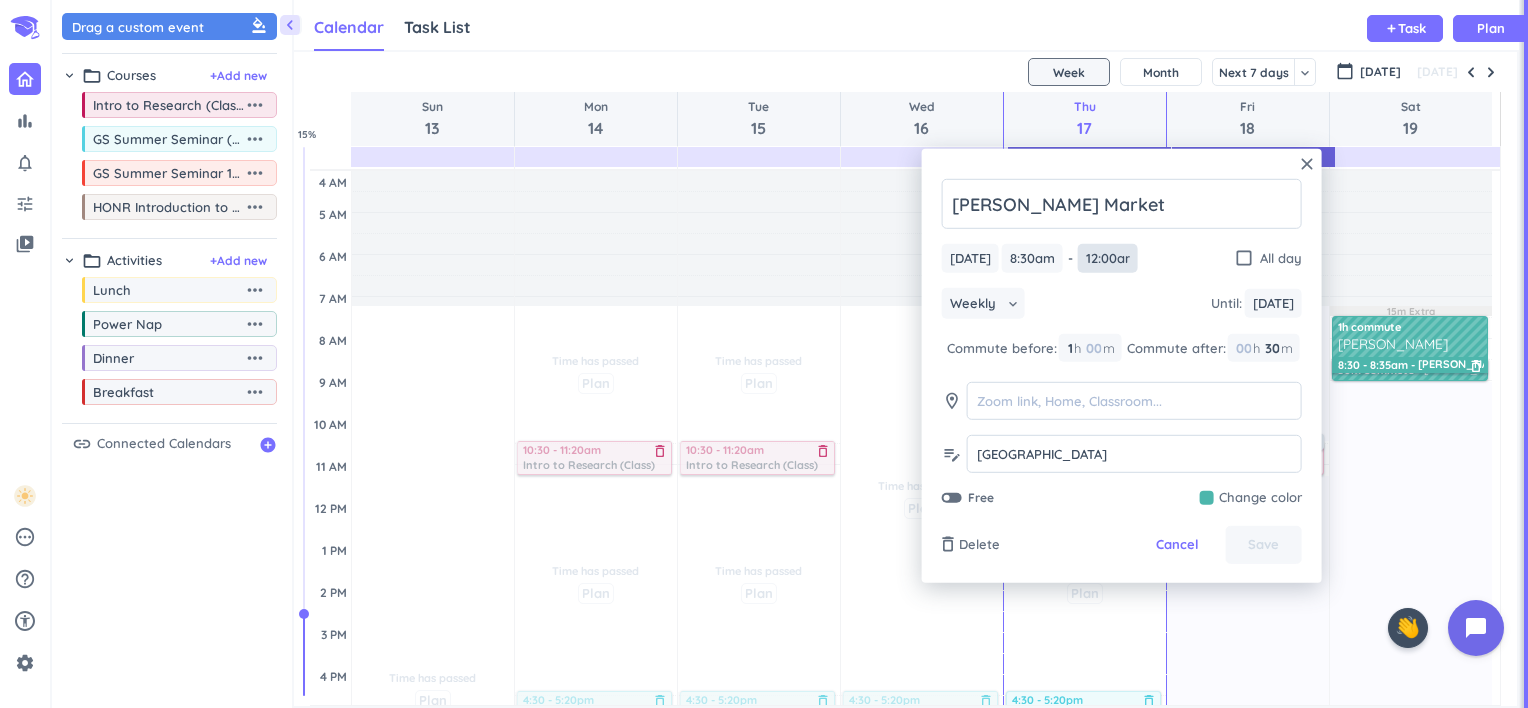 click on "12:00am" at bounding box center (1108, 258) 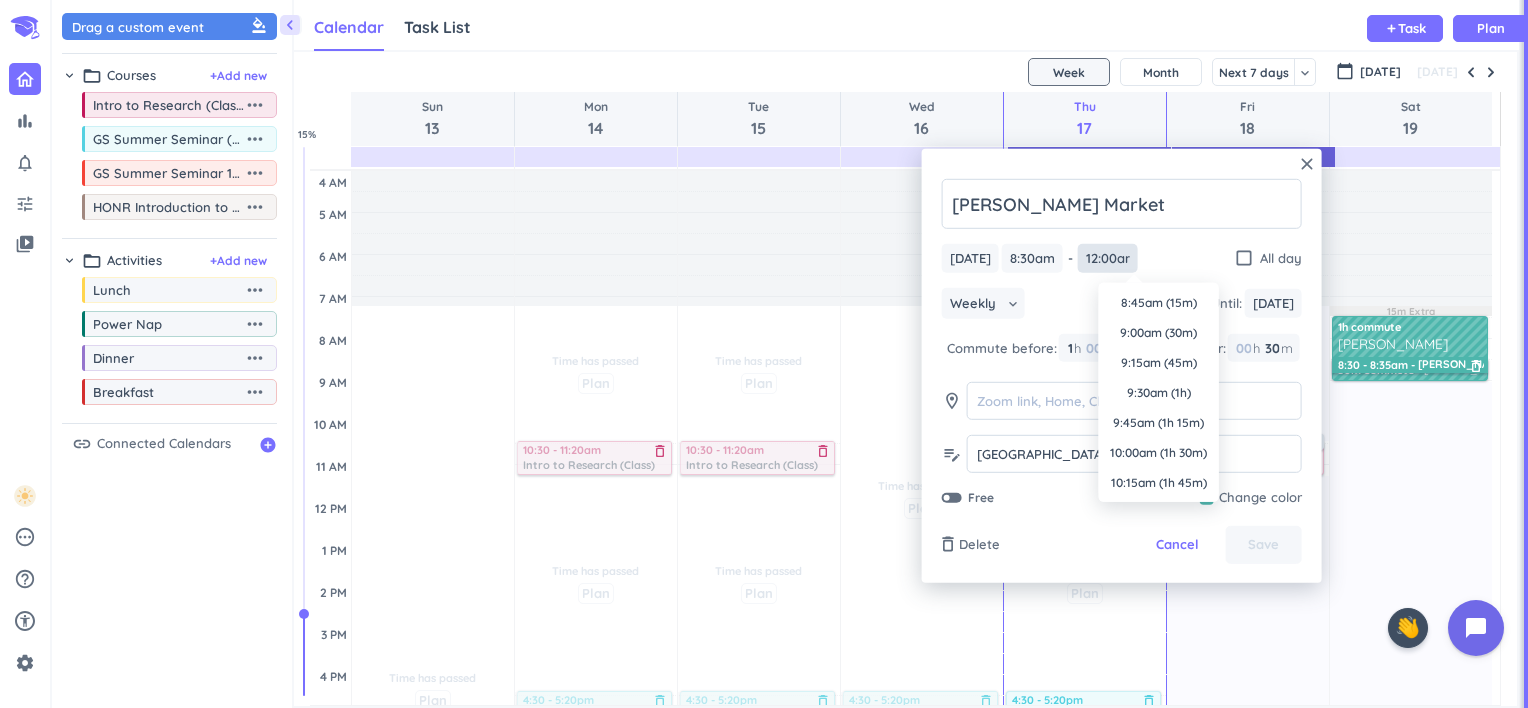 scroll, scrollTop: 1830, scrollLeft: 0, axis: vertical 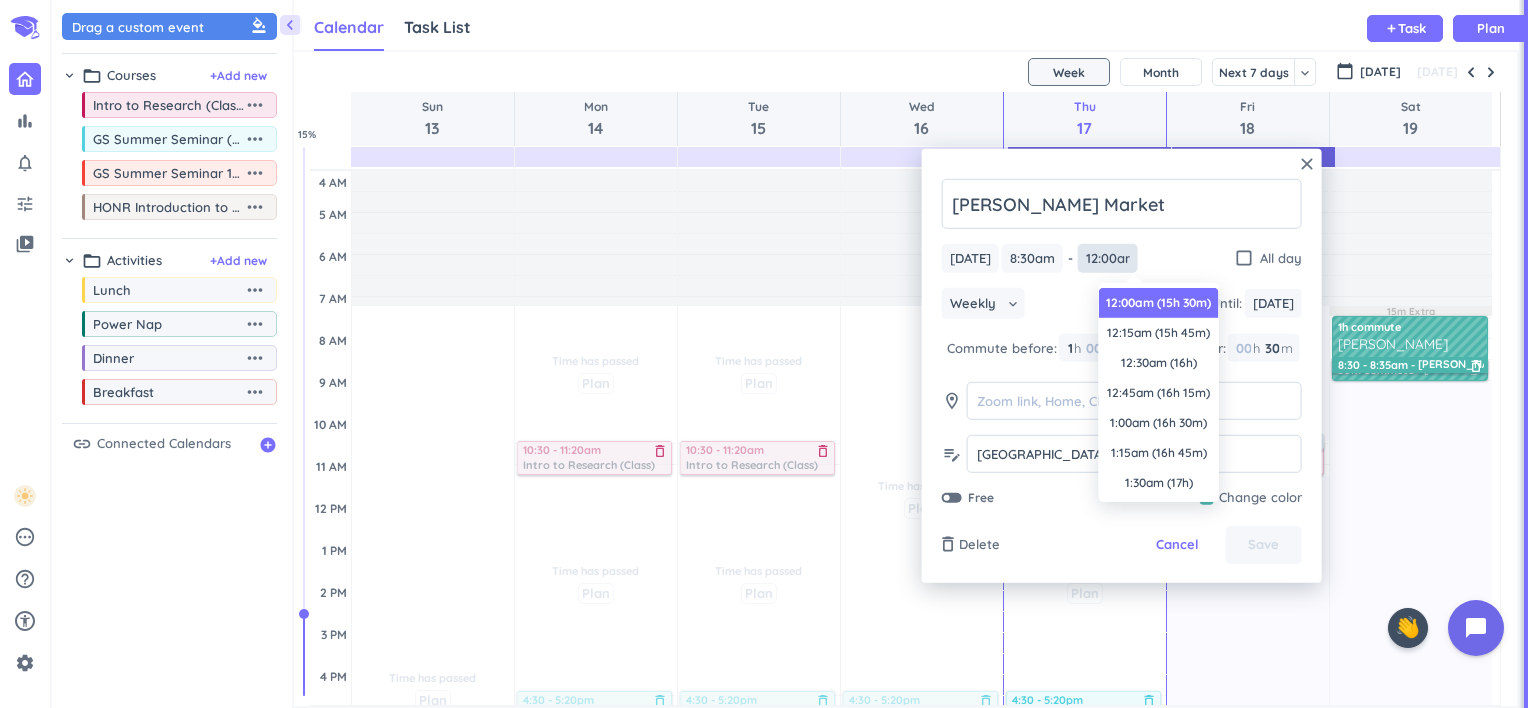 click on "12:00am" at bounding box center [1108, 258] 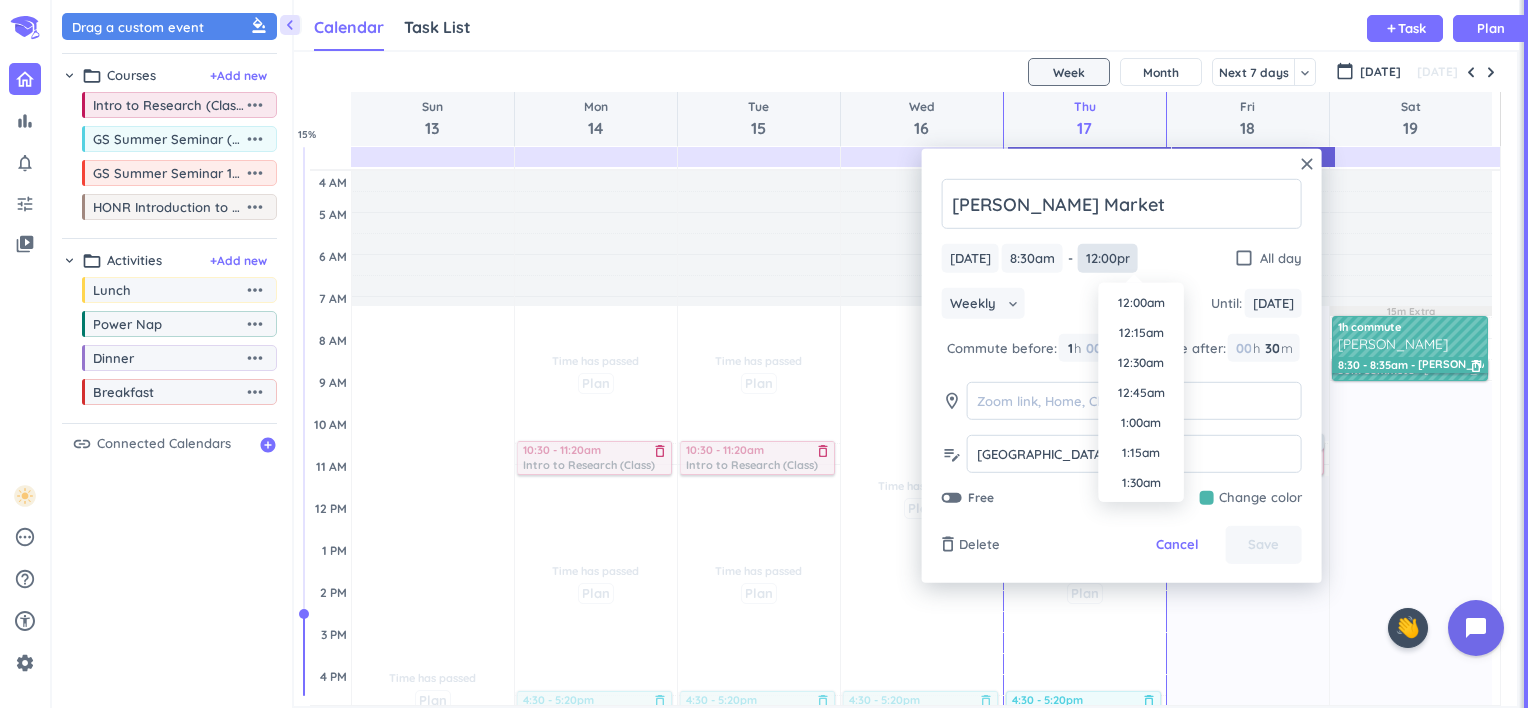 scroll, scrollTop: 0, scrollLeft: 6, axis: horizontal 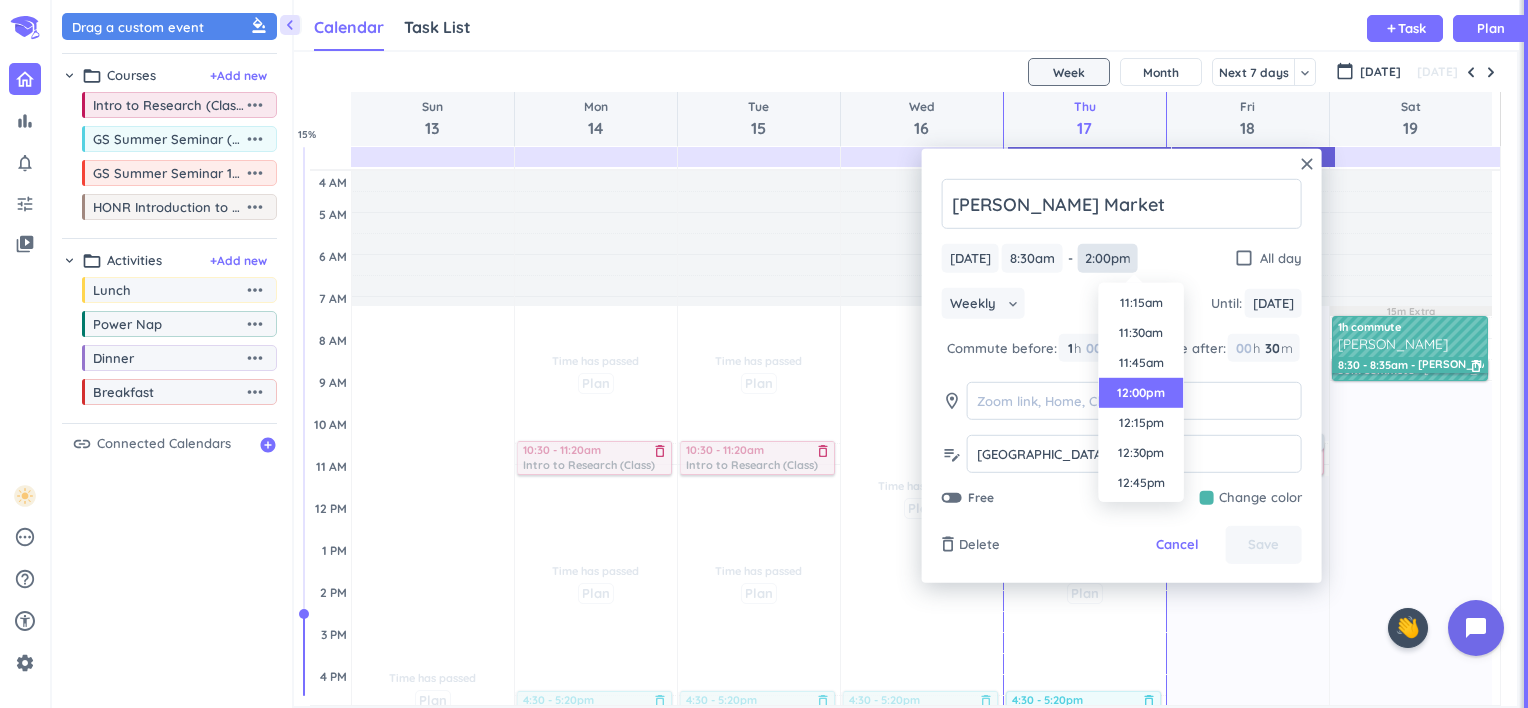 type on "12:00pm" 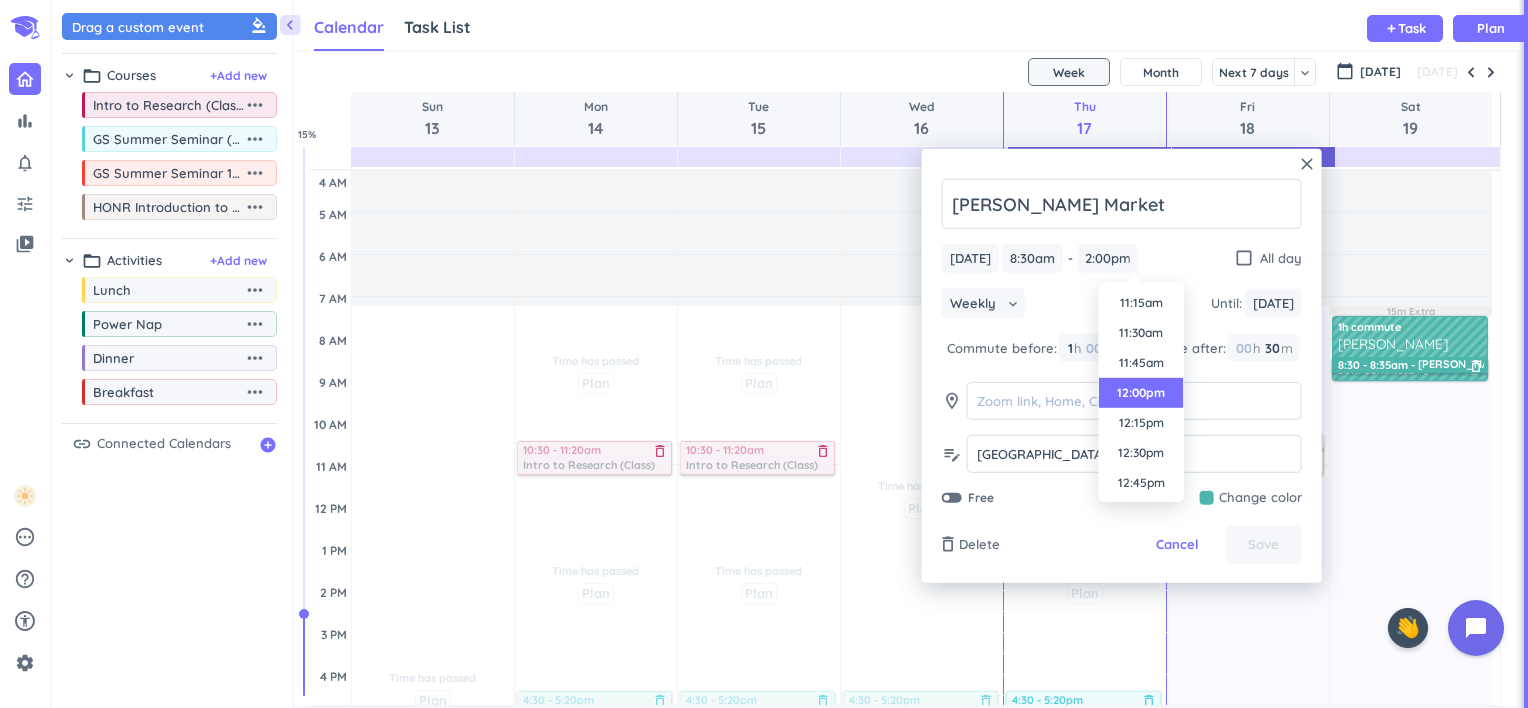 click on "12:00pm" at bounding box center [1141, 393] 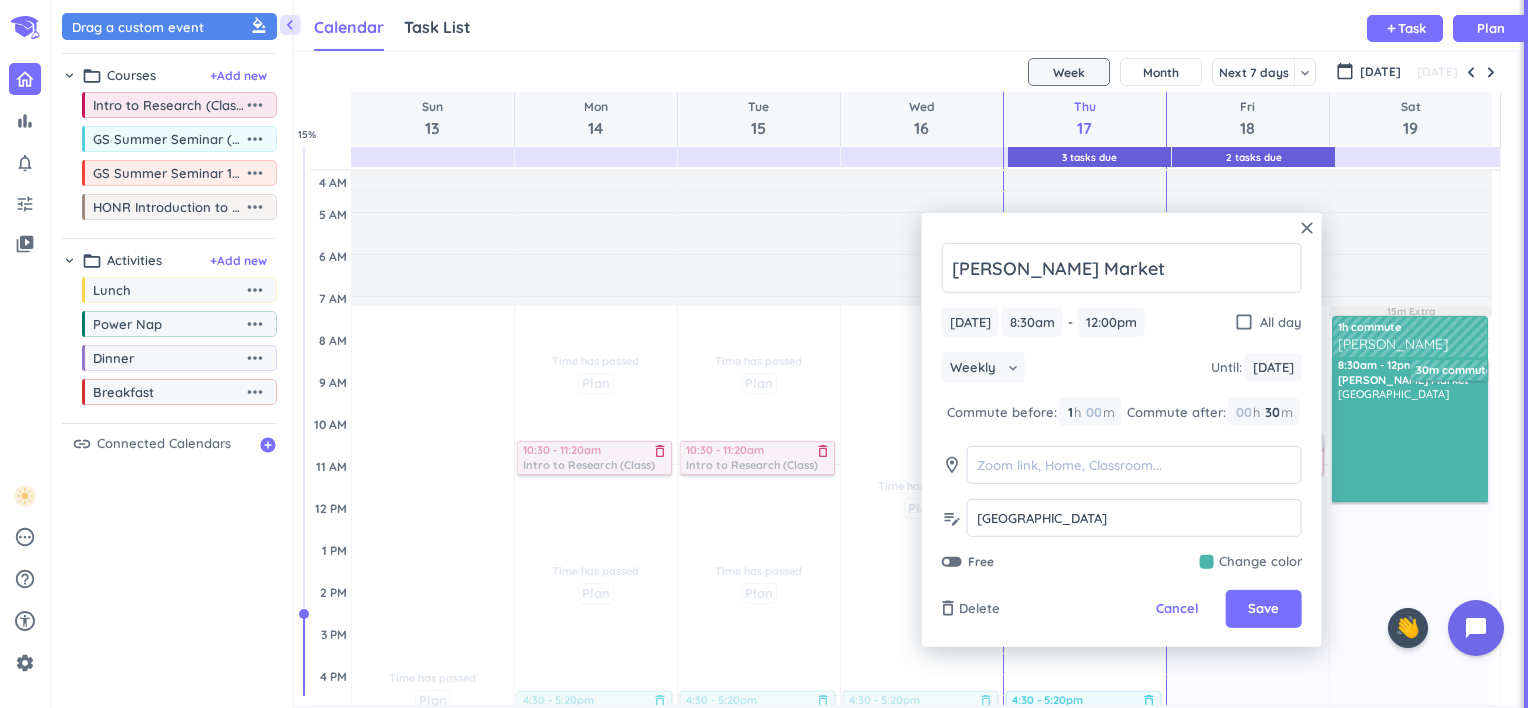 scroll, scrollTop: 0, scrollLeft: 0, axis: both 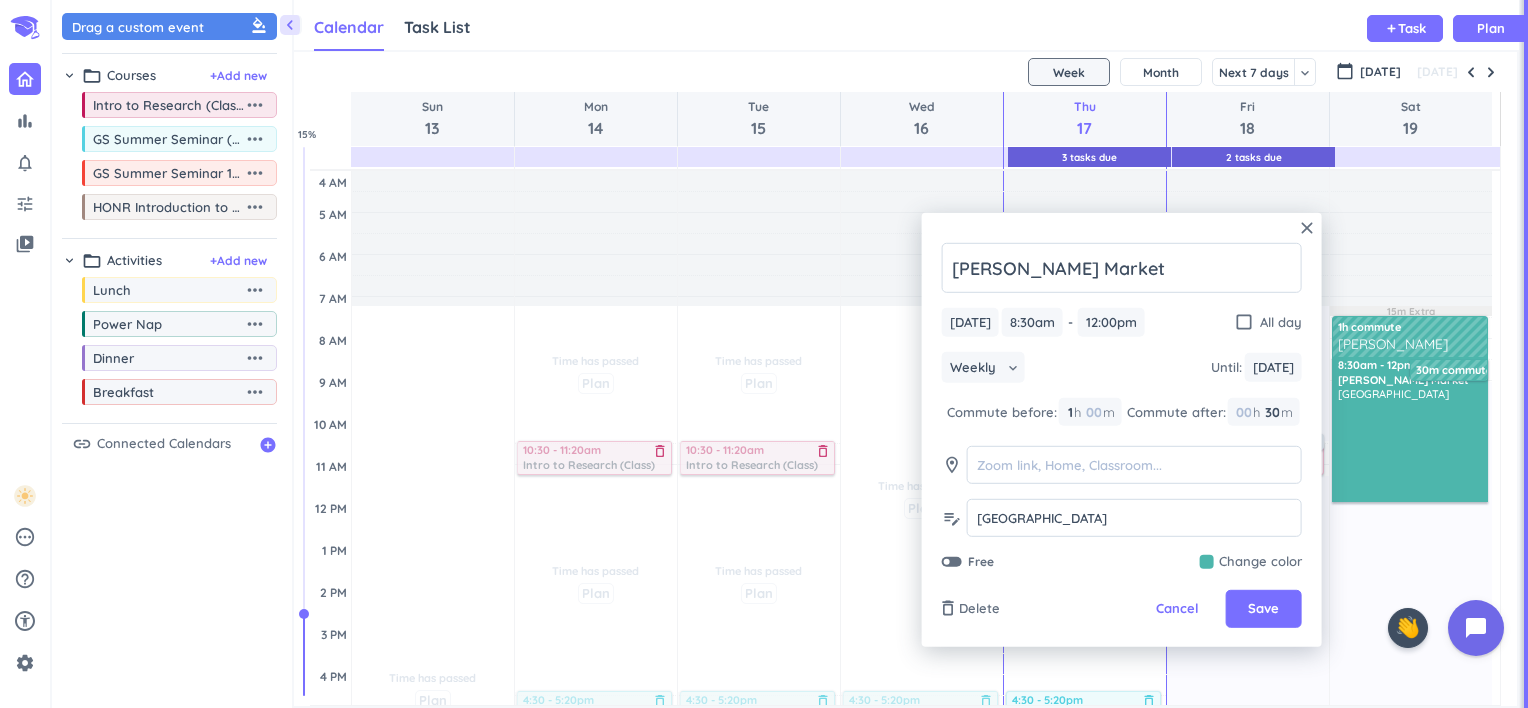 click on "Save" at bounding box center [1263, 609] 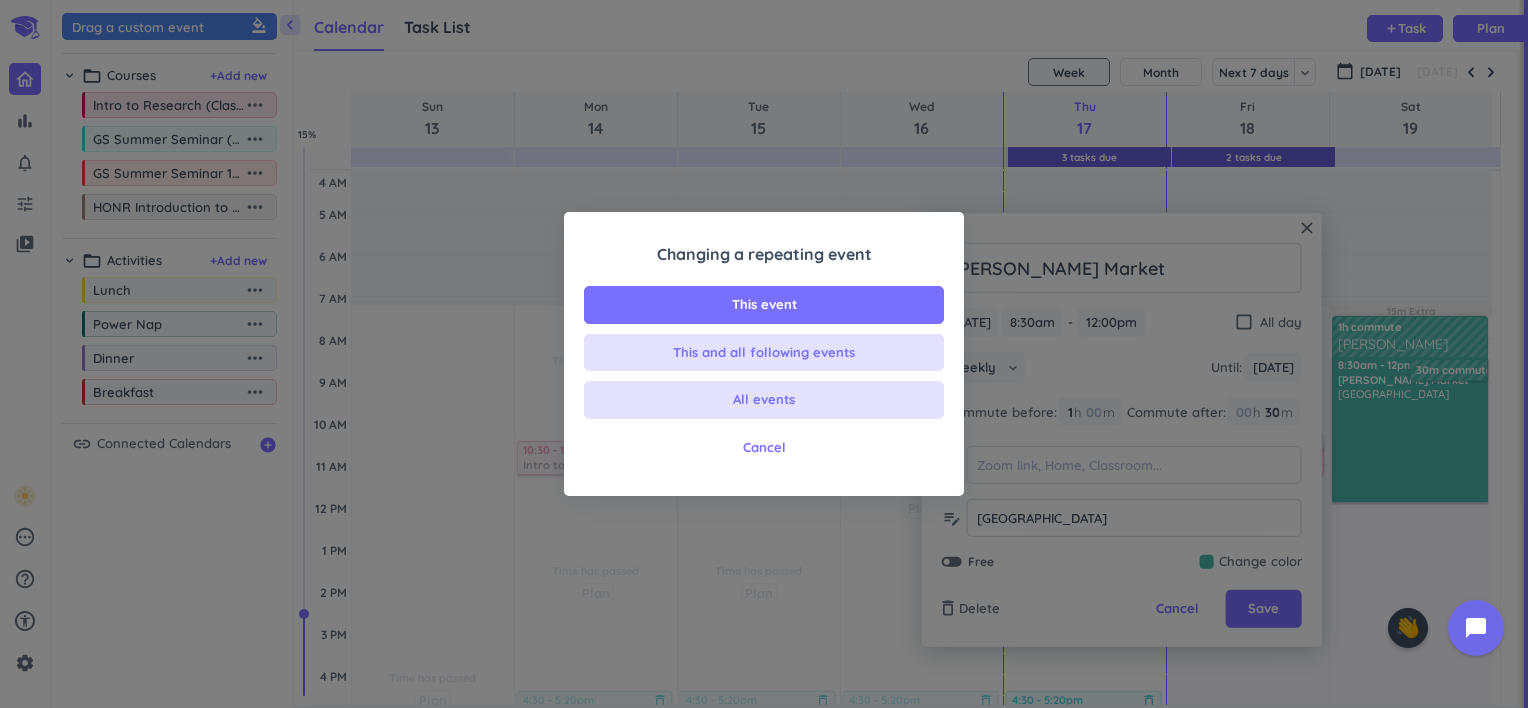 click on "All events" at bounding box center [764, 400] 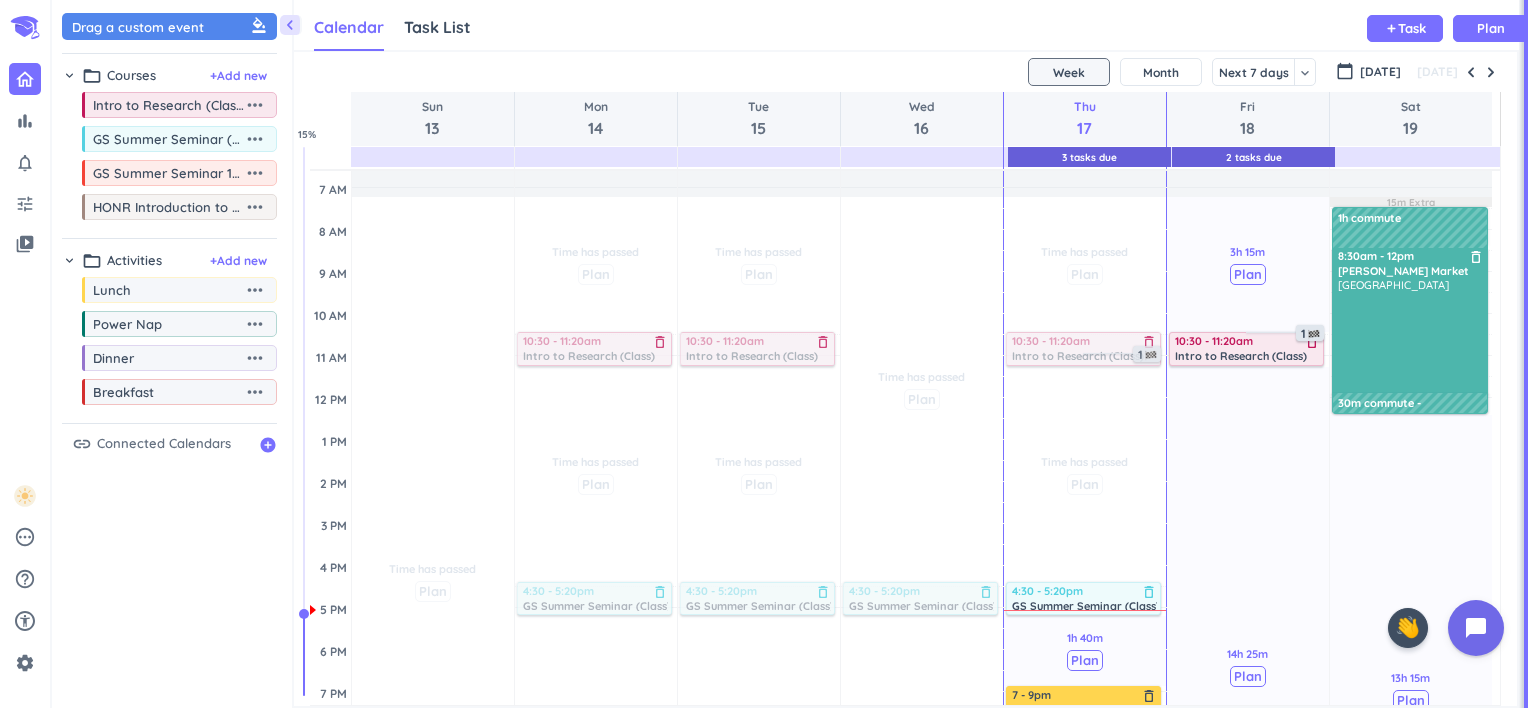 scroll, scrollTop: 108, scrollLeft: 0, axis: vertical 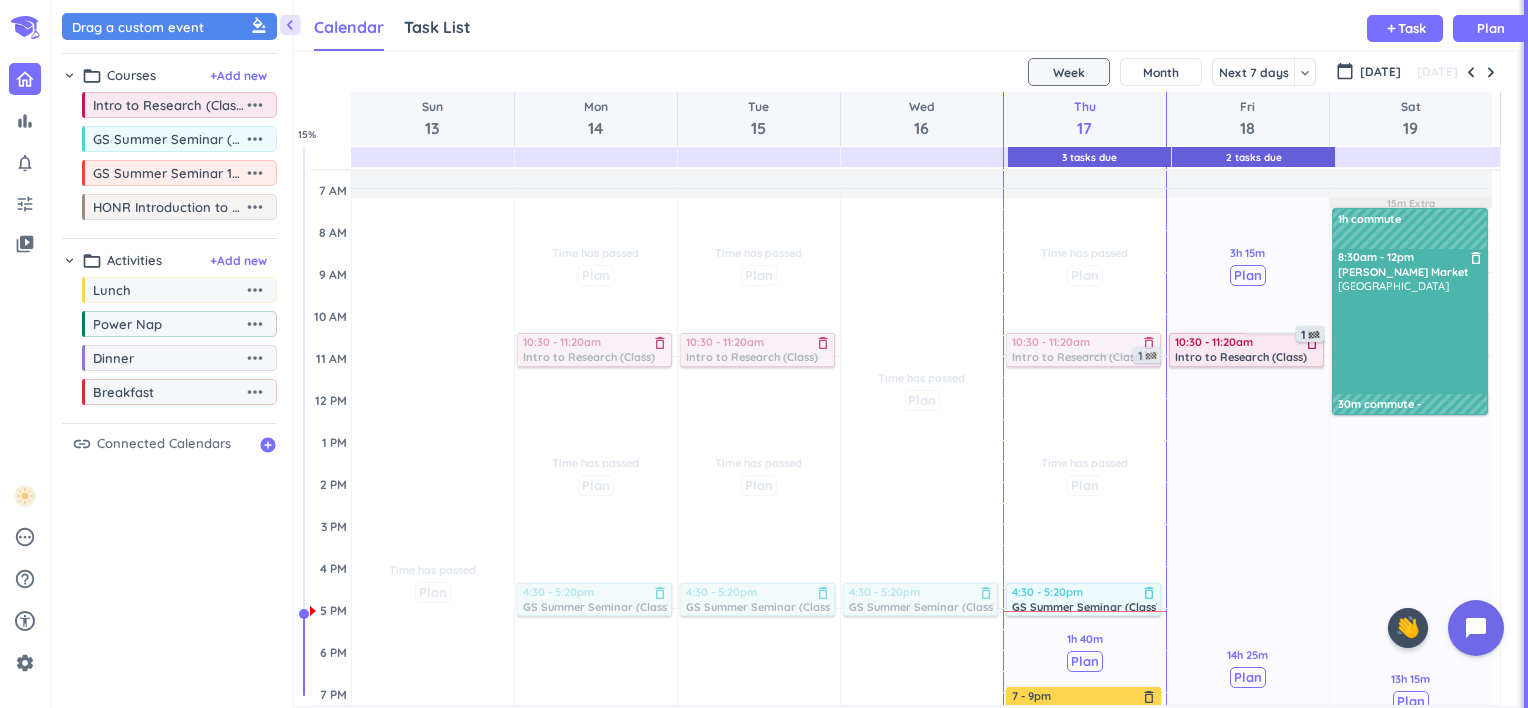 click on "10:30 - 11:20am" at bounding box center [1248, 342] 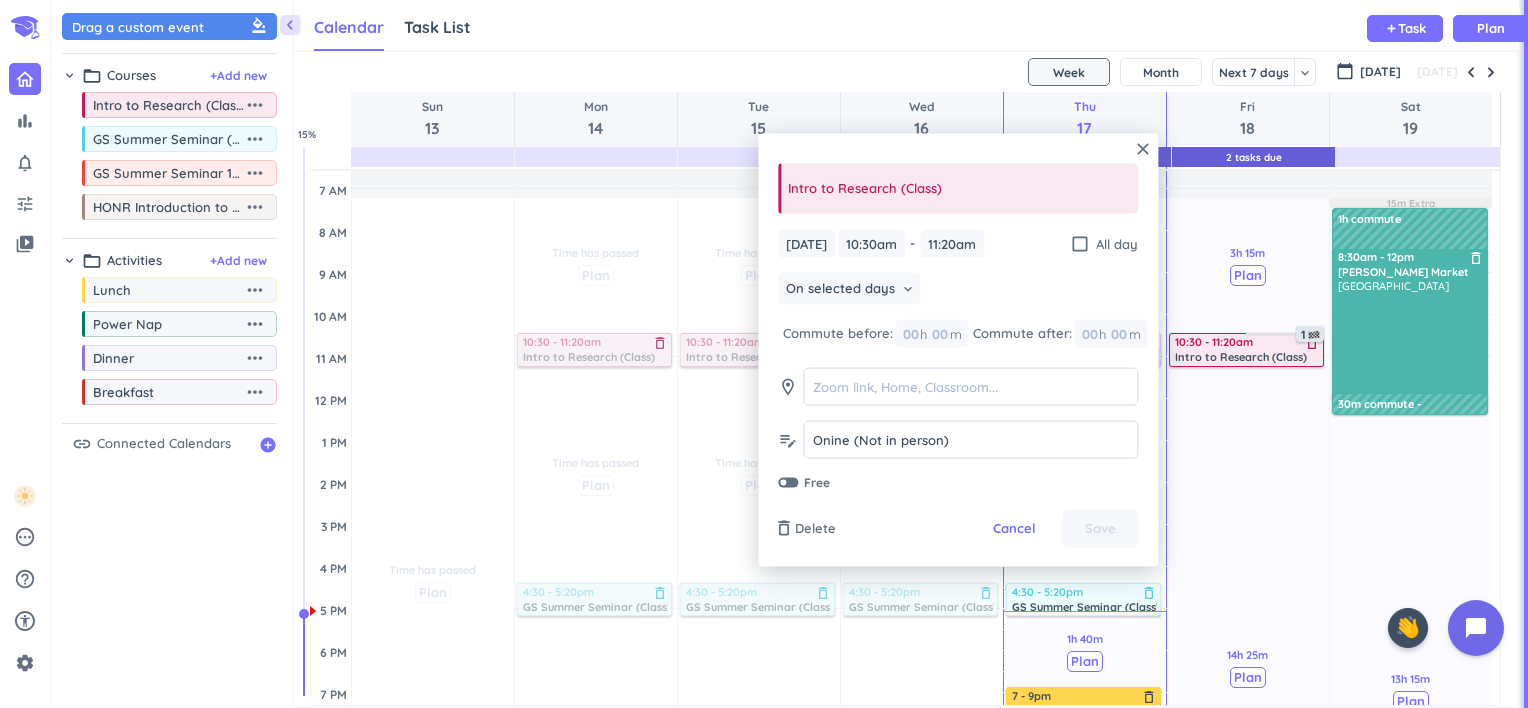 click on "14h 25m Past due Plan" at bounding box center (1248, 667) 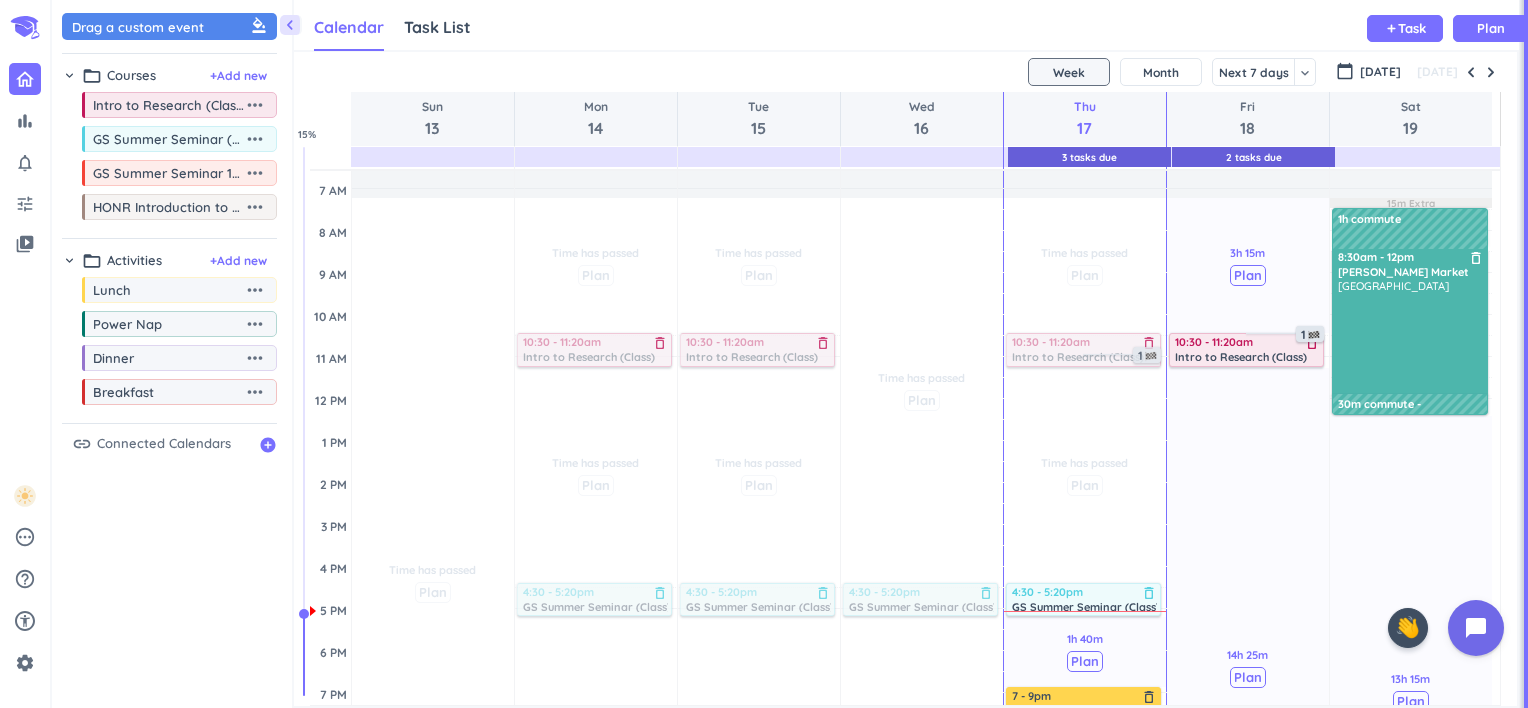 click on "Intro to Research (Class)" at bounding box center [1241, 356] 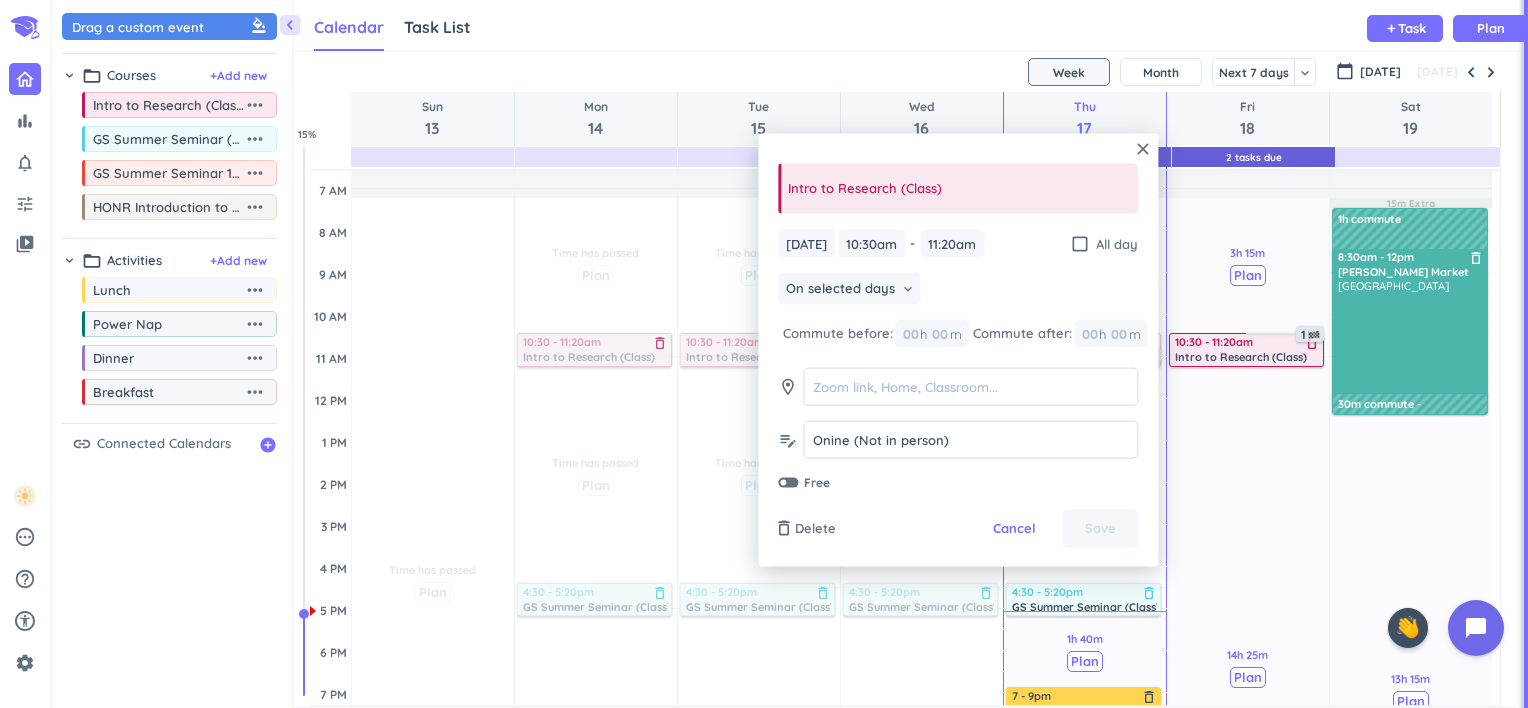 click on "delete_outline" at bounding box center (1312, 343) 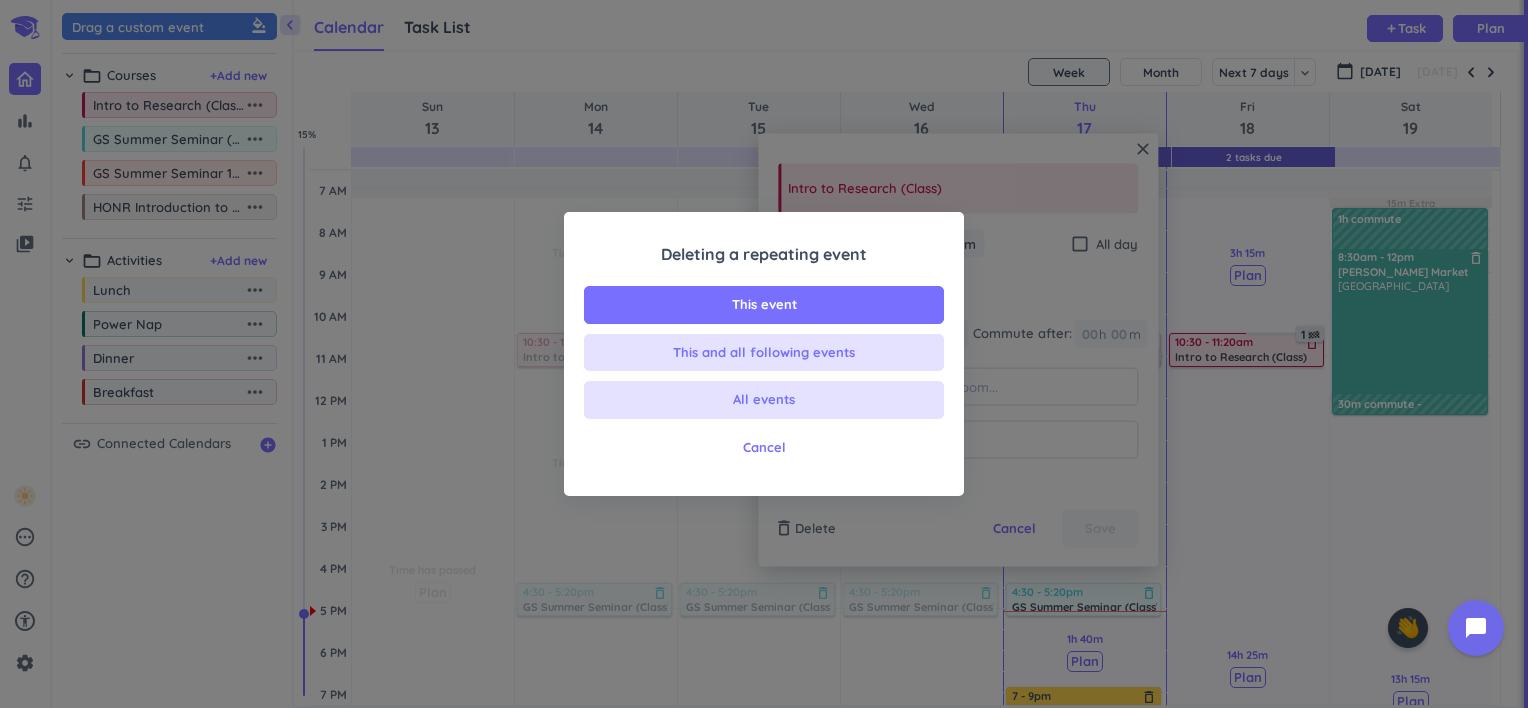 click on "This event" at bounding box center [764, 305] 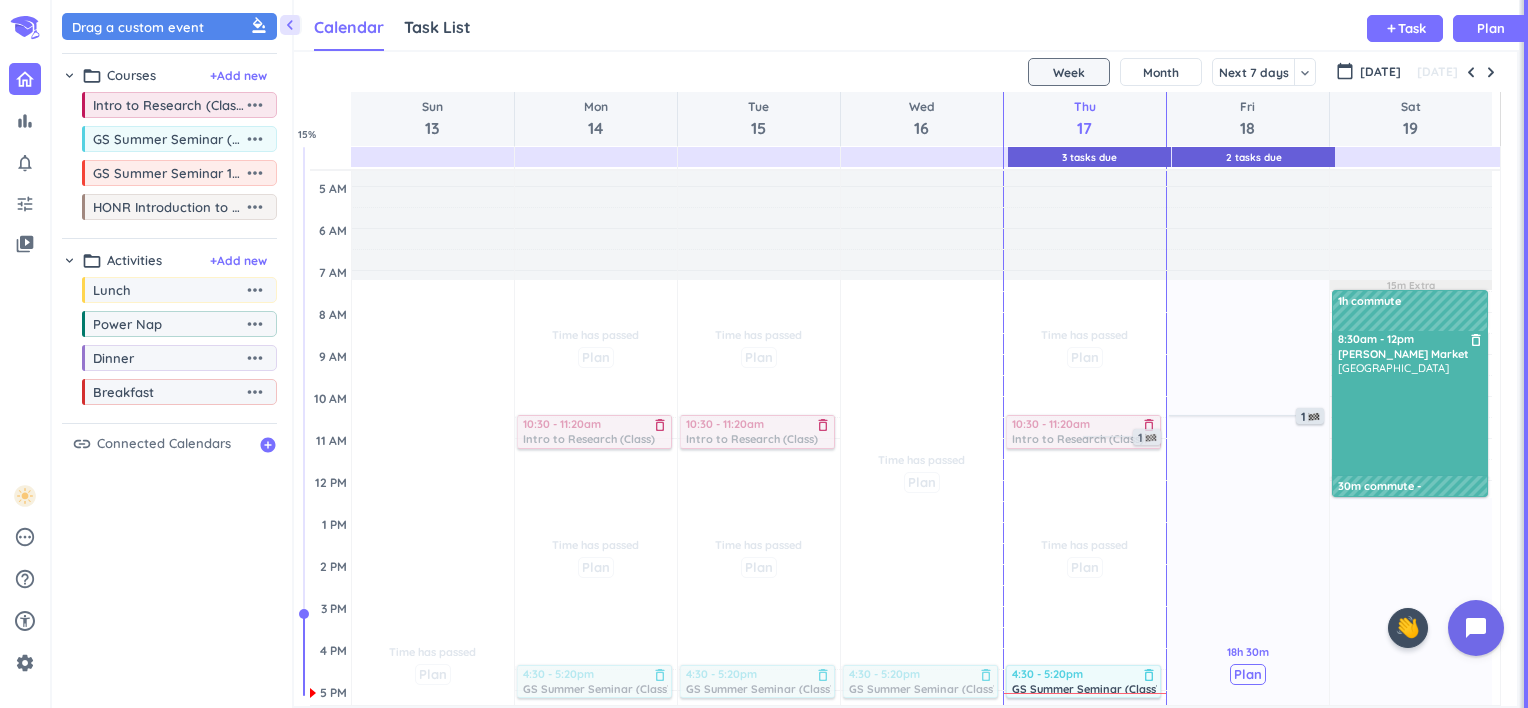scroll, scrollTop: 24, scrollLeft: 0, axis: vertical 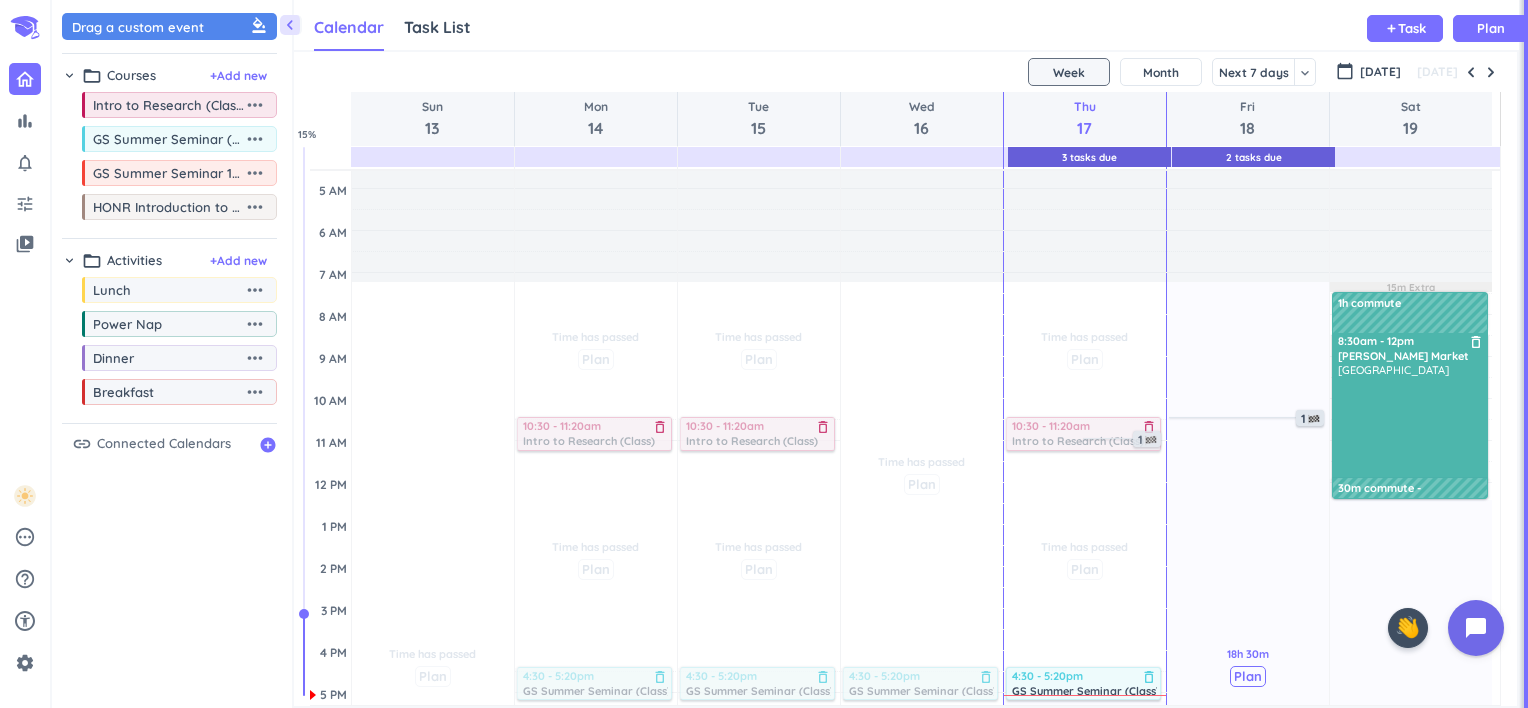 click on "18h 30m Past due Plan" at bounding box center [1248, 666] 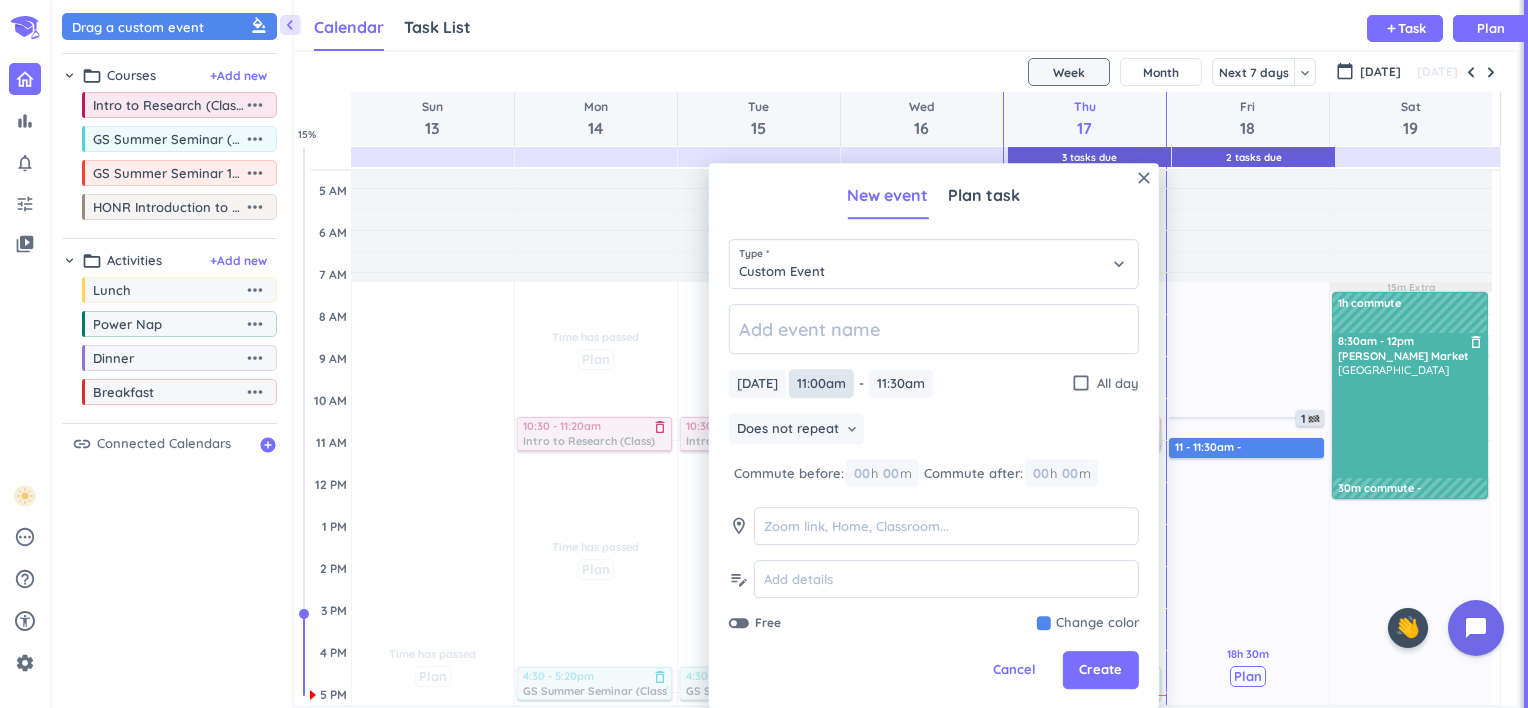 click on "11:00am" at bounding box center [821, 383] 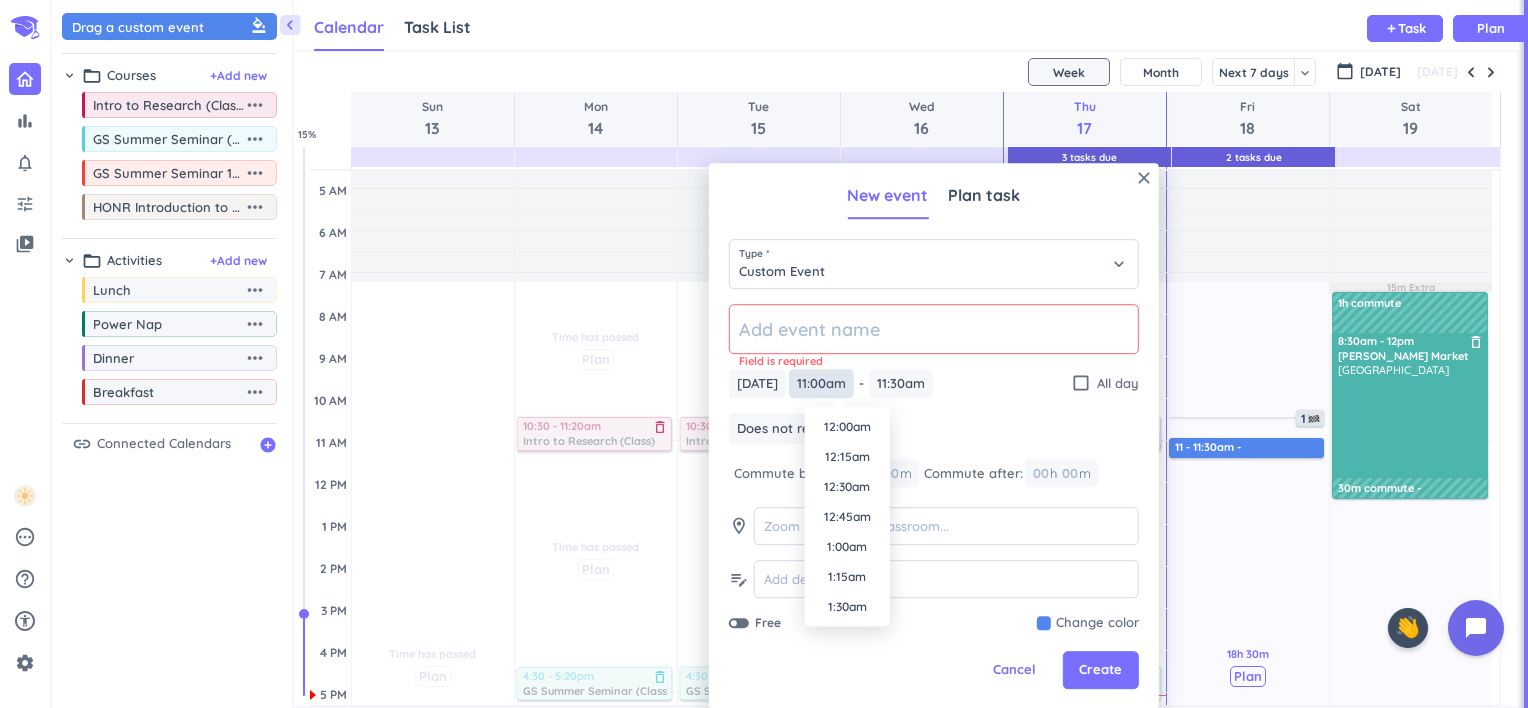 scroll, scrollTop: 1230, scrollLeft: 0, axis: vertical 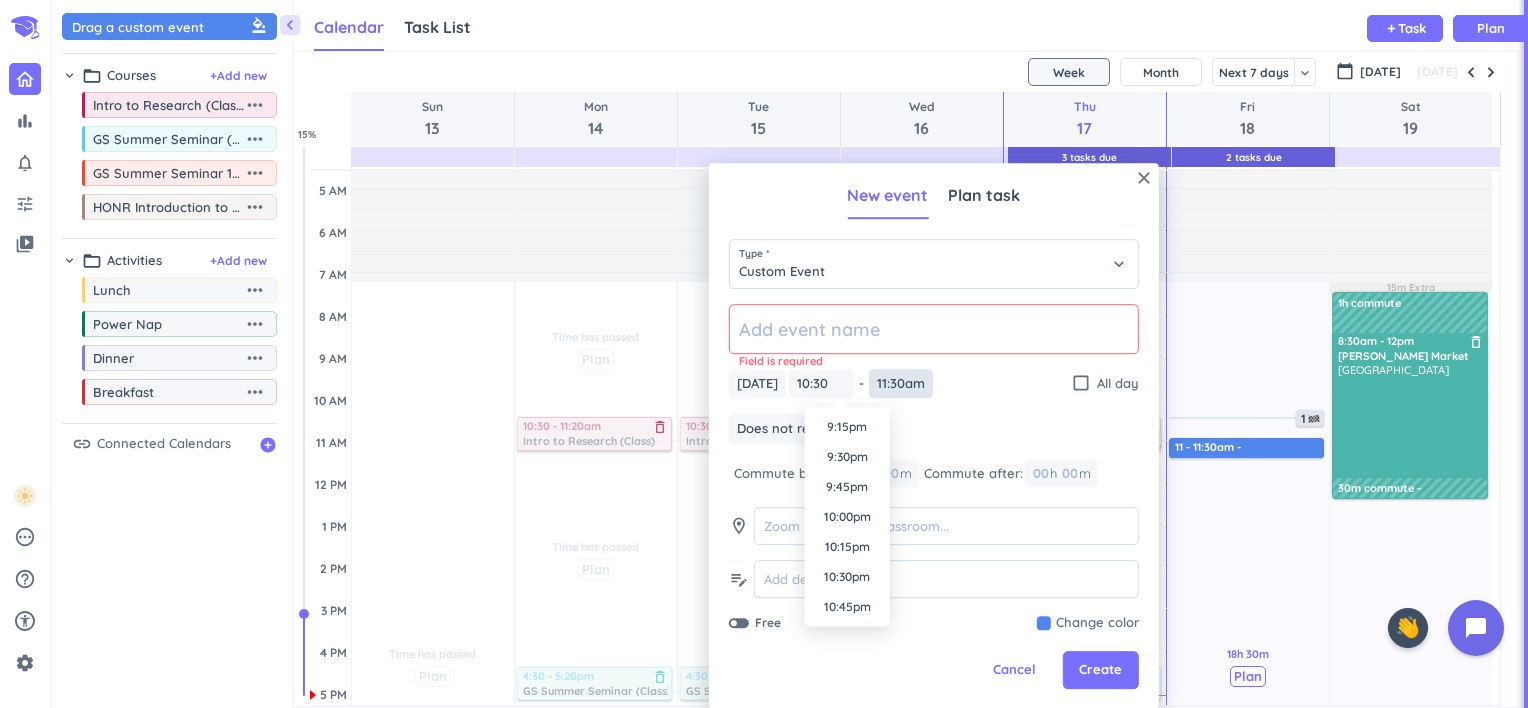 click on "bar_chart notifications_none tune video_library pending help_outline settings 1 / 9 check_circle_outline 🤘 ✨ close 👋 chevron_left Drag a custom event format_color_fill chevron_right folder_open Courses   +  Add new drag_indicator Intro to Research (Class) more_horiz drag_indicator GS Summer Seminar (Class) more_horiz drag_indicator GS Summer Seminar 12000-041 LEC (Homework) more_horiz drag_indicator HONR Introduction to Research 12000-007 LEC (Homework) more_horiz chevron_right folder_open Activities   +  Add new drag_indicator Lunch more_horiz drag_indicator Power Nap more_horiz drag_indicator Dinner more_horiz drag_indicator Breakfast  more_horiz link Connected Calendars add_circle Calendar Task List Calendar keyboard_arrow_down add Task Plan 3   Tasks   Due 2   Tasks   Due SHOVEL [DATE] - [DATE] Week Month Next 7 days keyboard_arrow_down Week keyboard_arrow_down calendar_today [DATE] [DATE] Sun 13 Mon 14 Tue 15 Wed 16 Thu 17 Fri 18 Sat 19 4 AM 5 AM 6 AM 7 AM 8 AM 9 AM 10 AM 11 AM 12 PM 1 PM %" at bounding box center [764, 354] 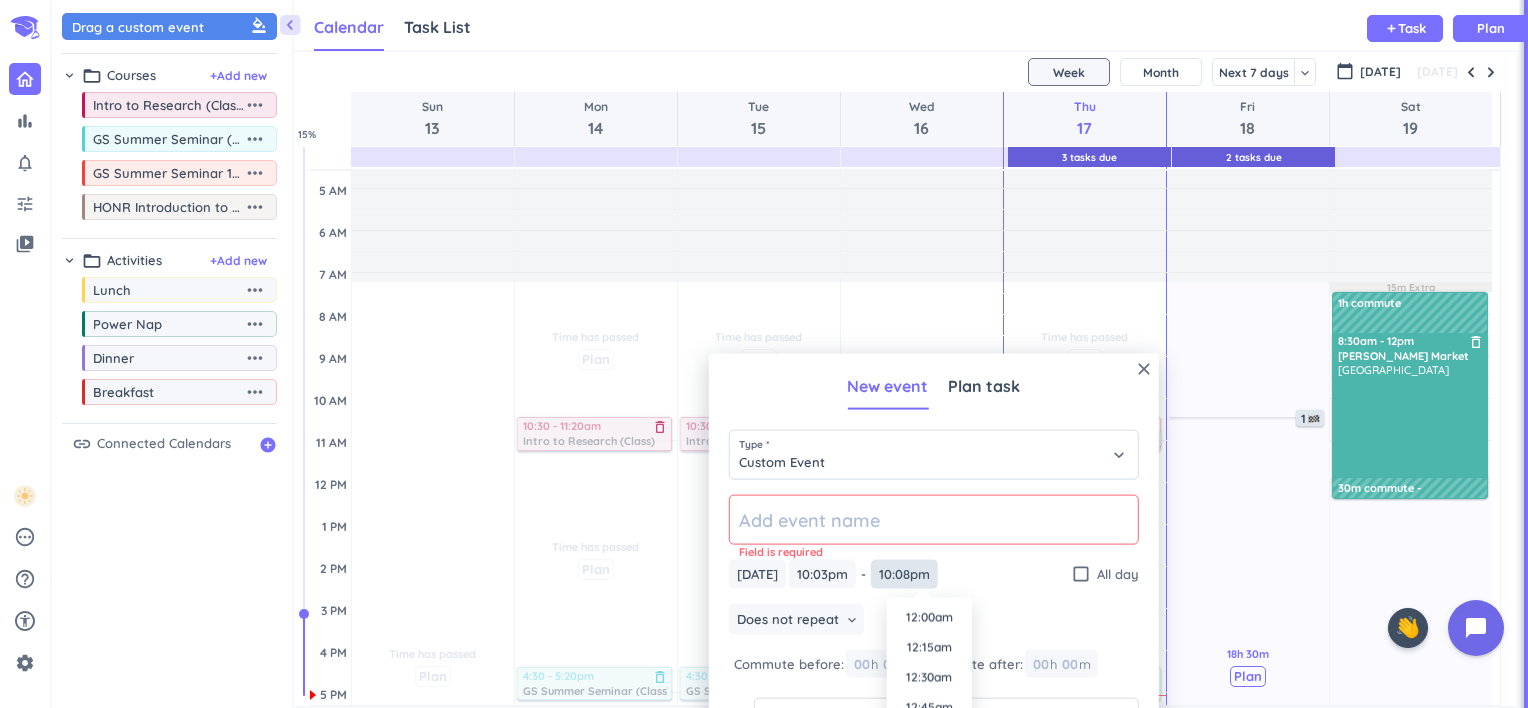 scroll, scrollTop: 2550, scrollLeft: 0, axis: vertical 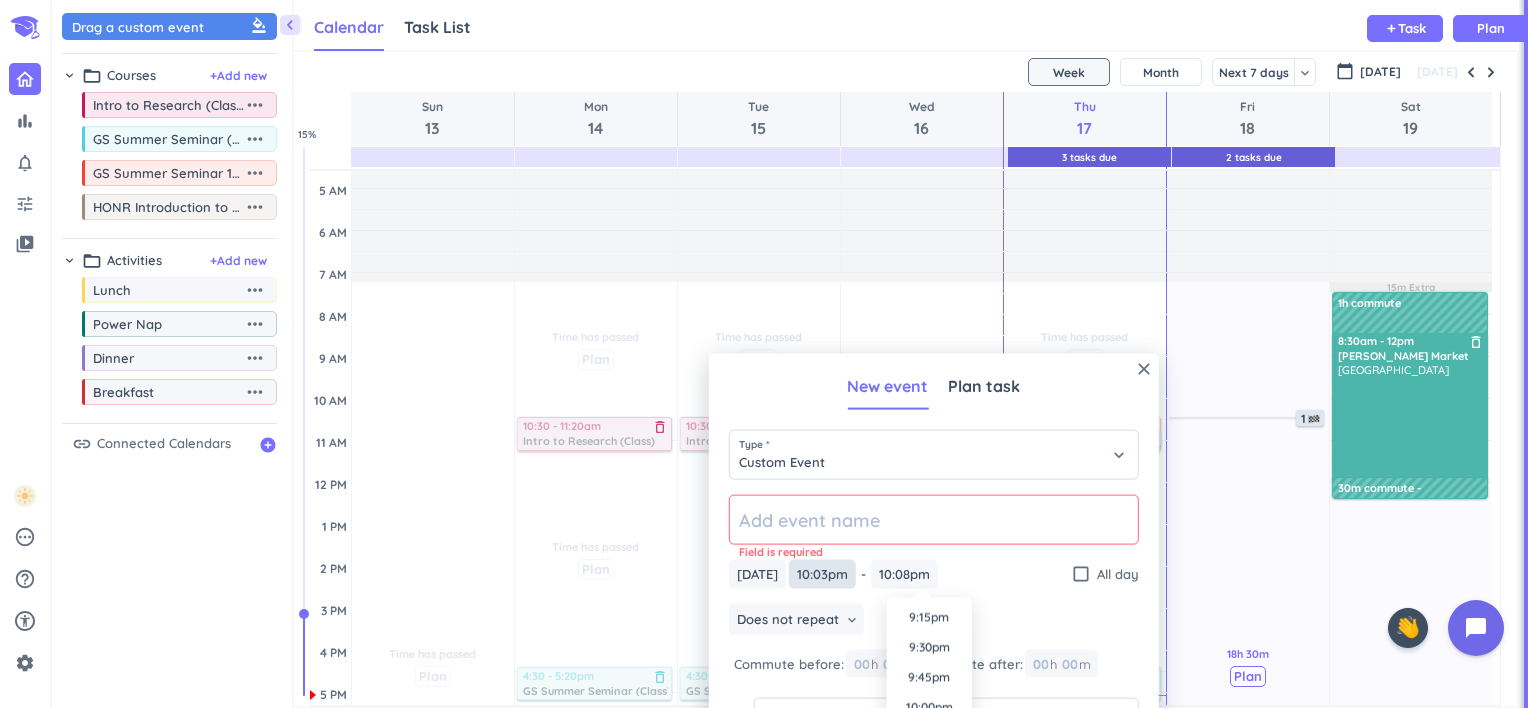 click on "10:03pm" at bounding box center [822, 574] 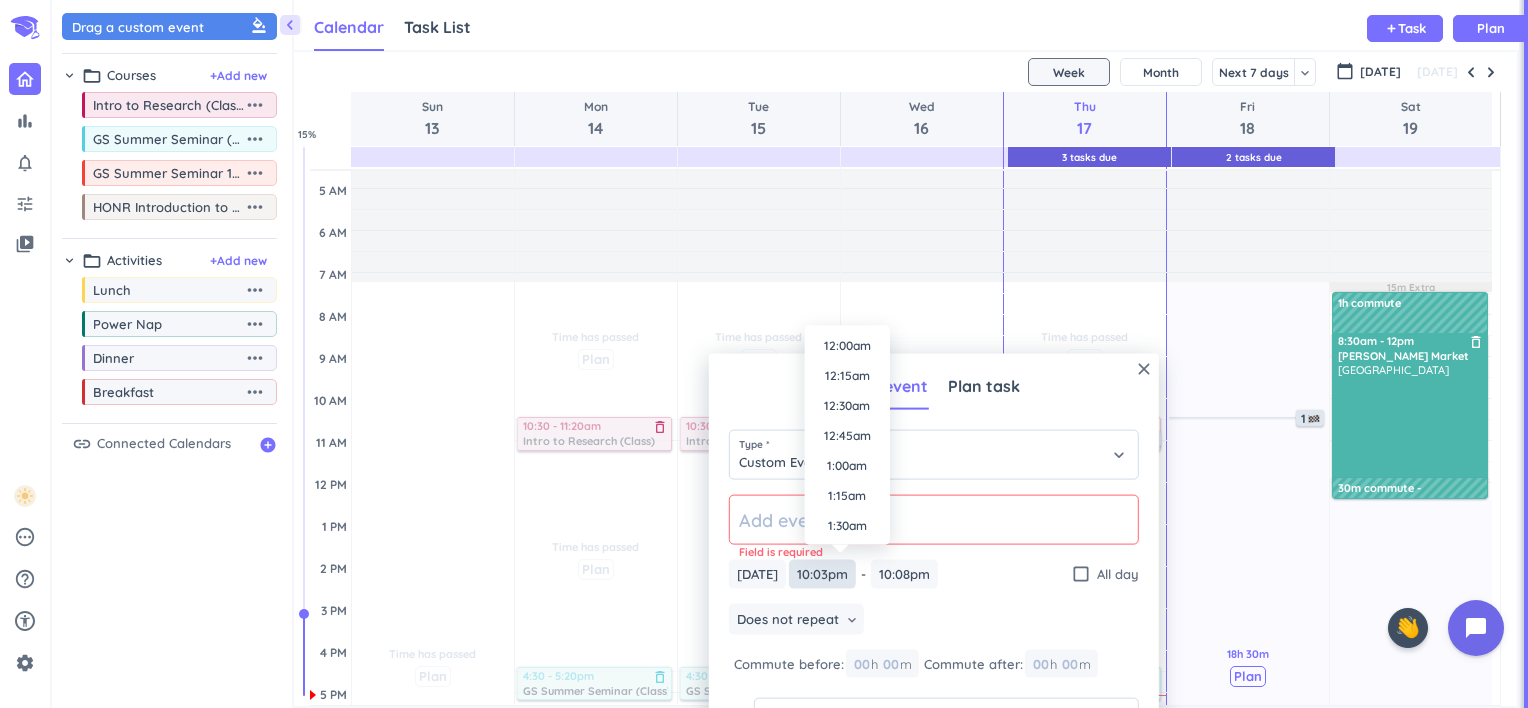 scroll, scrollTop: 2550, scrollLeft: 0, axis: vertical 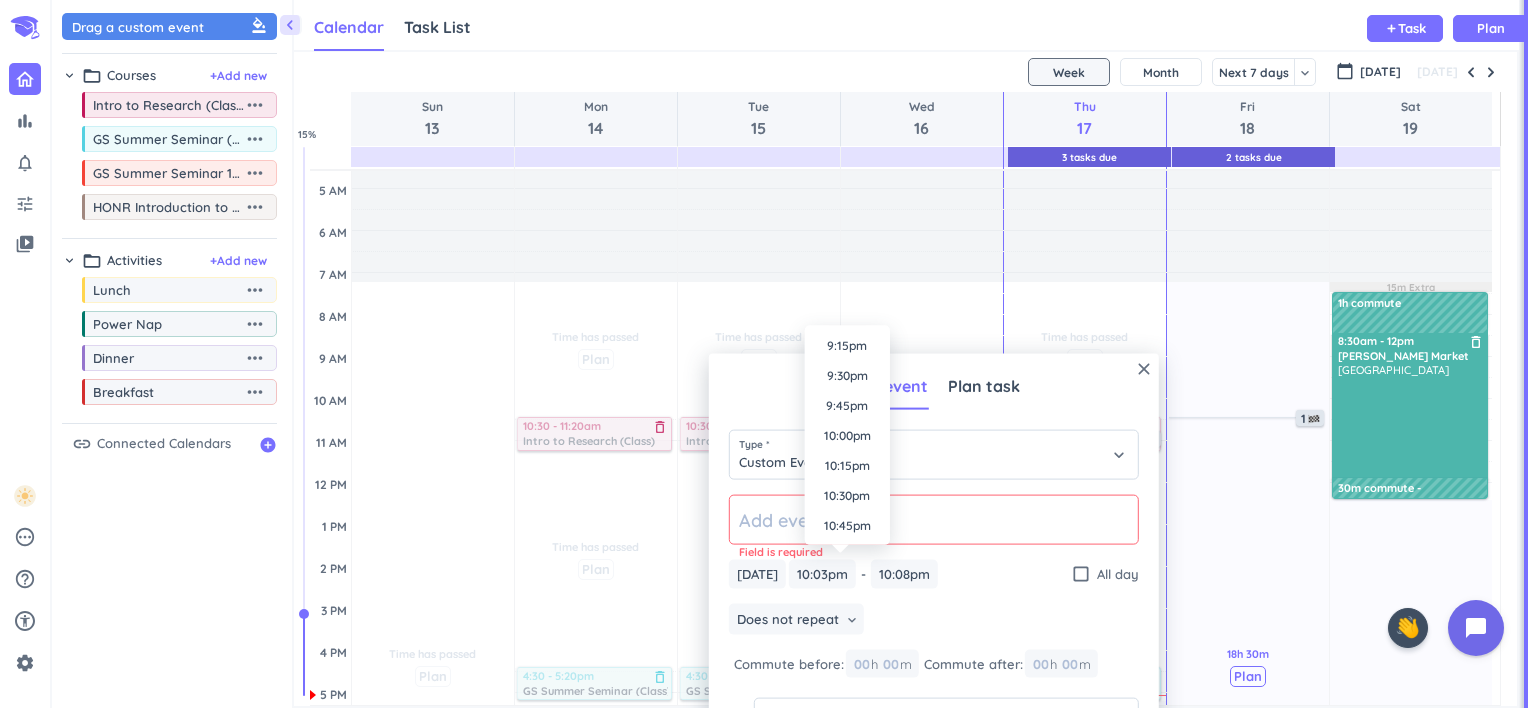 click on "10:30pm" at bounding box center [847, 496] 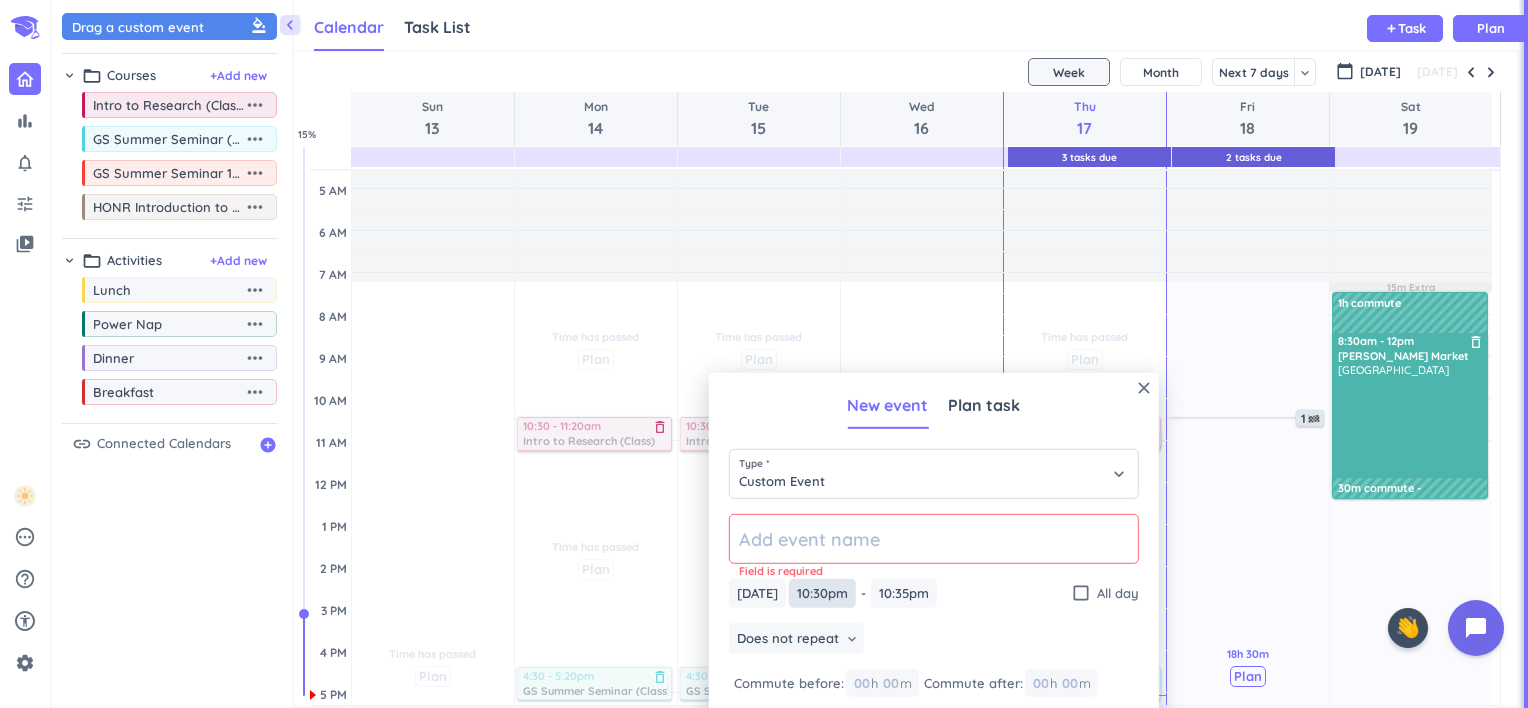 click on "10:30pm" at bounding box center [822, 593] 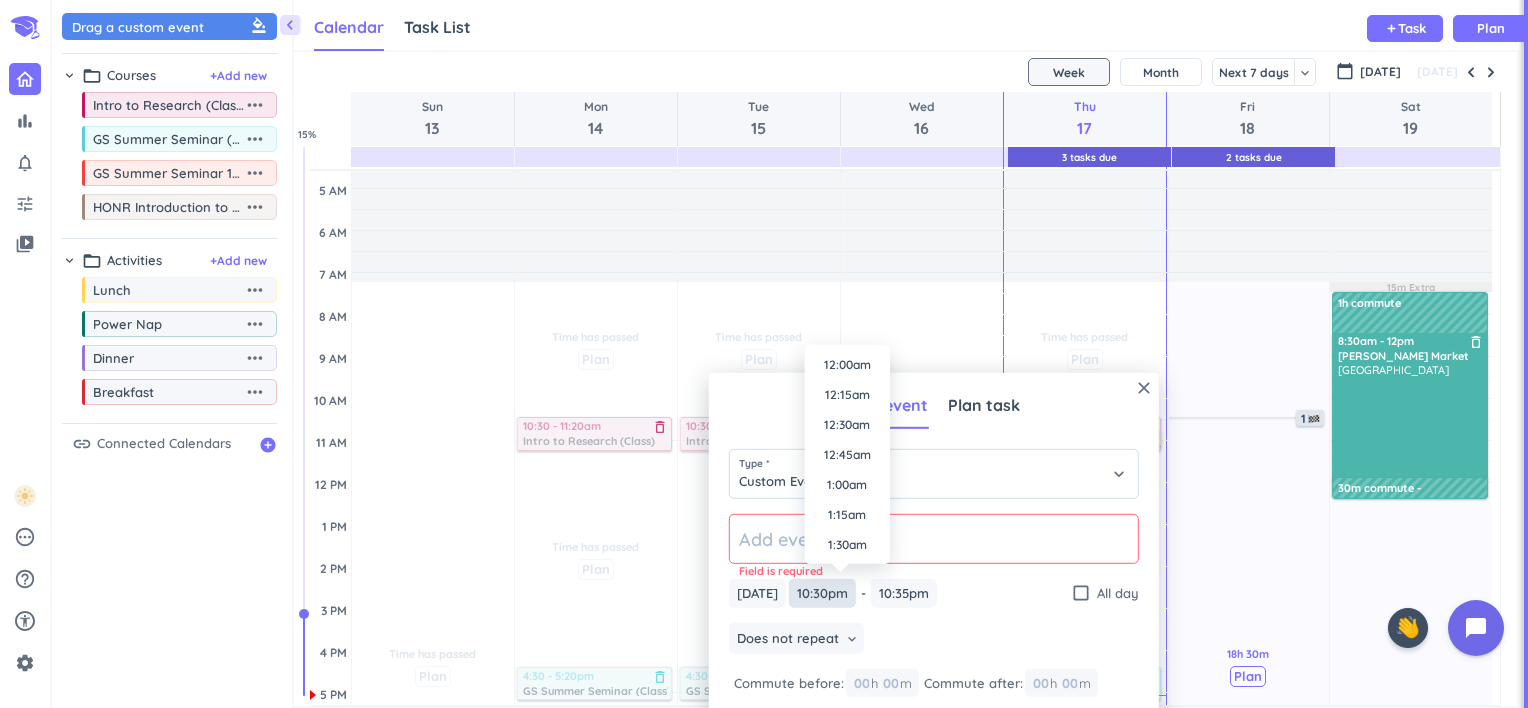 scroll, scrollTop: 2610, scrollLeft: 0, axis: vertical 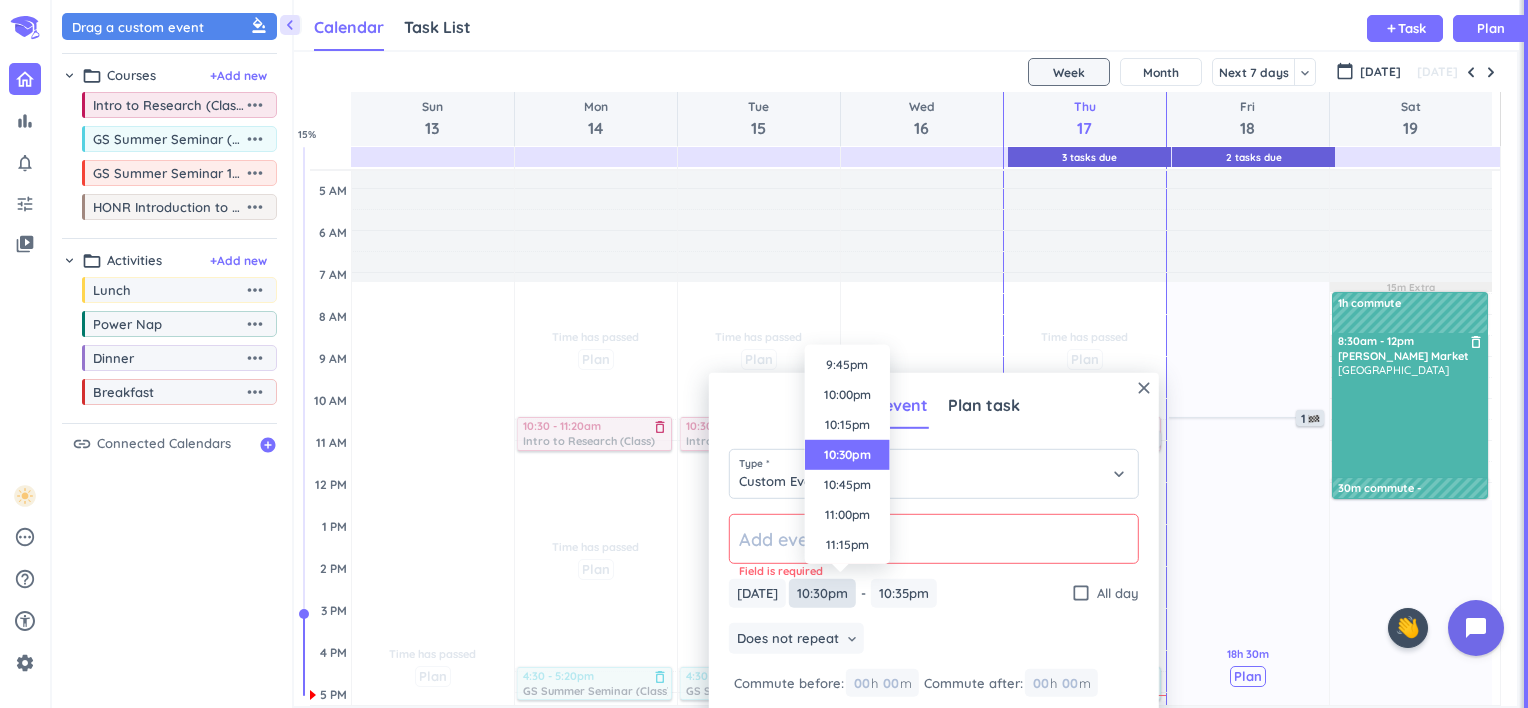 click on "10:30pm" at bounding box center [822, 593] 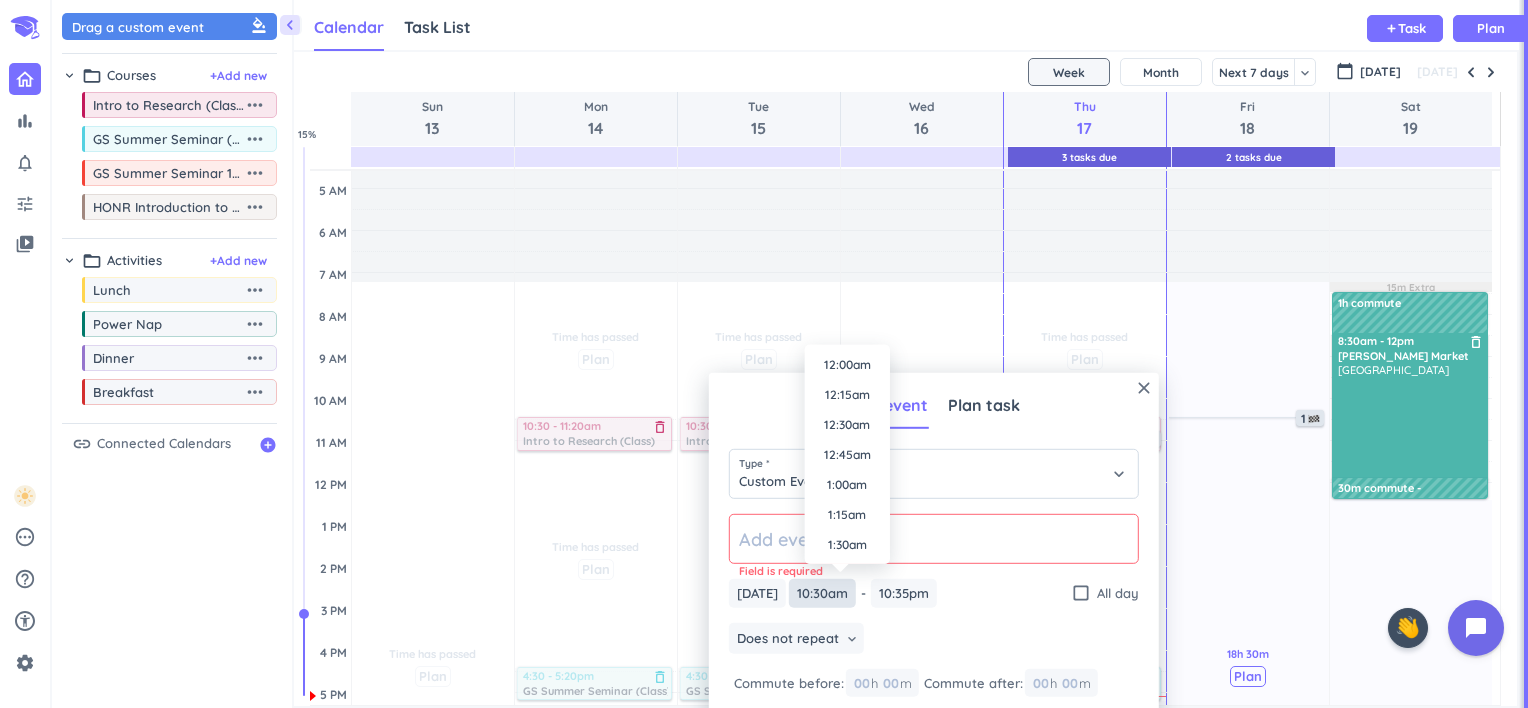 scroll, scrollTop: 1170, scrollLeft: 0, axis: vertical 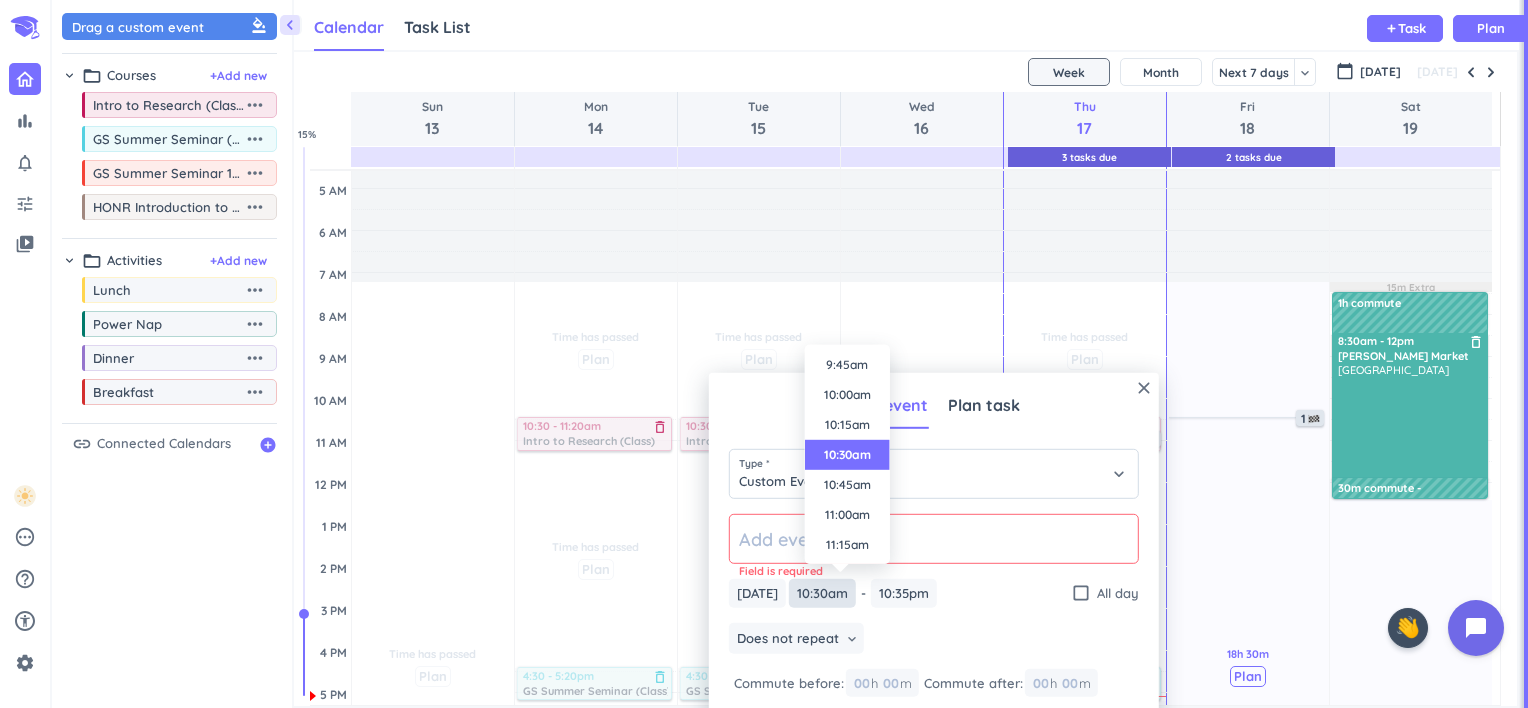 type on "10:30am" 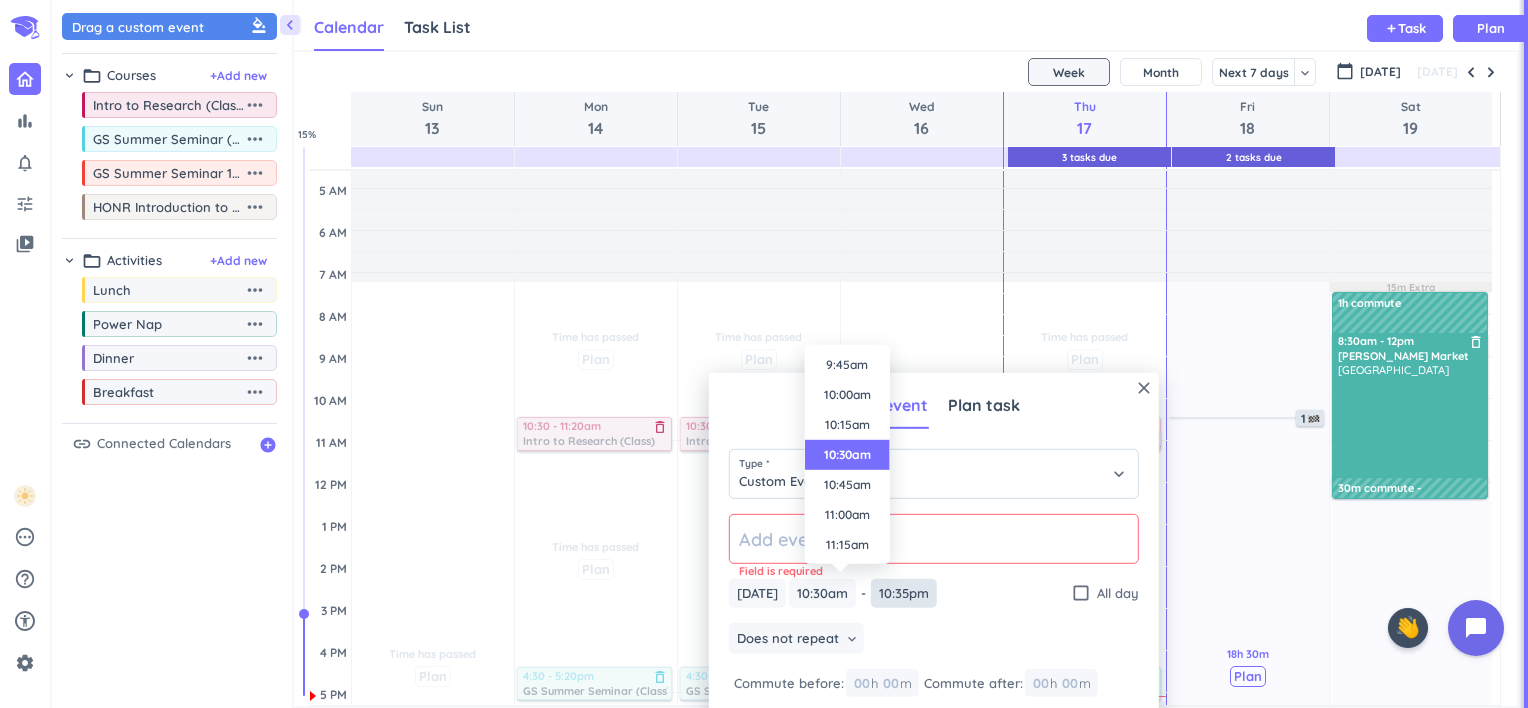 click on "bar_chart notifications_none tune video_library pending help_outline settings 1 / 9 check_circle_outline 🤘 ✨ close 👋 chevron_left Drag a custom event format_color_fill chevron_right folder_open Courses   +  Add new drag_indicator Intro to Research (Class) more_horiz drag_indicator GS Summer Seminar (Class) more_horiz drag_indicator GS Summer Seminar 12000-041 LEC (Homework) more_horiz drag_indicator HONR Introduction to Research 12000-007 LEC (Homework) more_horiz chevron_right folder_open Activities   +  Add new drag_indicator Lunch more_horiz drag_indicator Power Nap more_horiz drag_indicator Dinner more_horiz drag_indicator Breakfast  more_horiz link Connected Calendars add_circle Calendar Task List Calendar keyboard_arrow_down add Task Plan 3   Tasks   Due 2   Tasks   Due SHOVEL [DATE] - [DATE] Week Month Next 7 days keyboard_arrow_down Week keyboard_arrow_down calendar_today [DATE] [DATE] Sun 13 Mon 14 Tue 15 Wed 16 Thu 17 Fri 18 Sat 19 4 AM 5 AM 6 AM 7 AM 8 AM 9 AM 10 AM 11 AM 12 PM 1 PM %" at bounding box center (764, 354) 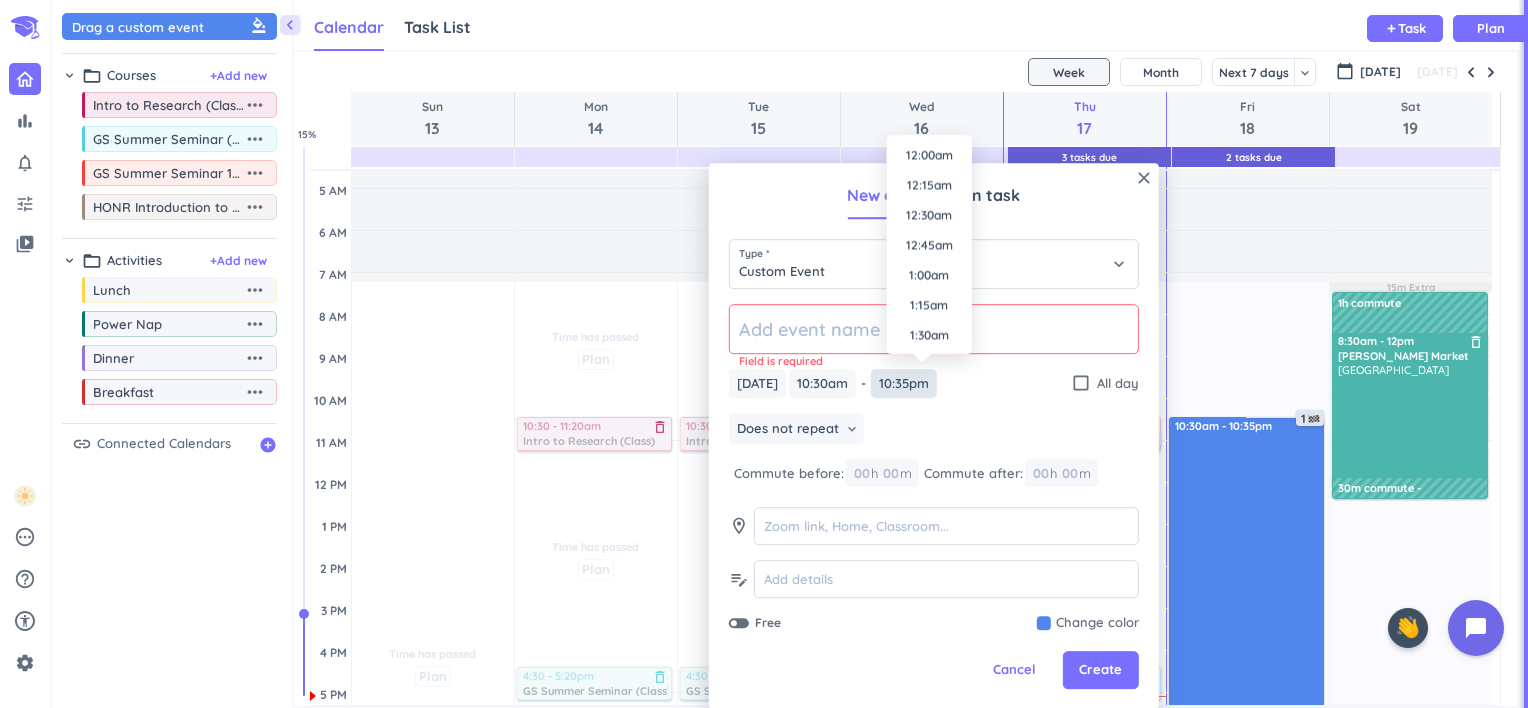 scroll, scrollTop: 2610, scrollLeft: 0, axis: vertical 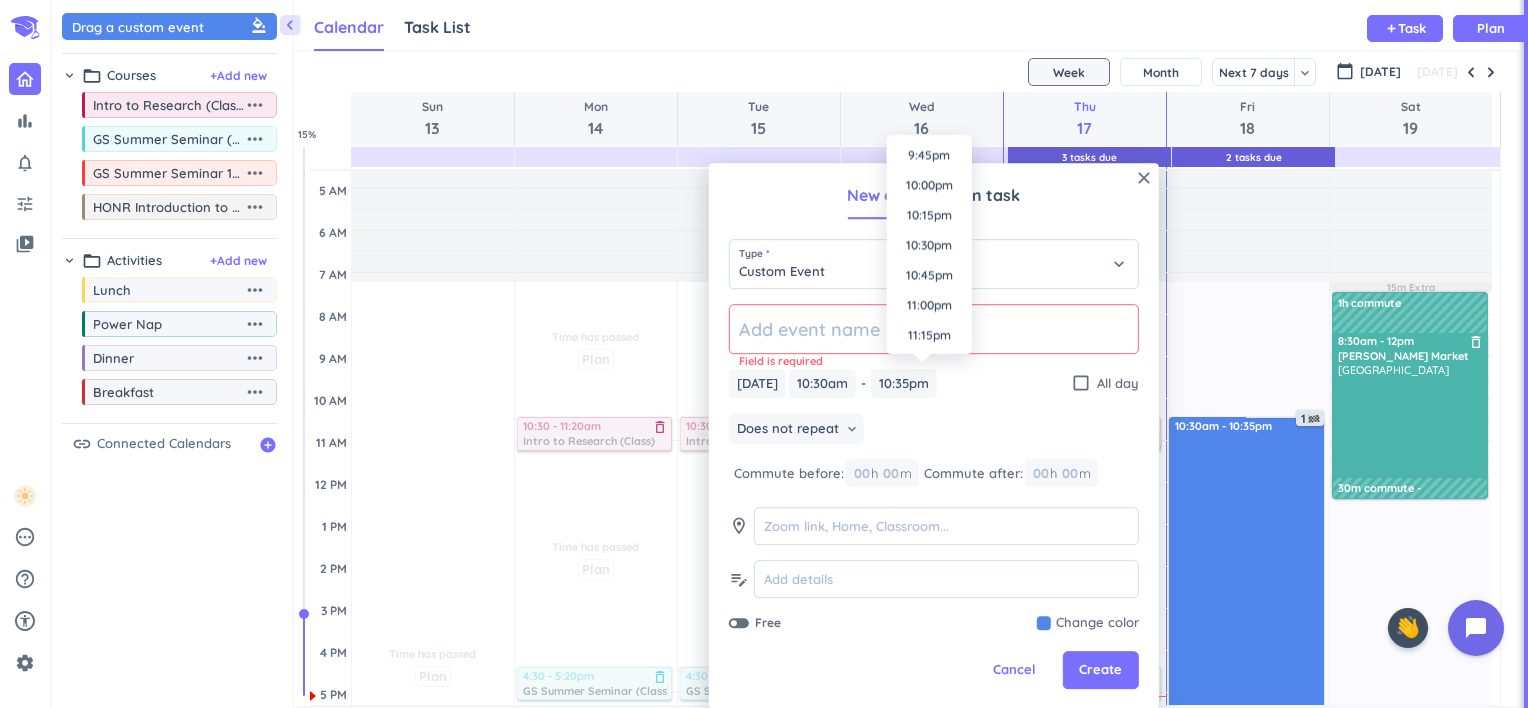 click on "11:15pm" at bounding box center [929, 335] 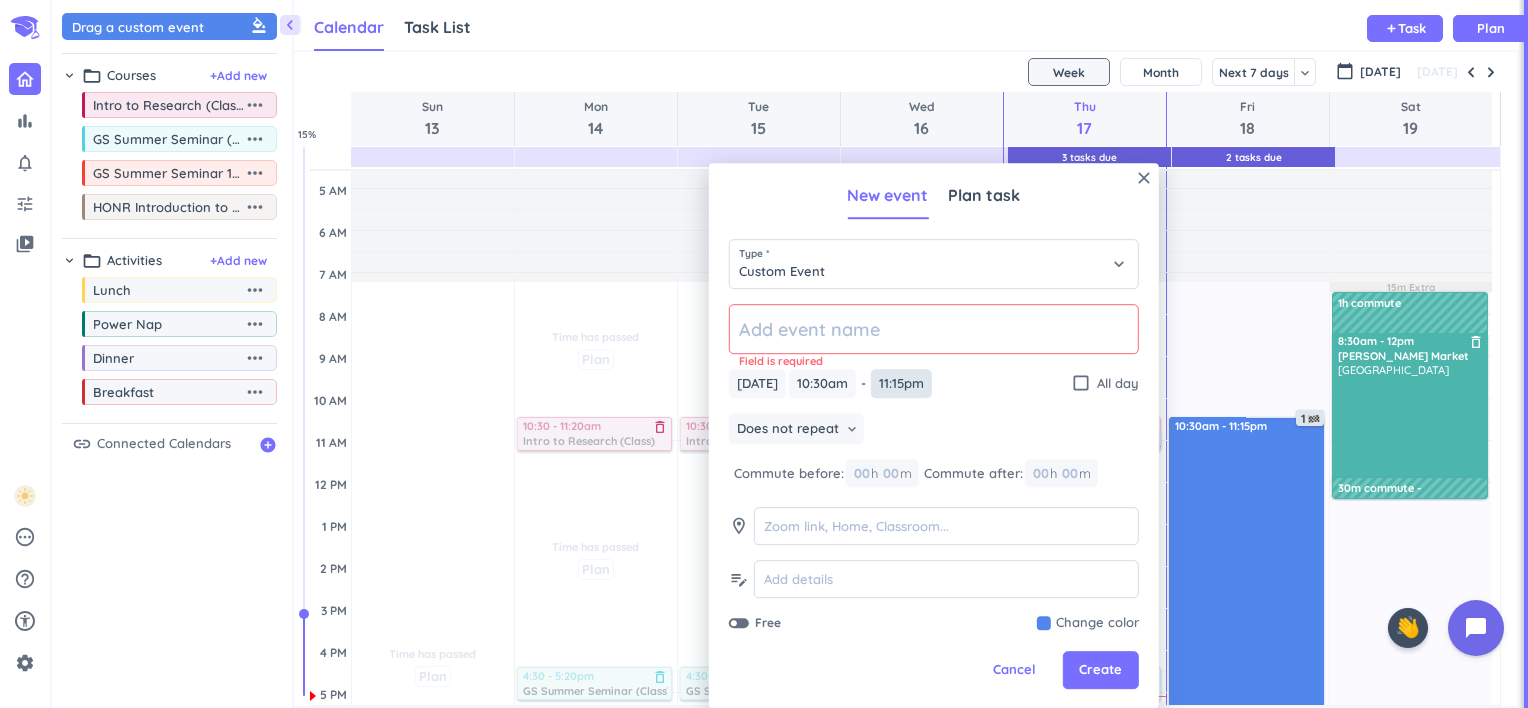 click on "11:15pm" at bounding box center (901, 383) 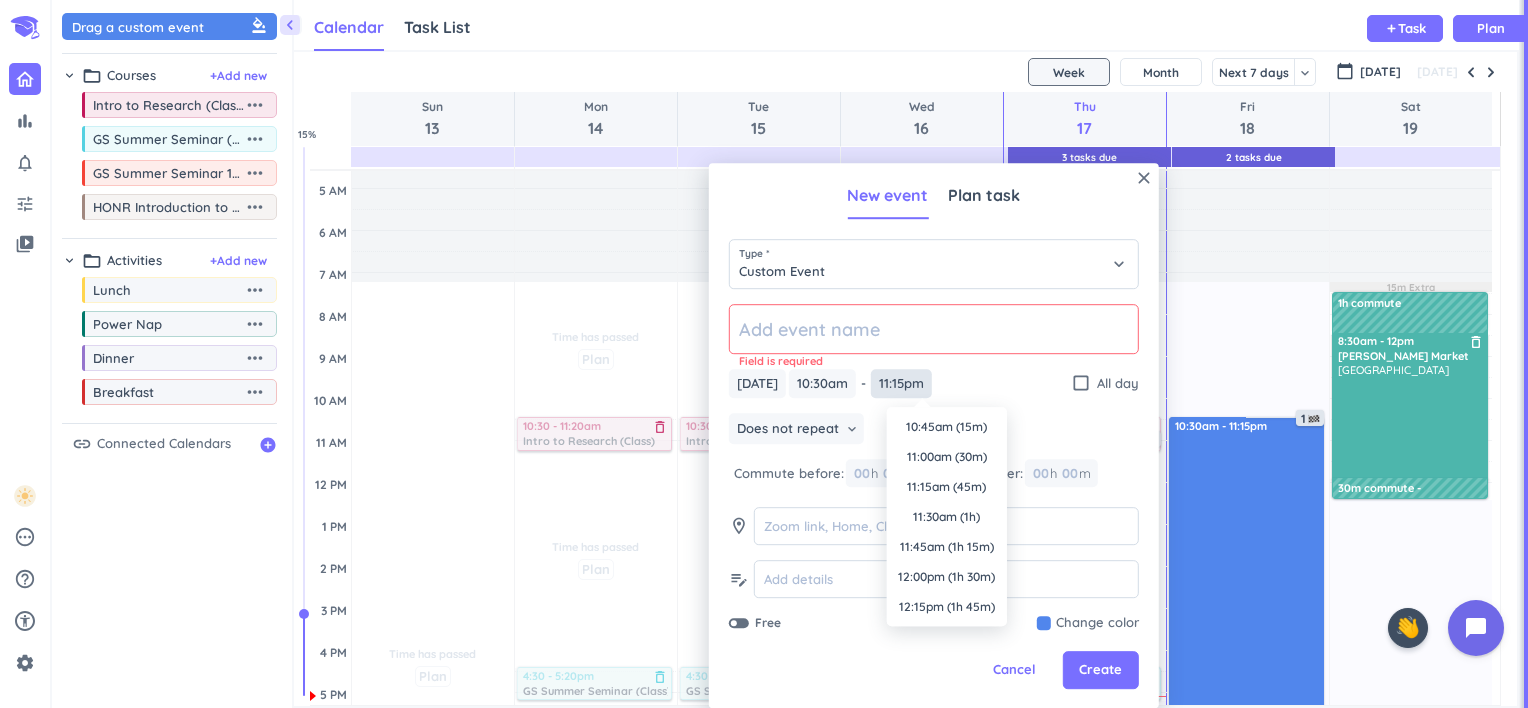 scroll, scrollTop: 1500, scrollLeft: 0, axis: vertical 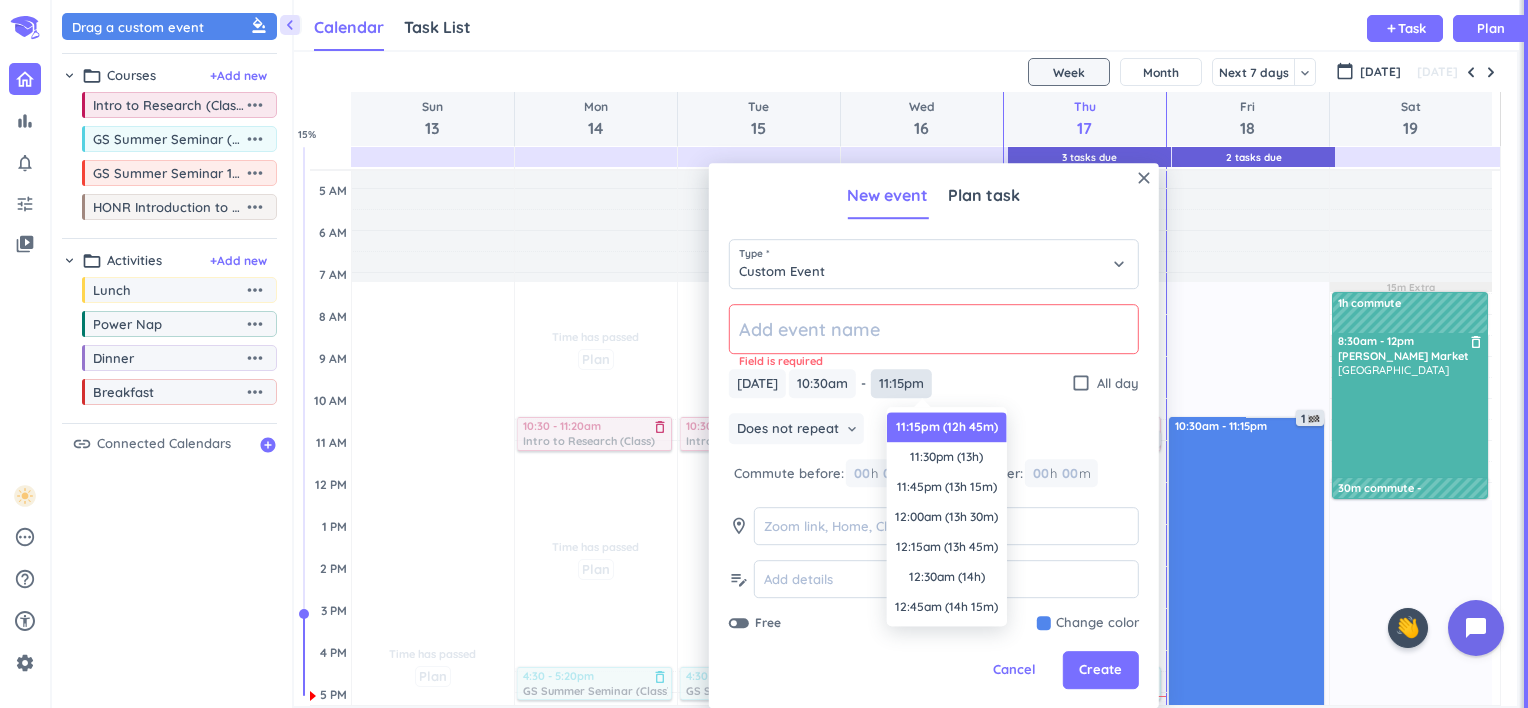 click on "11:15pm" at bounding box center [901, 383] 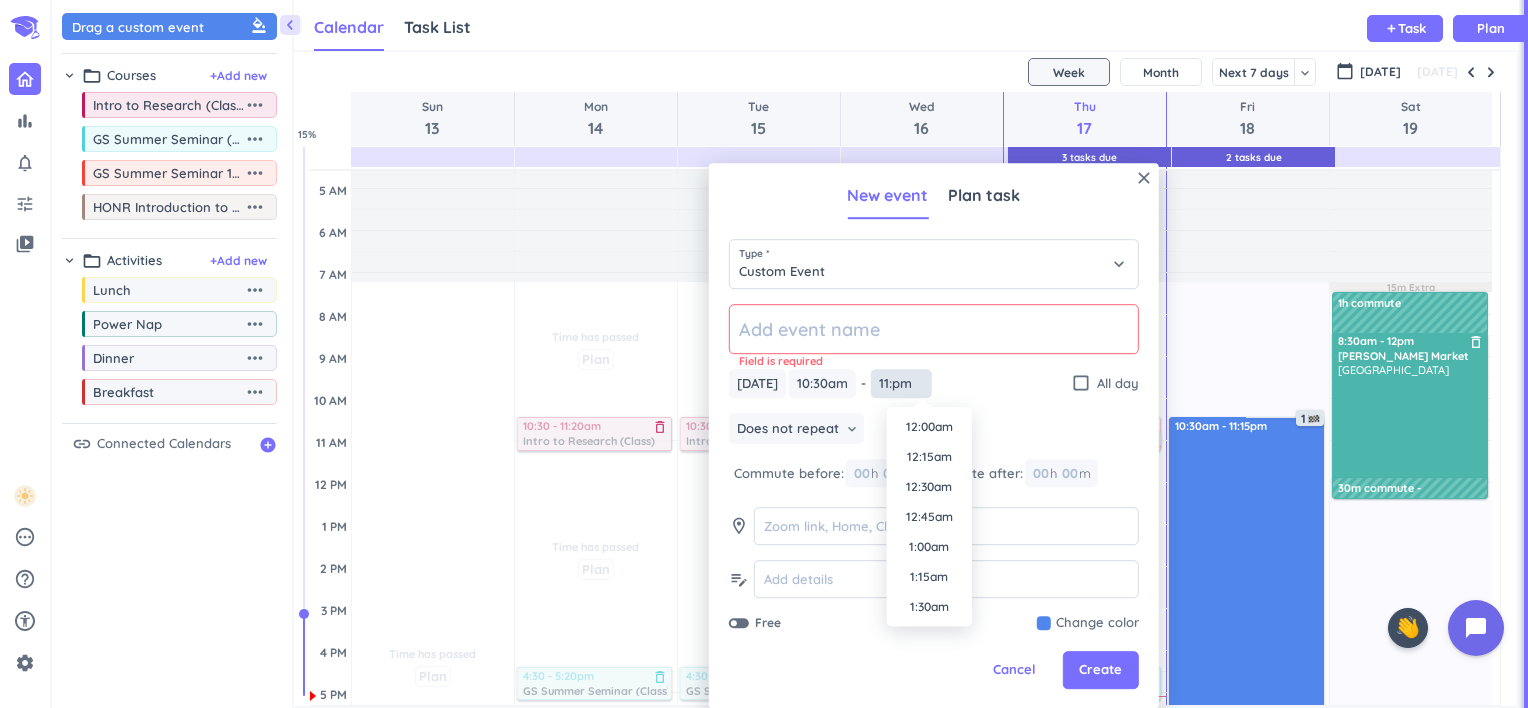scroll, scrollTop: 2670, scrollLeft: 0, axis: vertical 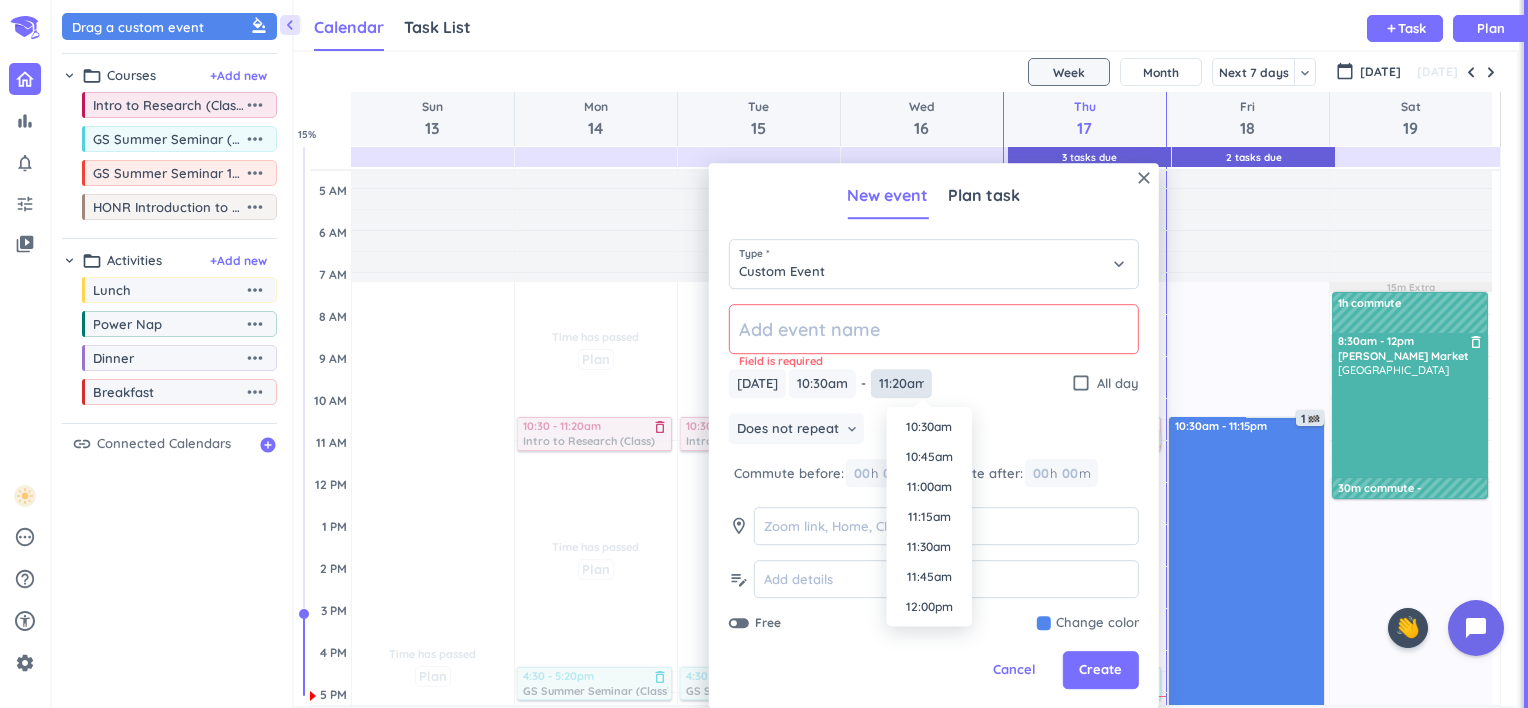 type on "11:20am" 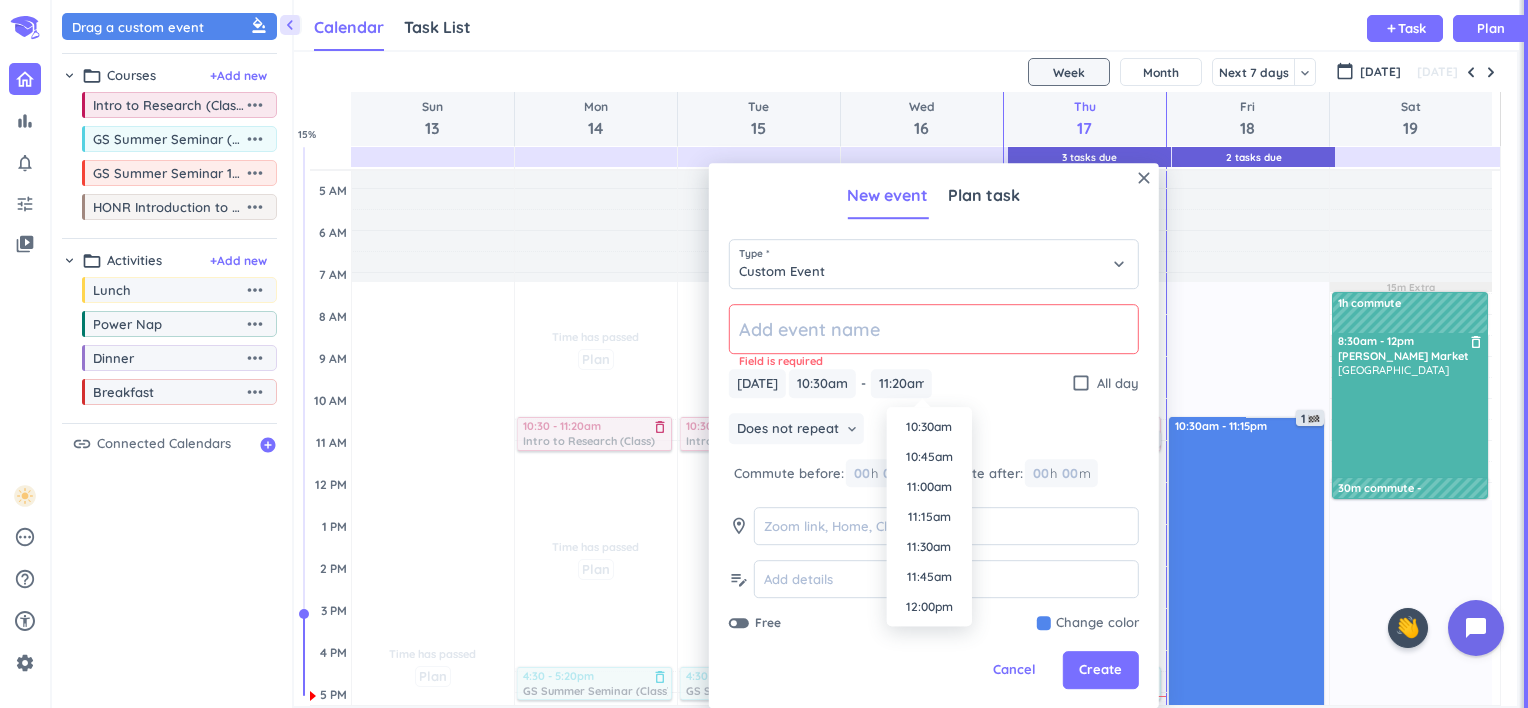 click 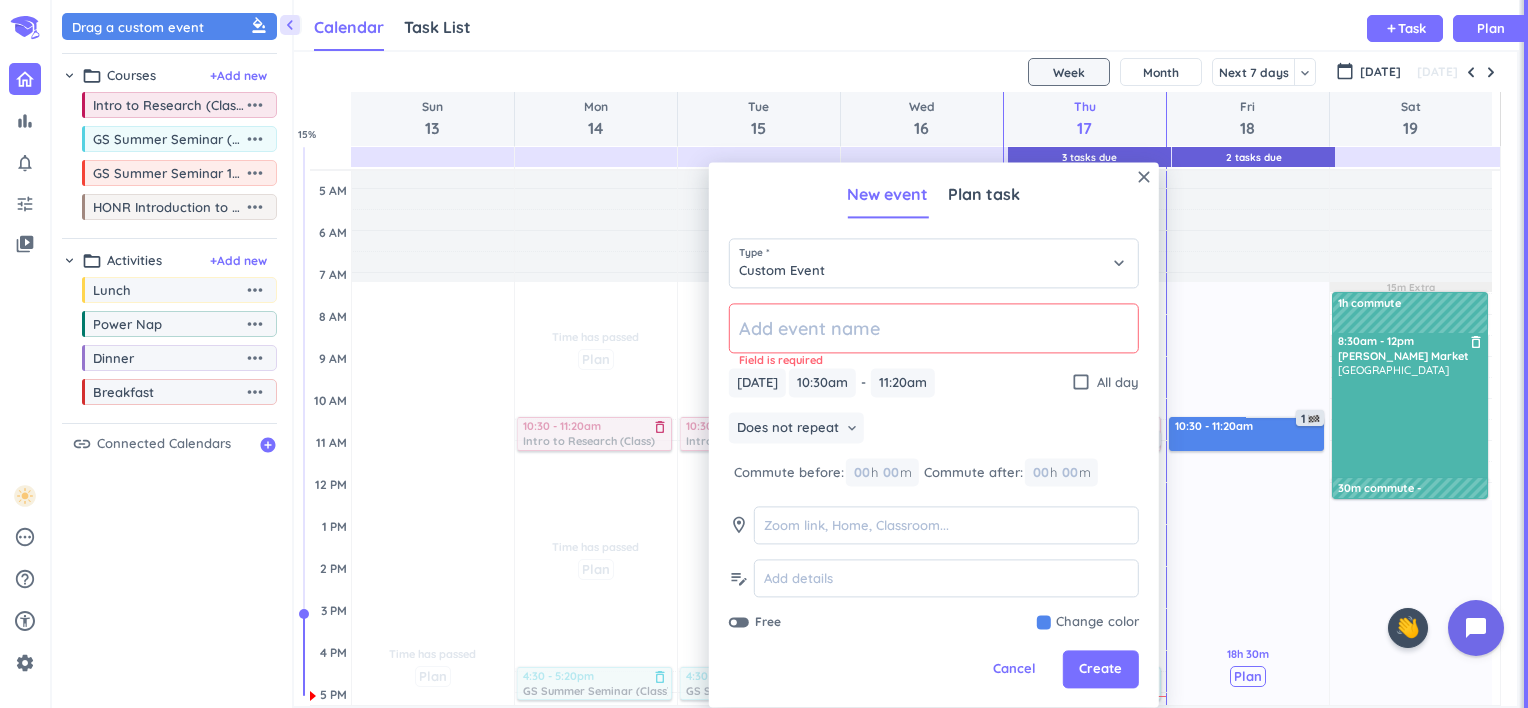 click 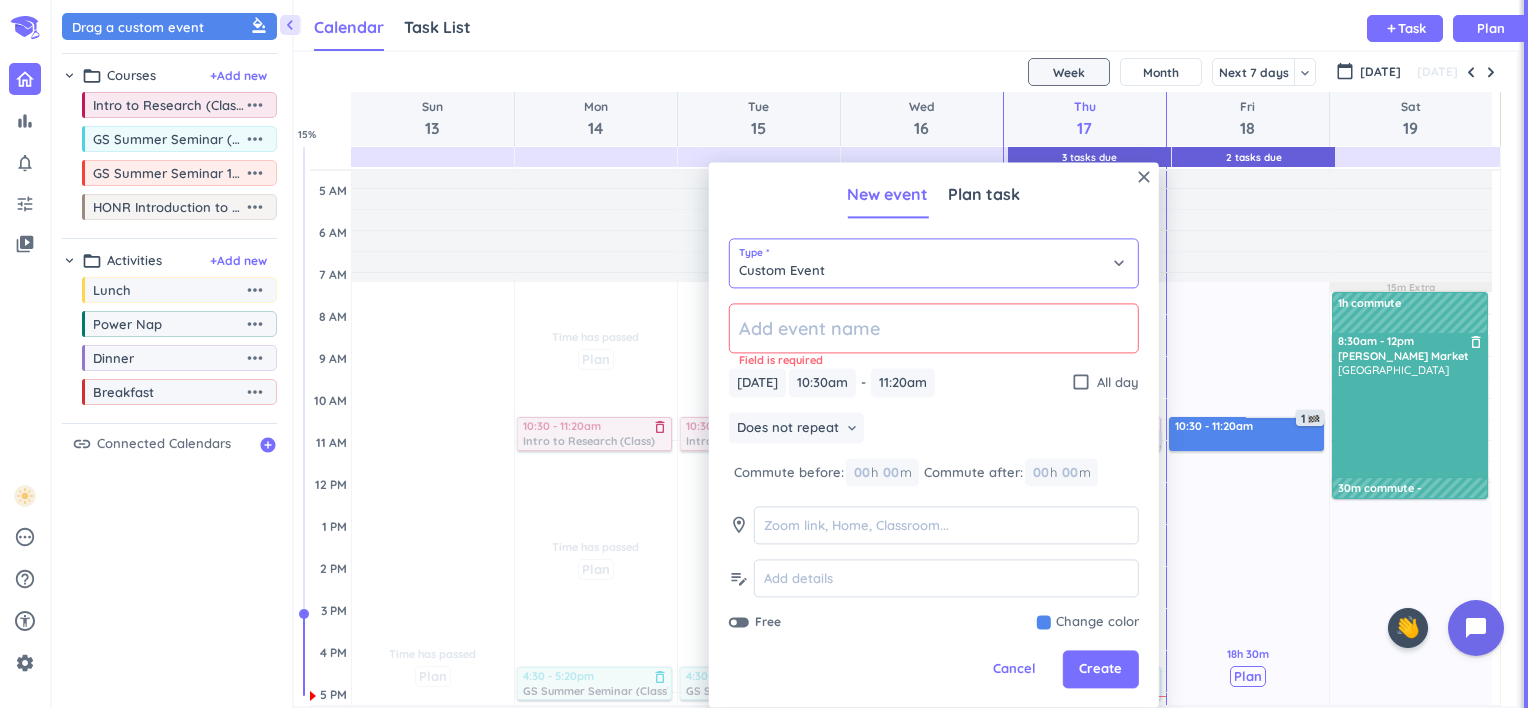 click on "Custom Event" at bounding box center [934, 263] 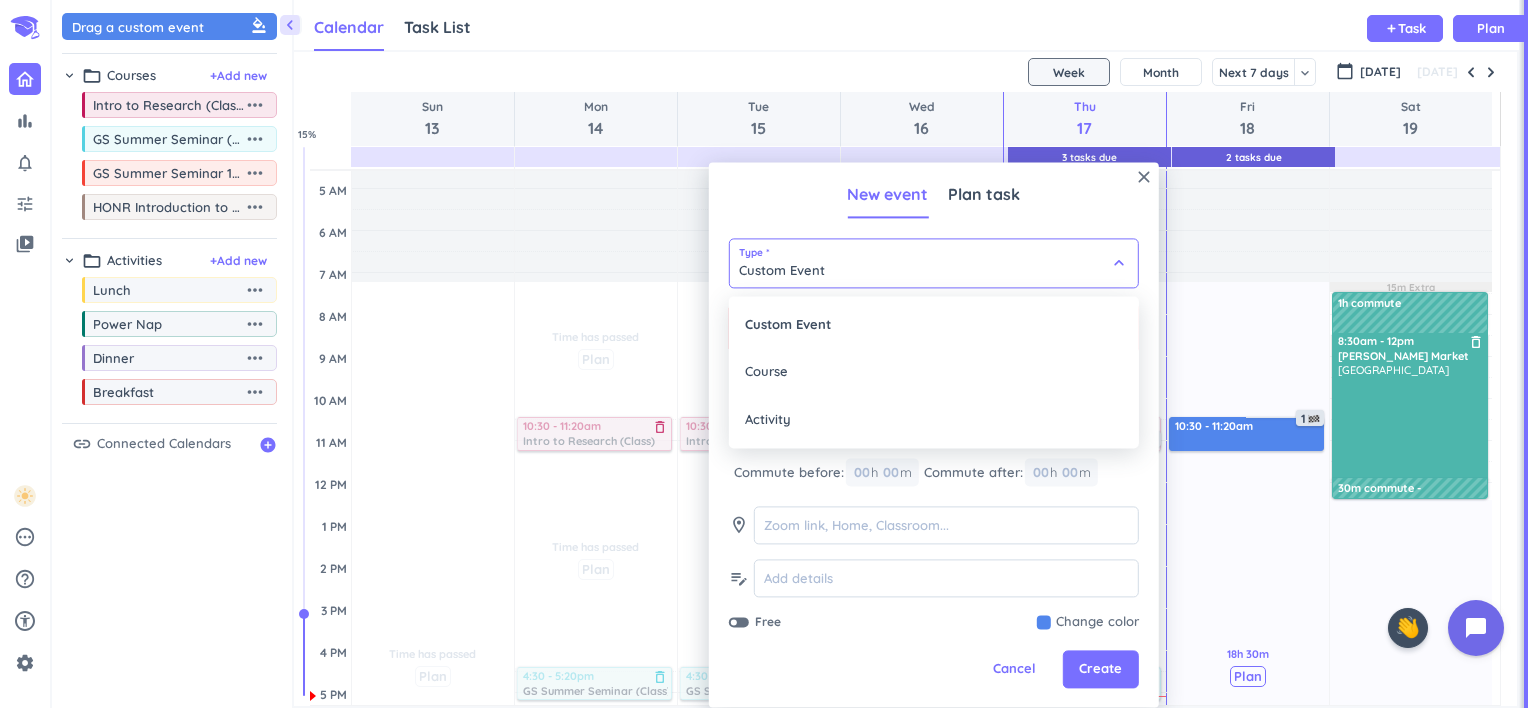 click on "Course" at bounding box center (934, 372) 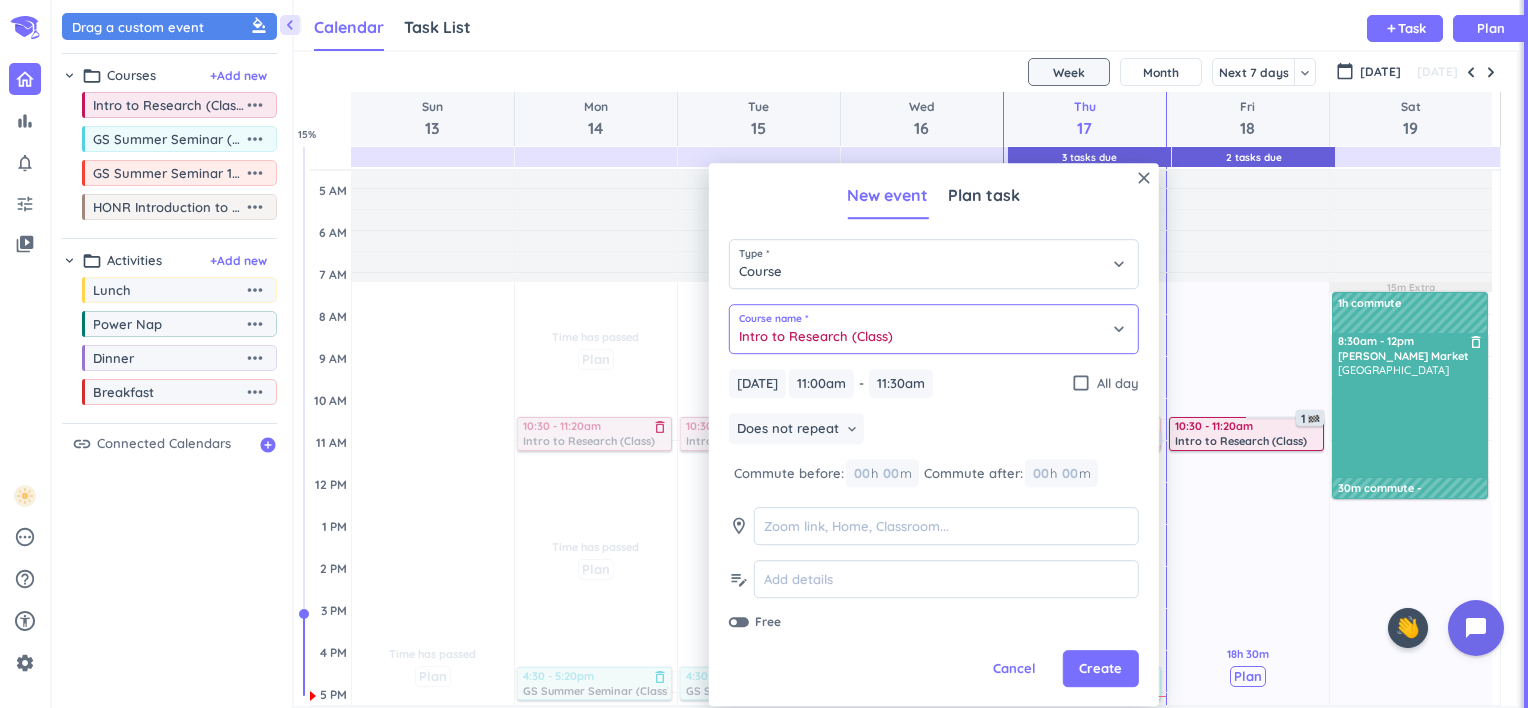 click on "Intro to Research (Class)" at bounding box center (934, 329) 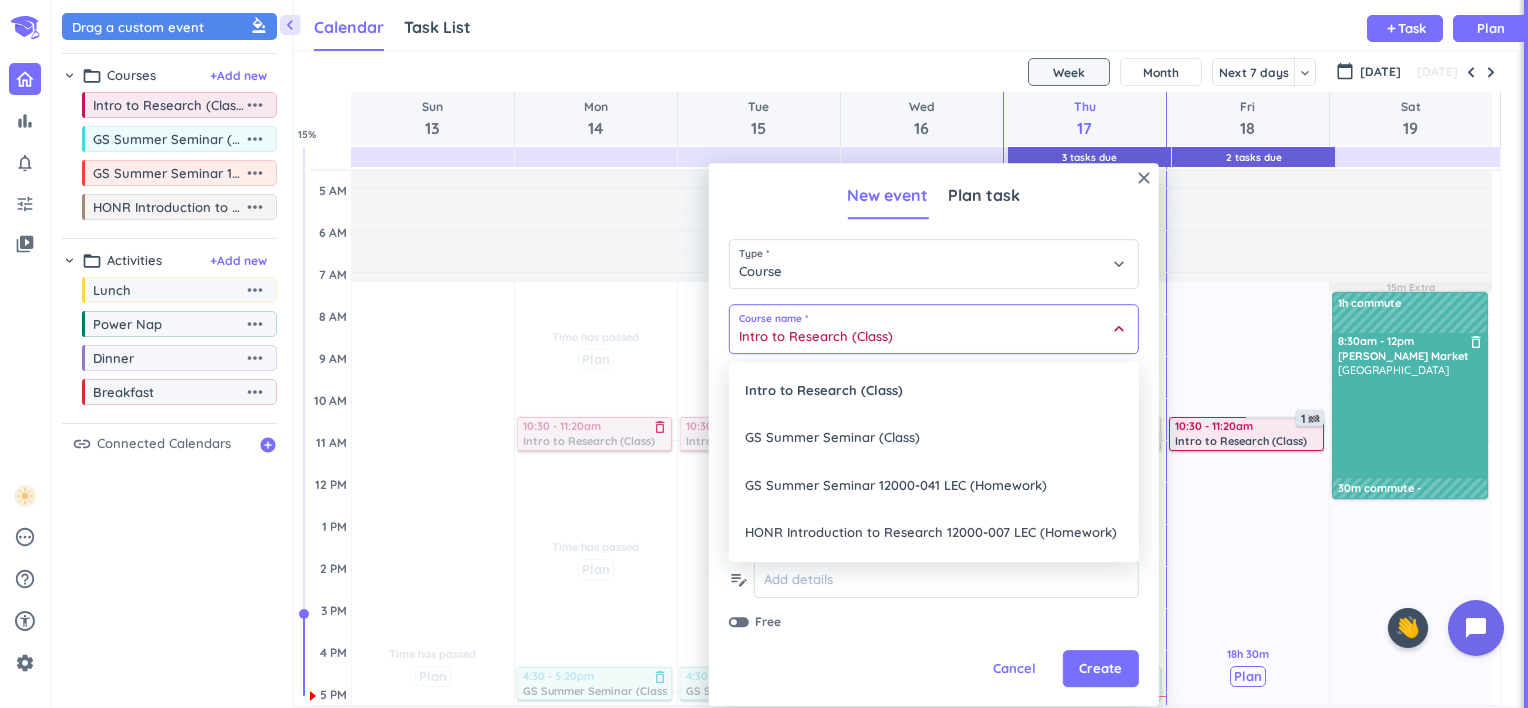 click on "HONR Introduction to Research 12000-007 LEC (Homework)" at bounding box center (934, 533) 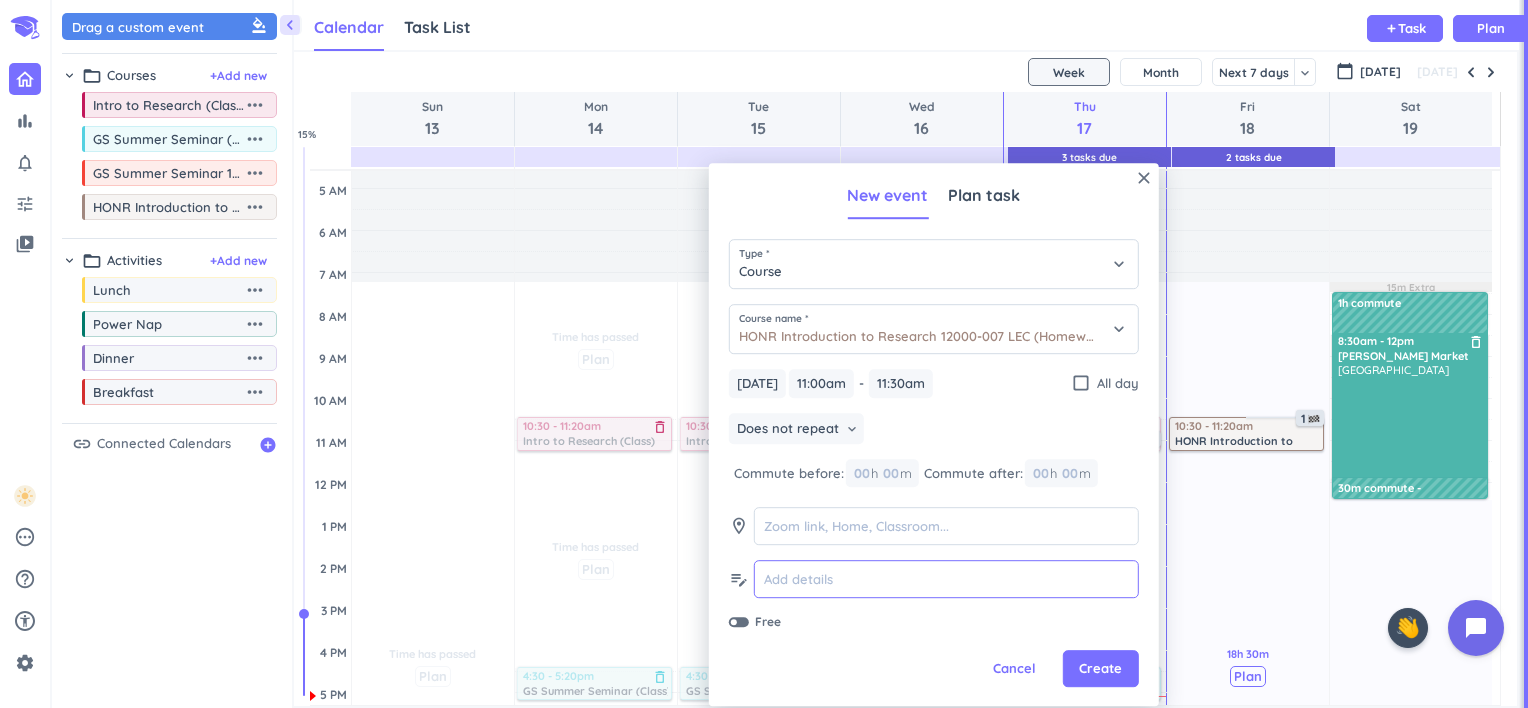 click at bounding box center (946, 580) 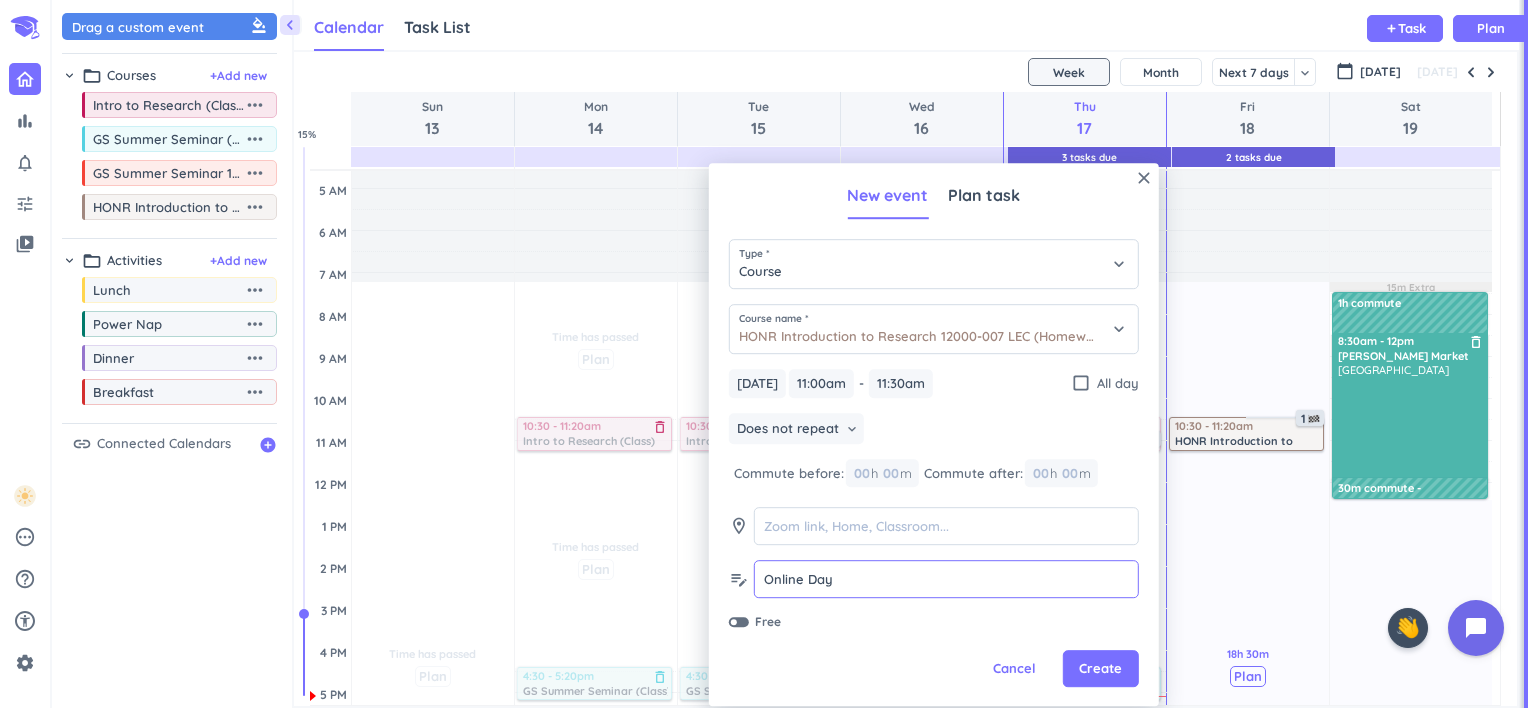type on "Online Day" 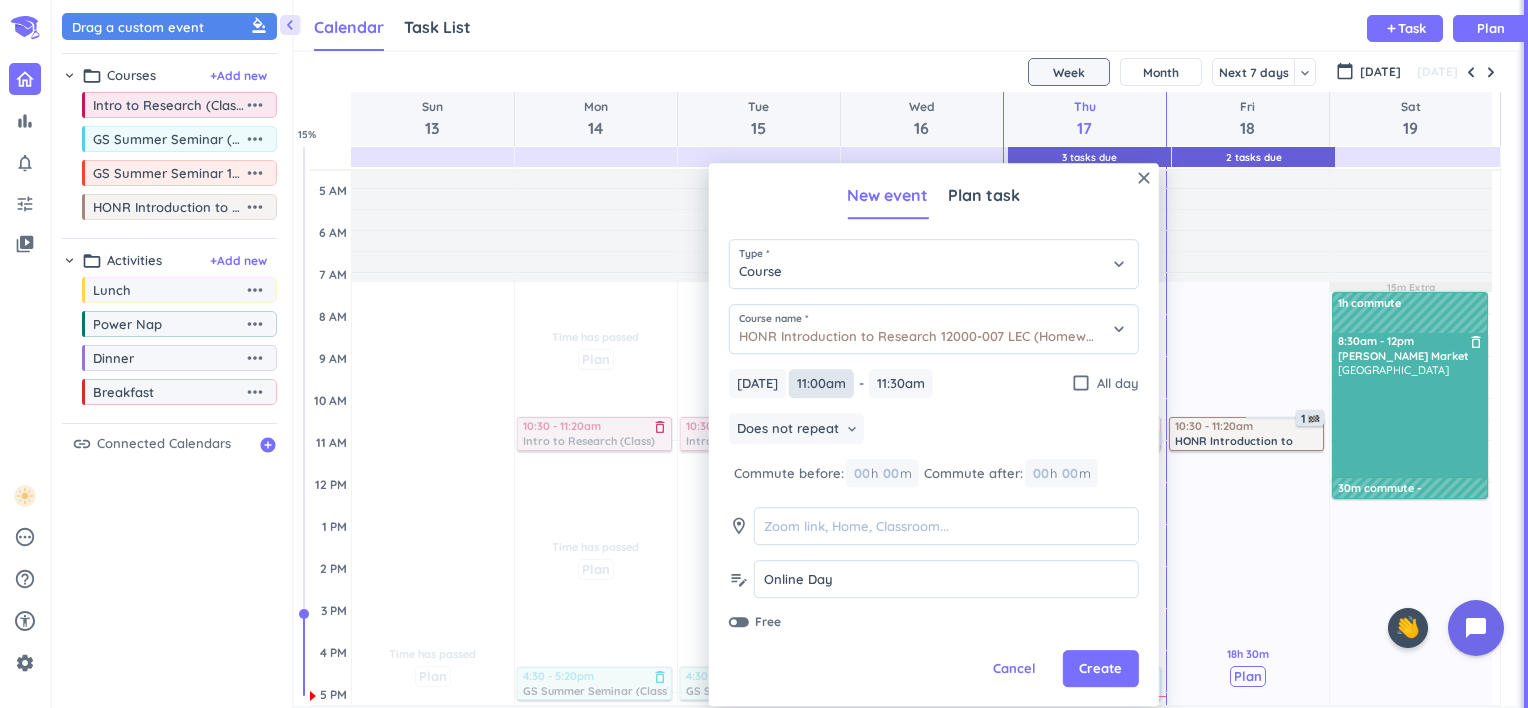 click on "11:00am" at bounding box center [821, 383] 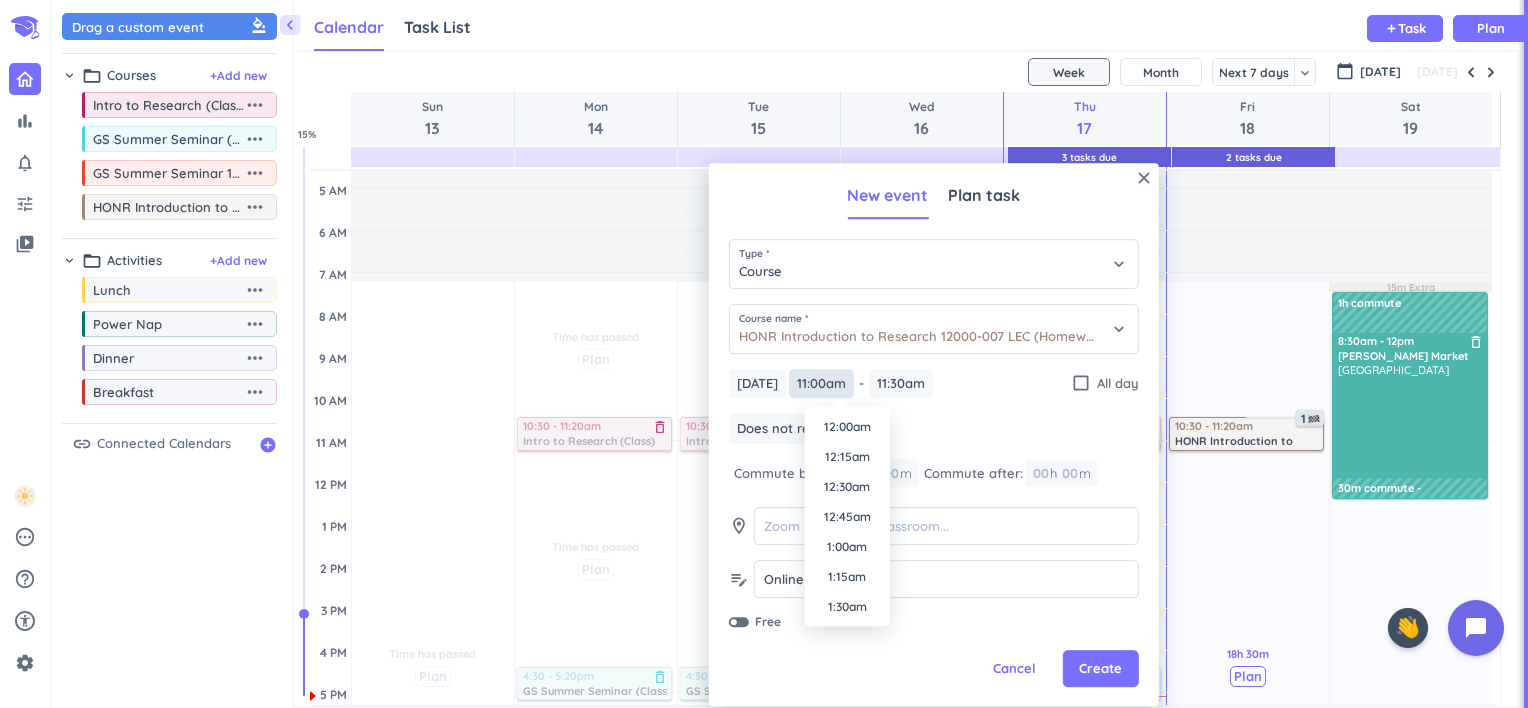 scroll, scrollTop: 1230, scrollLeft: 0, axis: vertical 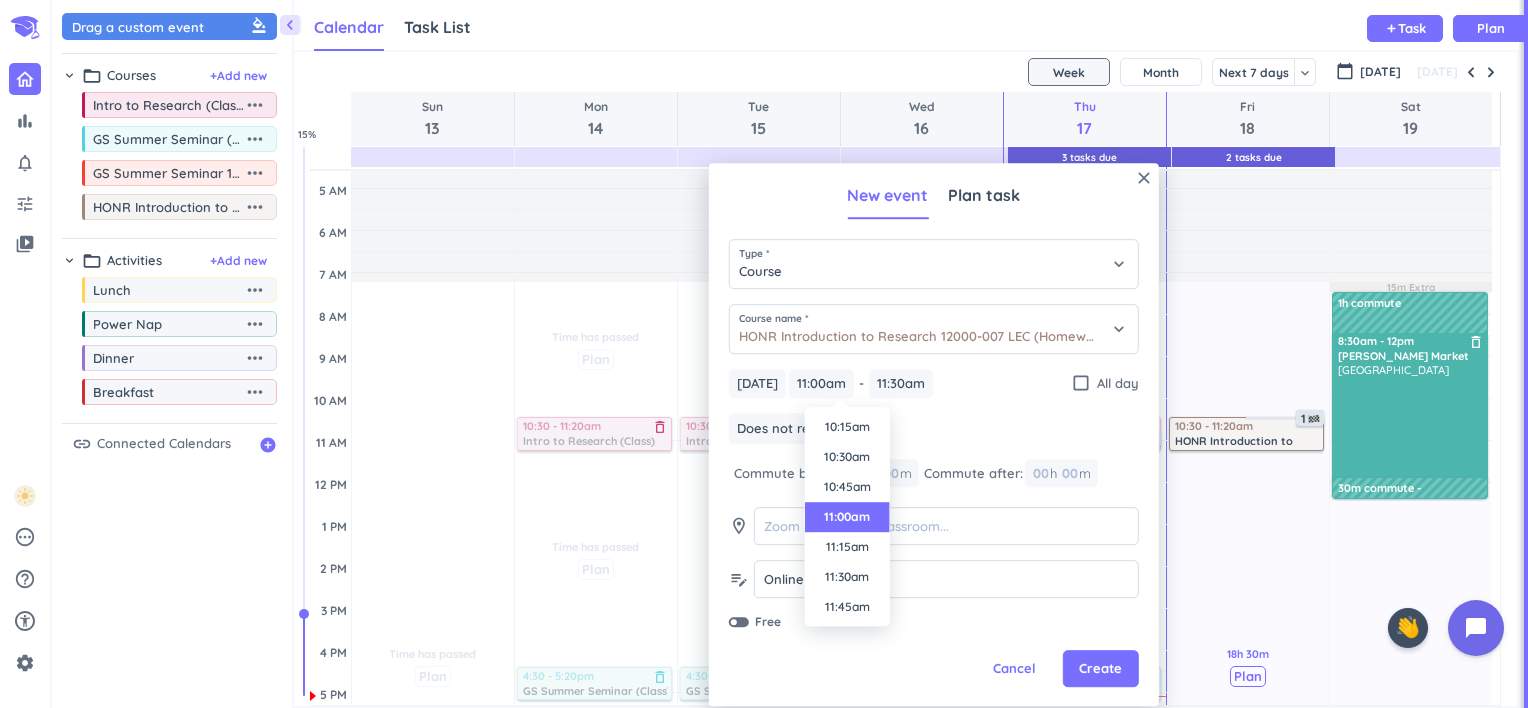 click on "10:30am" at bounding box center (847, 457) 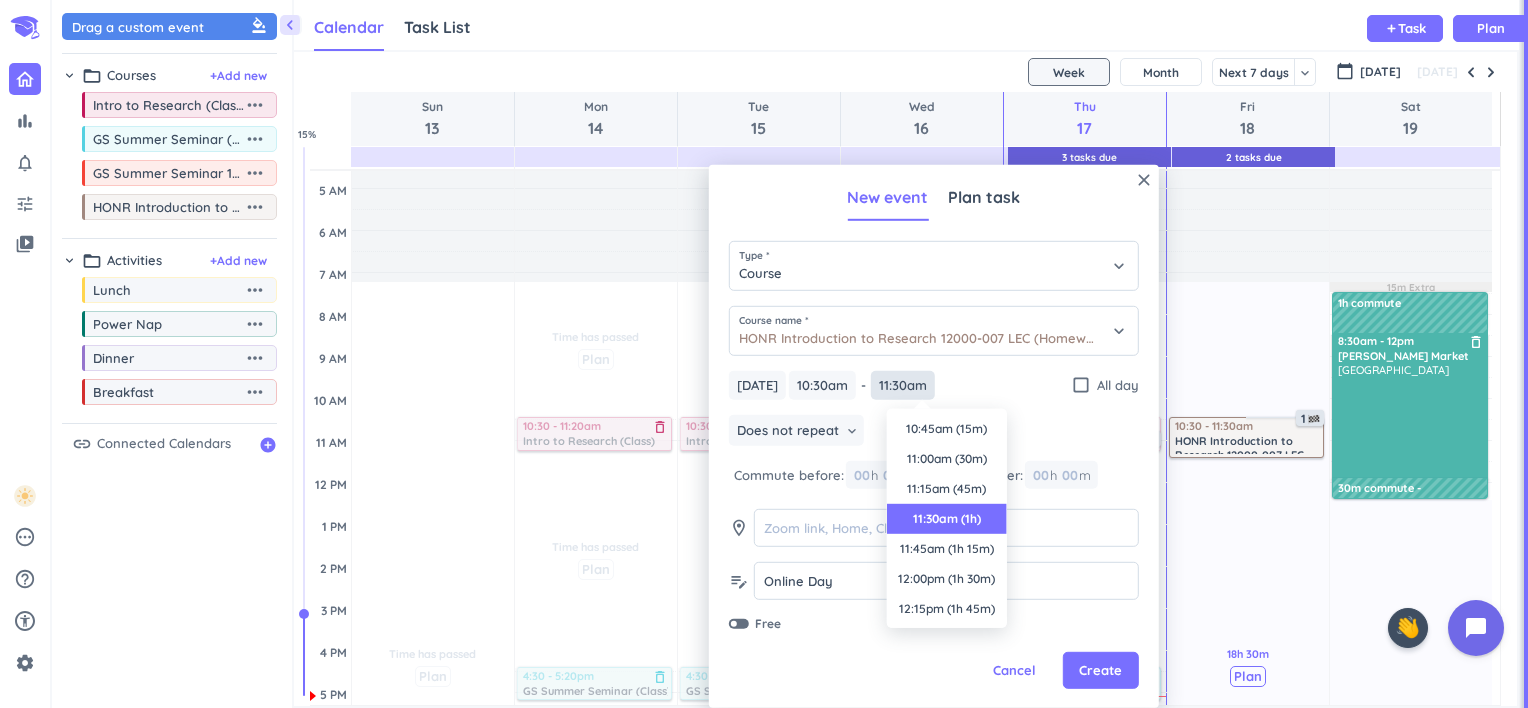 click on "11:30am" at bounding box center (903, 385) 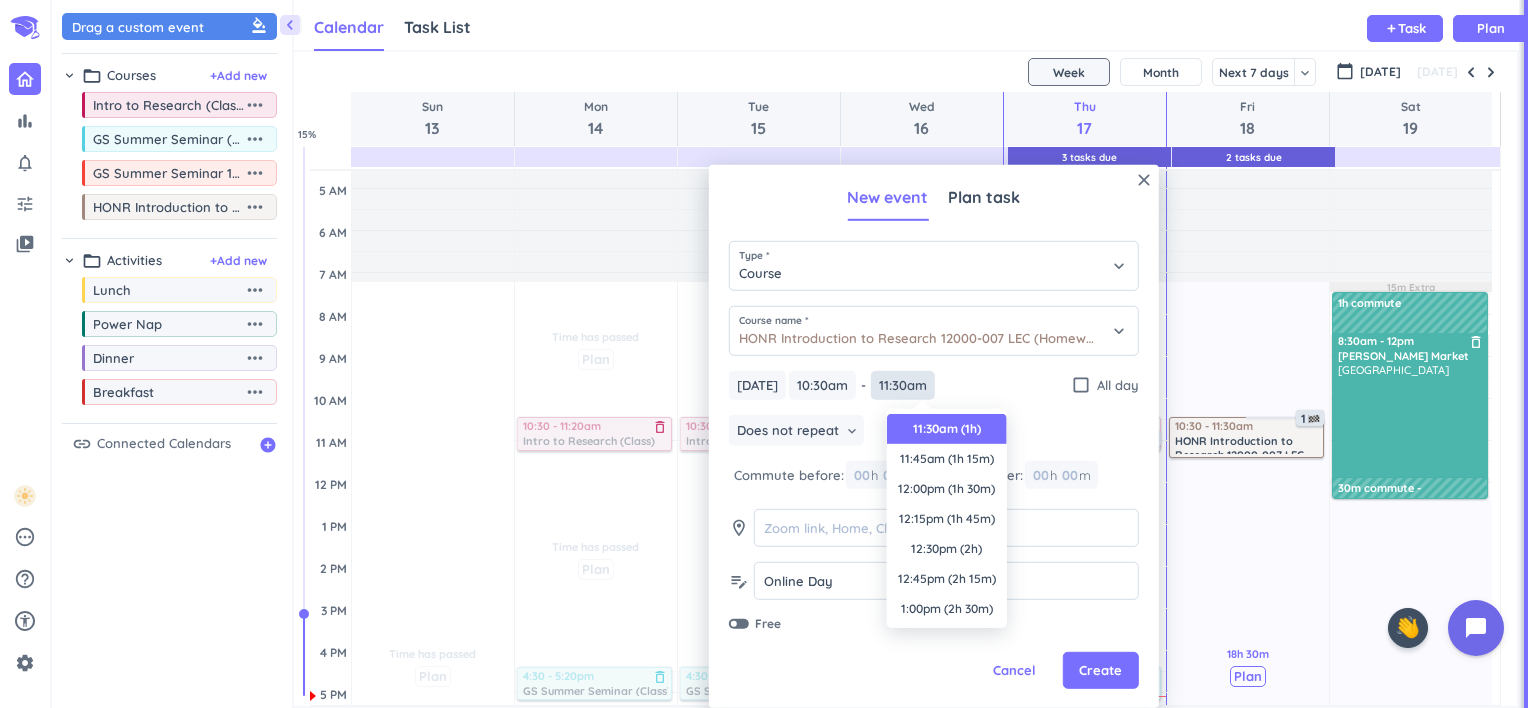 click on "11:30am" at bounding box center [903, 385] 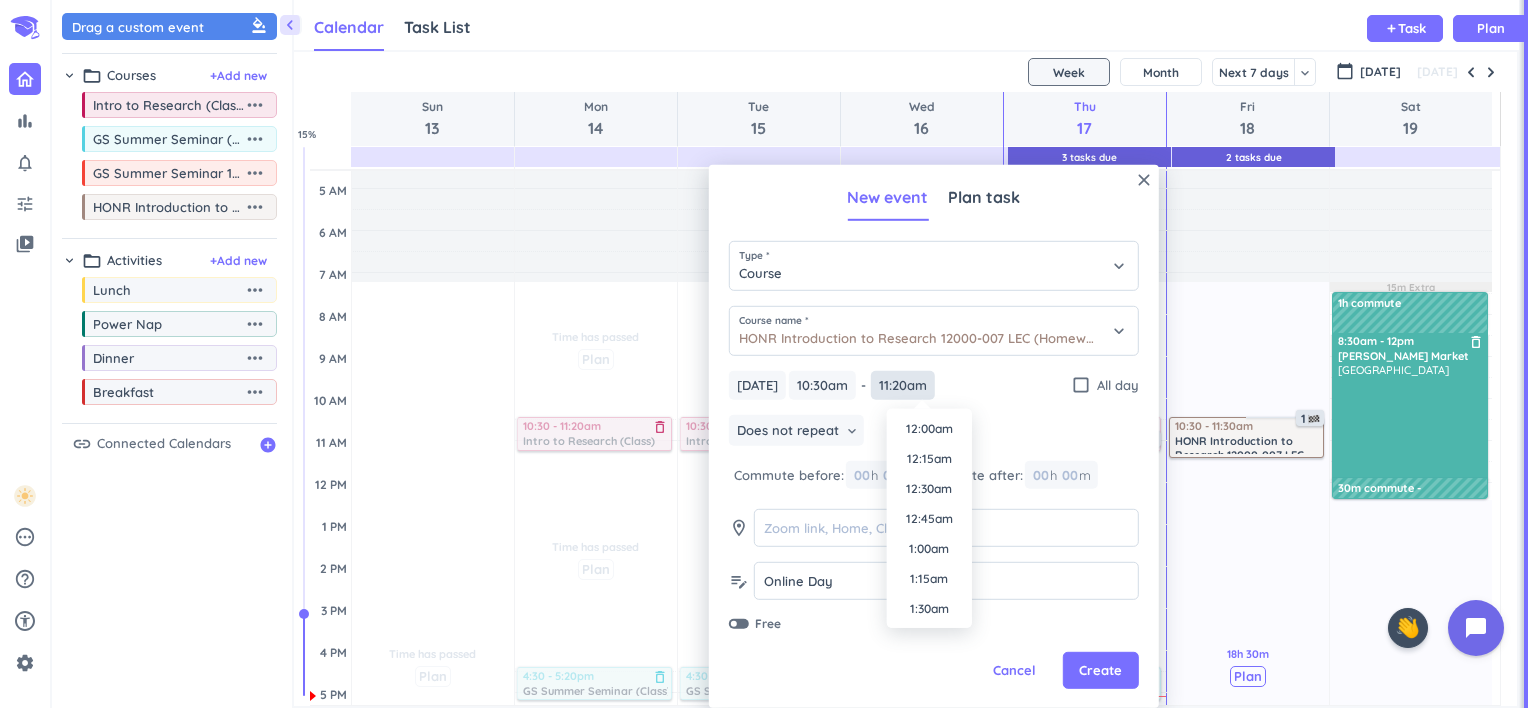 scroll, scrollTop: 1260, scrollLeft: 0, axis: vertical 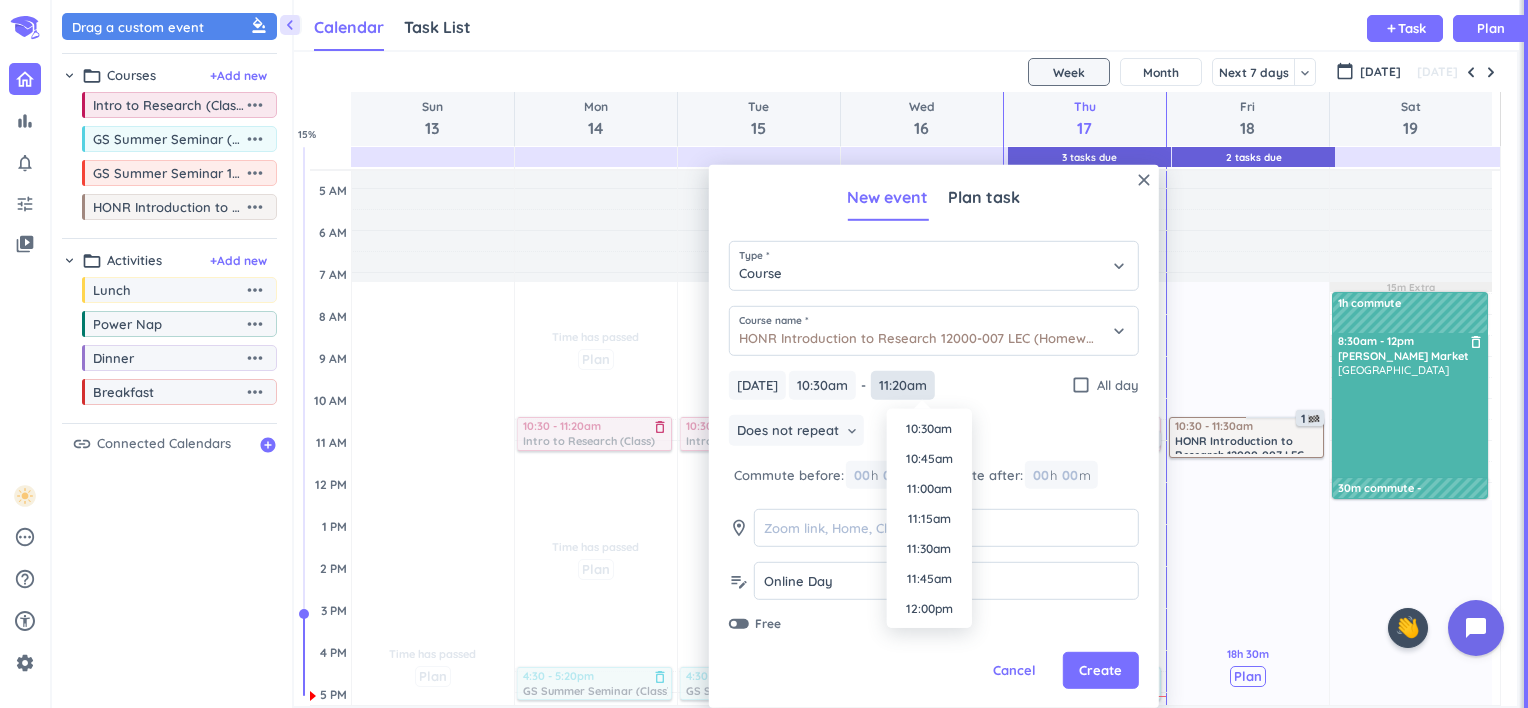type on "11:20am" 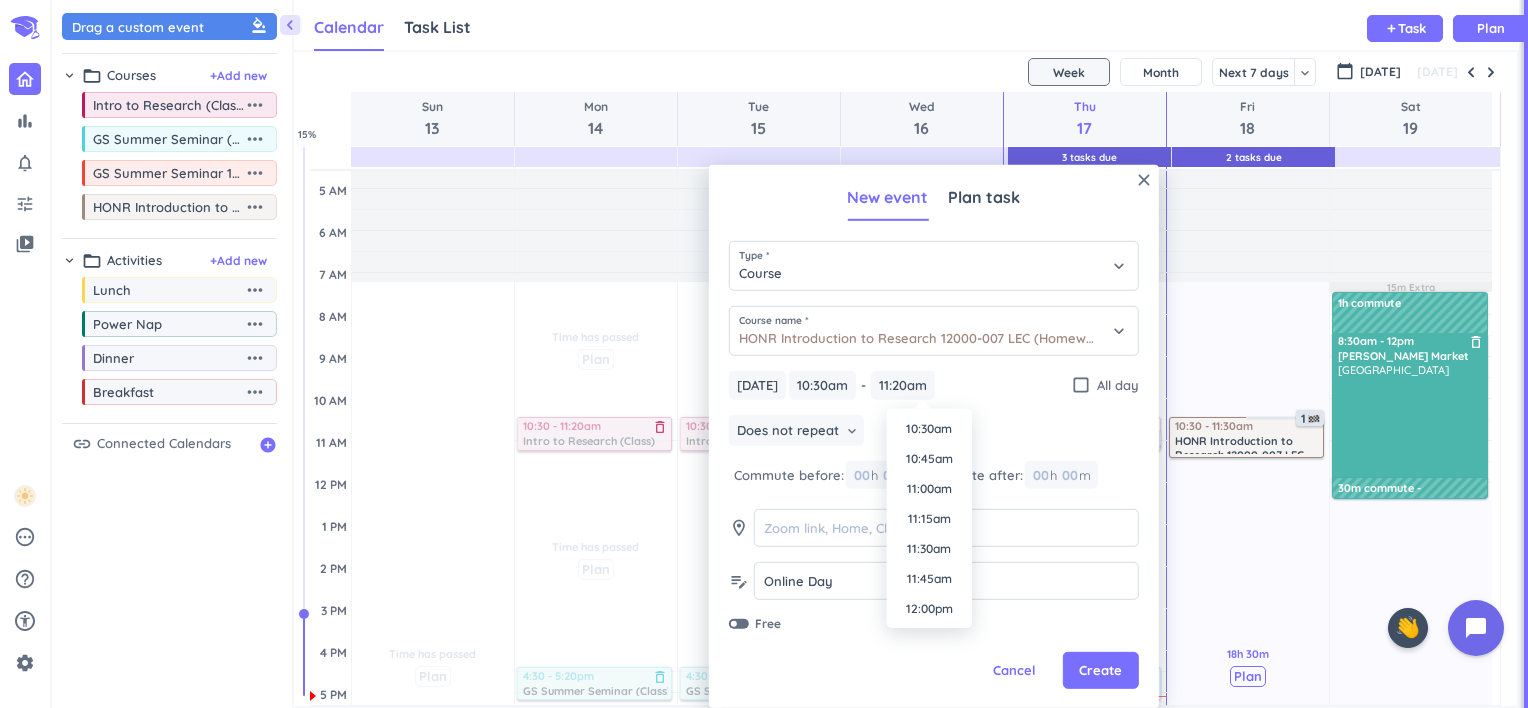 click on "Create" at bounding box center [1100, 671] 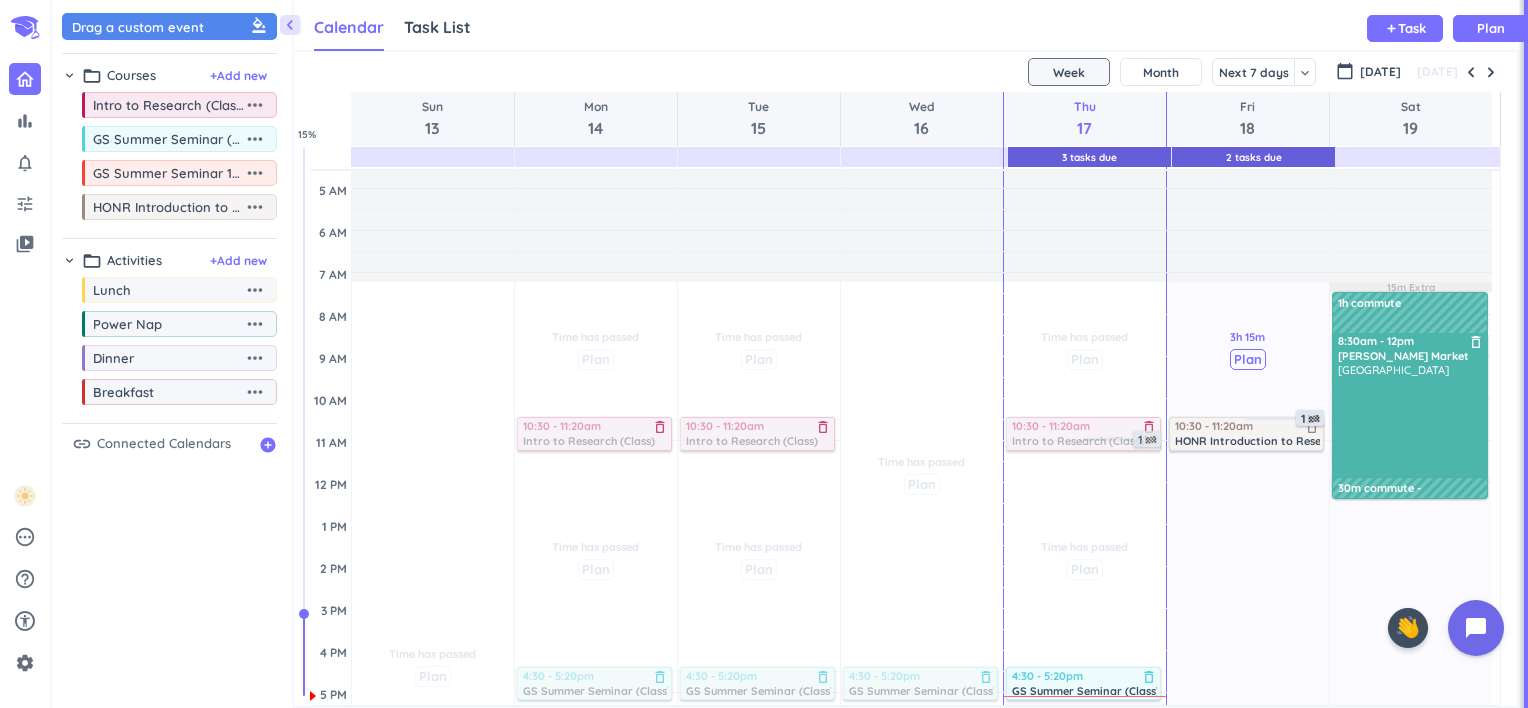 click on "HONR Introduction to Research 12000-007 LEC (Homework)" at bounding box center (1334, 440) 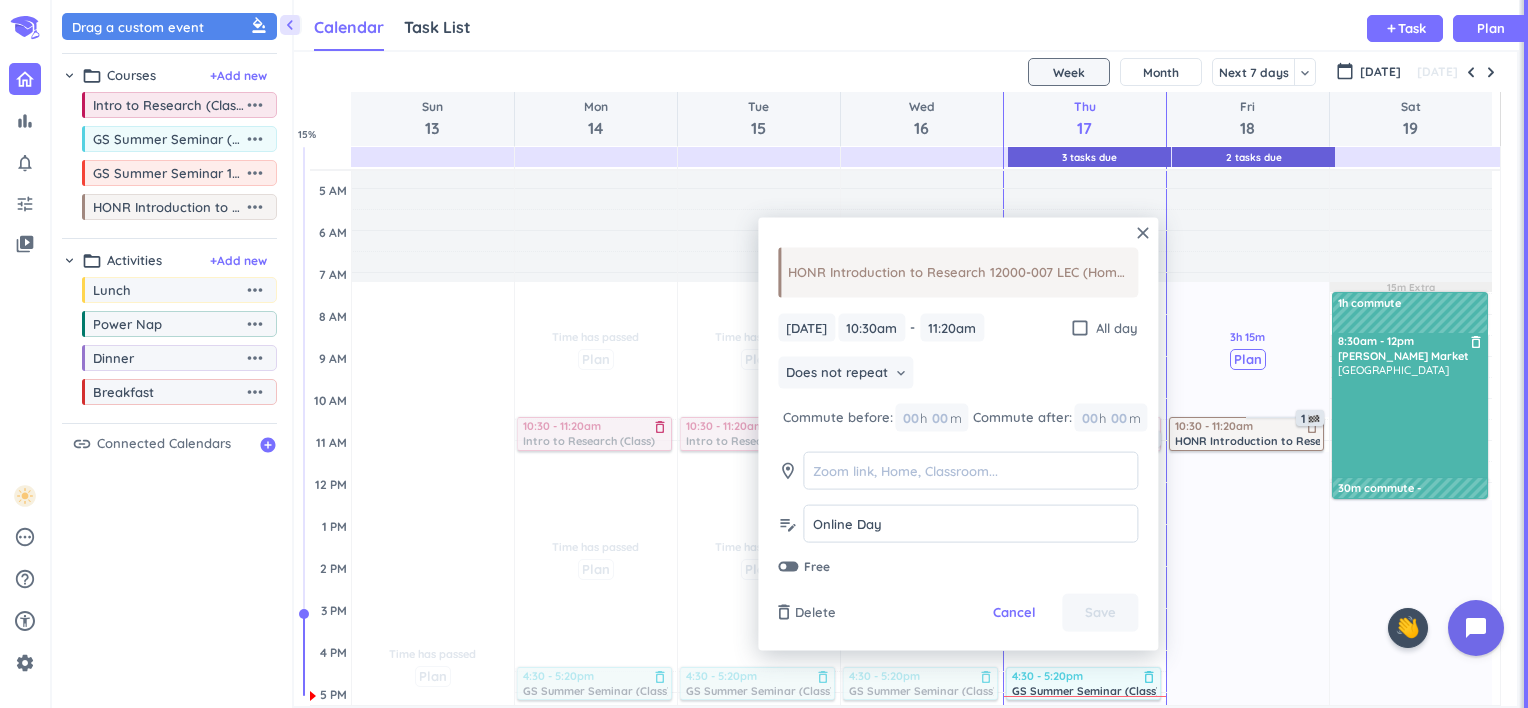 click on "Does not repeat" at bounding box center (837, 373) 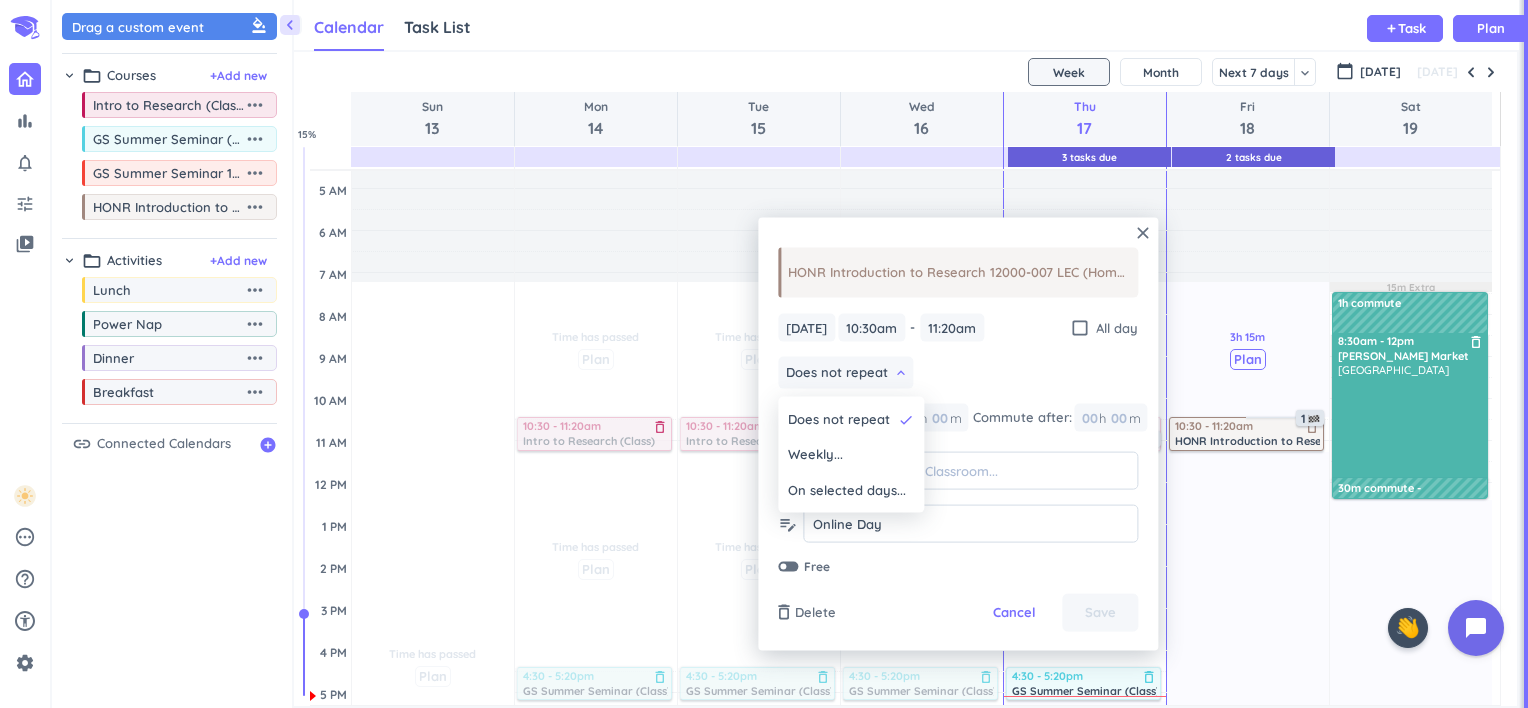 click on "On selected days..." at bounding box center [847, 490] 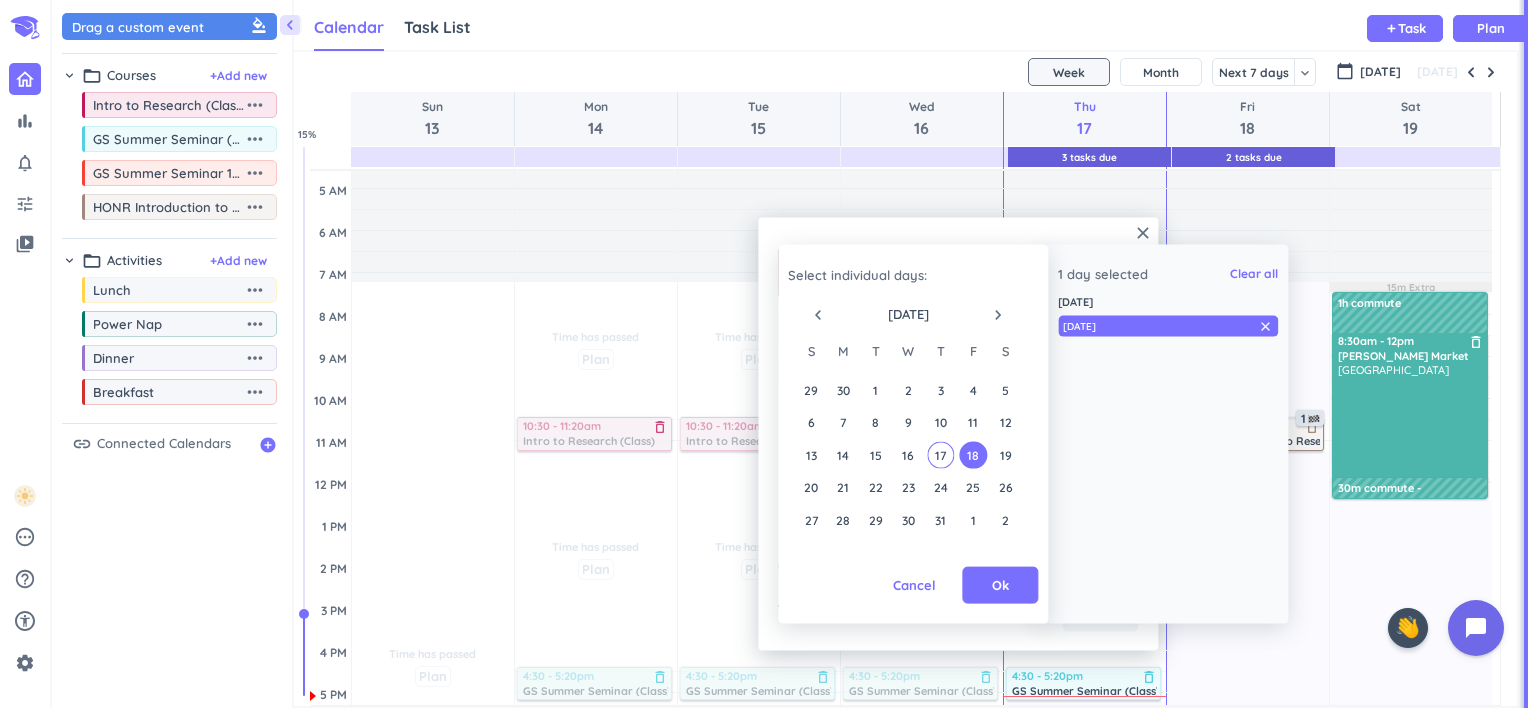click on "Cancel" at bounding box center (914, 585) 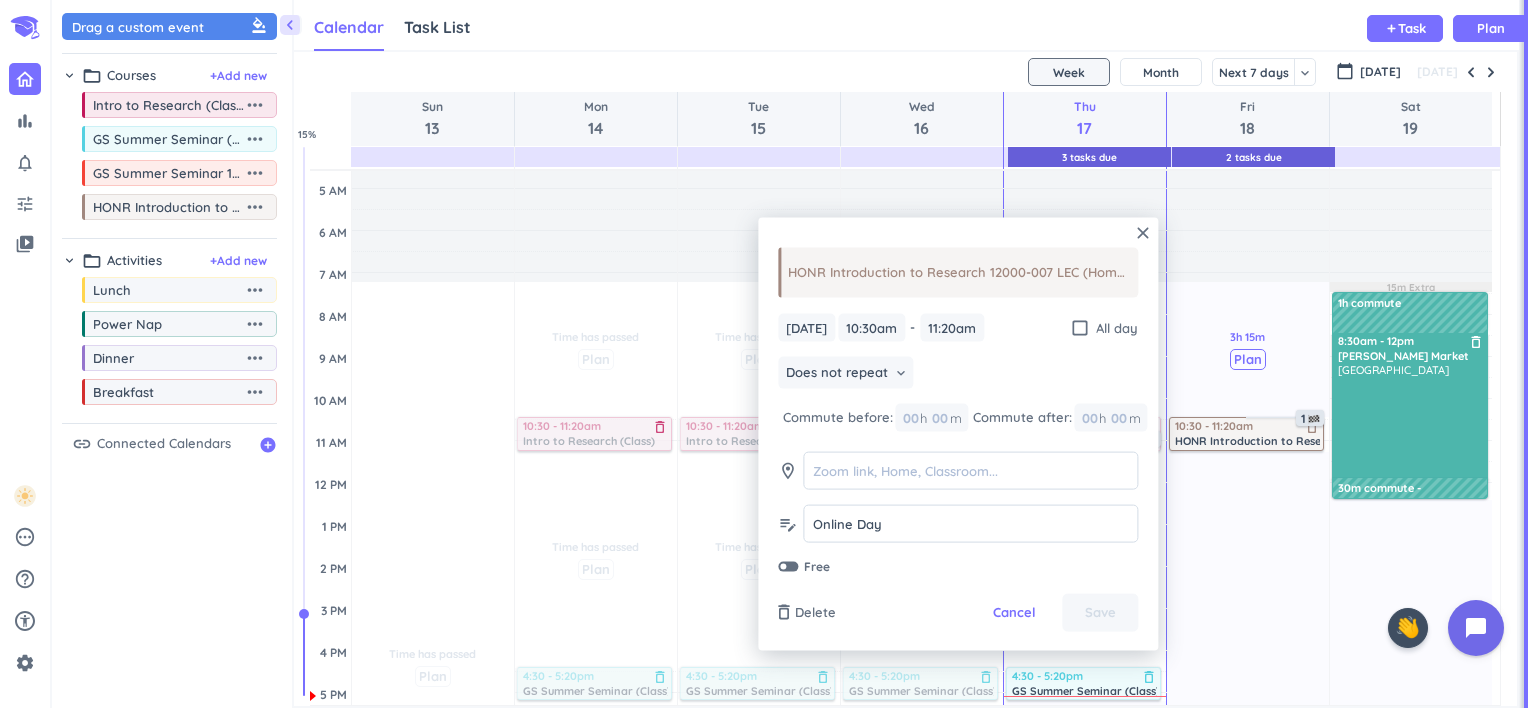 click on "Does not repeat" at bounding box center [837, 373] 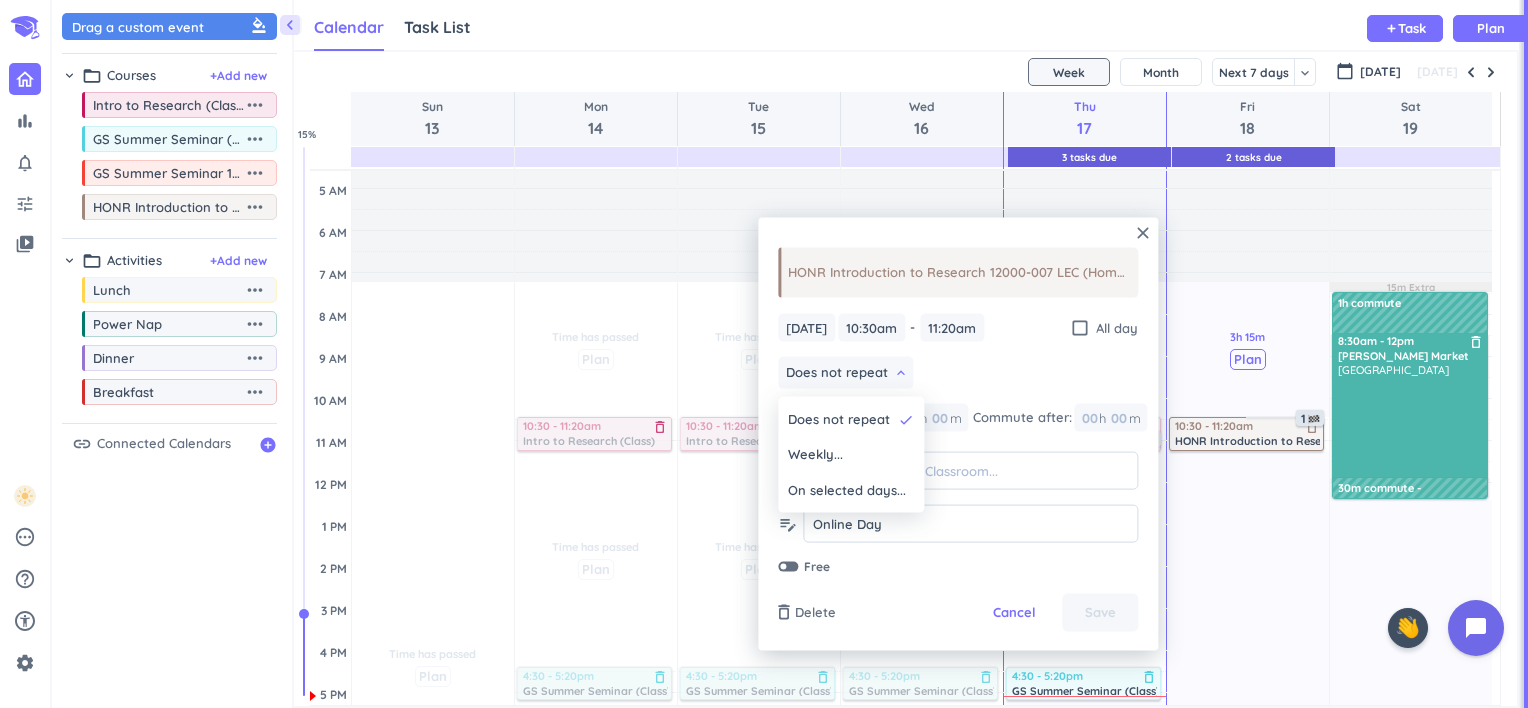 click on "Weekly..." at bounding box center [851, 455] 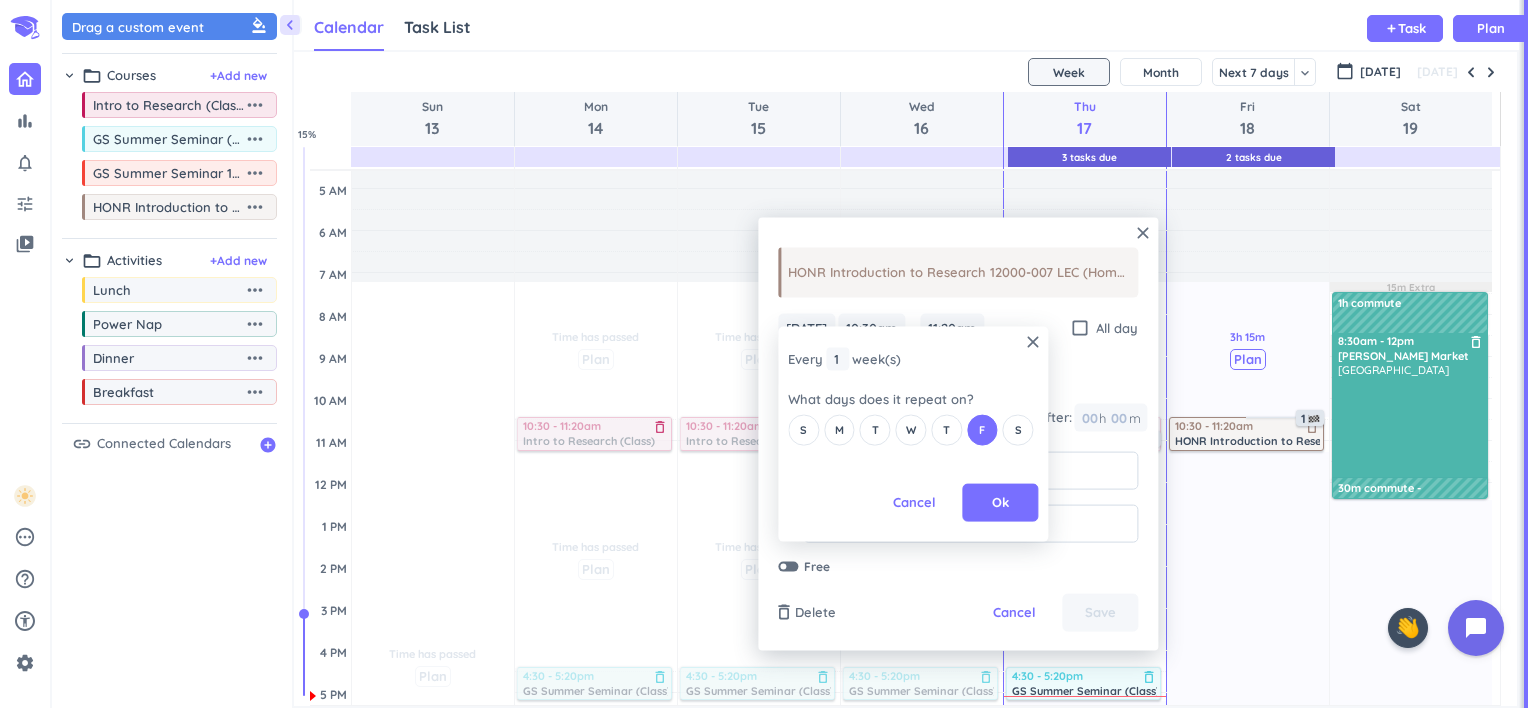 click on "Ok" at bounding box center (1000, 502) 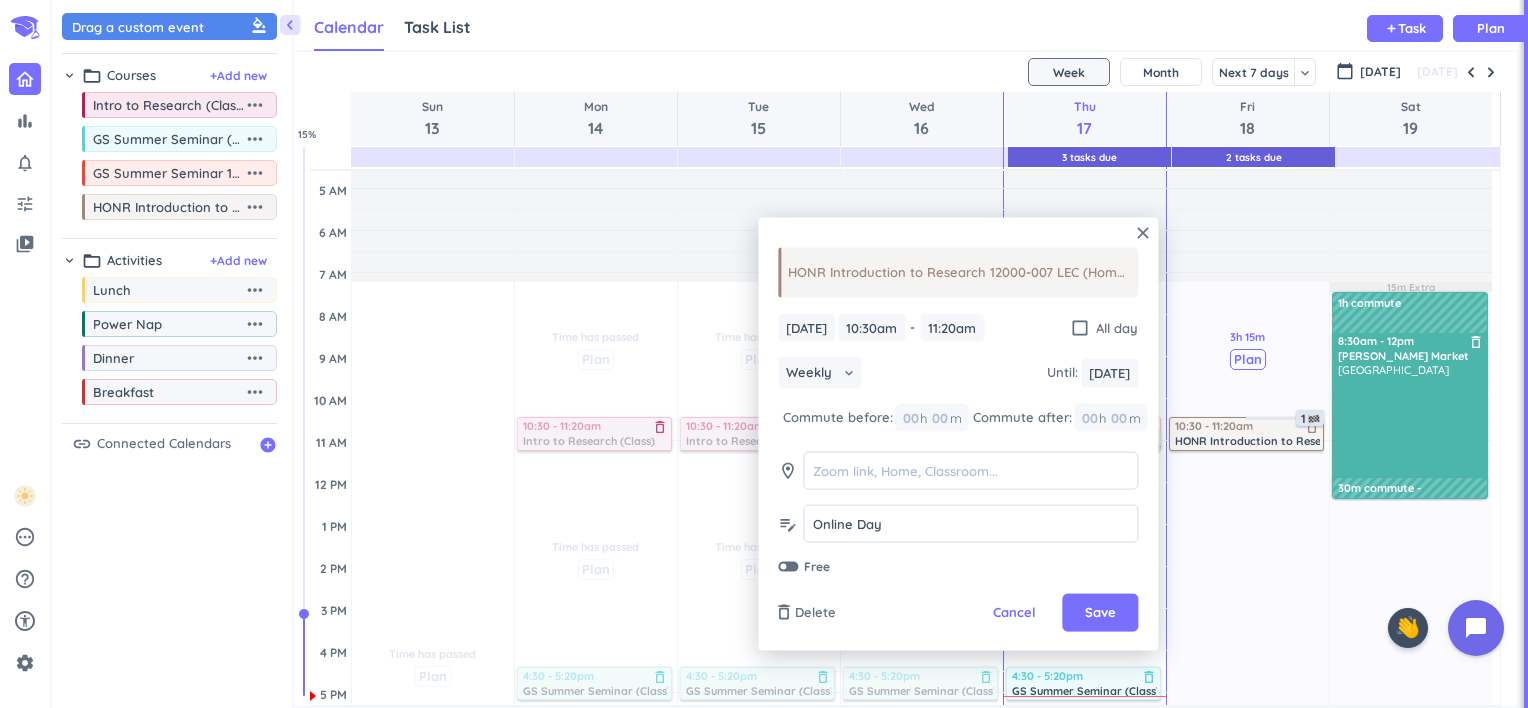 click on "Save" at bounding box center (1100, 613) 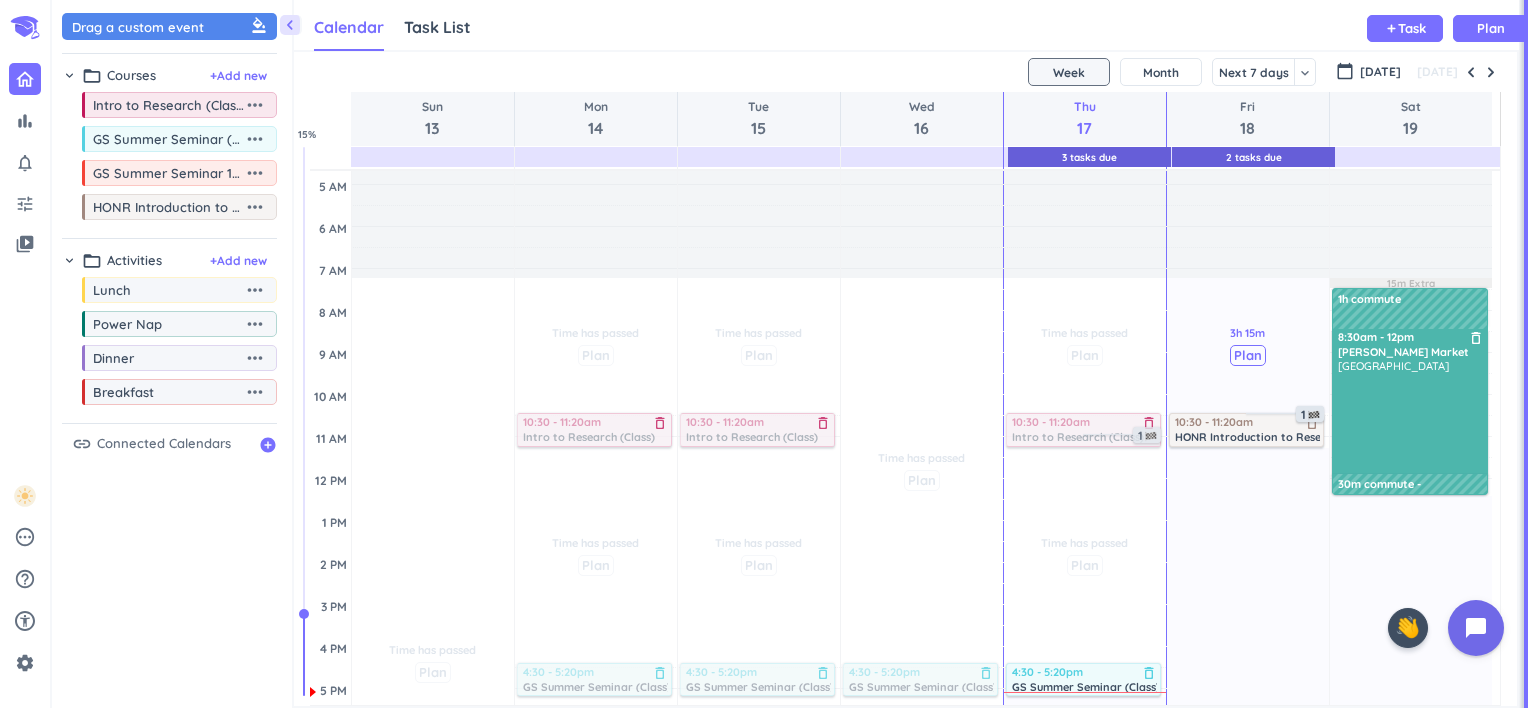 scroll, scrollTop: 0, scrollLeft: 0, axis: both 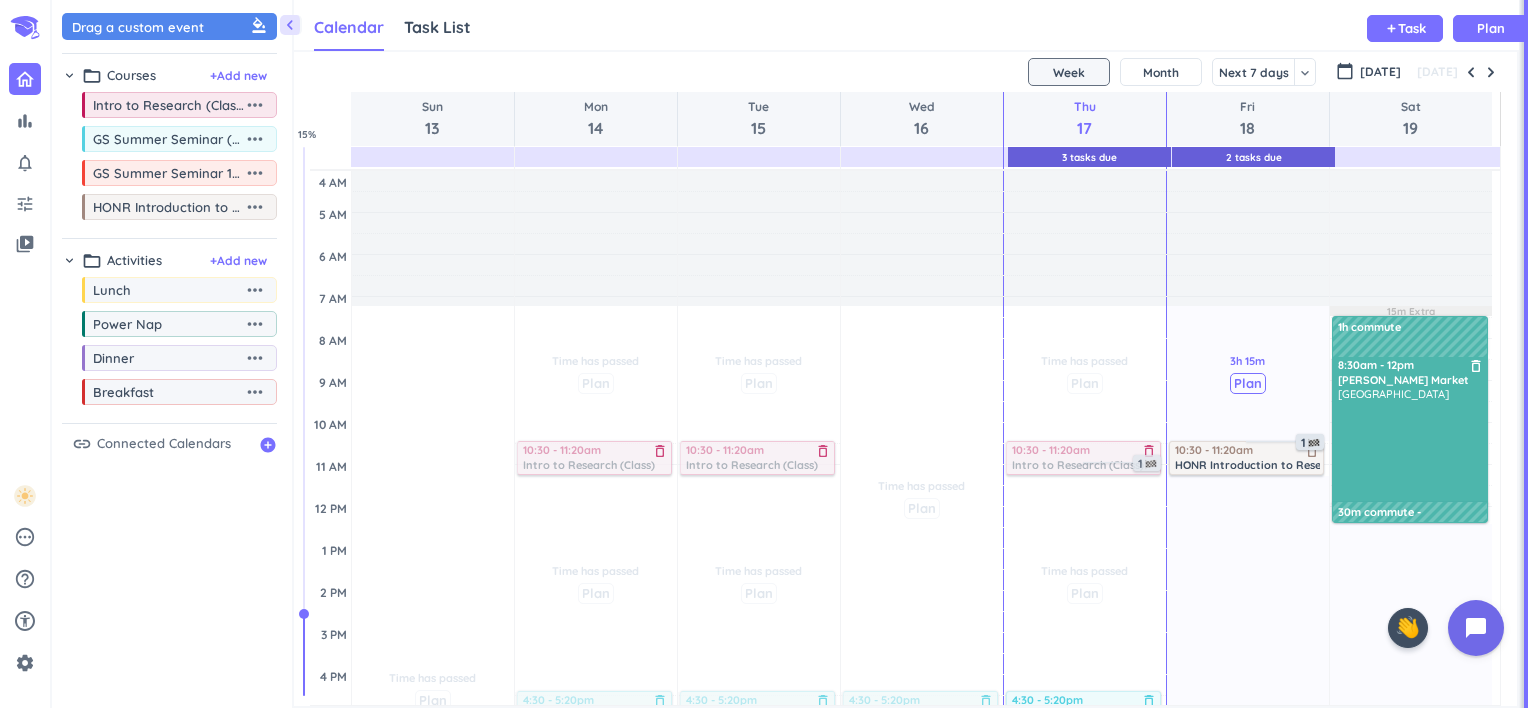 click on "Month" at bounding box center [1161, 72] 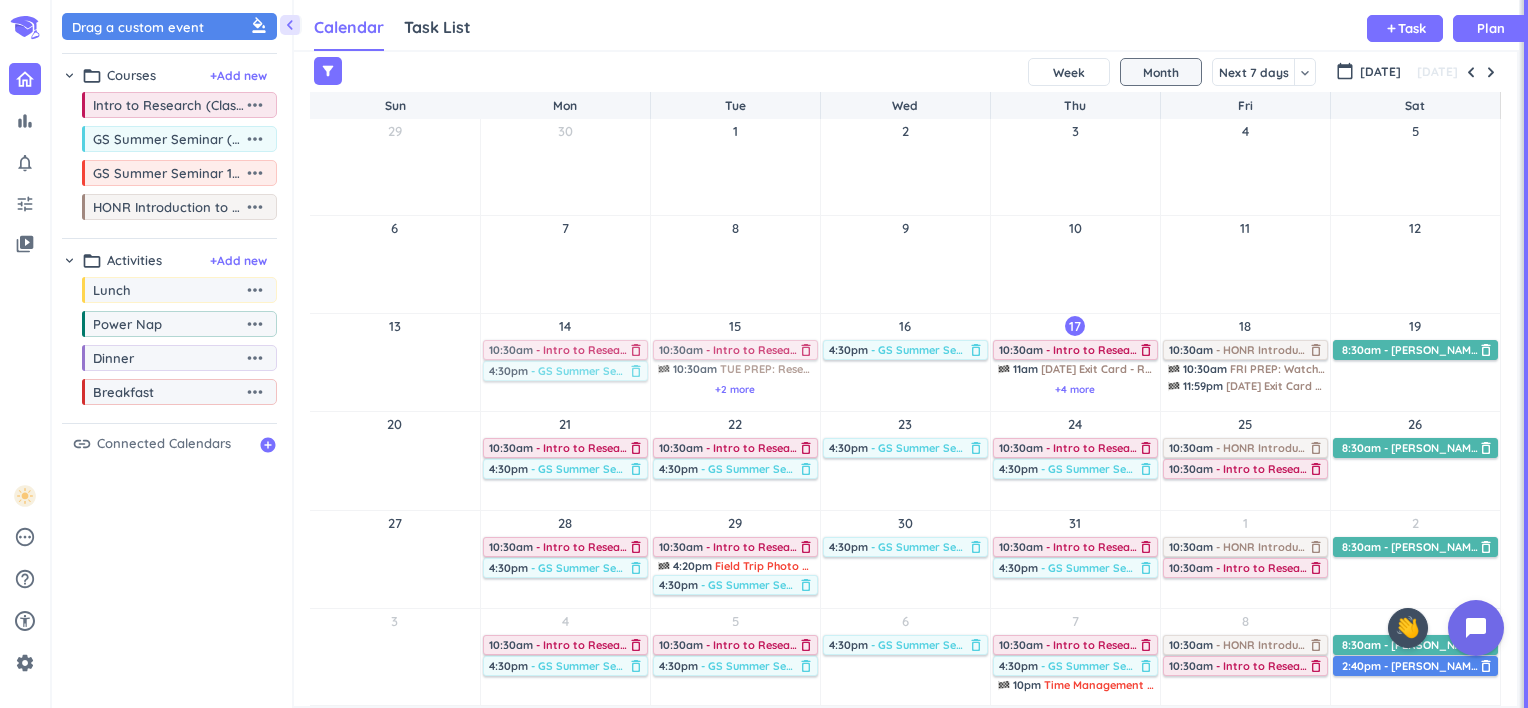 click on "- Intro to Research (Class)" at bounding box center [775, 350] 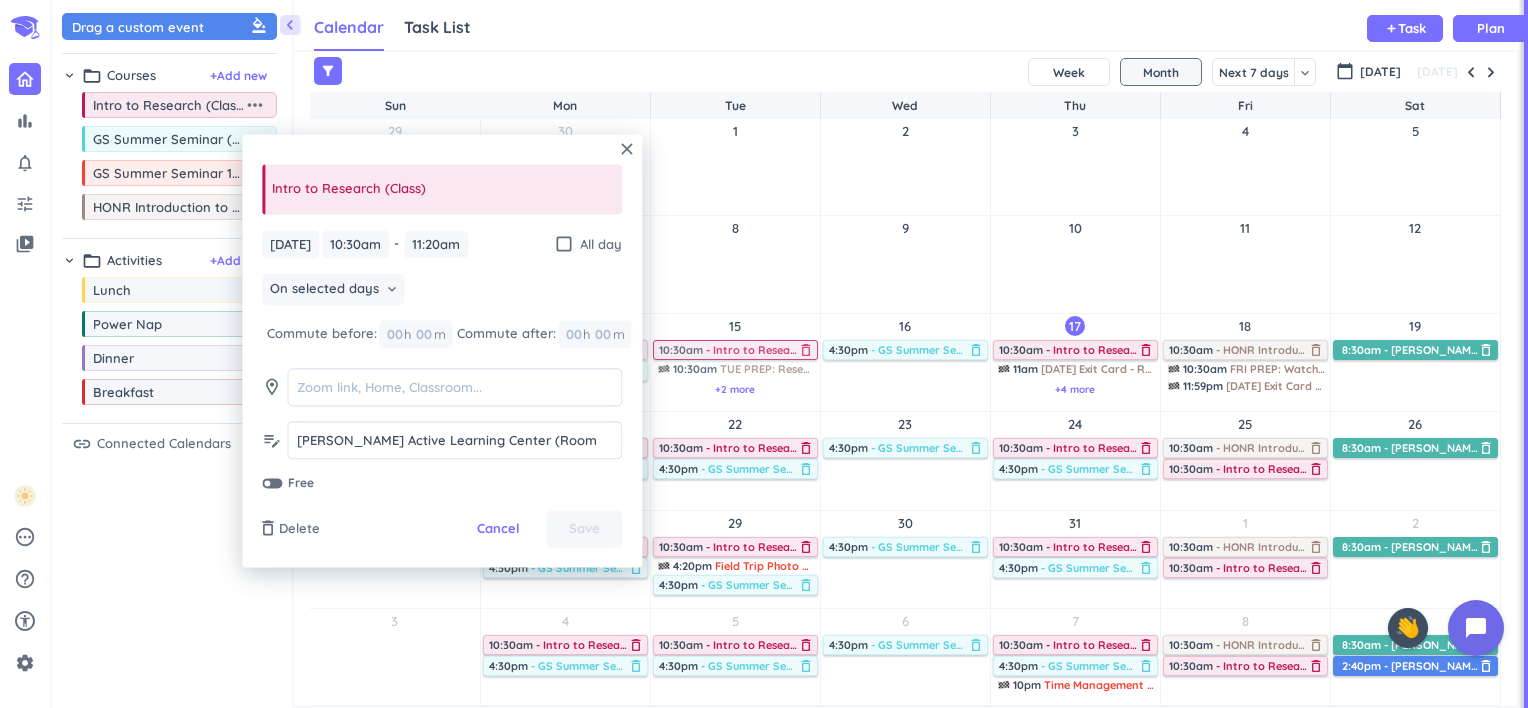 click on "Week" at bounding box center [1069, 72] 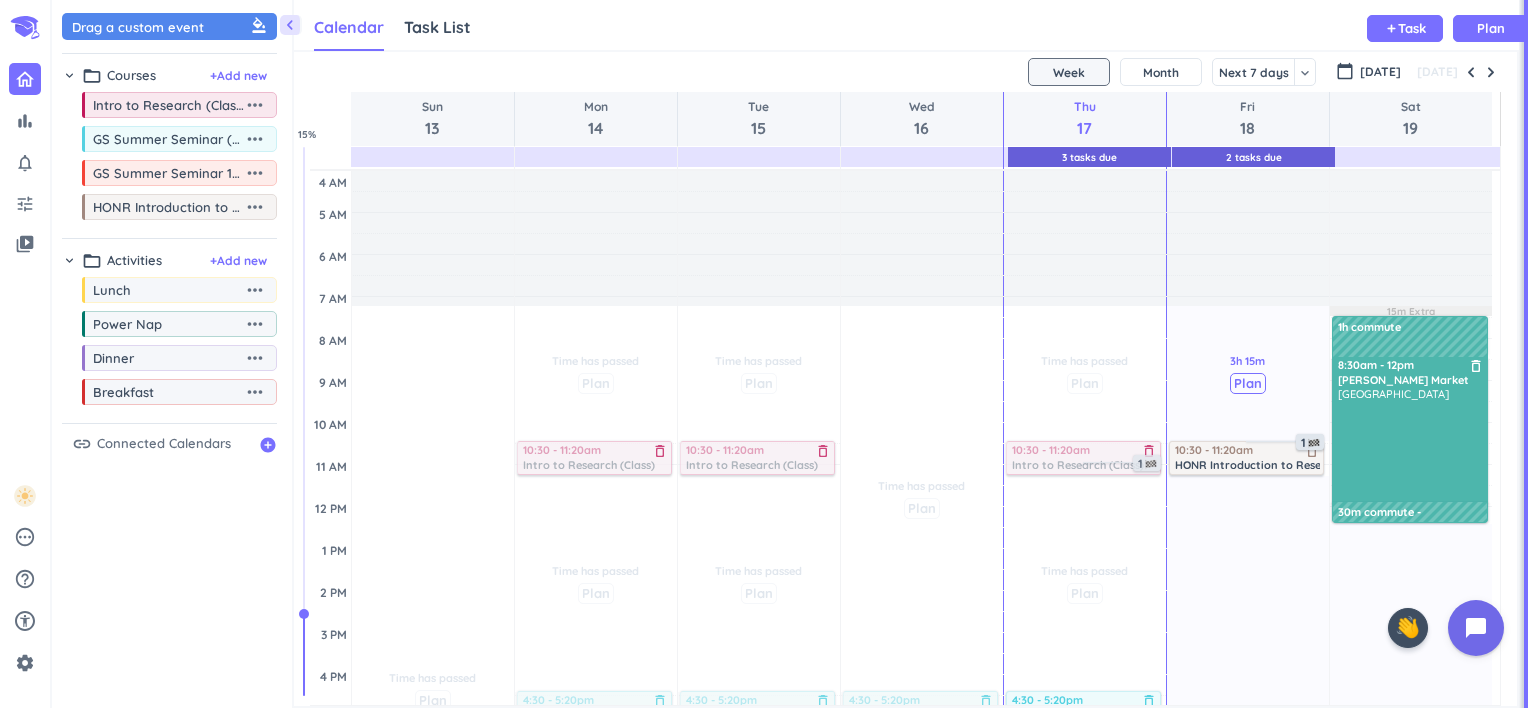 scroll, scrollTop: 96, scrollLeft: 0, axis: vertical 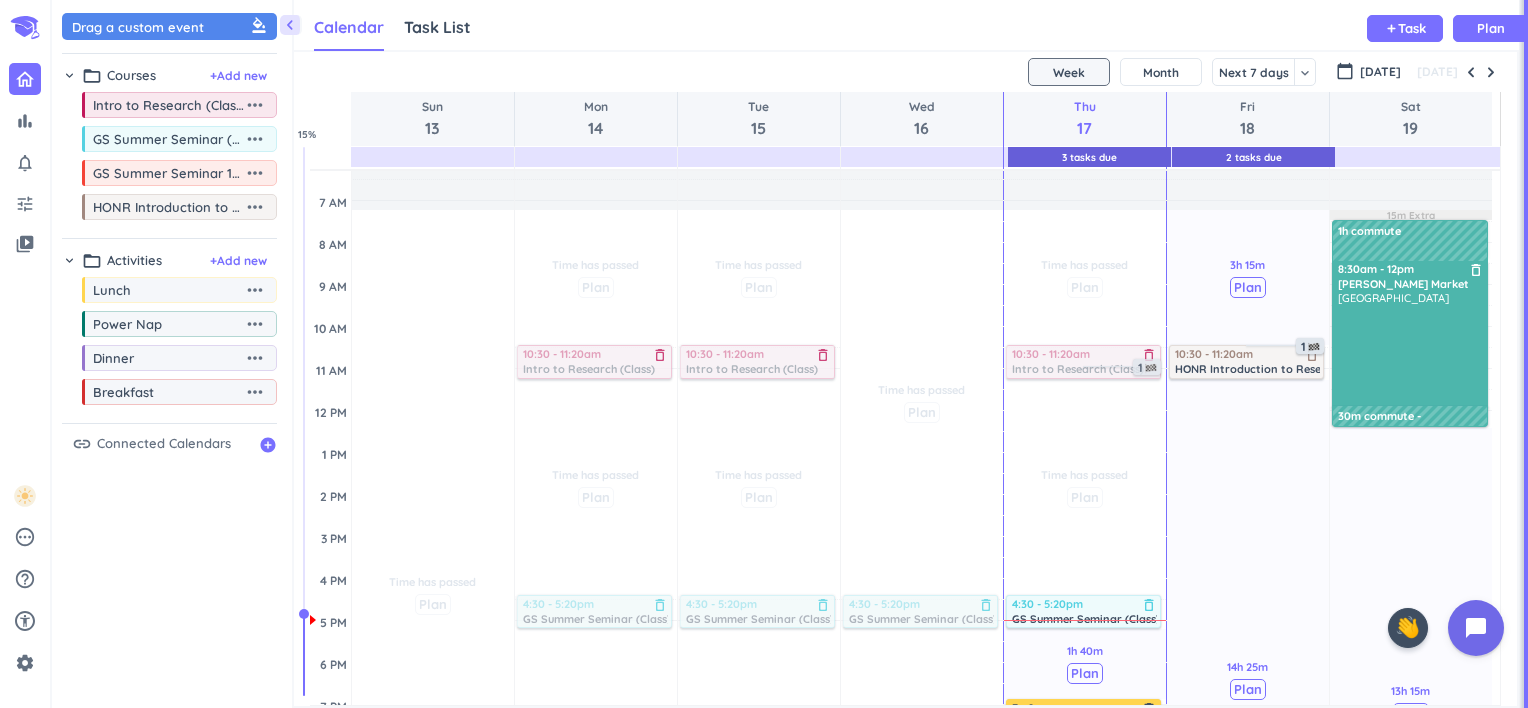 click at bounding box center (756, 362) 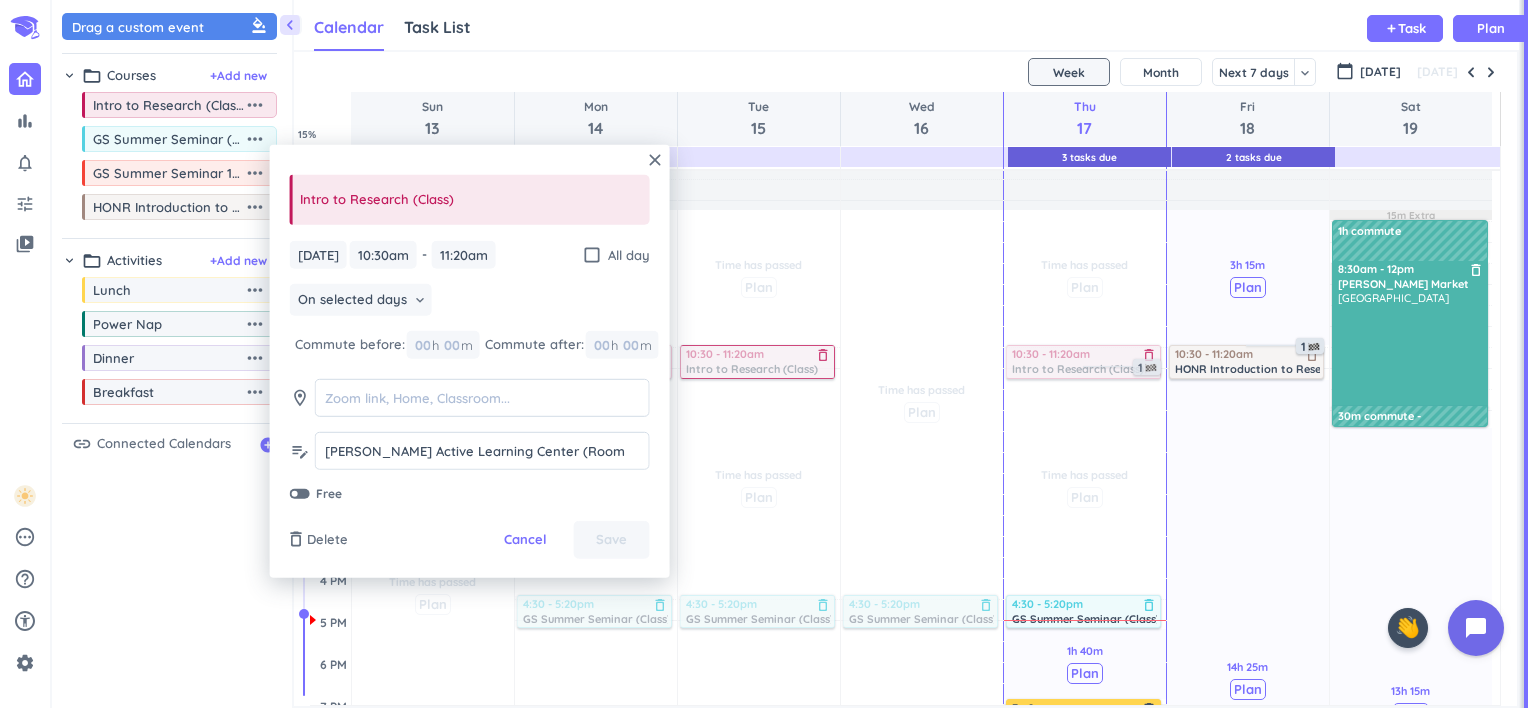 click on "On selected days keyboard_arrow_down" at bounding box center [361, 300] 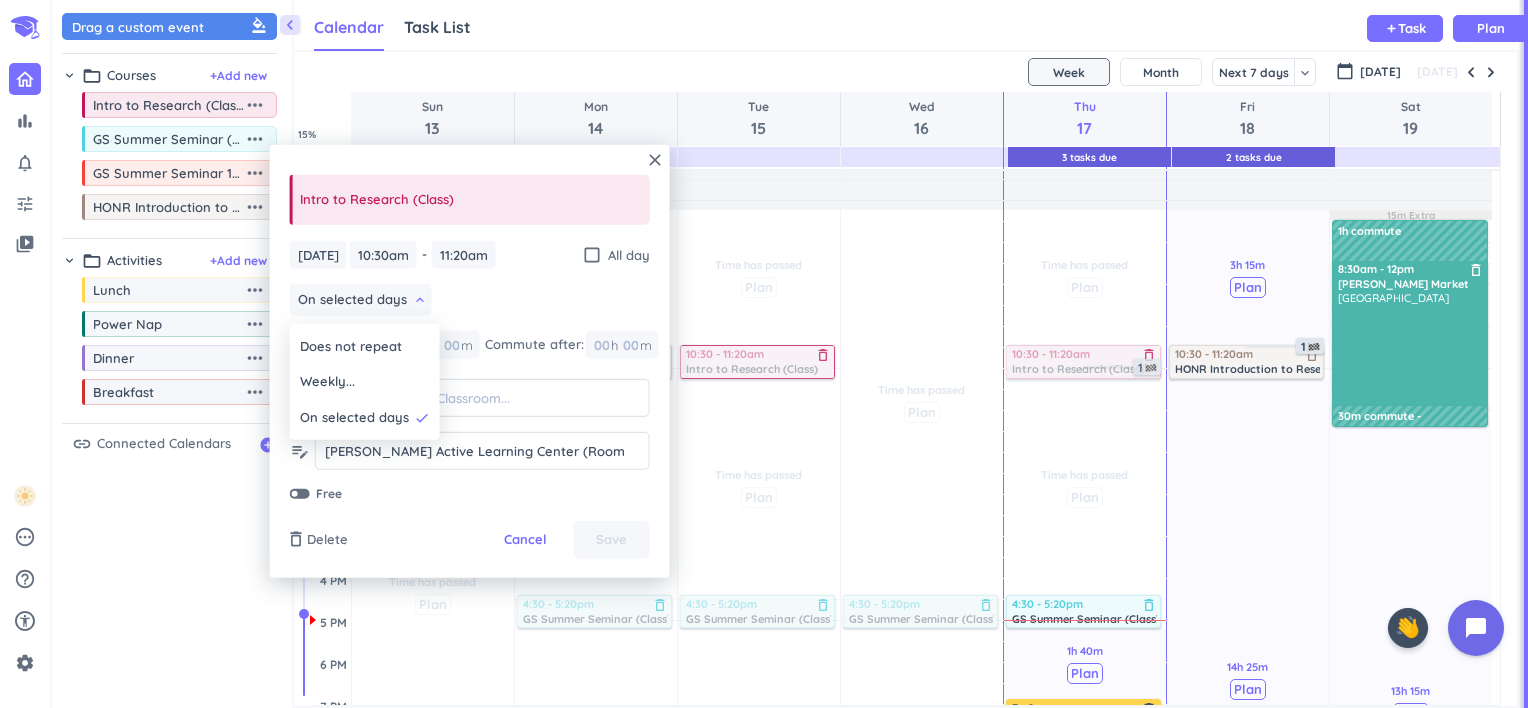 click on "On selected days" at bounding box center [354, 418] 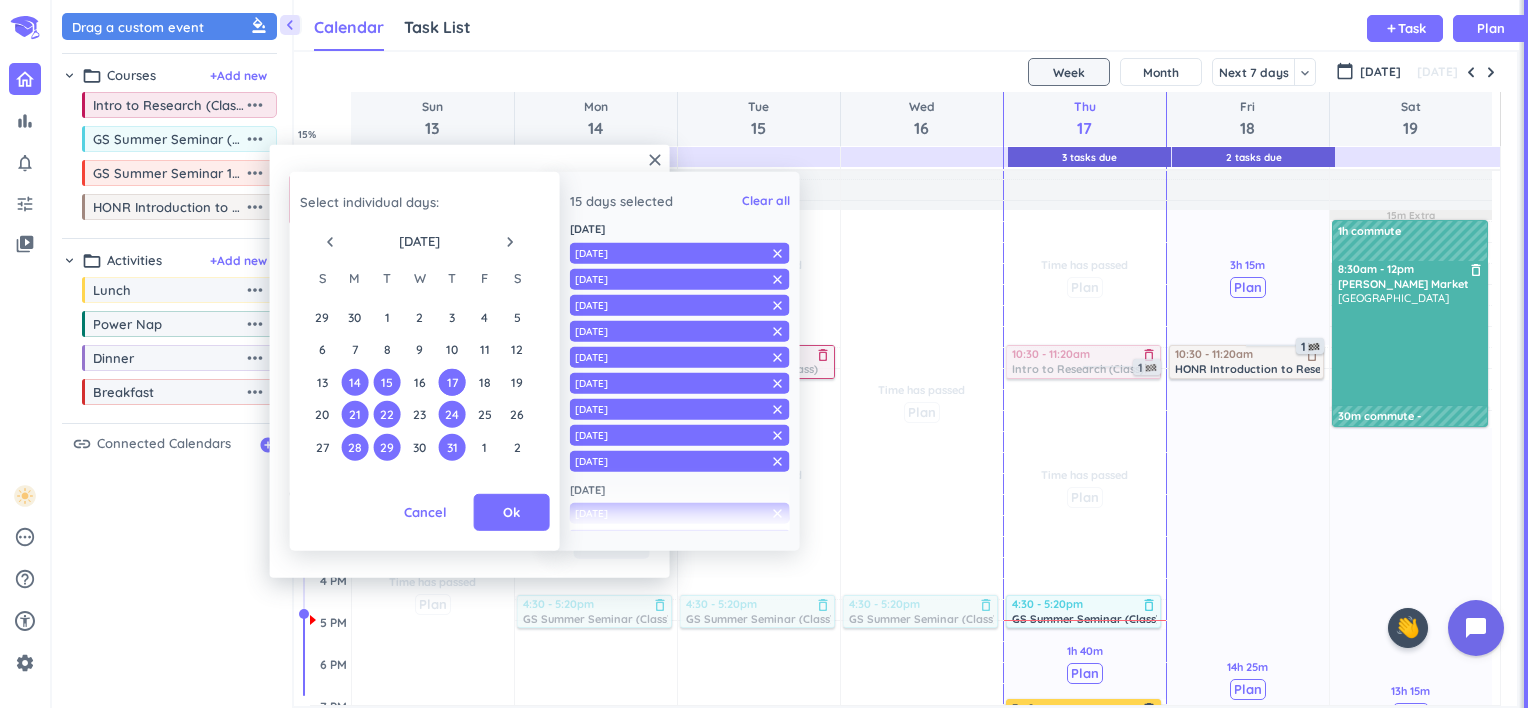 click on "13 14 15 16 17 18 19" at bounding box center [419, 382] 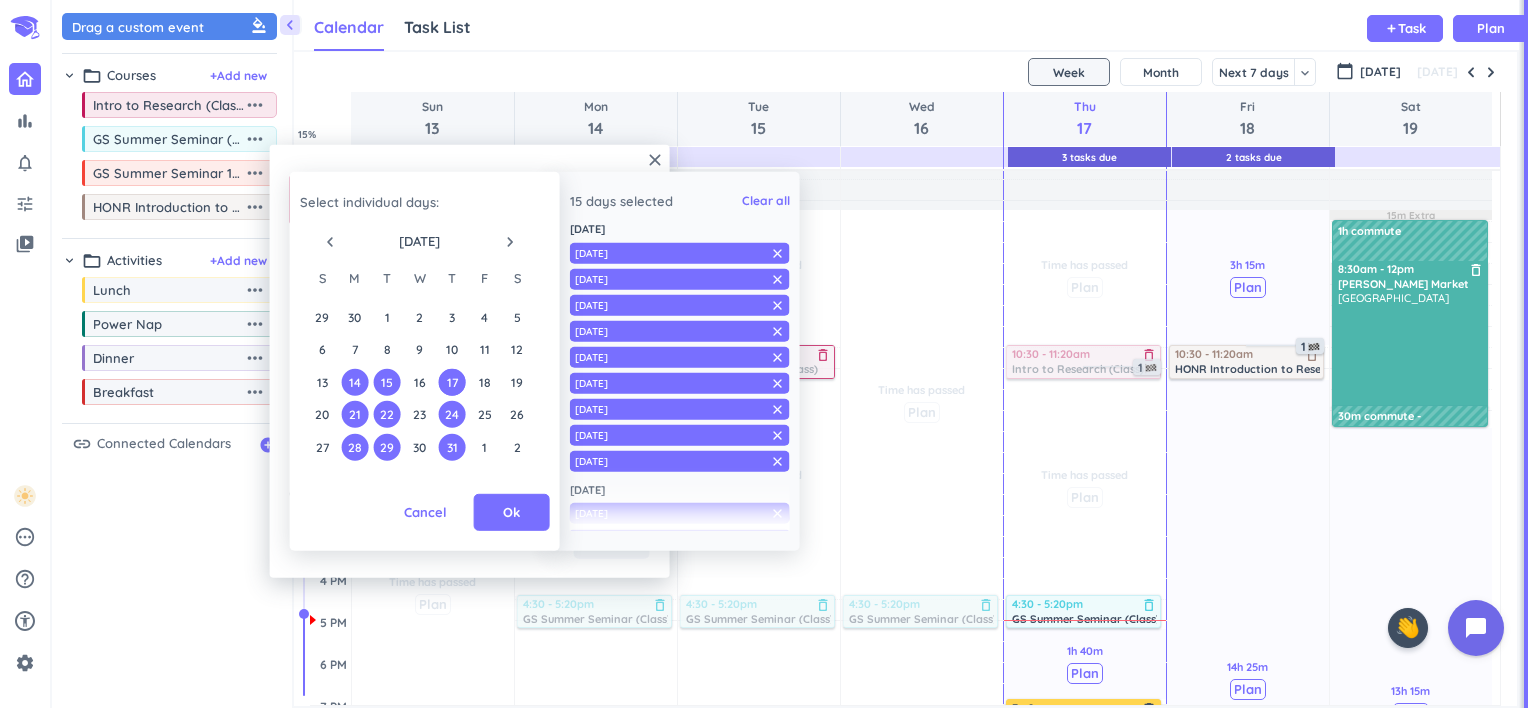 click on "16" at bounding box center (419, 381) 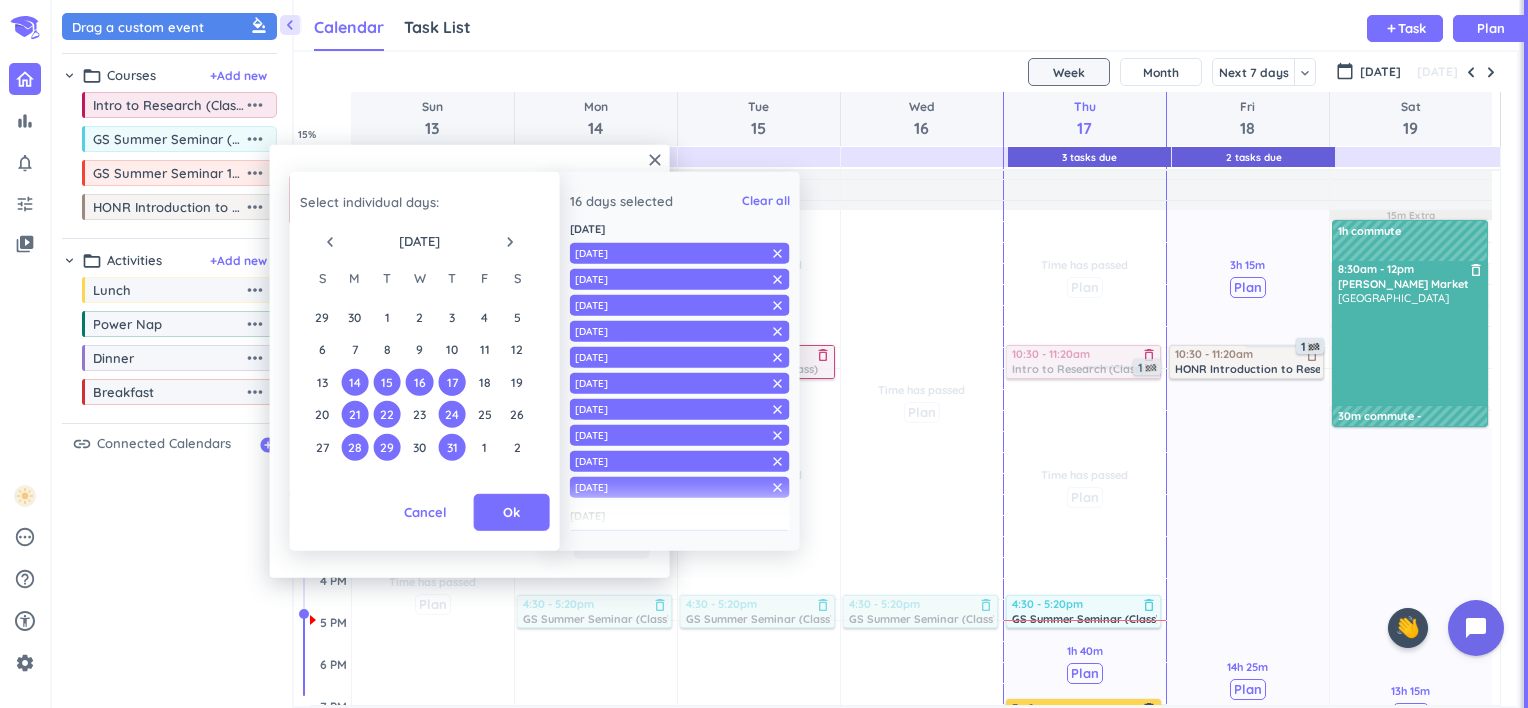 click on "23" at bounding box center [419, 414] 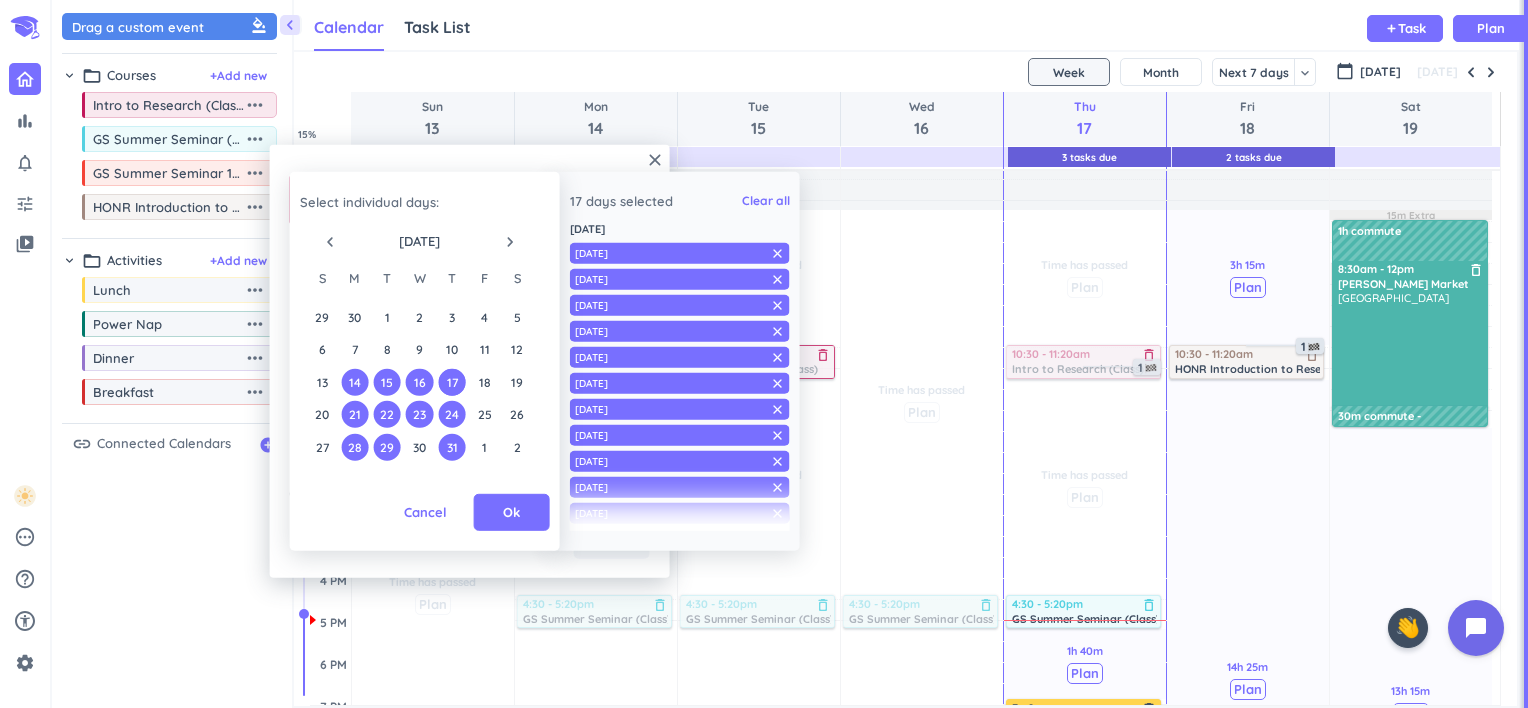 click on "30" at bounding box center (419, 446) 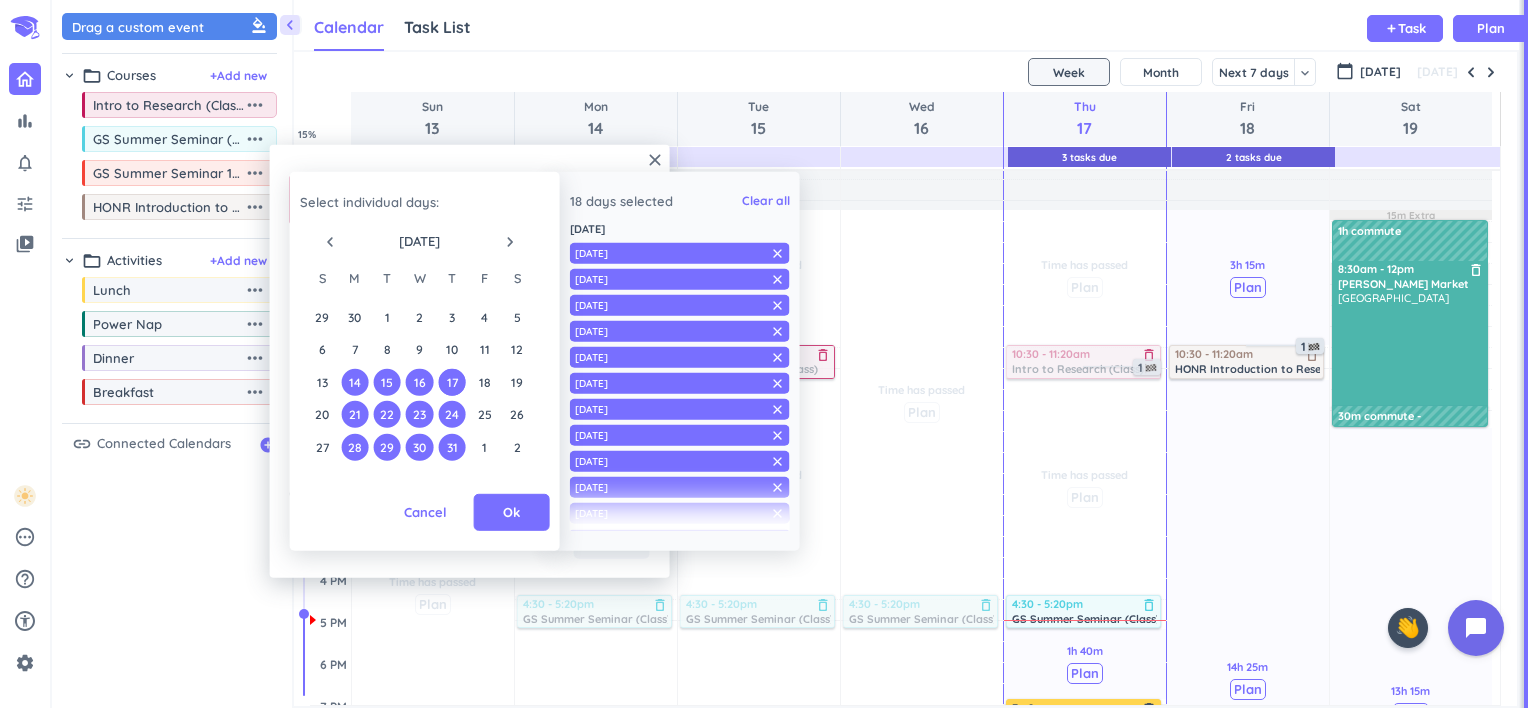 click on "30" at bounding box center (419, 446) 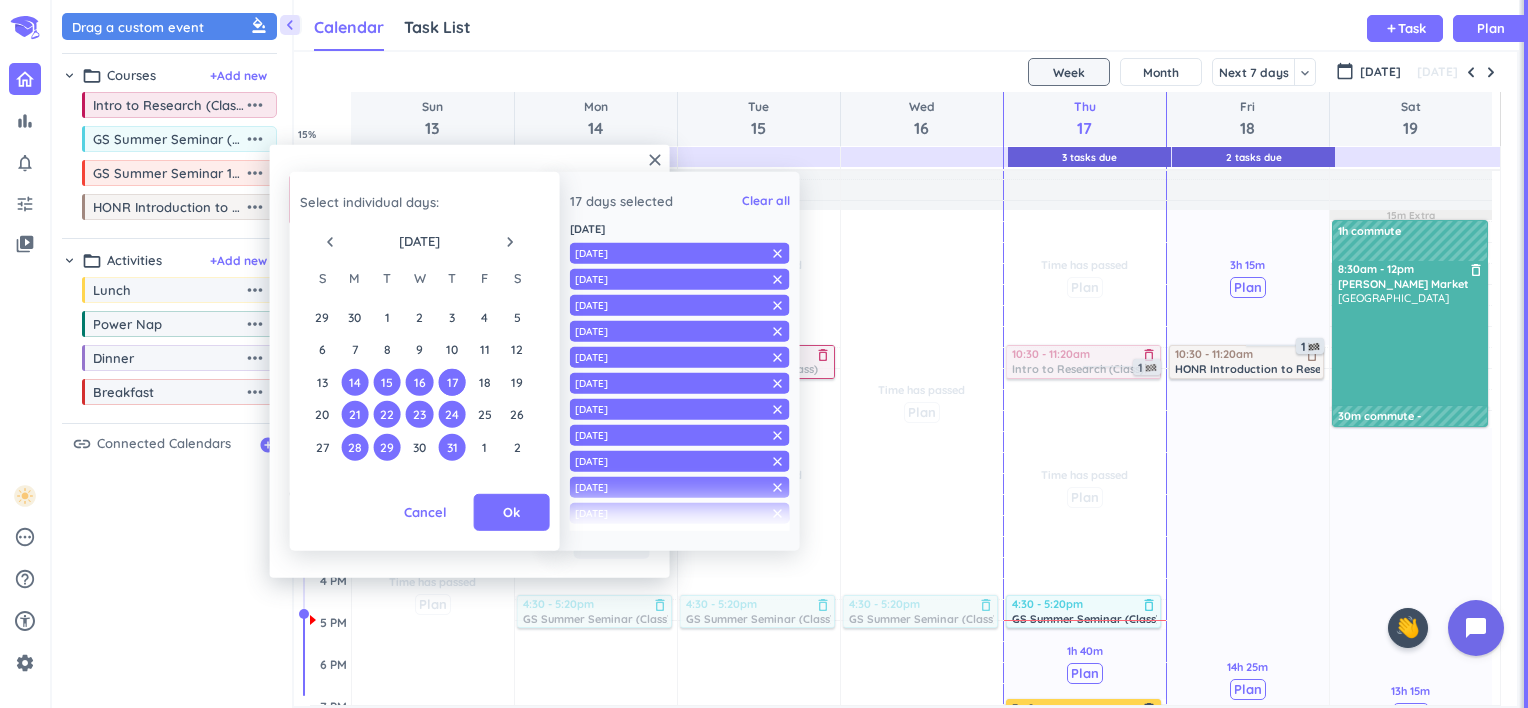 click on "23" at bounding box center [419, 414] 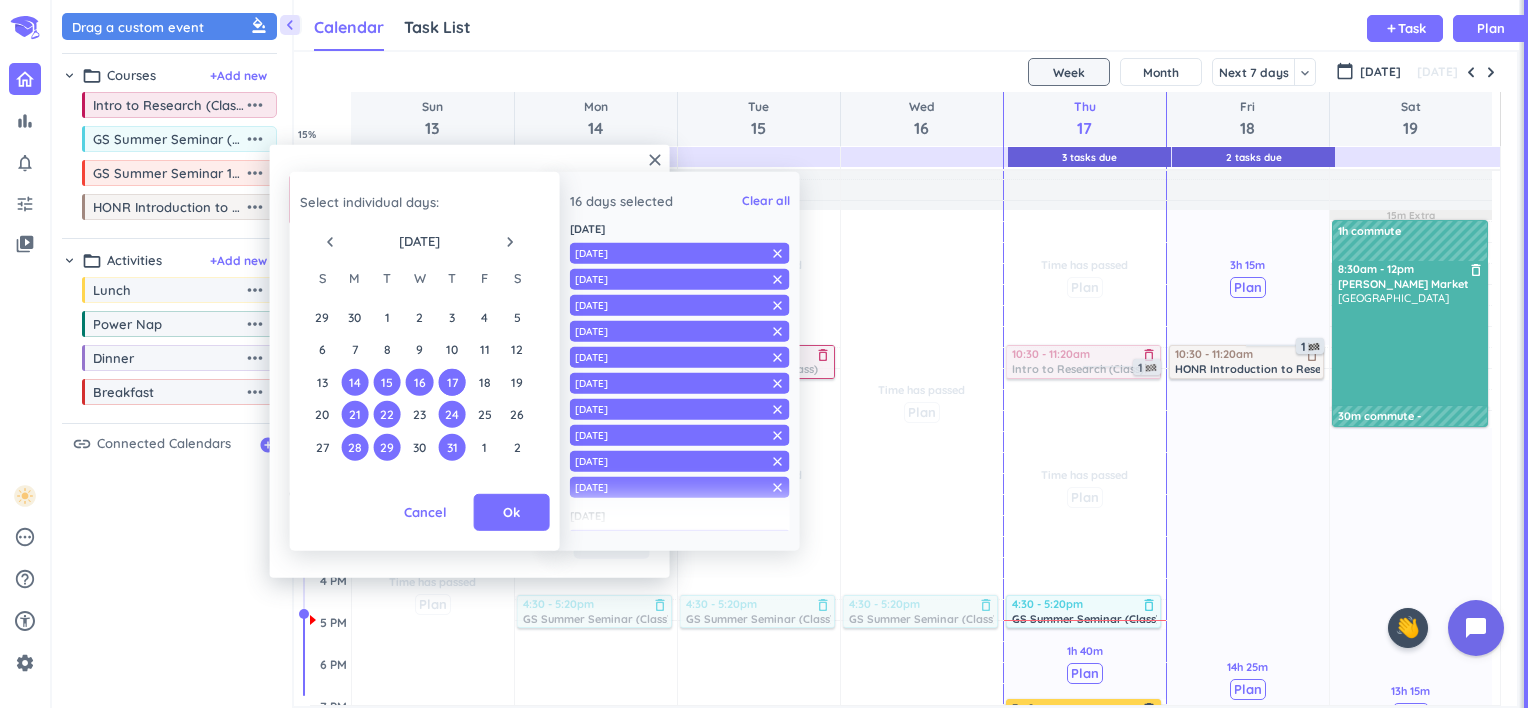click on "13 14 15 16 17 18 19" at bounding box center [419, 382] 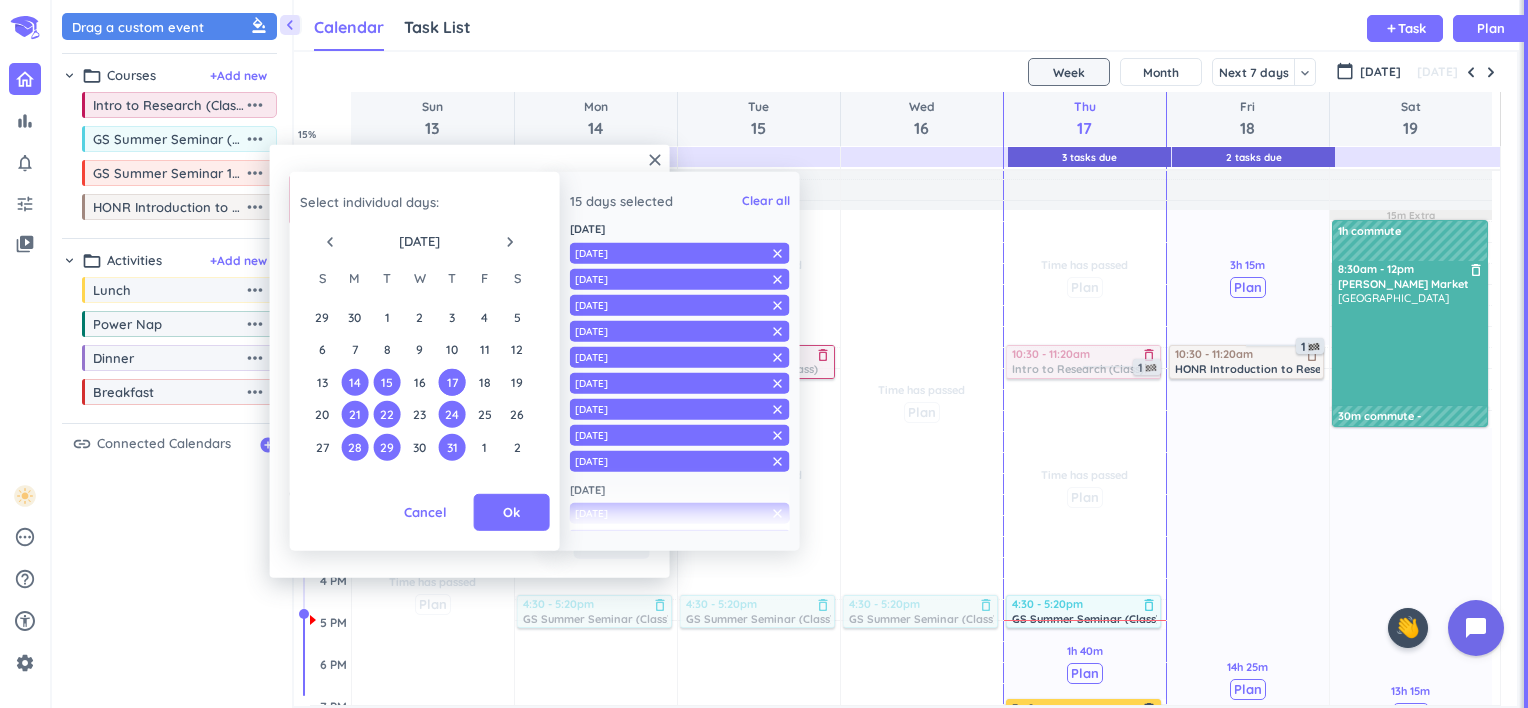 click on "Ok" at bounding box center (511, 513) 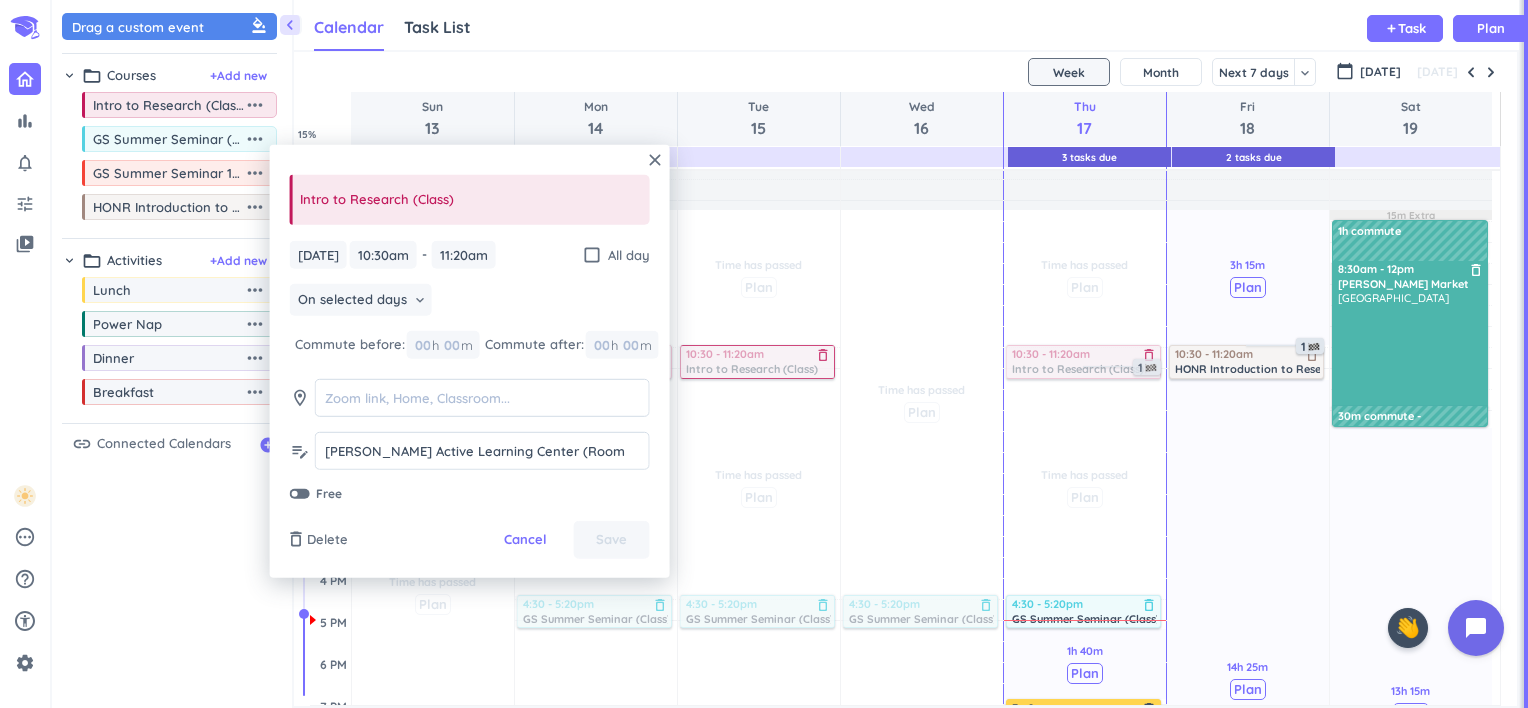 click on "close" at bounding box center [655, 160] 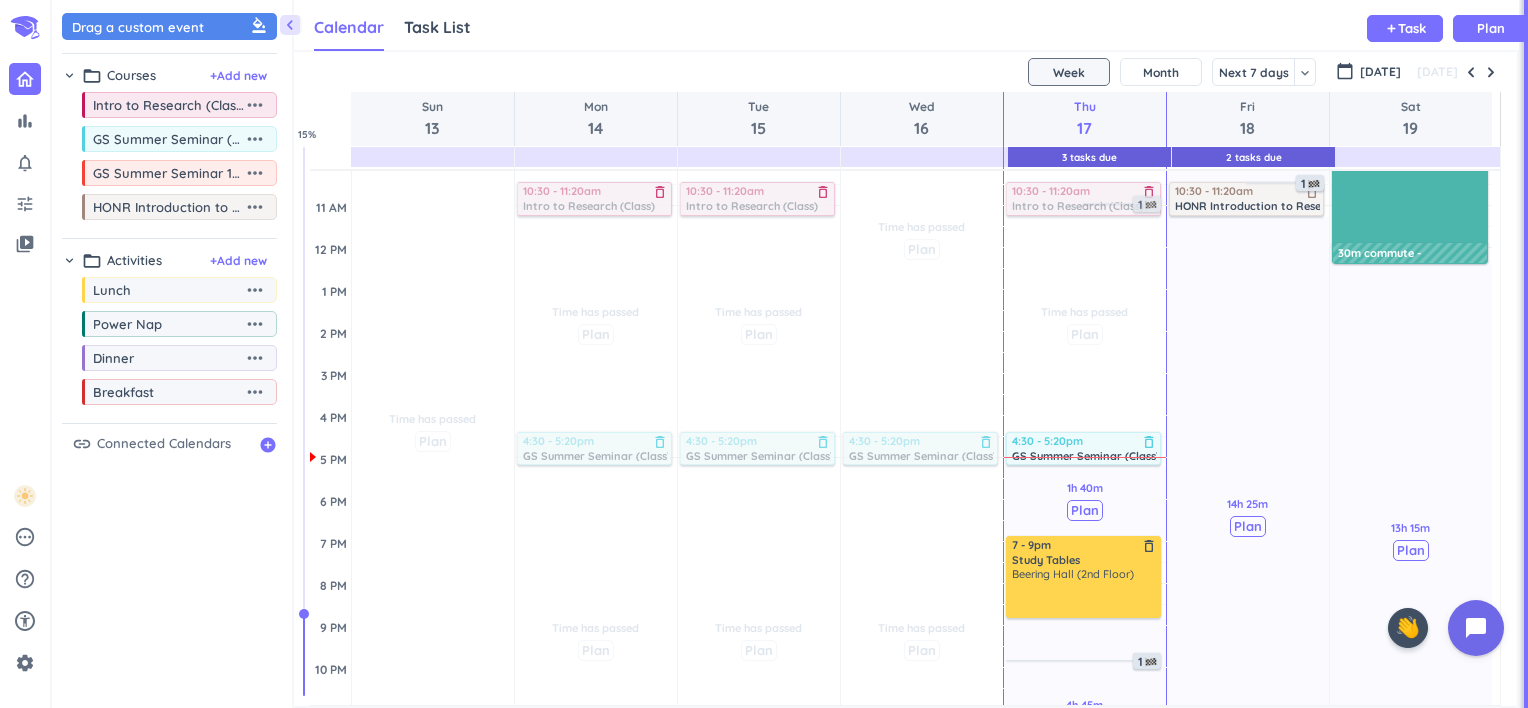 scroll, scrollTop: 263, scrollLeft: 0, axis: vertical 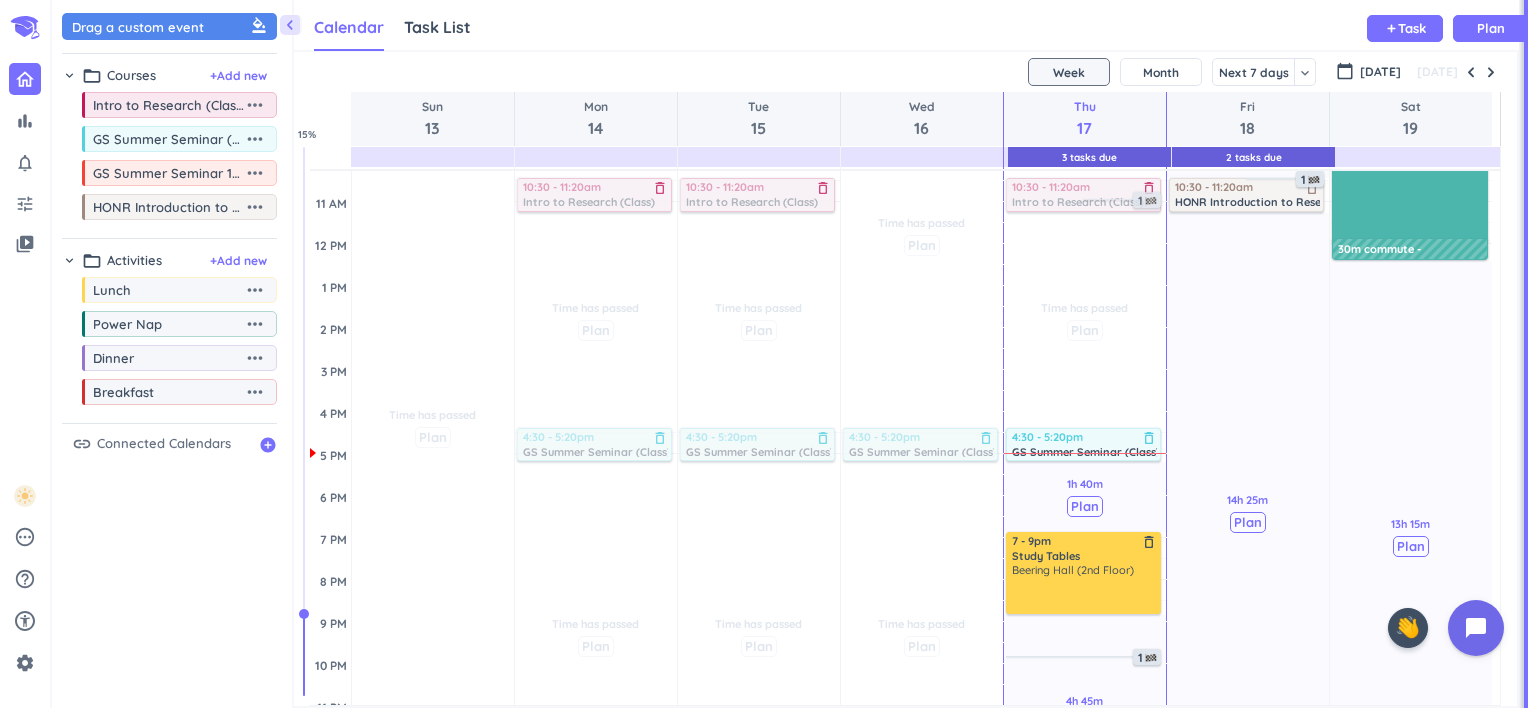 click on "1" at bounding box center (1149, 201) 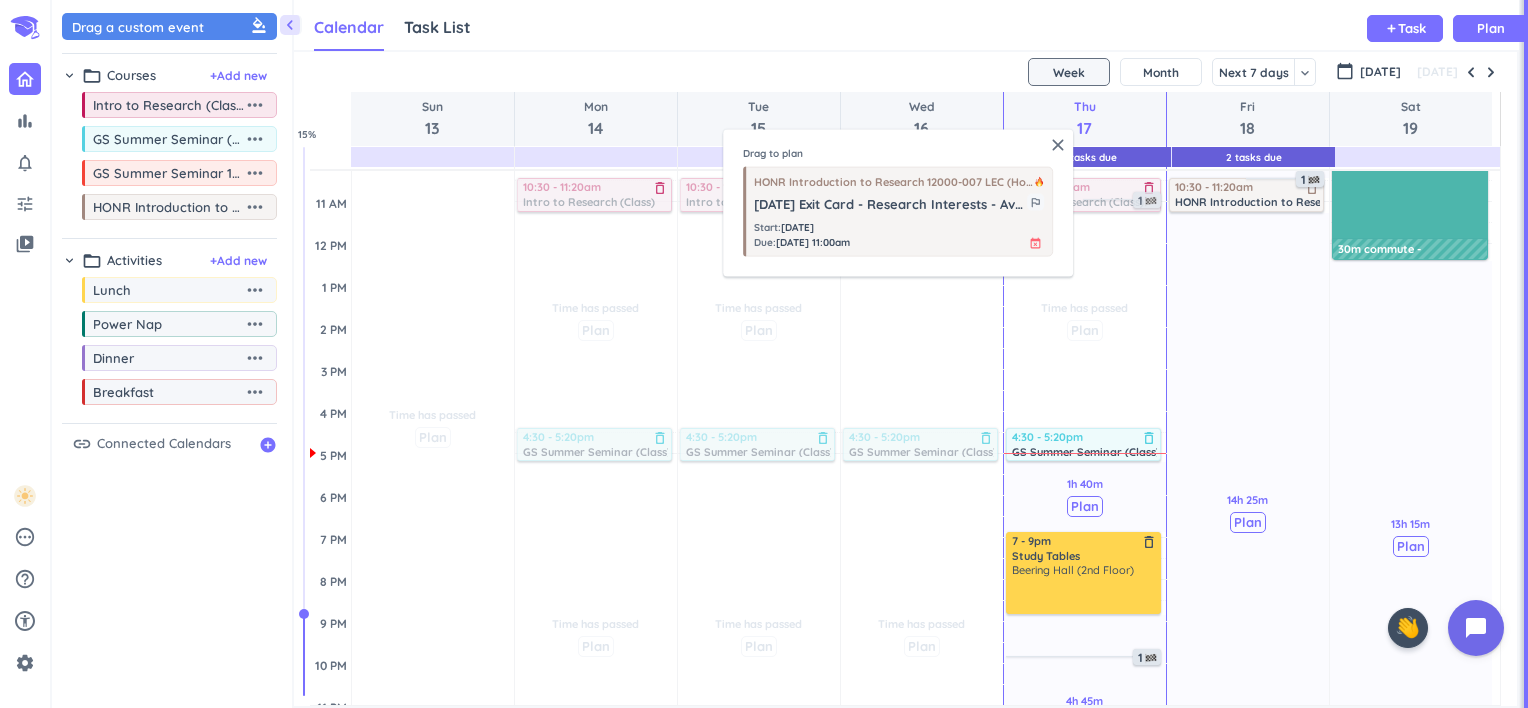 click on "close" at bounding box center (1058, 145) 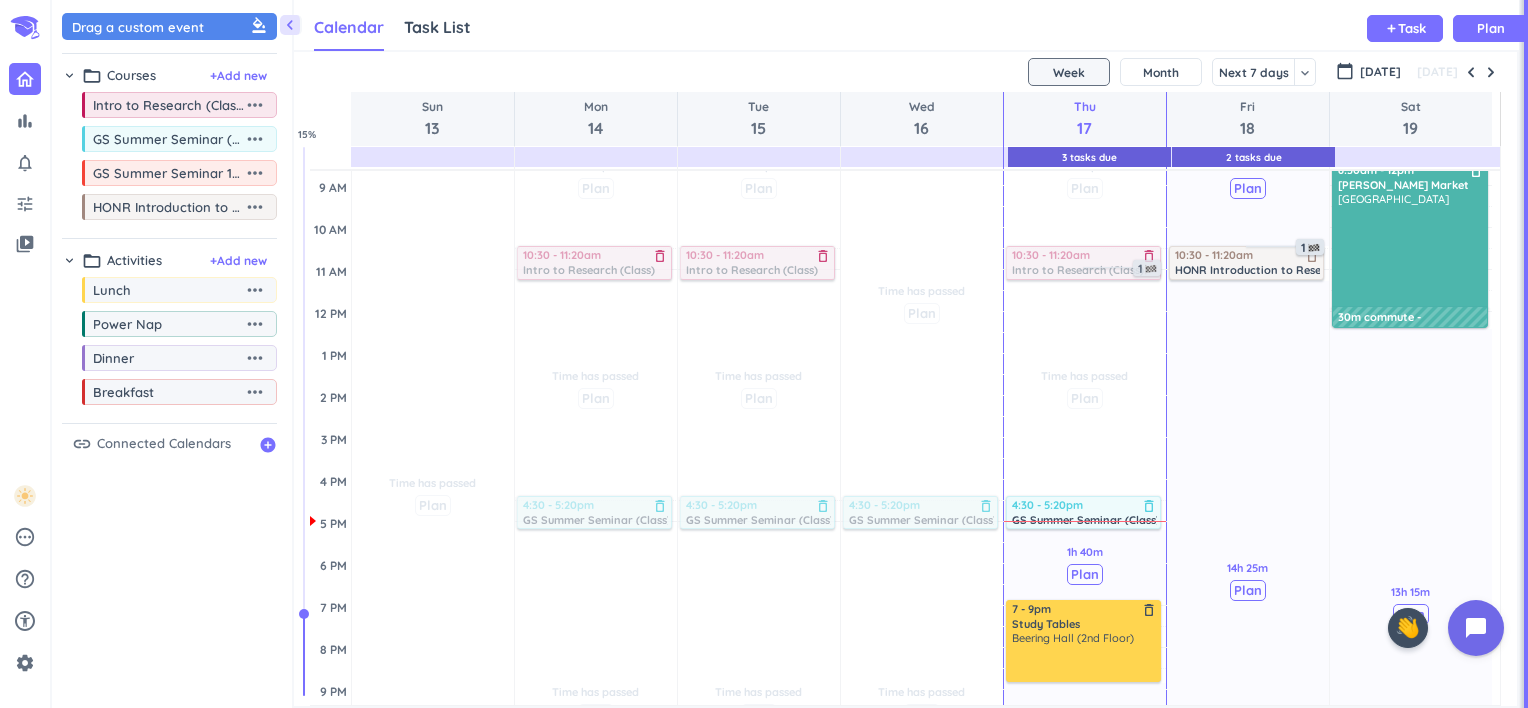 scroll, scrollTop: 194, scrollLeft: 0, axis: vertical 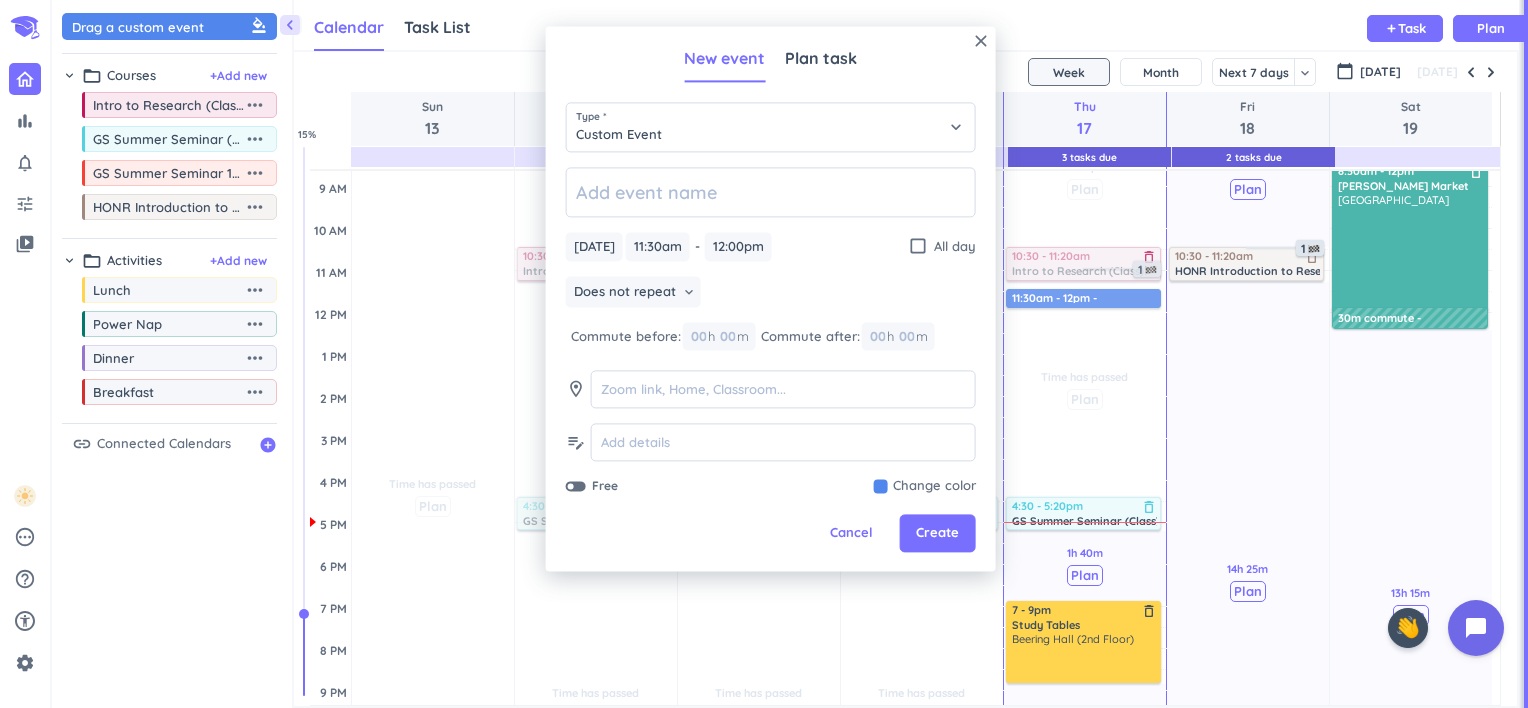 click on "close" at bounding box center (981, 41) 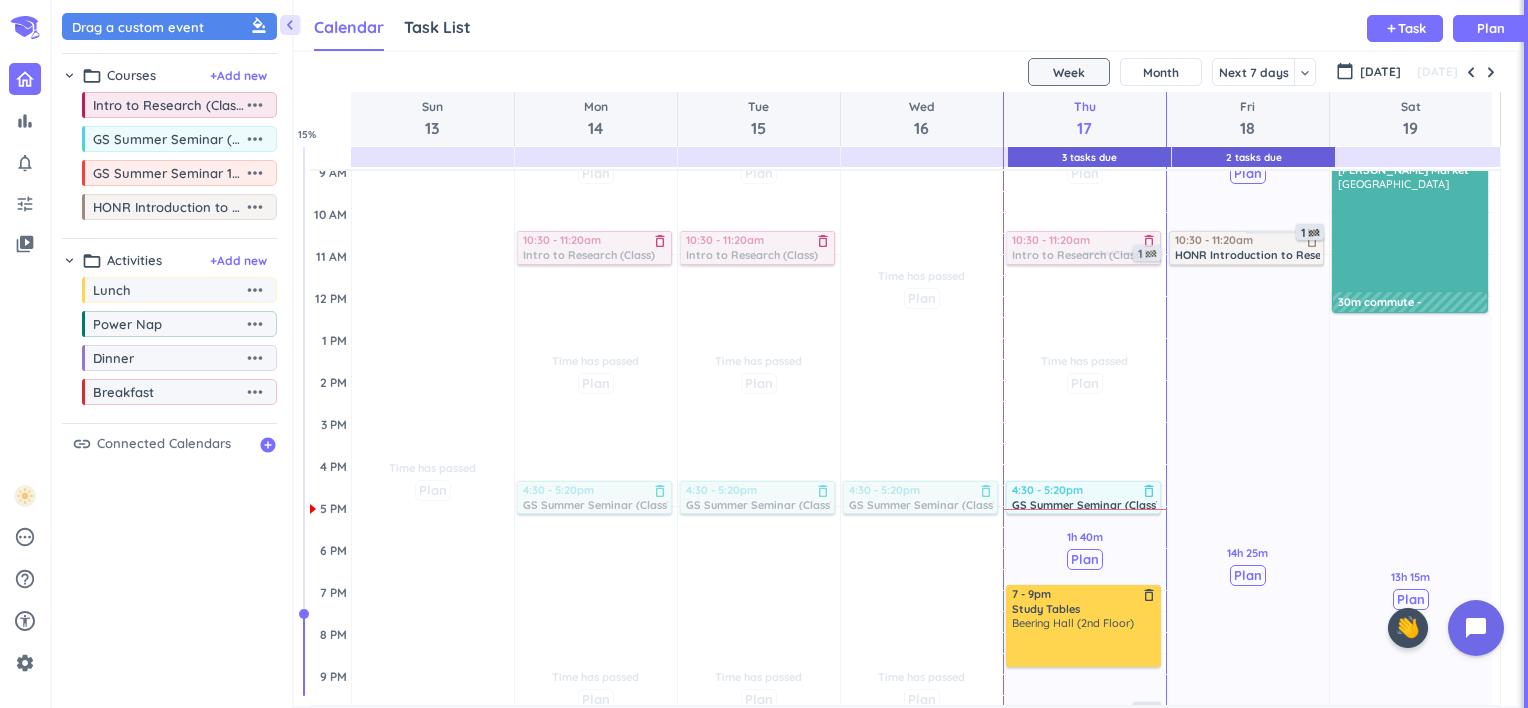 scroll, scrollTop: 208, scrollLeft: 0, axis: vertical 